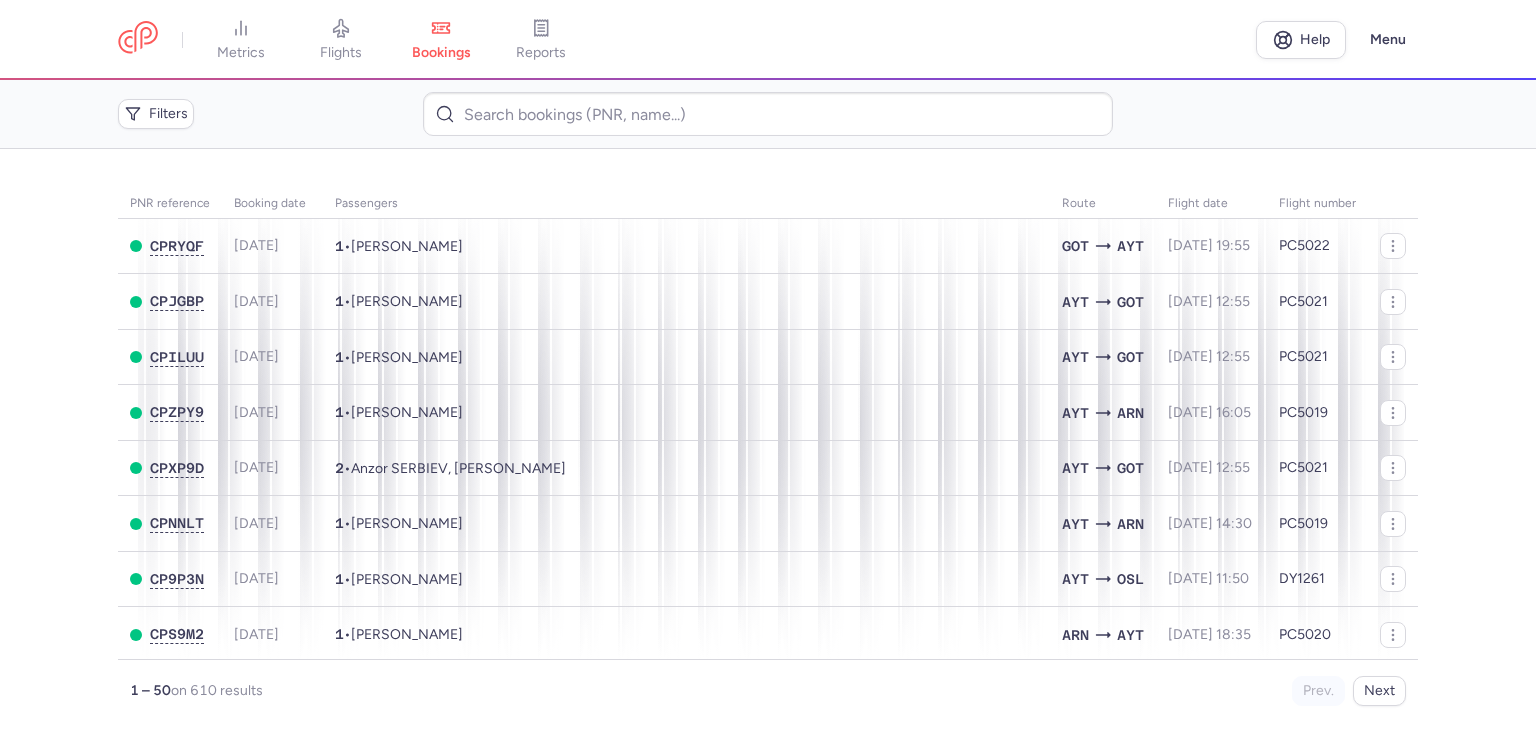 scroll, scrollTop: 0, scrollLeft: 0, axis: both 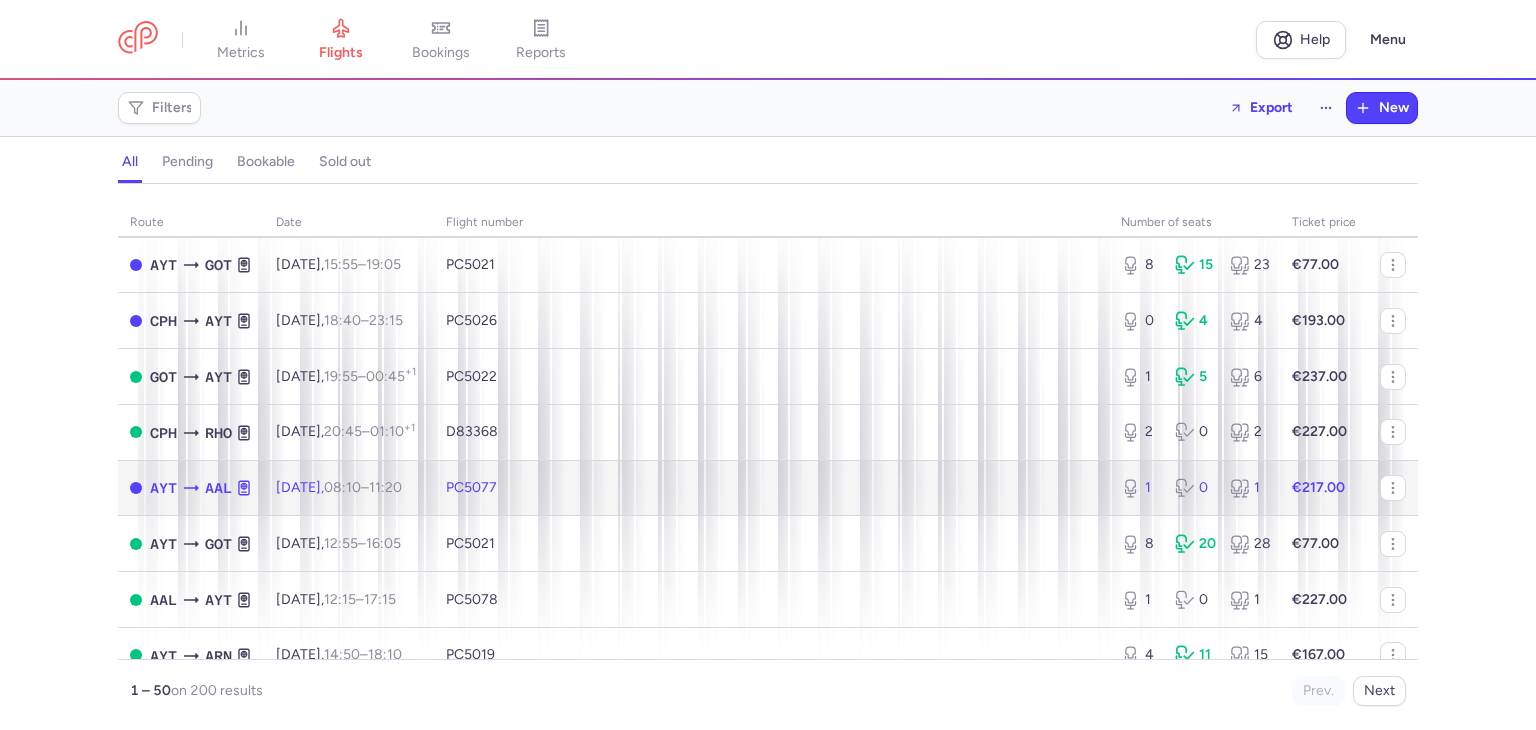 click on "PC5077" 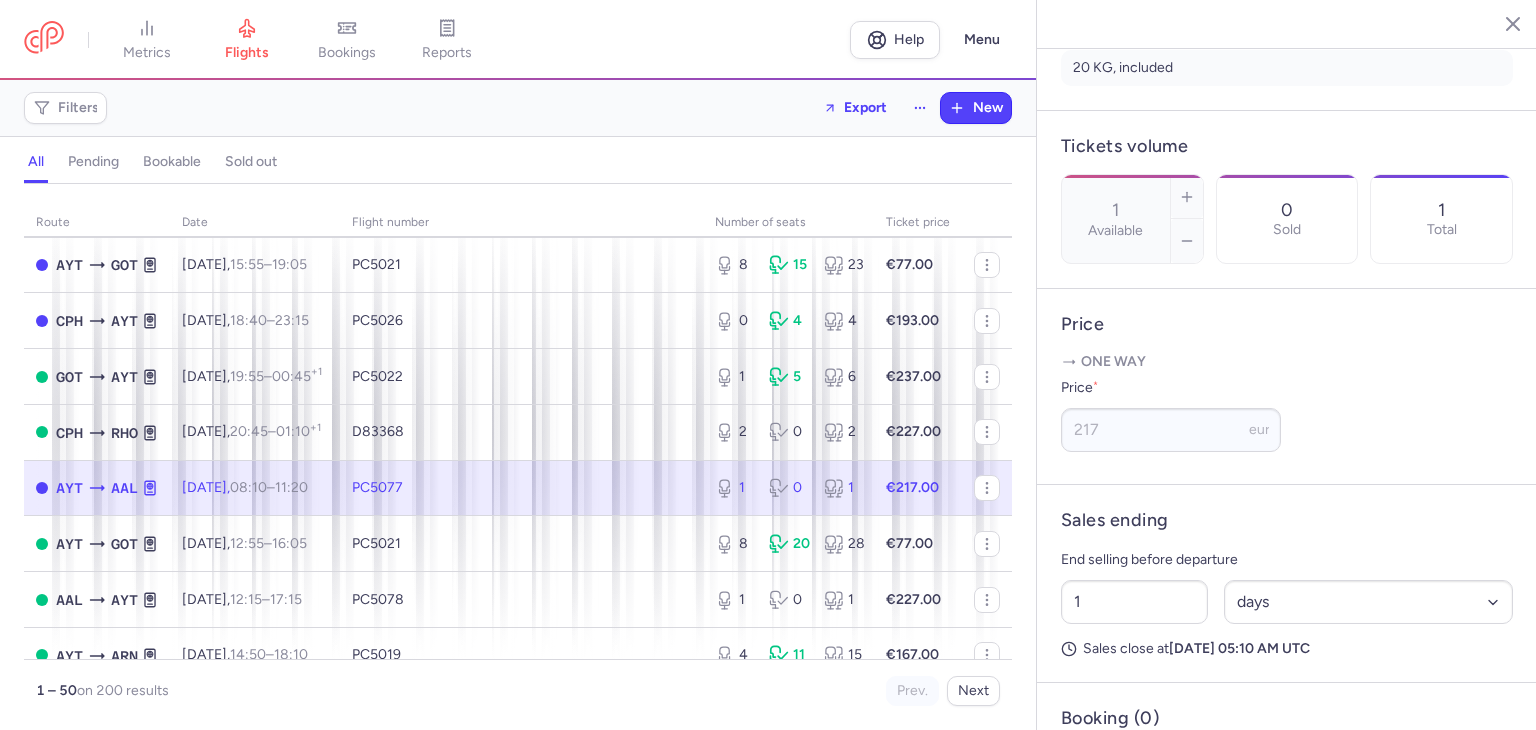 scroll, scrollTop: 664, scrollLeft: 0, axis: vertical 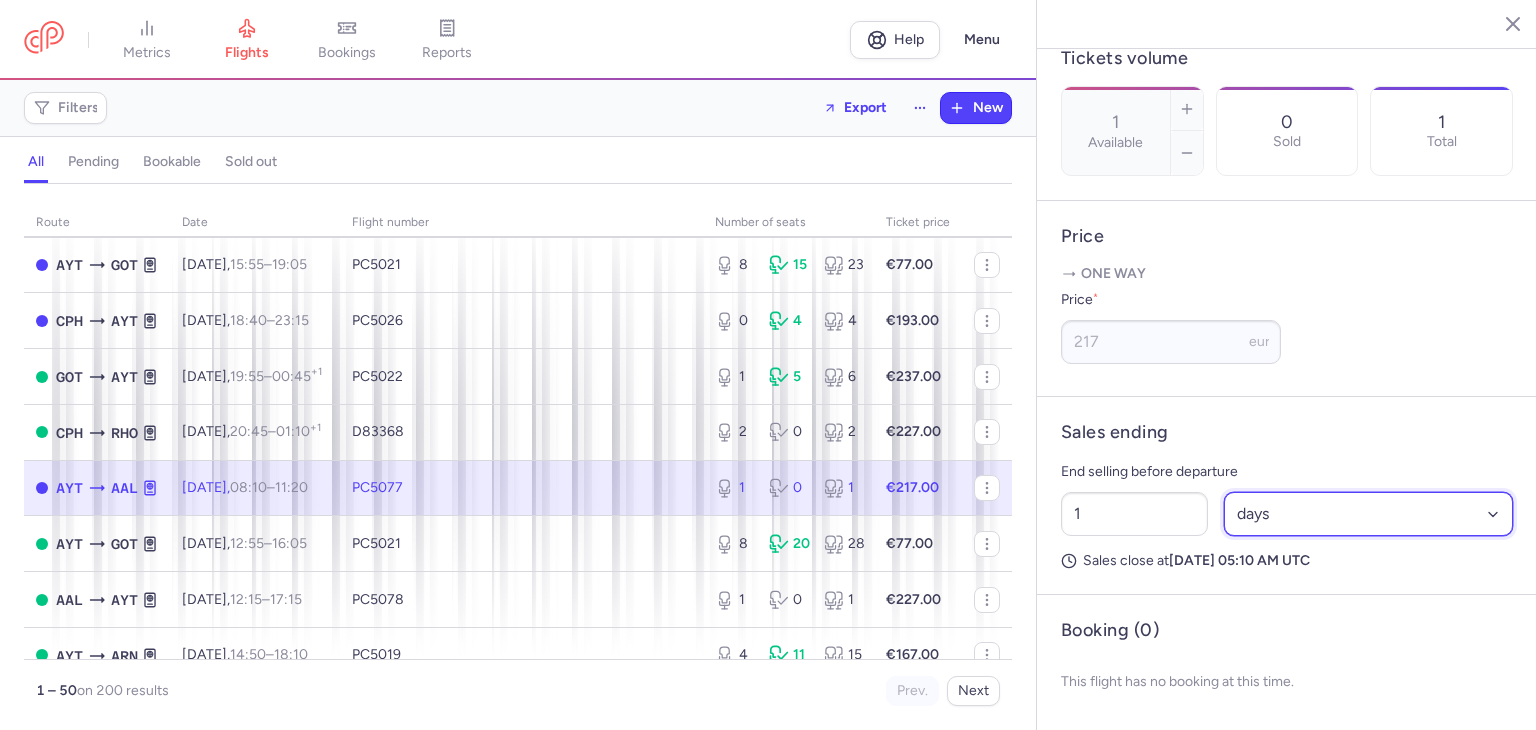 click on "Select an option hours days" at bounding box center (1369, 514) 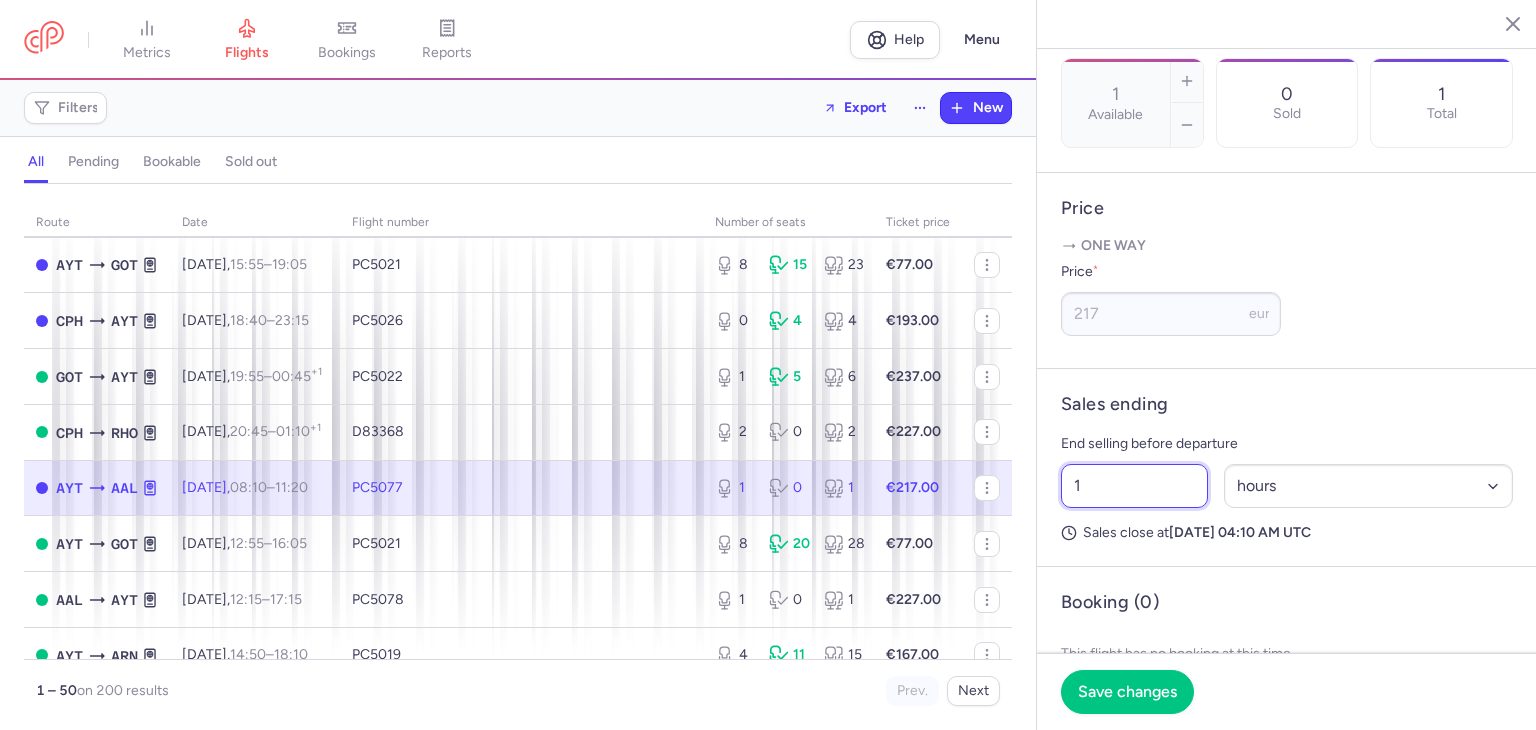 drag, startPoint x: 1163, startPoint y: 521, endPoint x: 1073, endPoint y: 513, distance: 90.35486 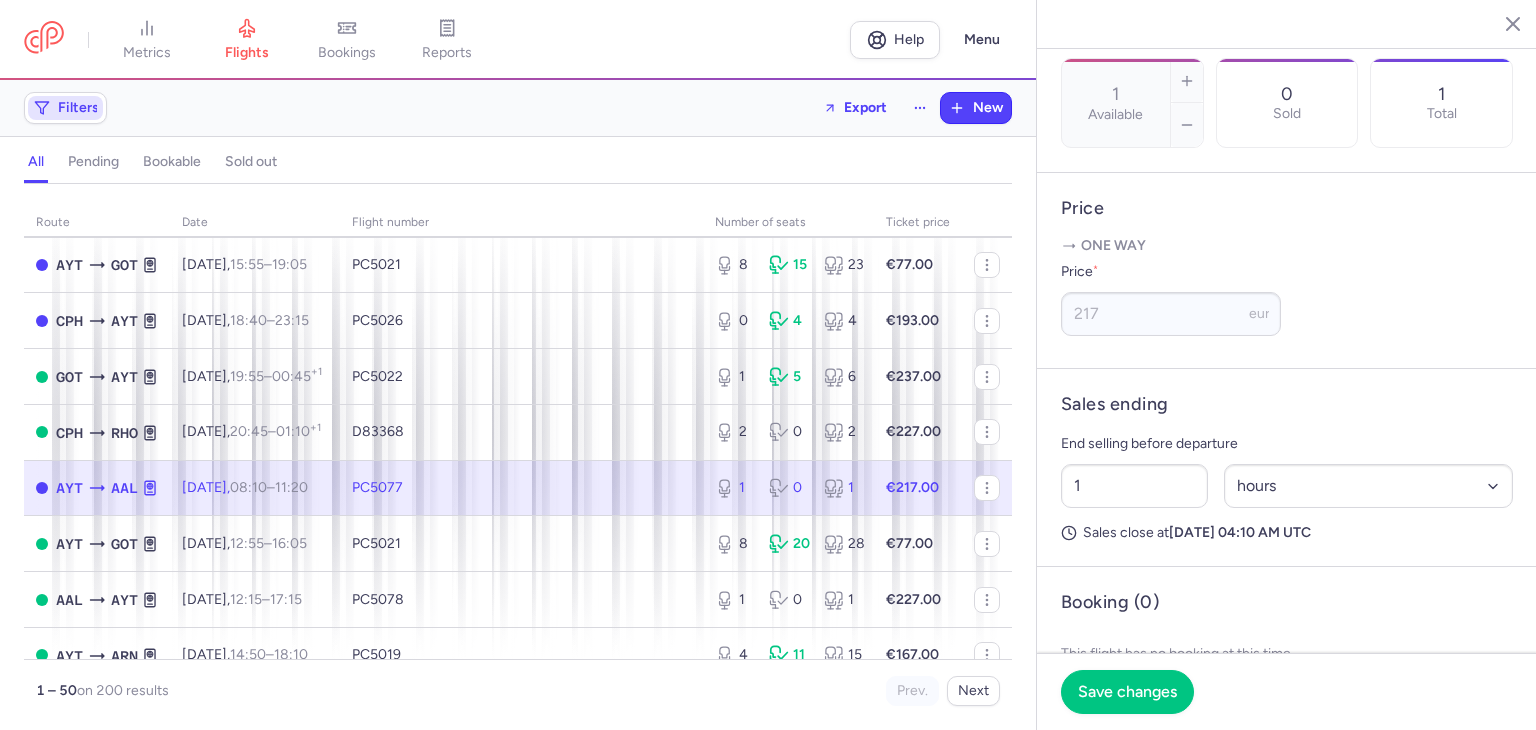 click on "Filters" 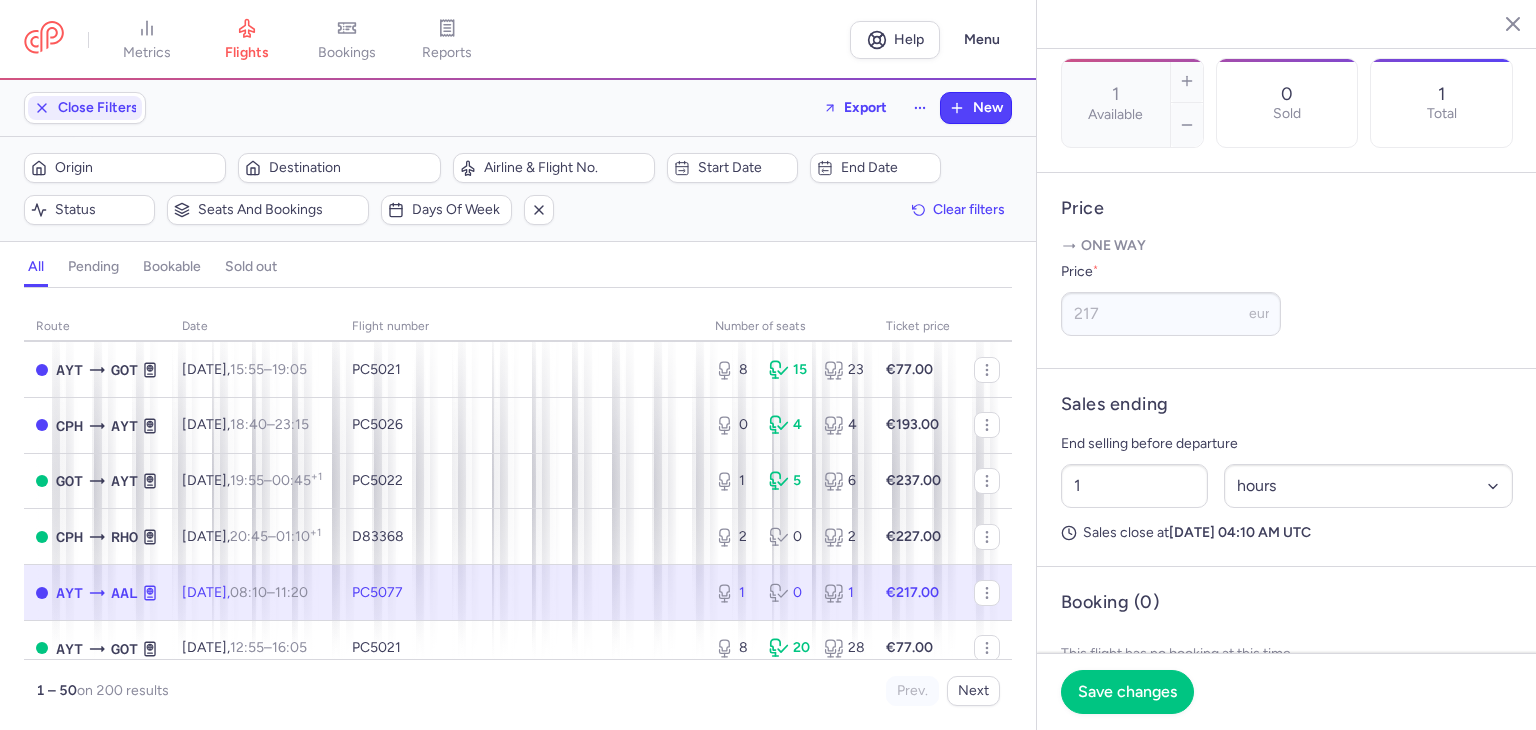 scroll, scrollTop: 0, scrollLeft: 0, axis: both 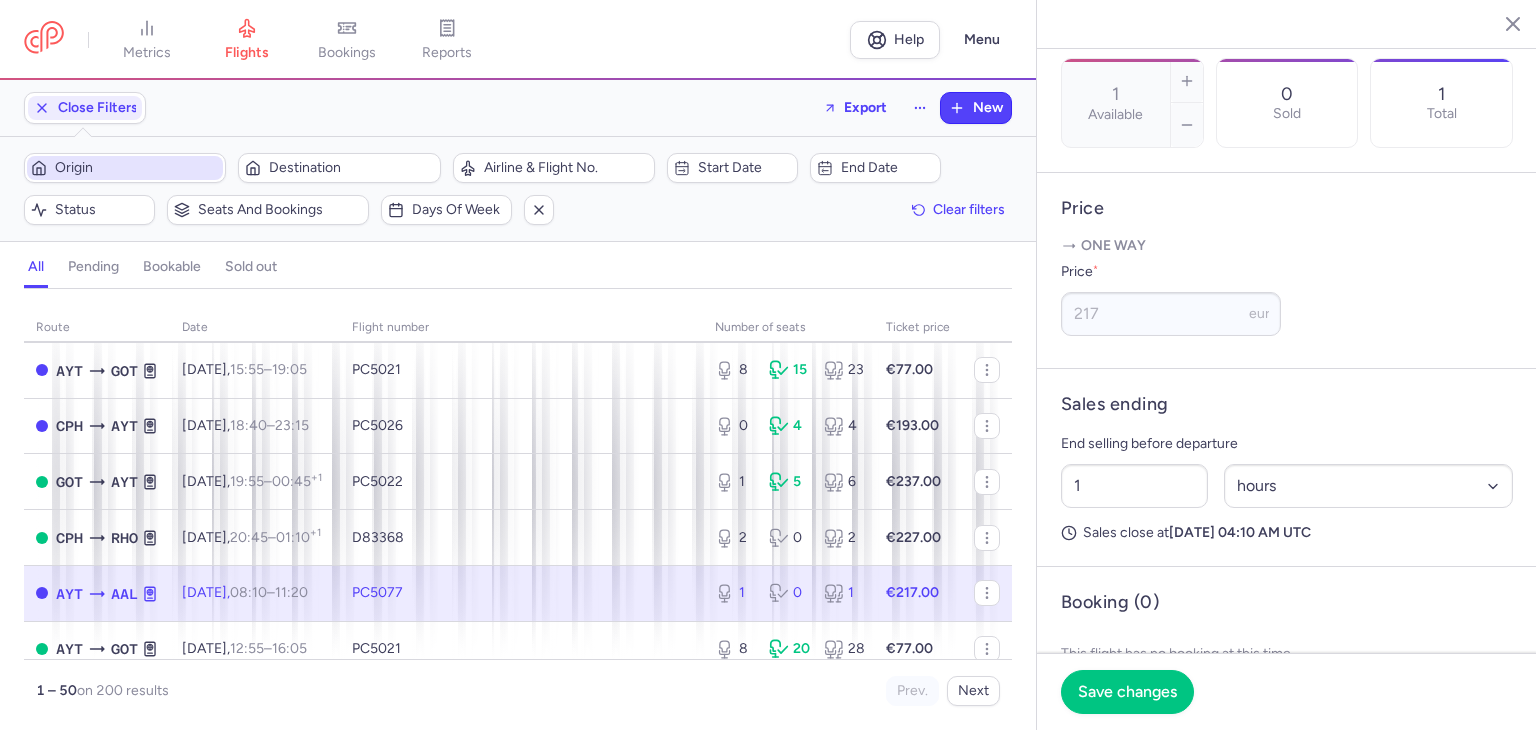 click on "Origin" 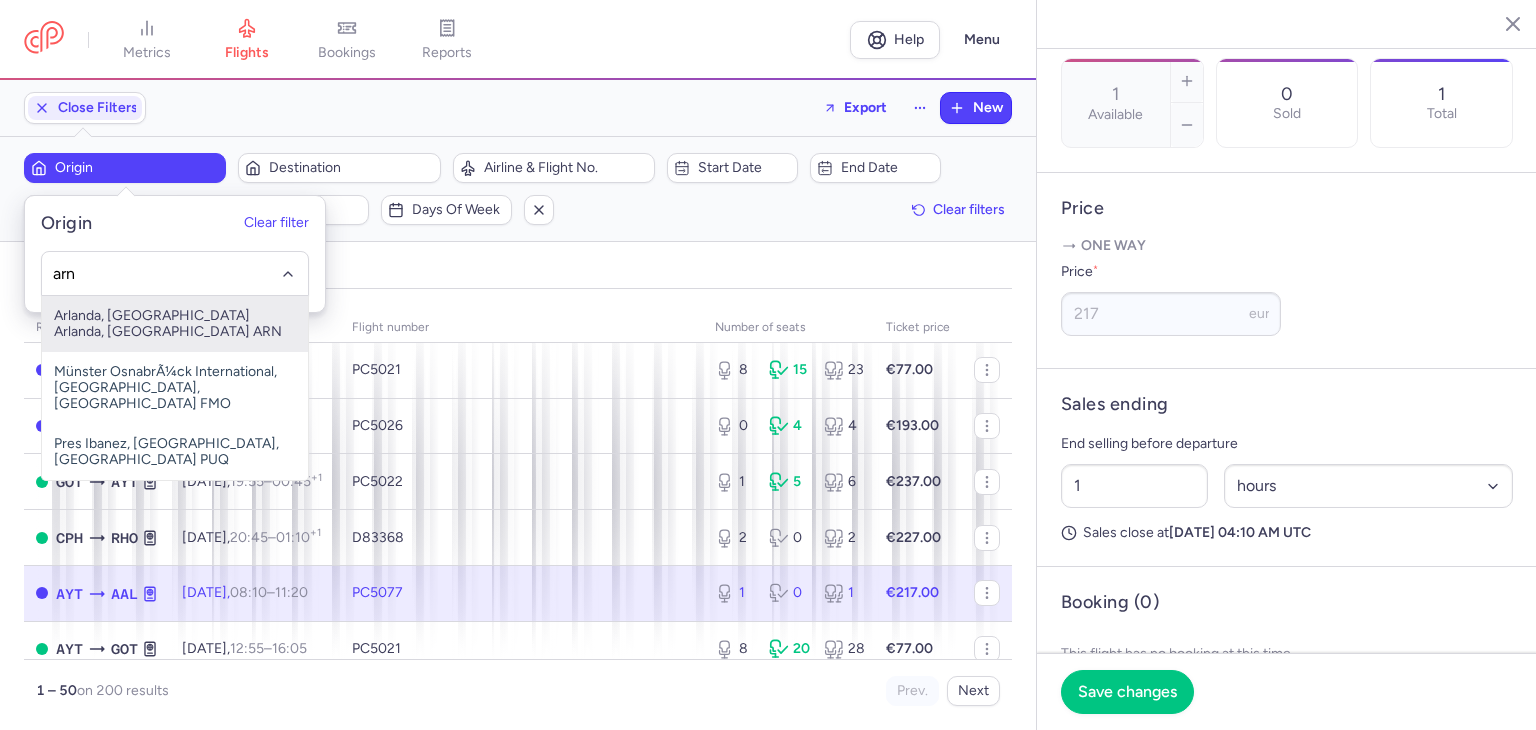 click on "Arlanda, [GEOGRAPHIC_DATA] Arlanda, [GEOGRAPHIC_DATA] ARN" at bounding box center [175, 324] 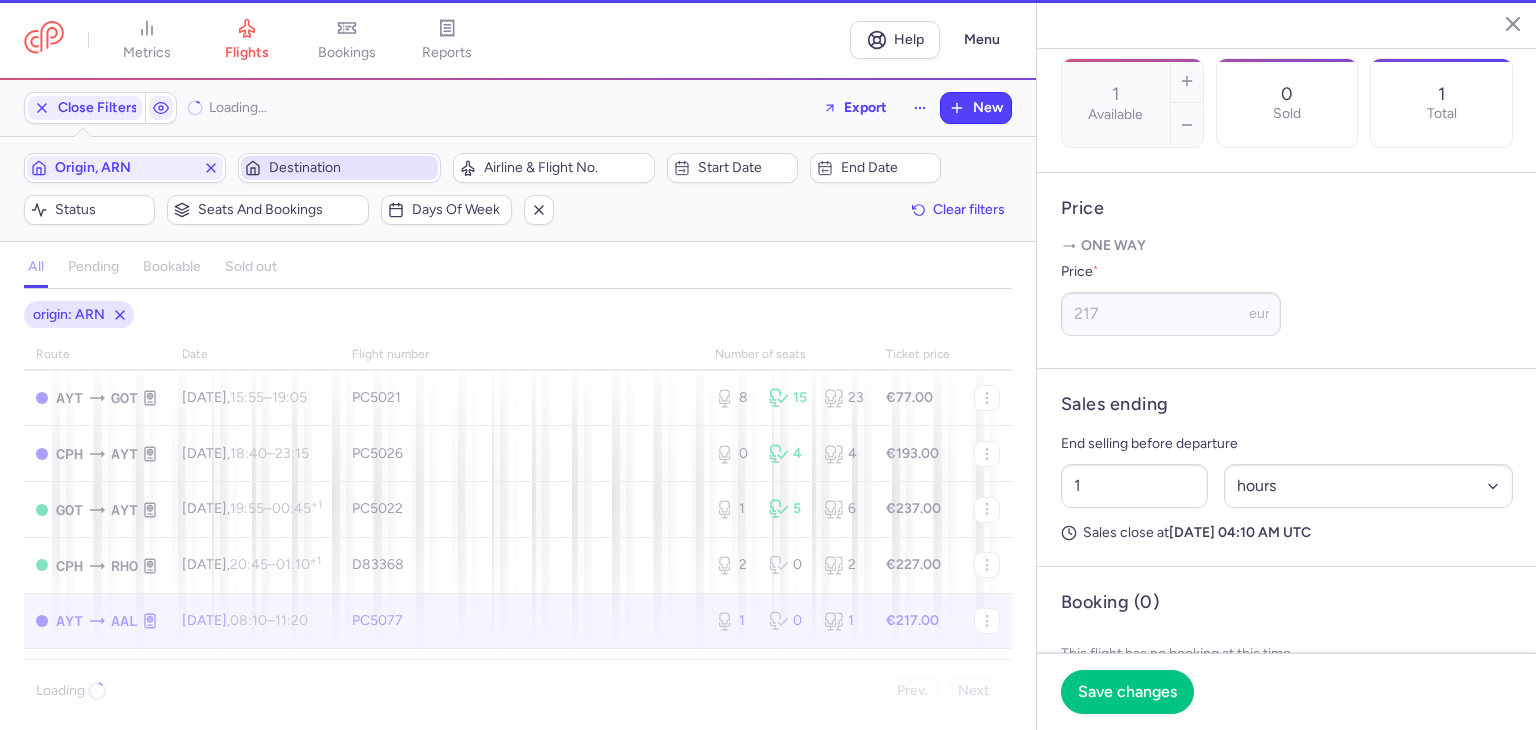 click on "Destination" at bounding box center (351, 168) 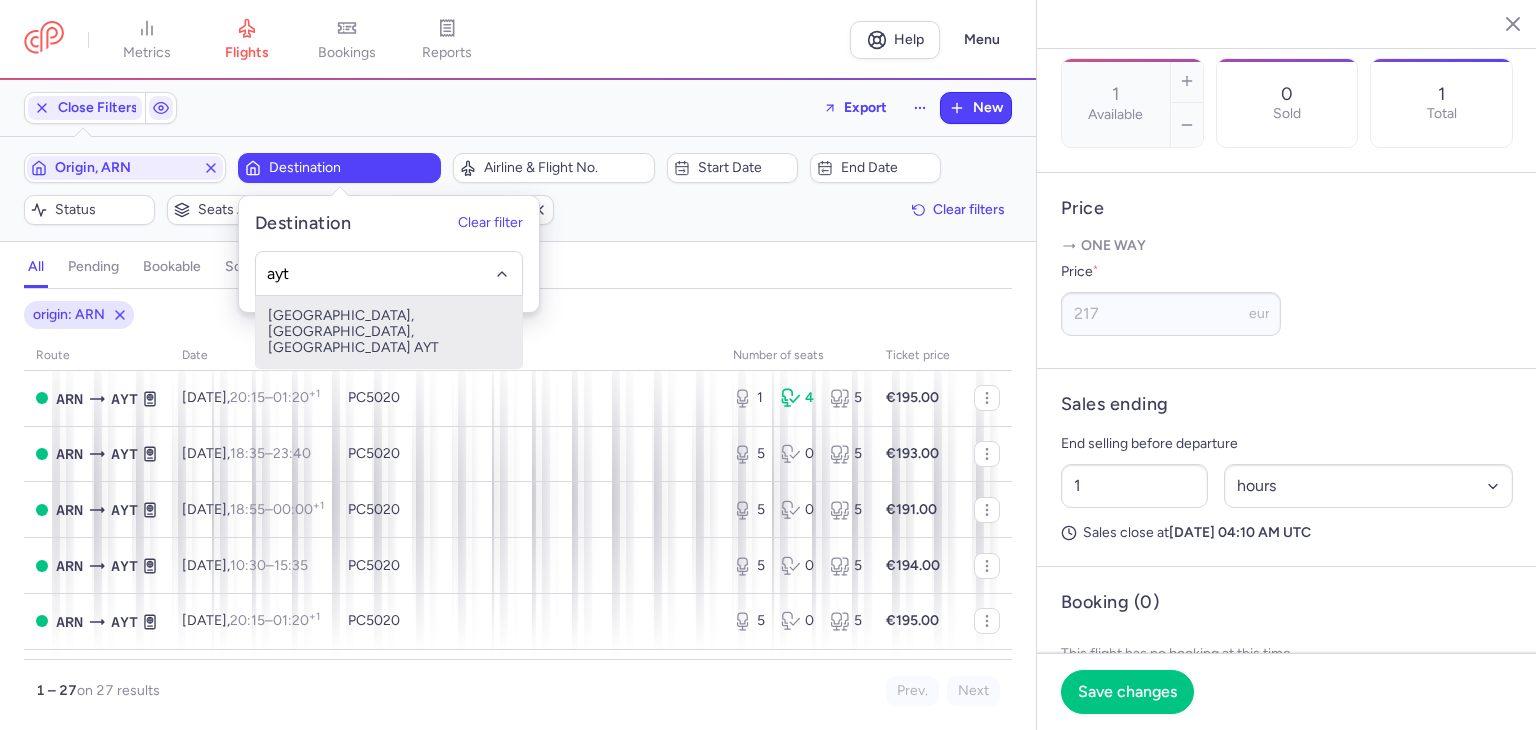 click on "[GEOGRAPHIC_DATA], [GEOGRAPHIC_DATA], [GEOGRAPHIC_DATA] AYT" at bounding box center (389, 332) 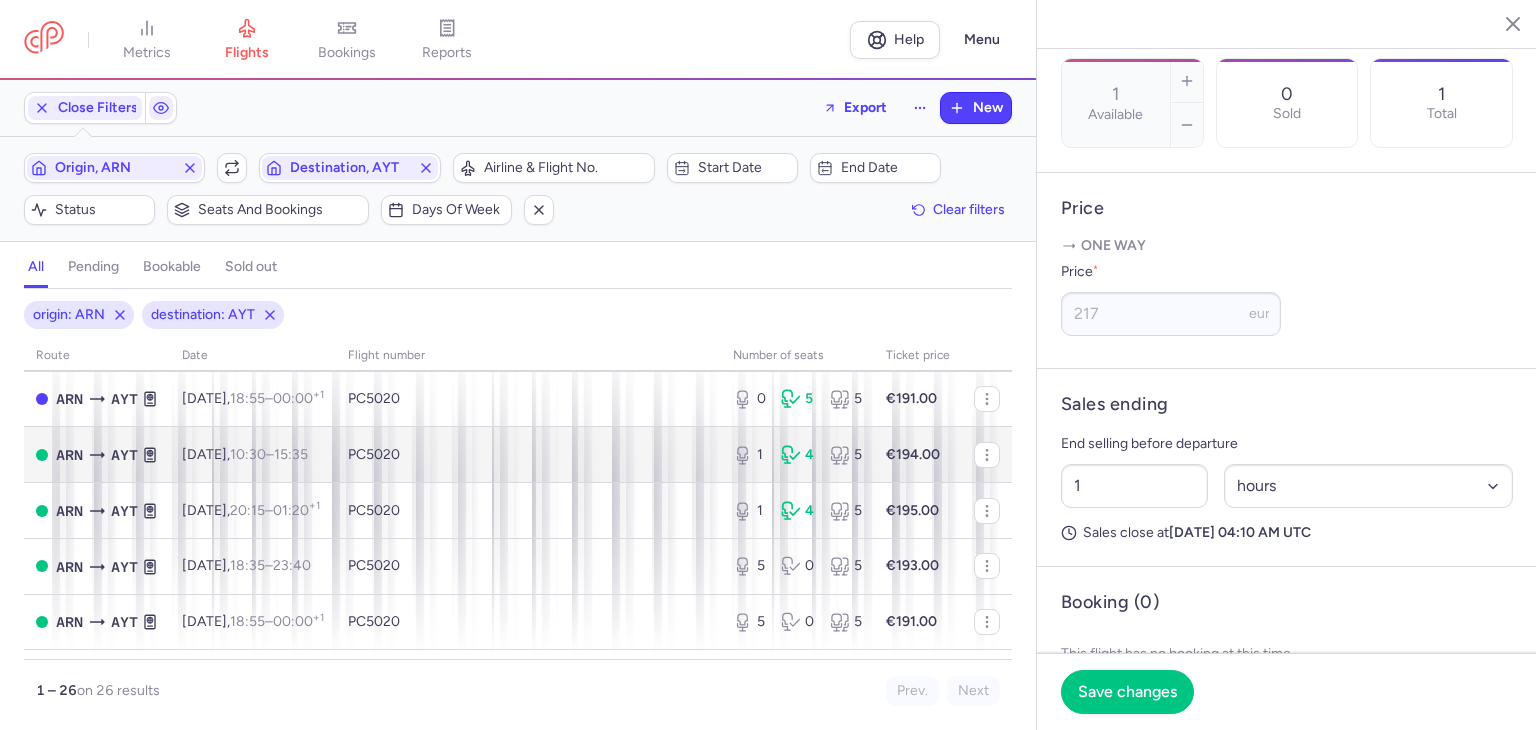 scroll, scrollTop: 0, scrollLeft: 0, axis: both 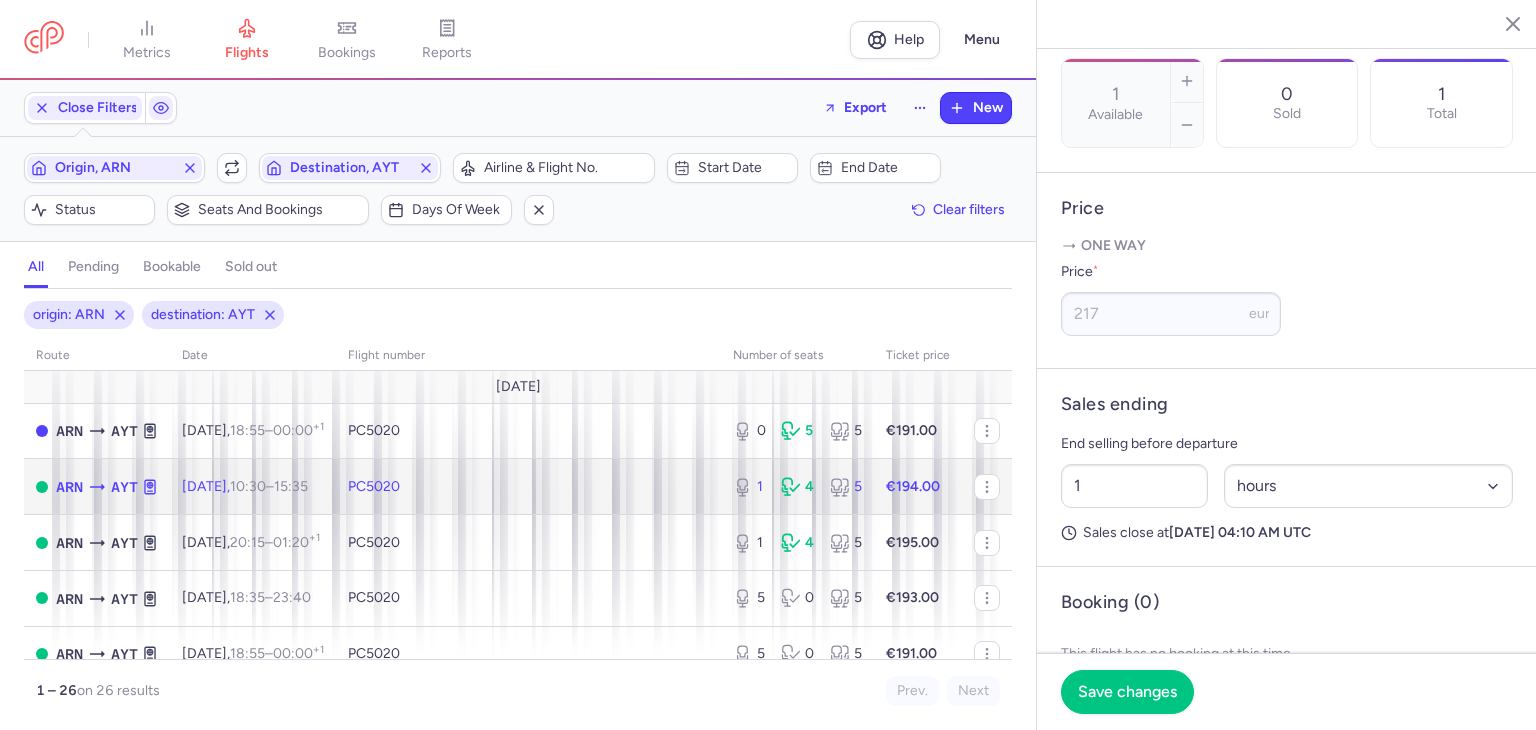 click on "PC5020" 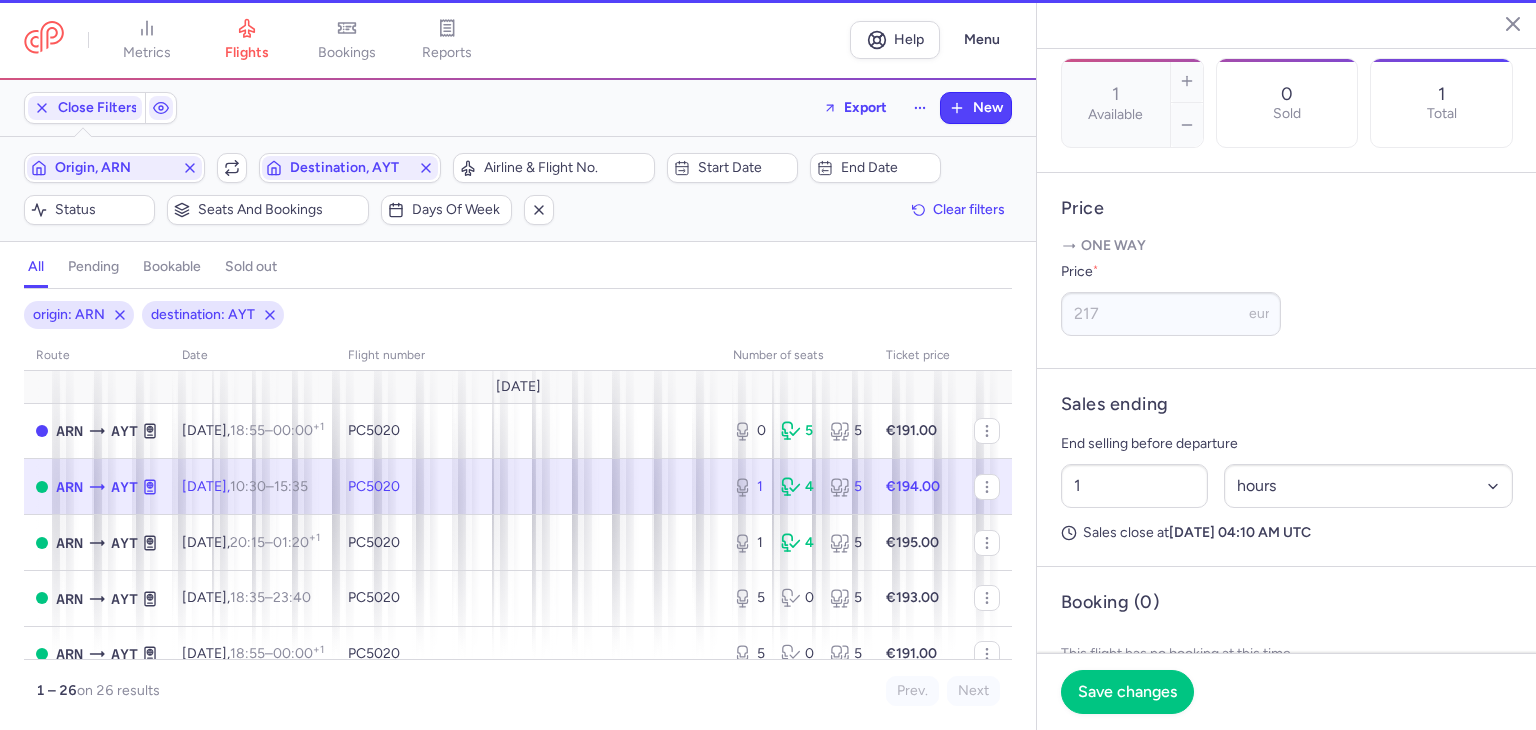 type on "2" 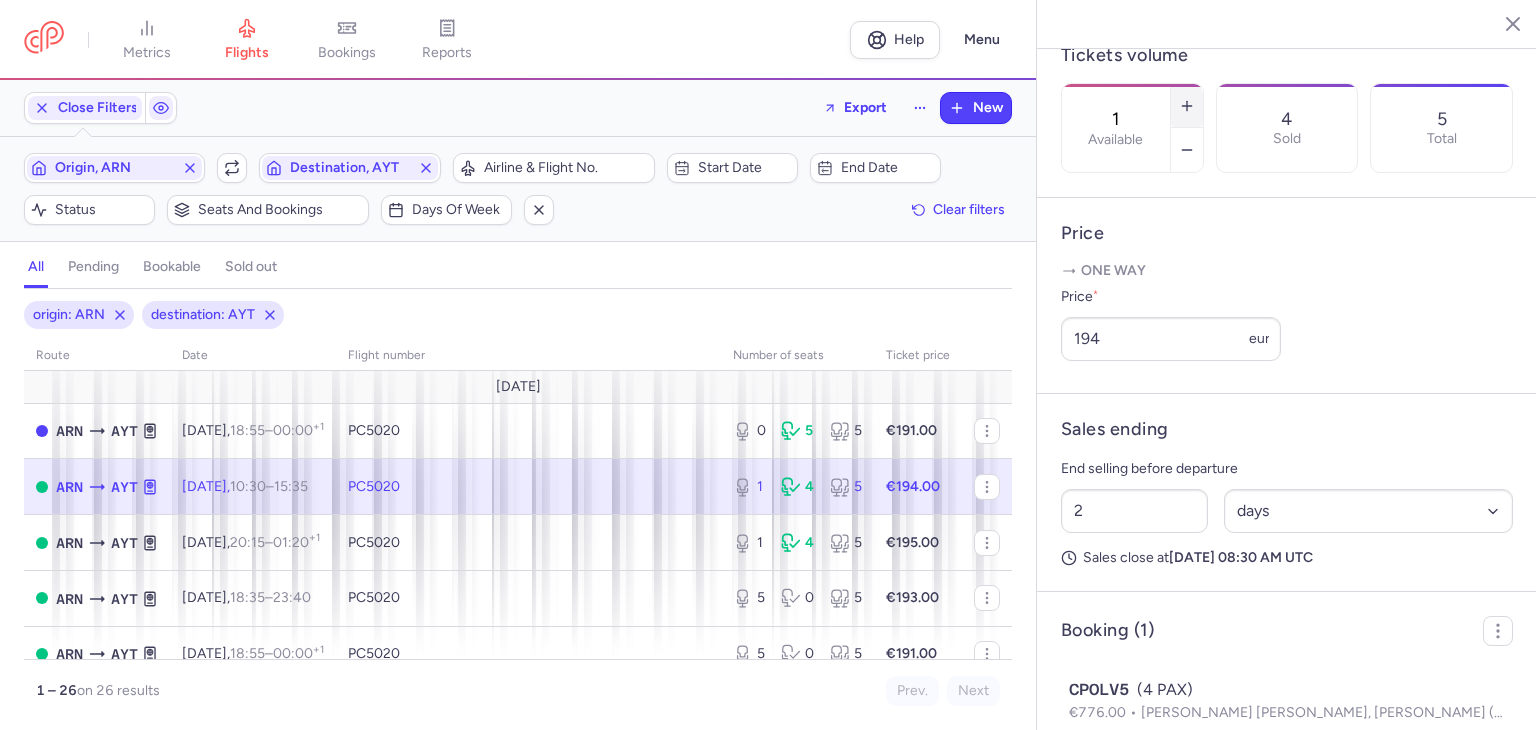 click at bounding box center (1187, 106) 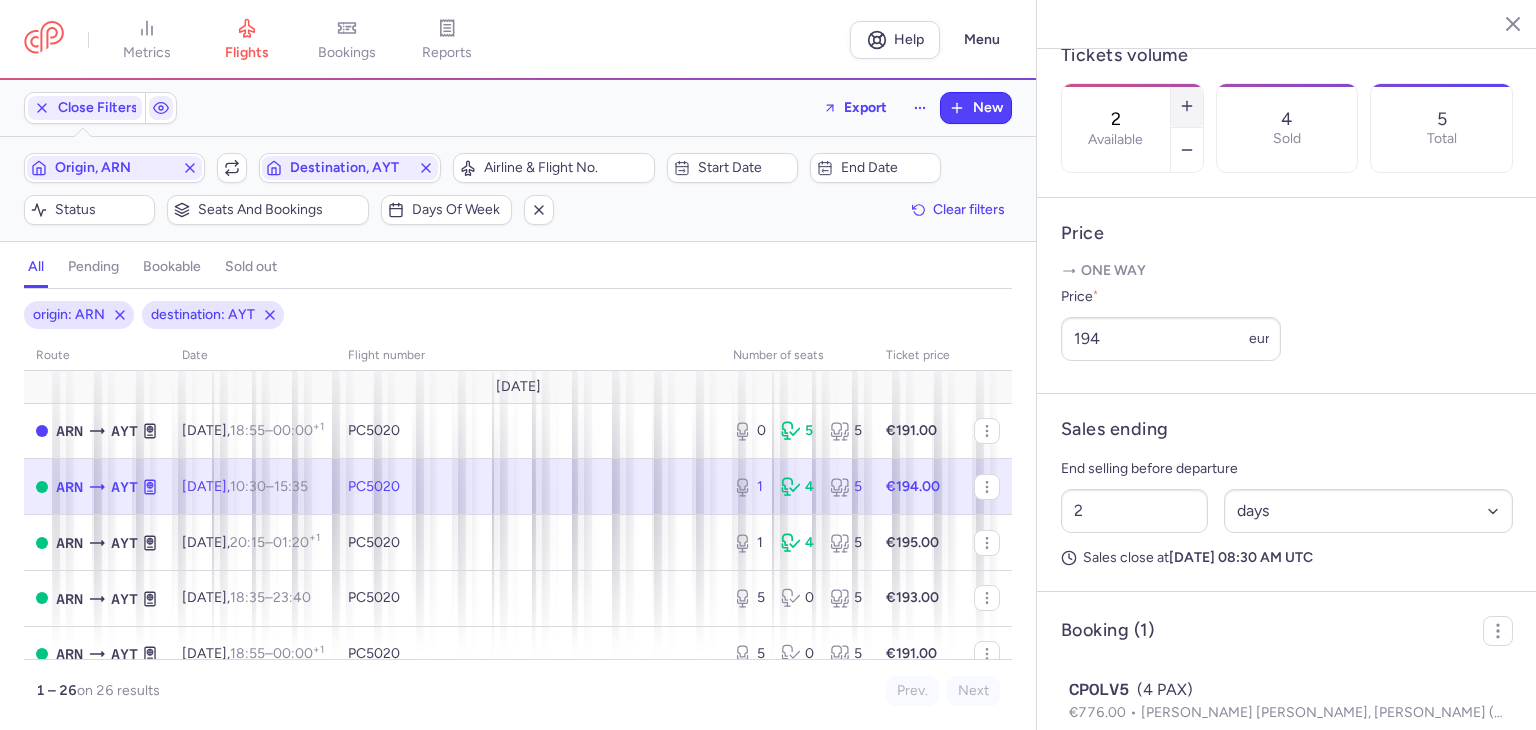 click at bounding box center (1187, 106) 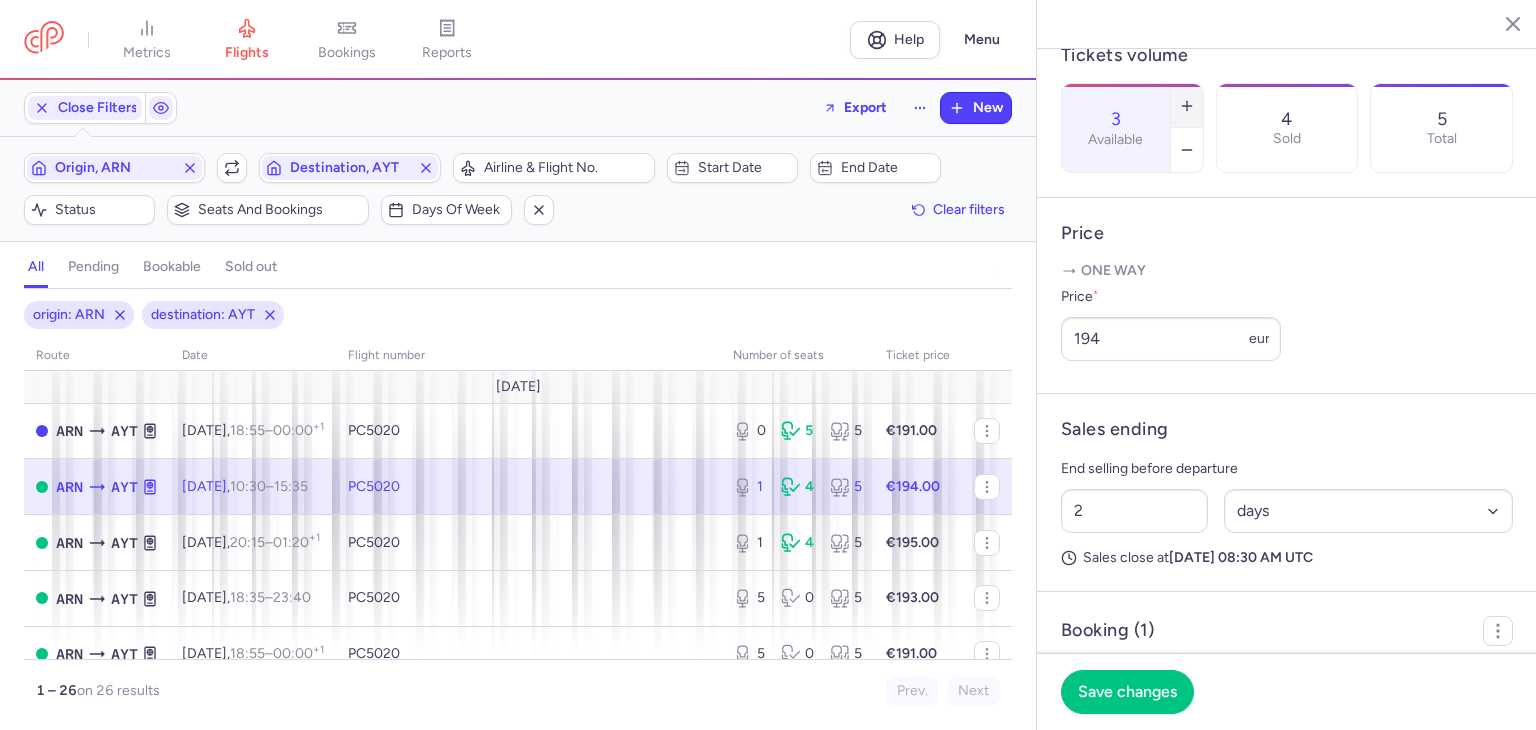 click at bounding box center [1187, 106] 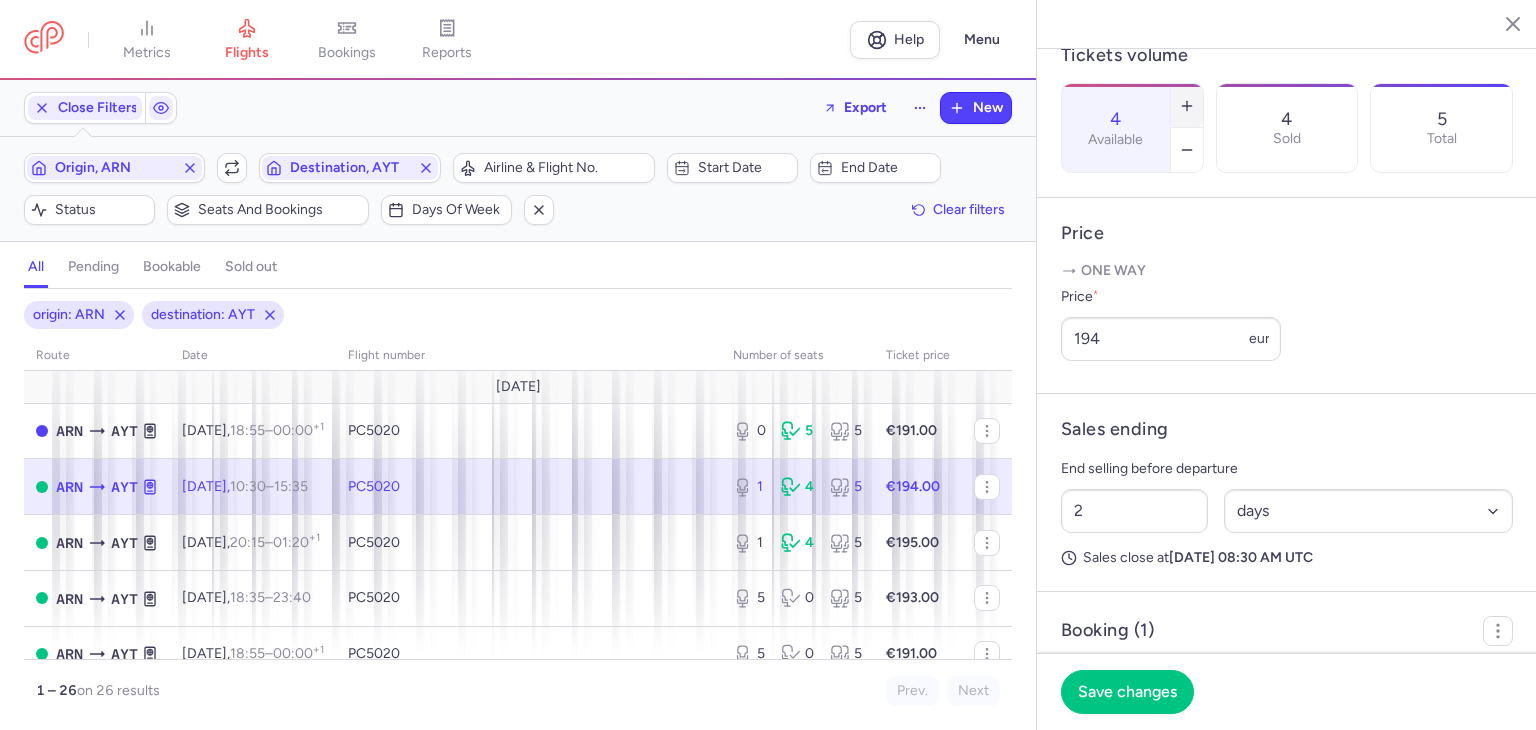 click at bounding box center [1187, 106] 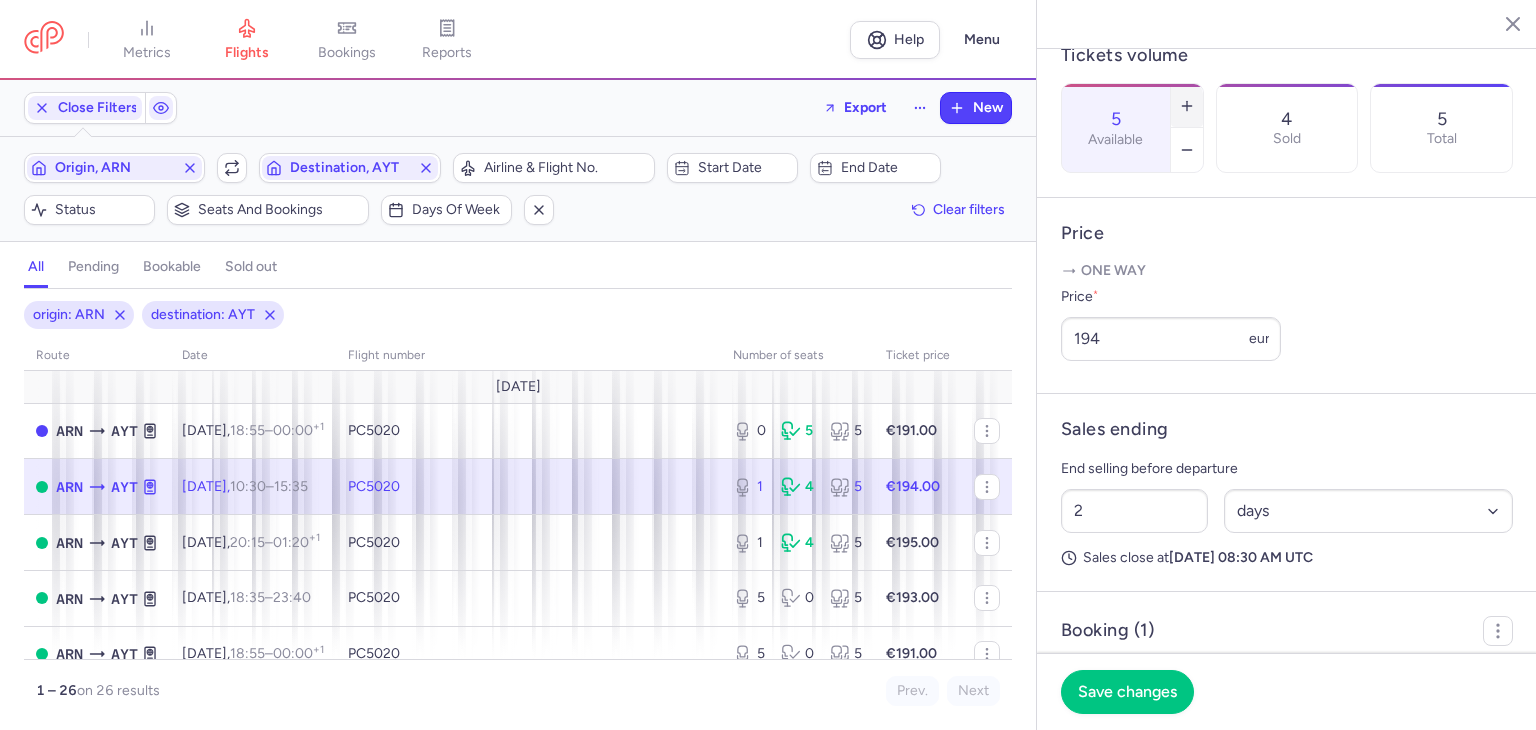 click at bounding box center (1187, 106) 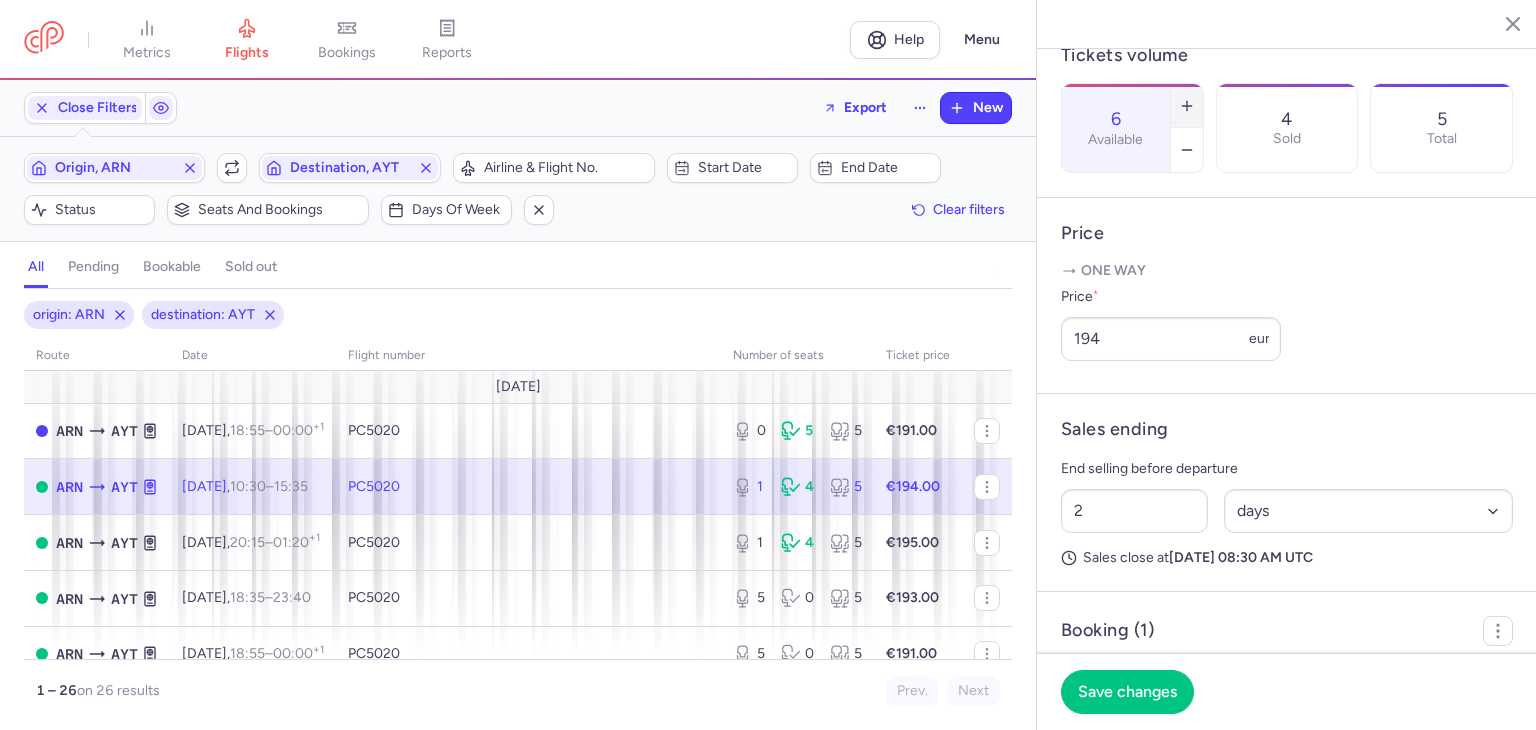 click at bounding box center (1187, 106) 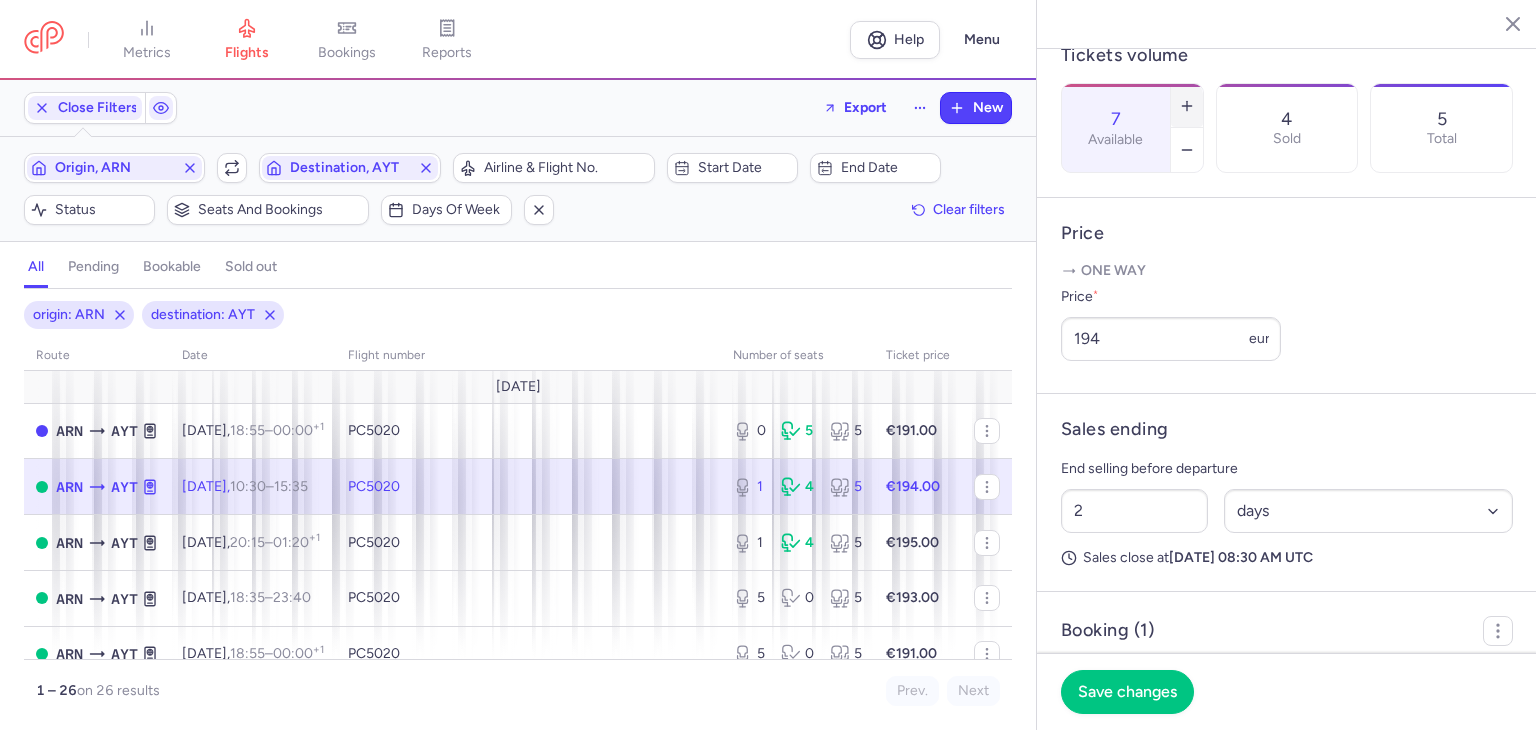 click at bounding box center [1187, 106] 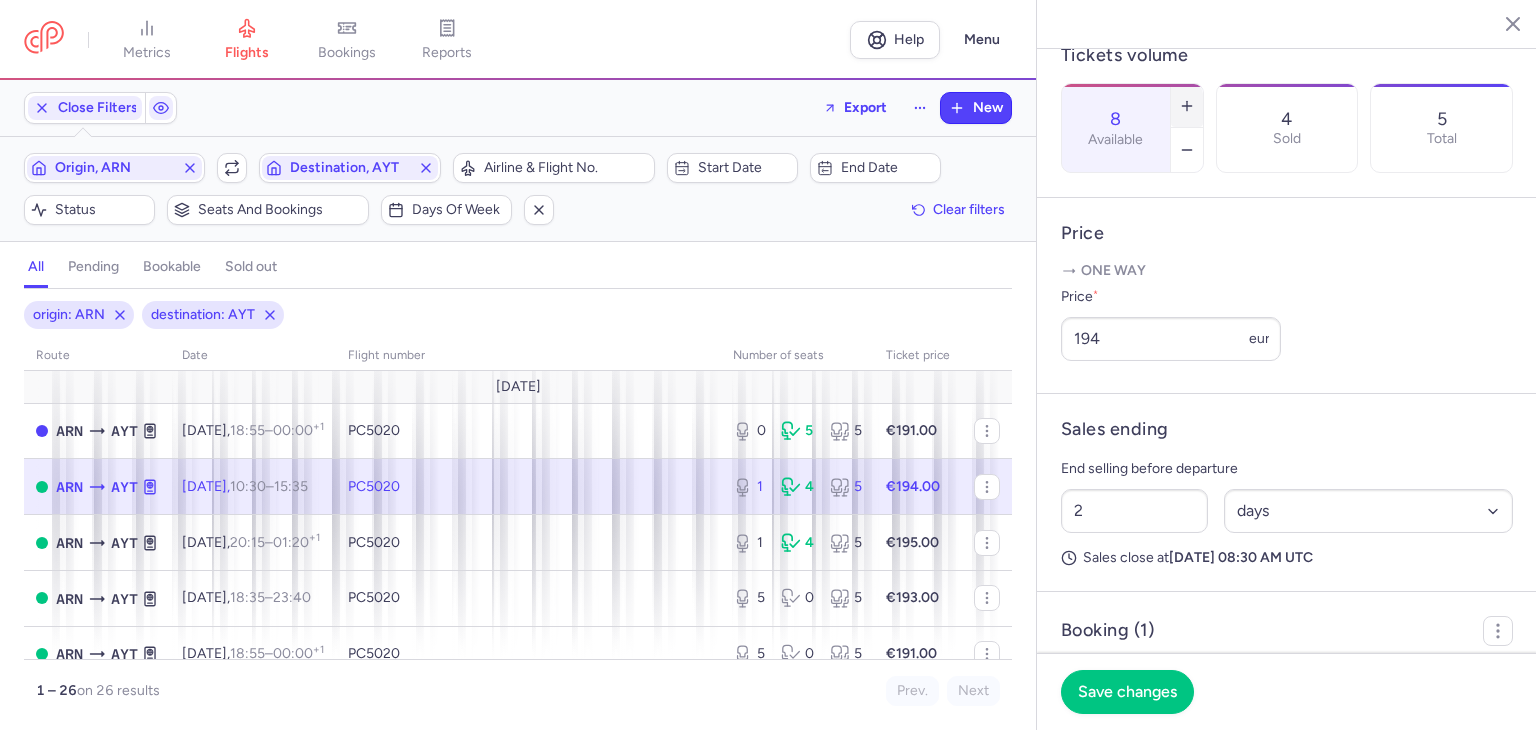 click at bounding box center (1187, 106) 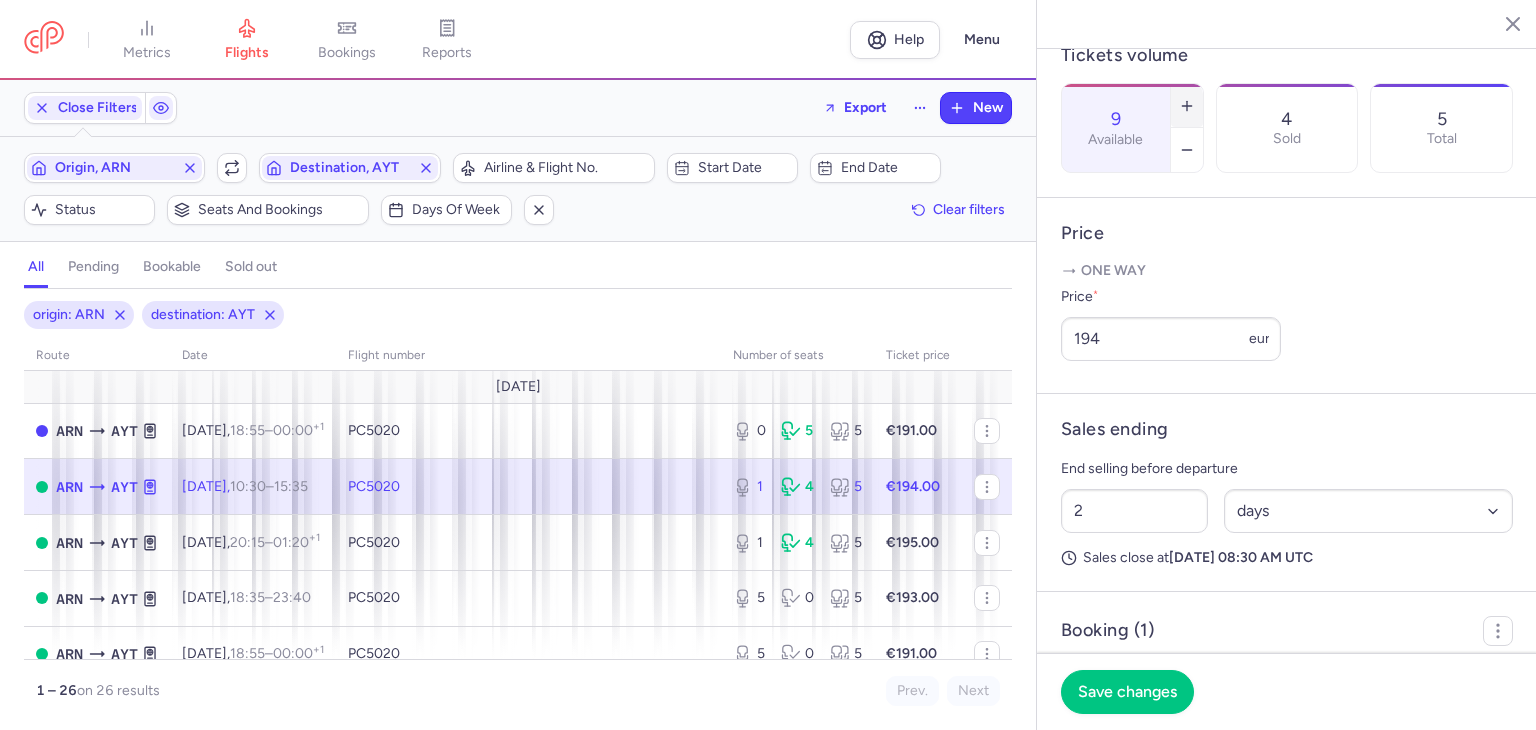 click at bounding box center (1187, 106) 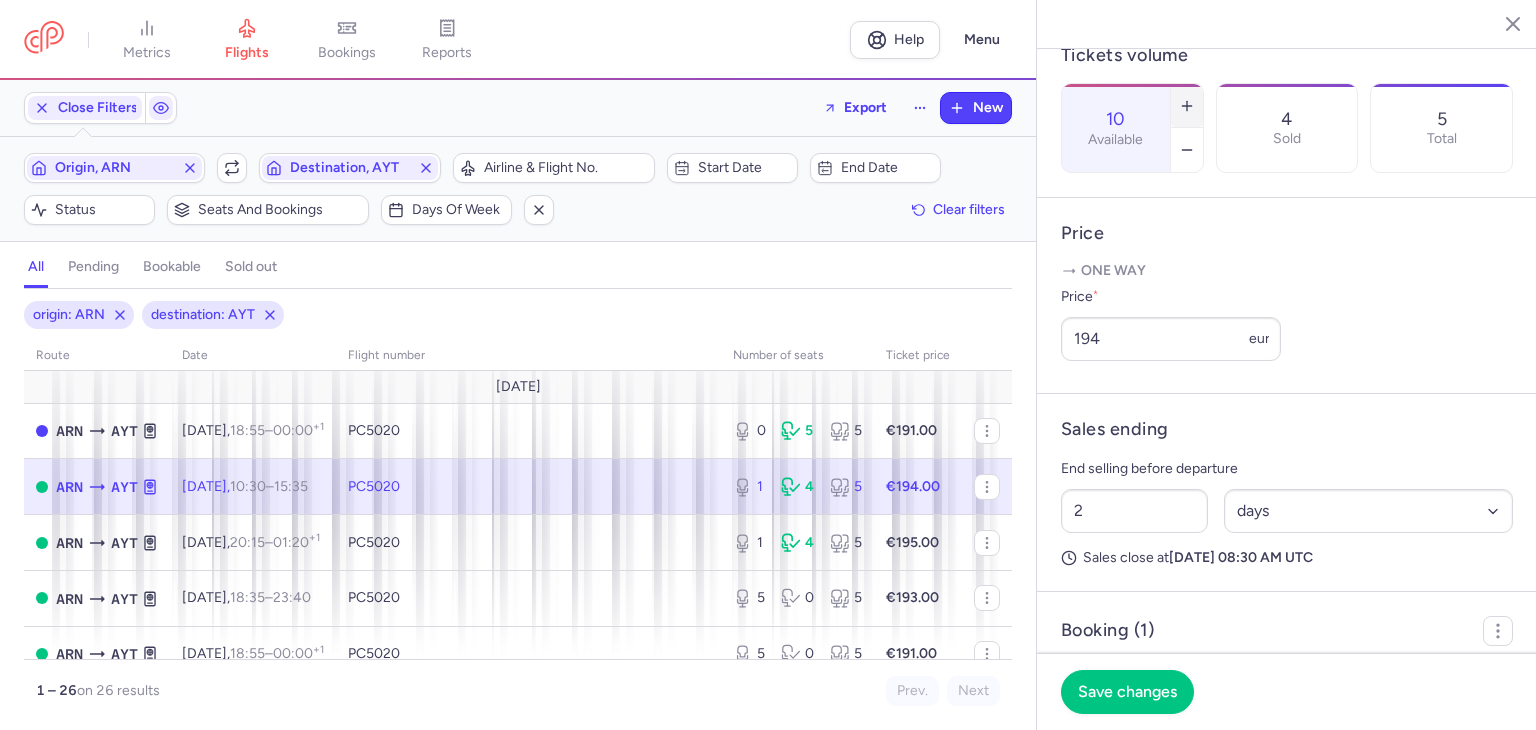click at bounding box center [1187, 106] 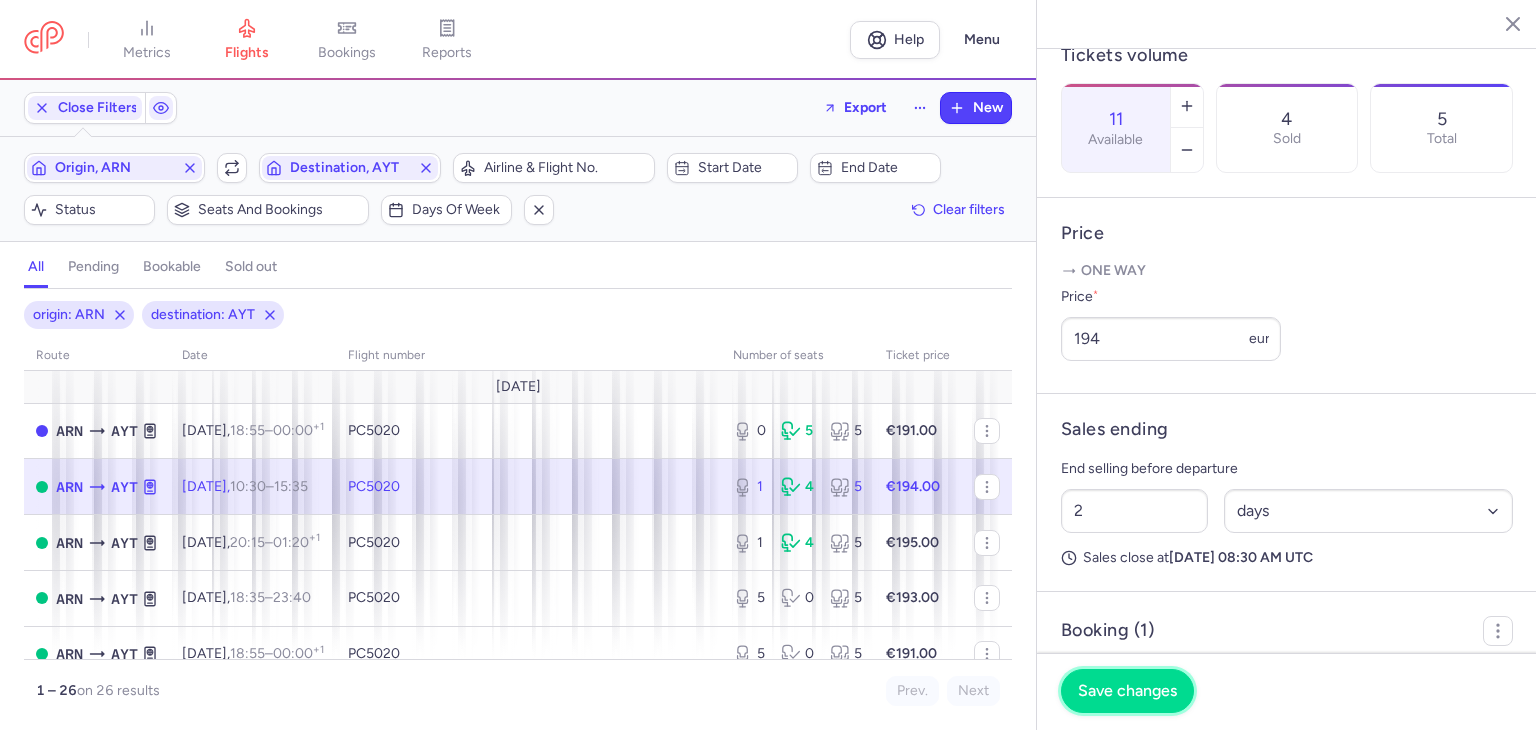 click on "Save changes" at bounding box center (1127, 691) 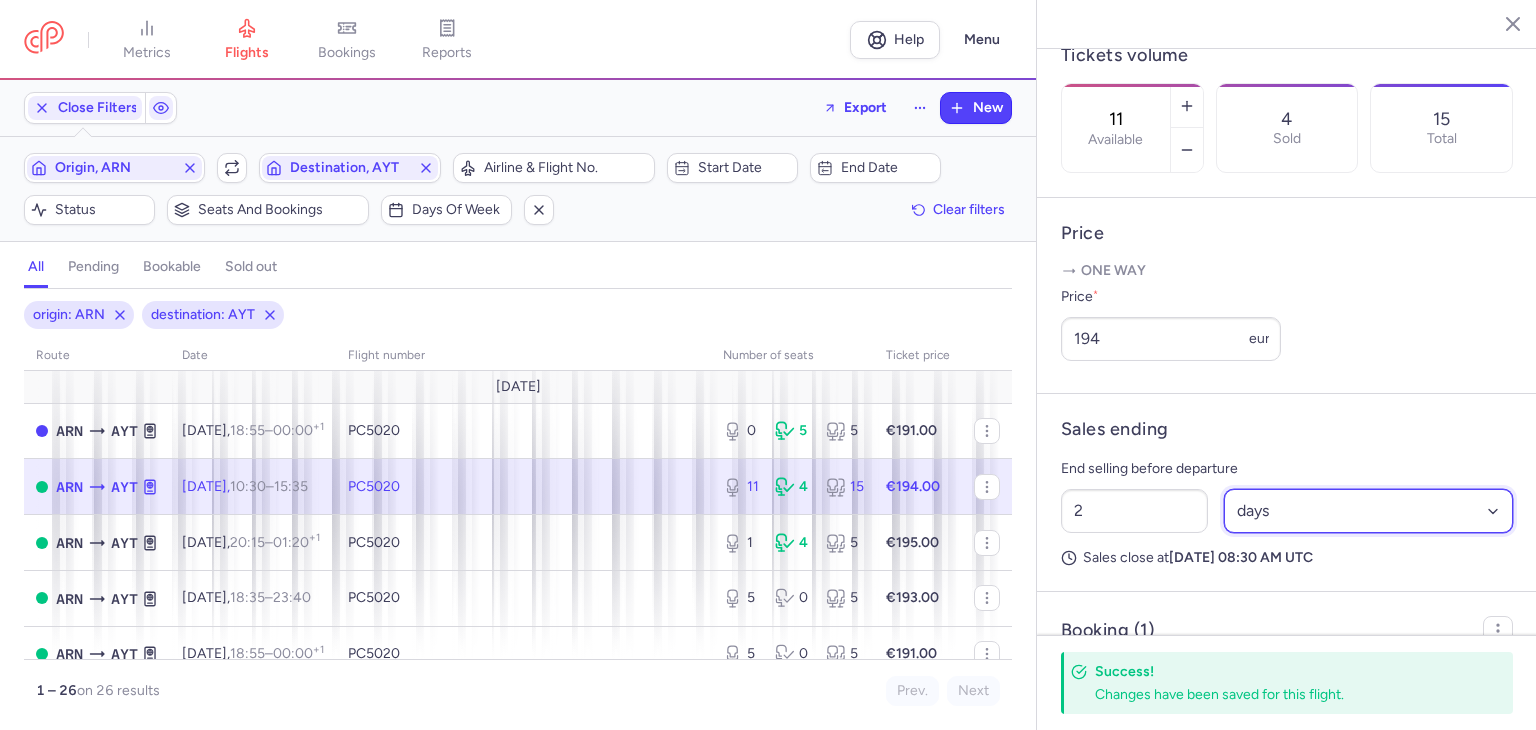 click on "Select an option hours days" at bounding box center [1369, 511] 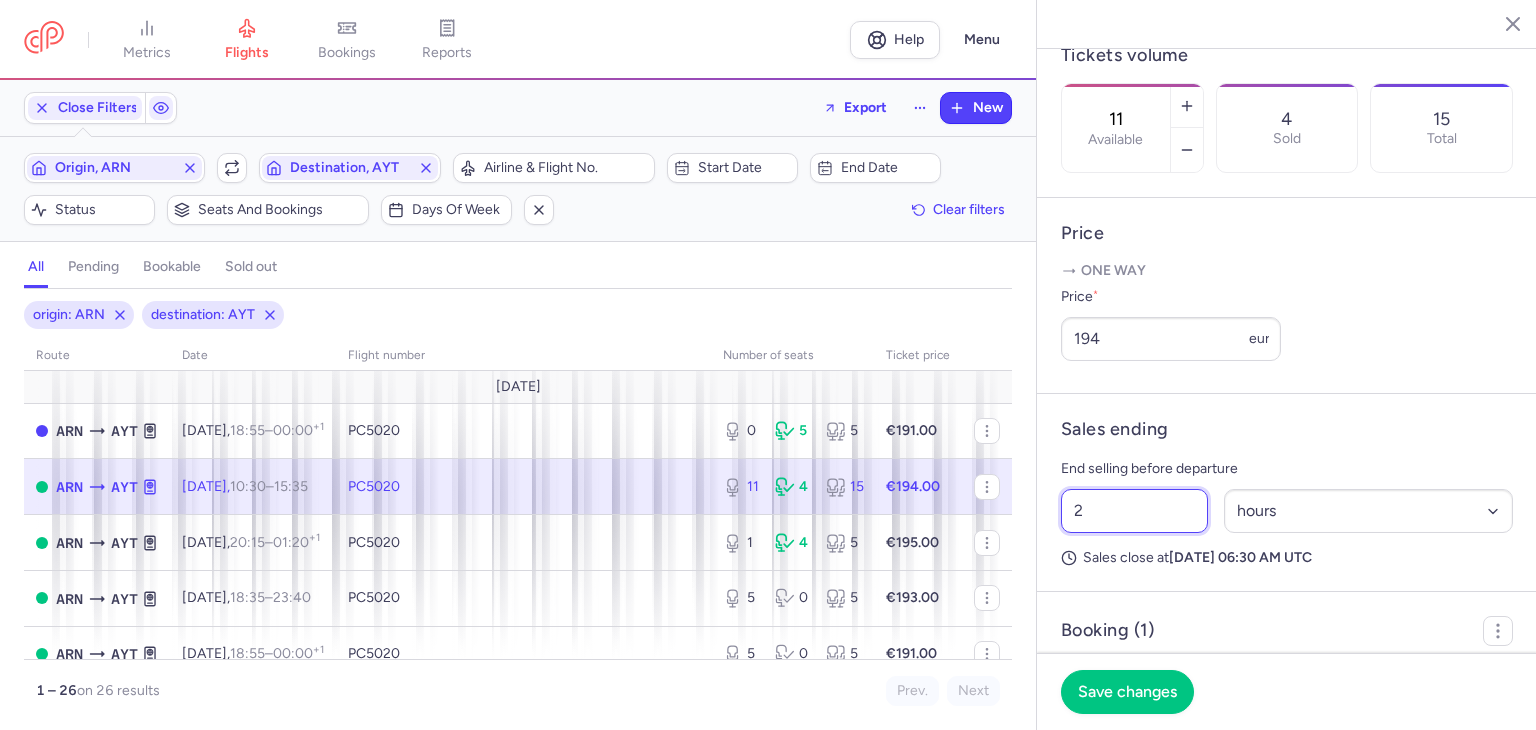 drag, startPoint x: 1064, startPoint y: 509, endPoint x: 1054, endPoint y: 526, distance: 19.723083 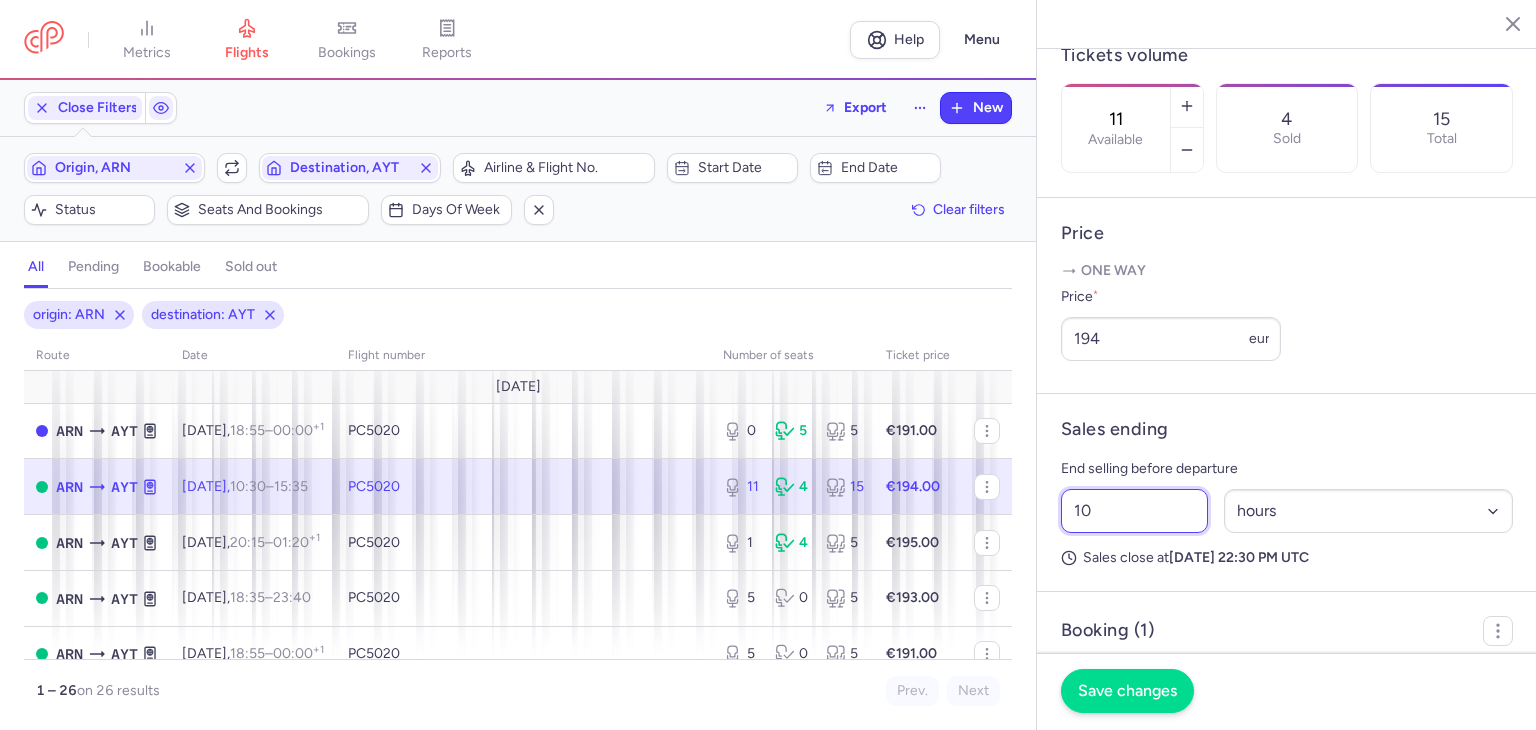 type on "10" 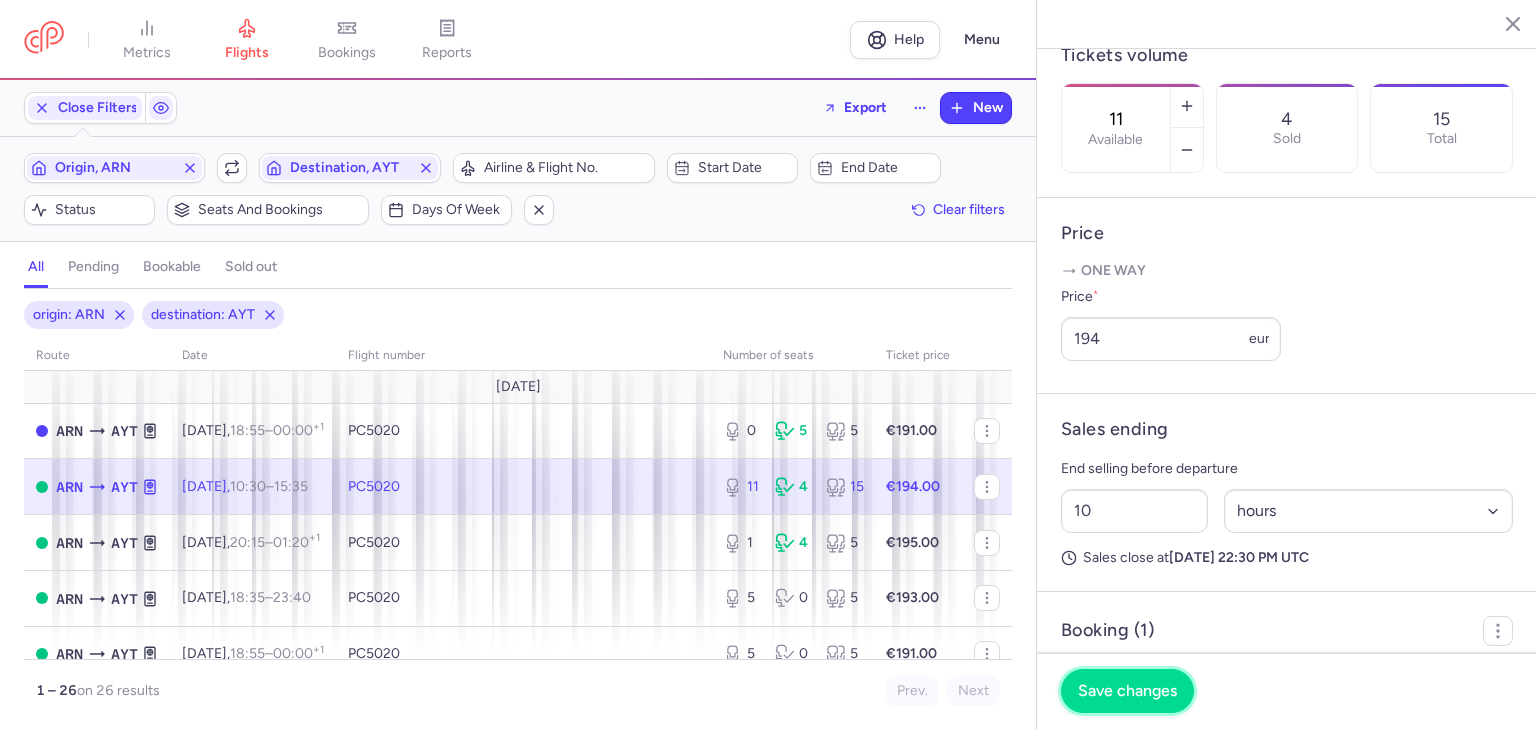 click on "Save changes" at bounding box center [1127, 691] 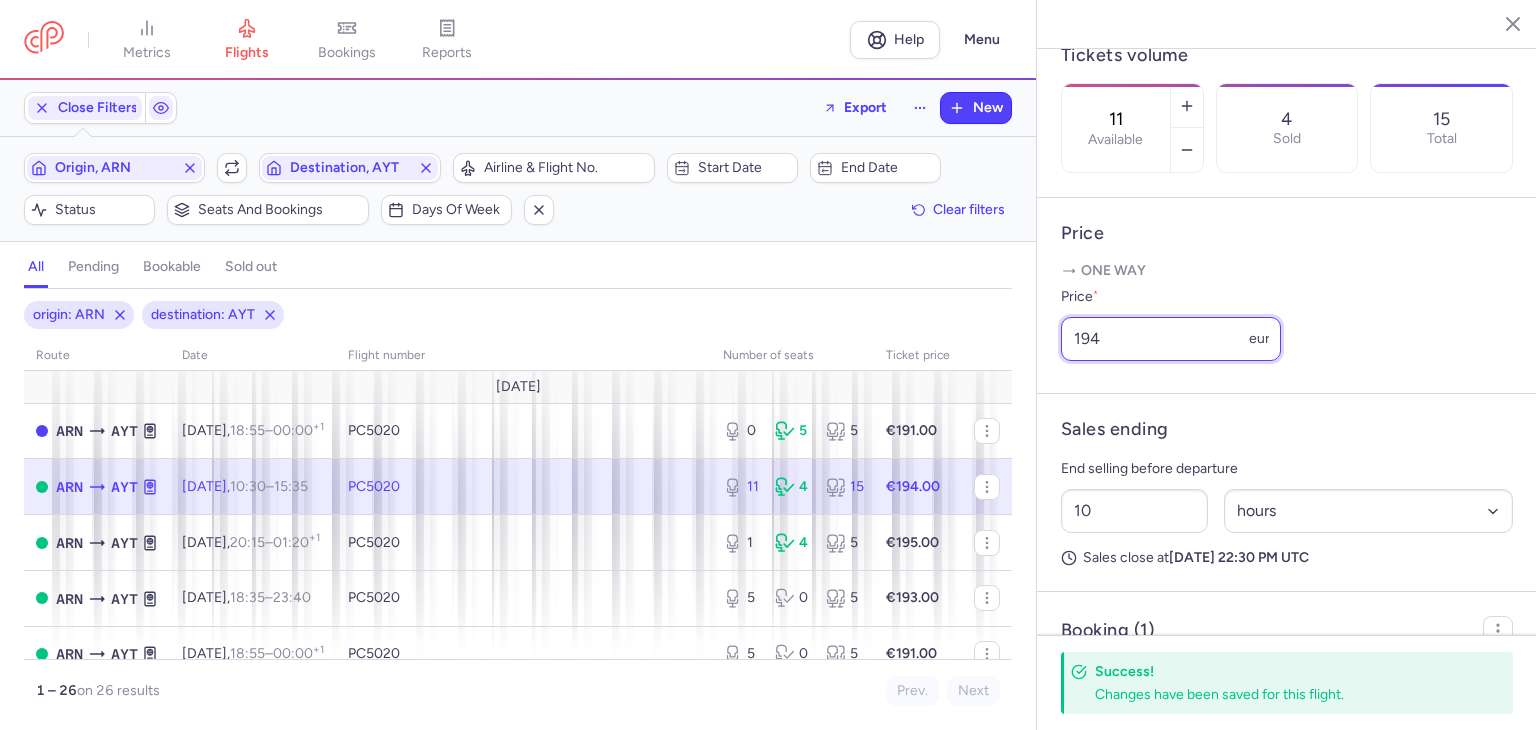 drag, startPoint x: 1105, startPoint y: 335, endPoint x: 924, endPoint y: 335, distance: 181 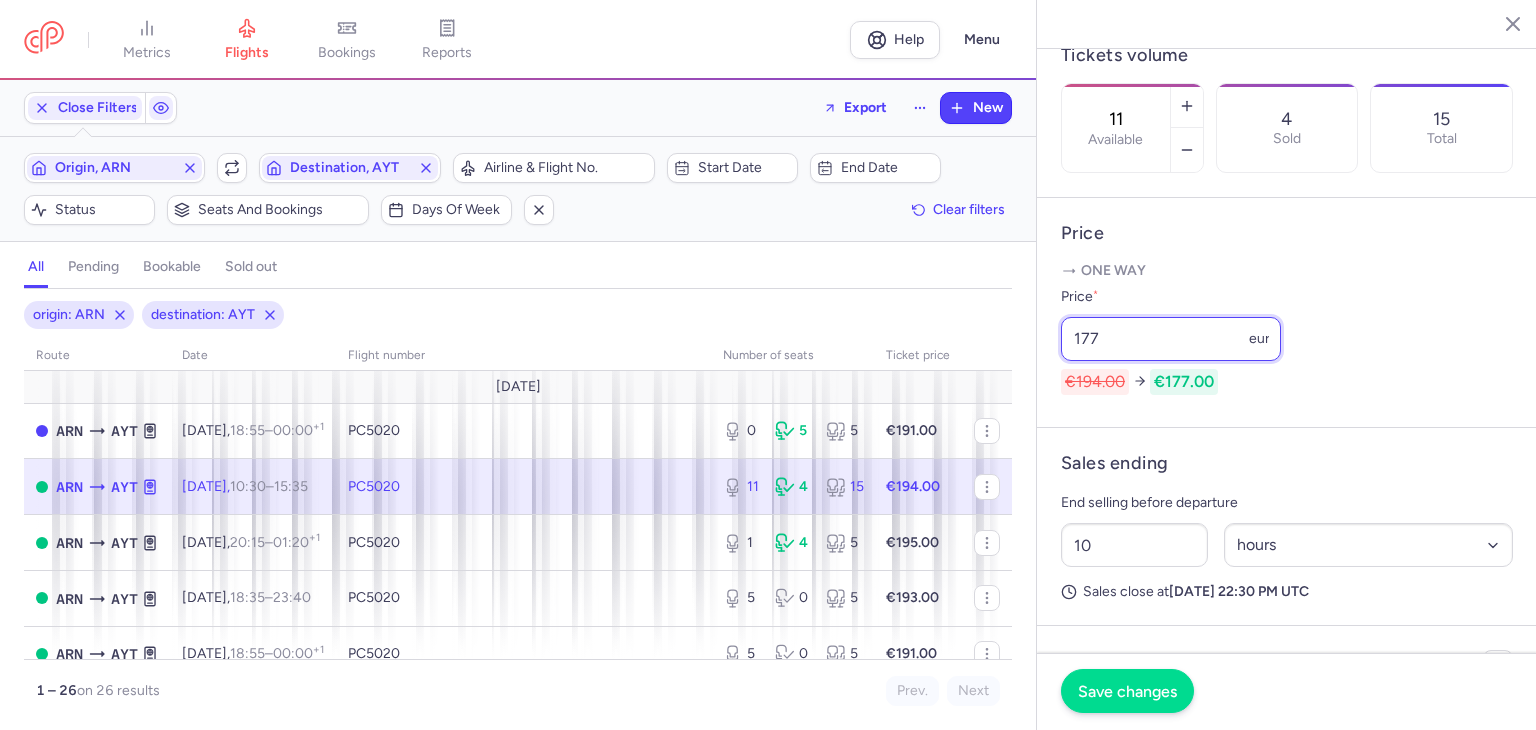 type on "177" 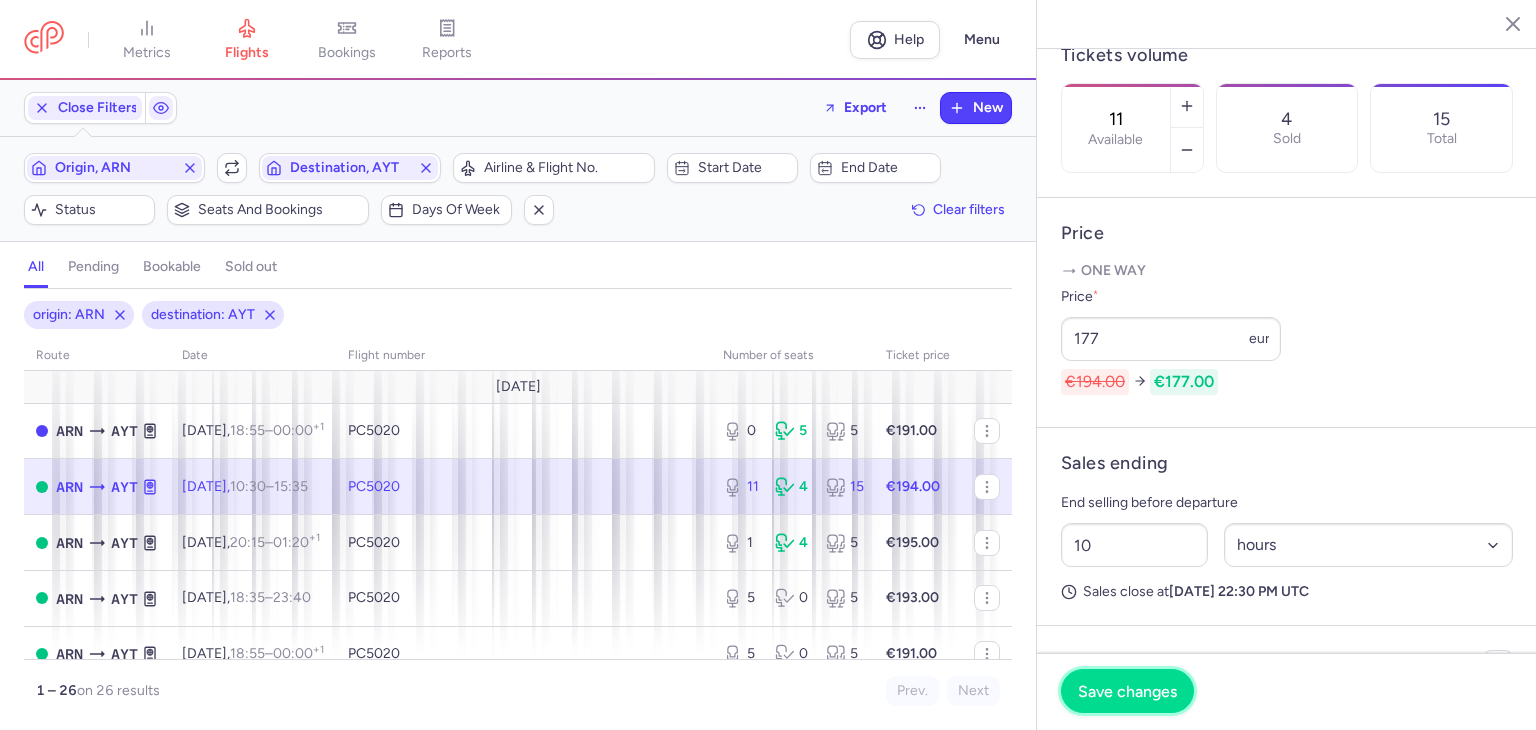 click on "Save changes" at bounding box center (1127, 691) 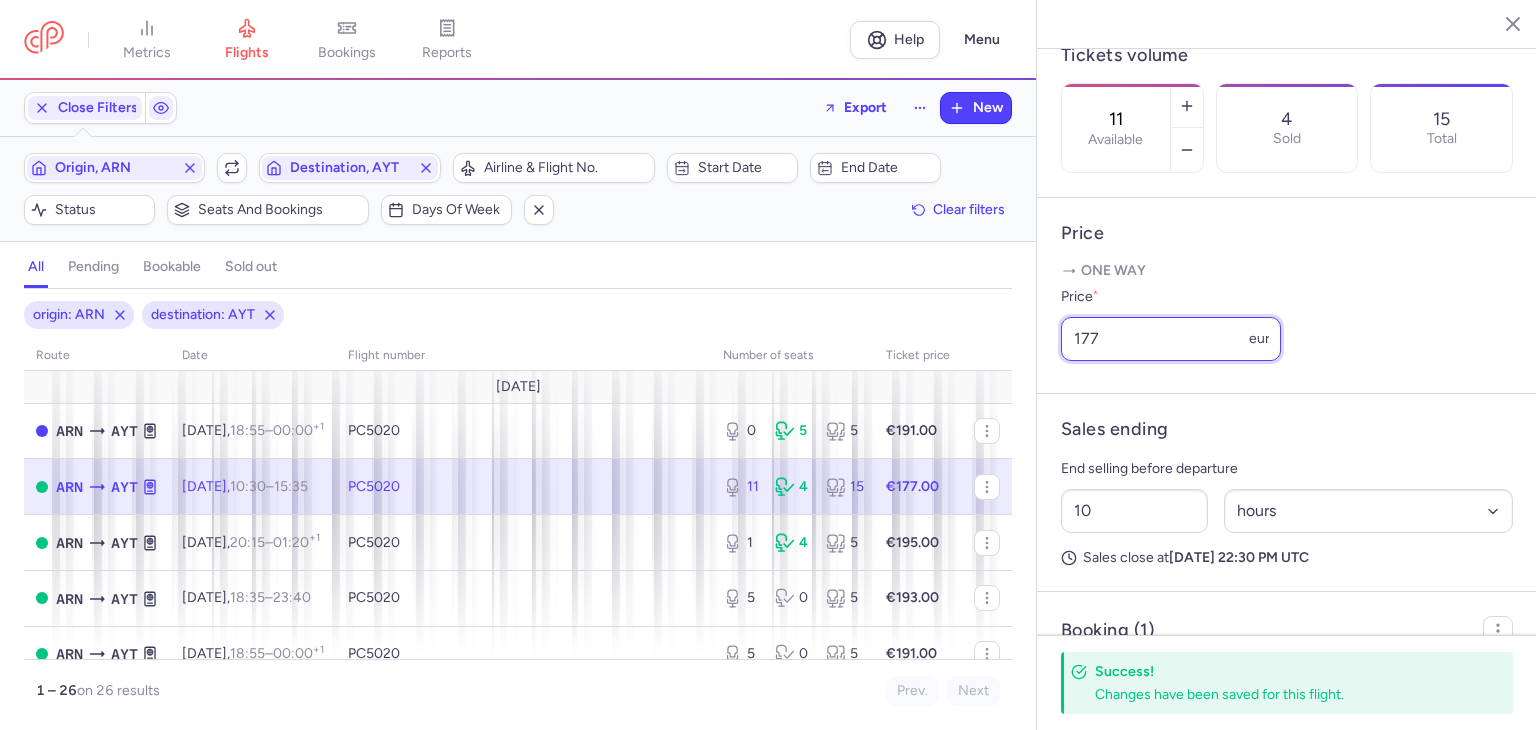 drag, startPoint x: 1124, startPoint y: 352, endPoint x: 1156, endPoint y: 361, distance: 33.24154 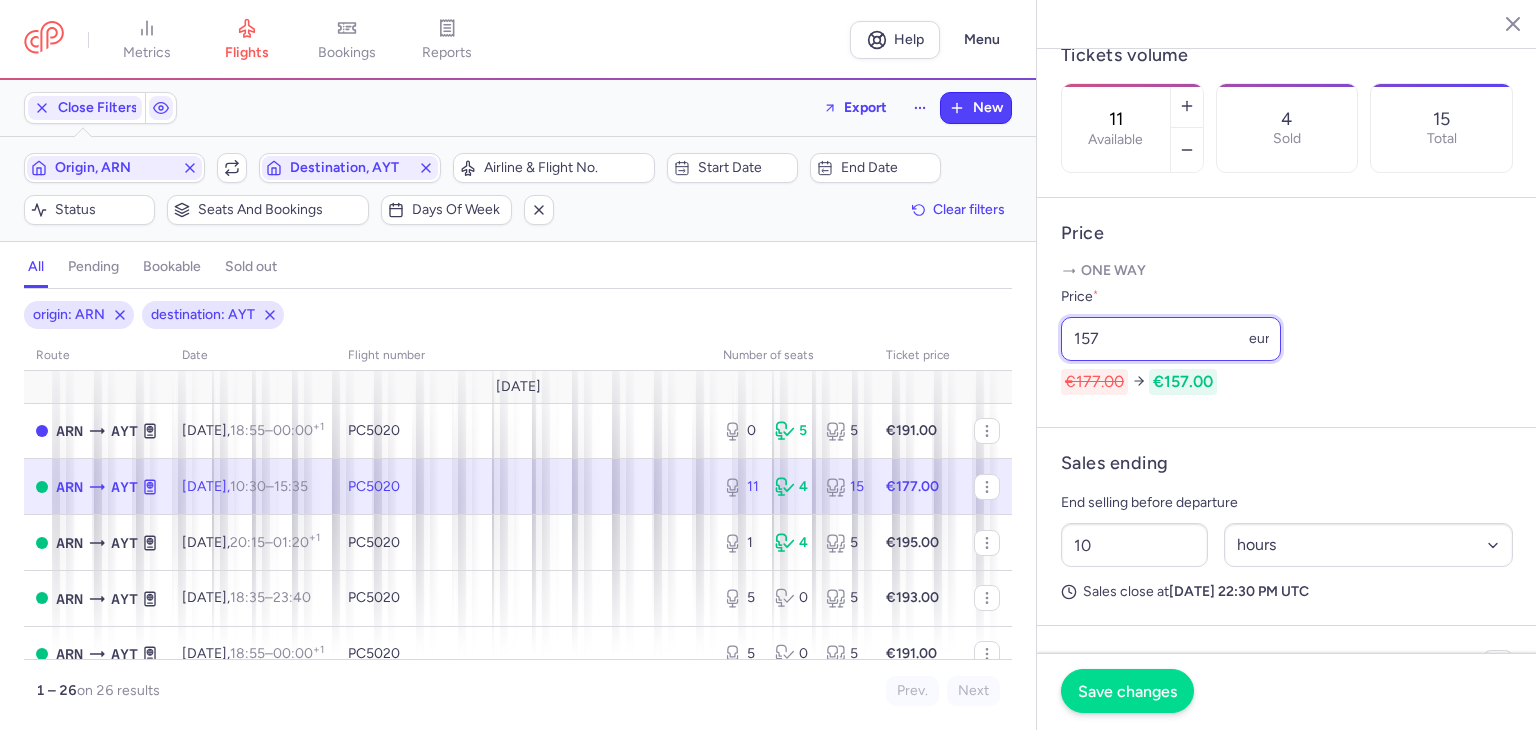 type on "157" 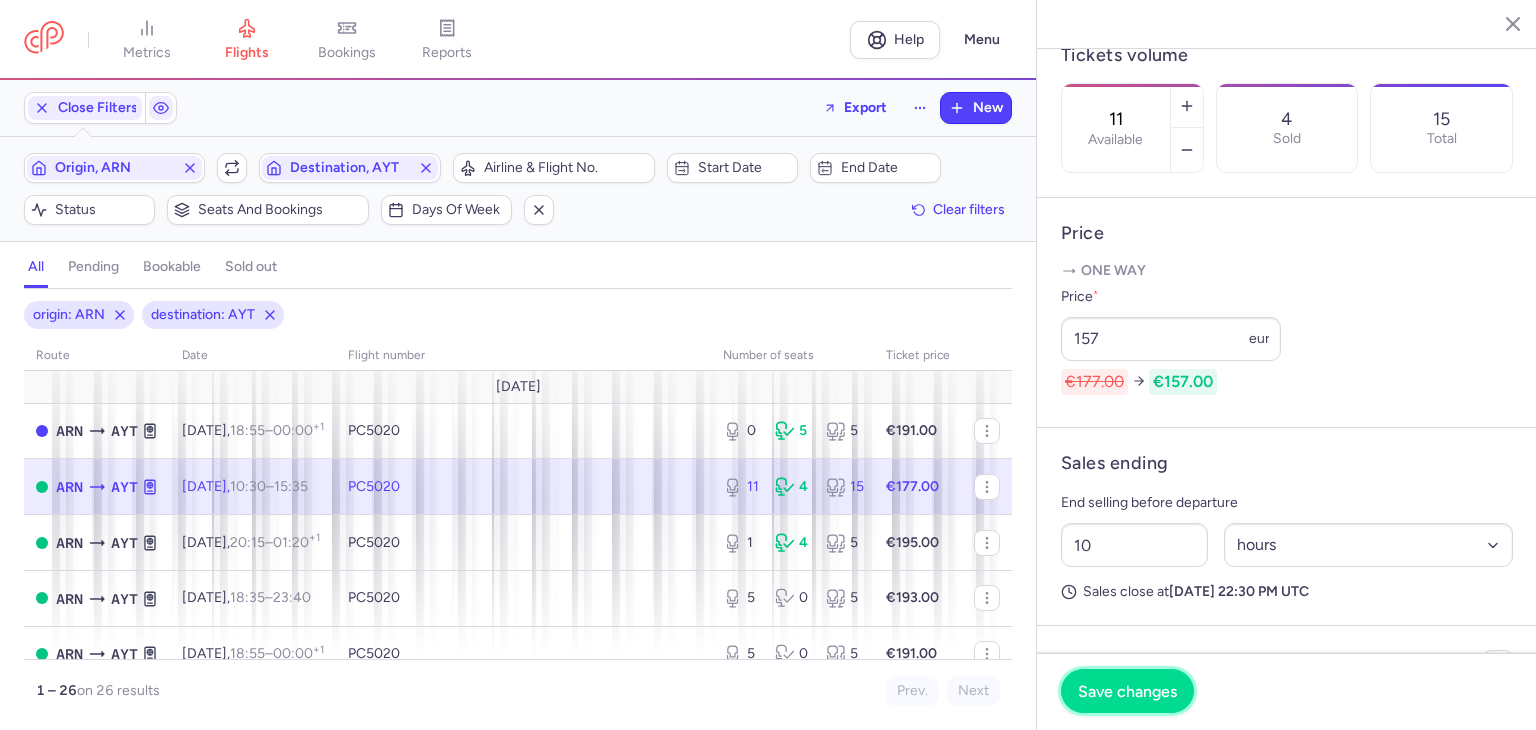 click on "Save changes" at bounding box center (1127, 691) 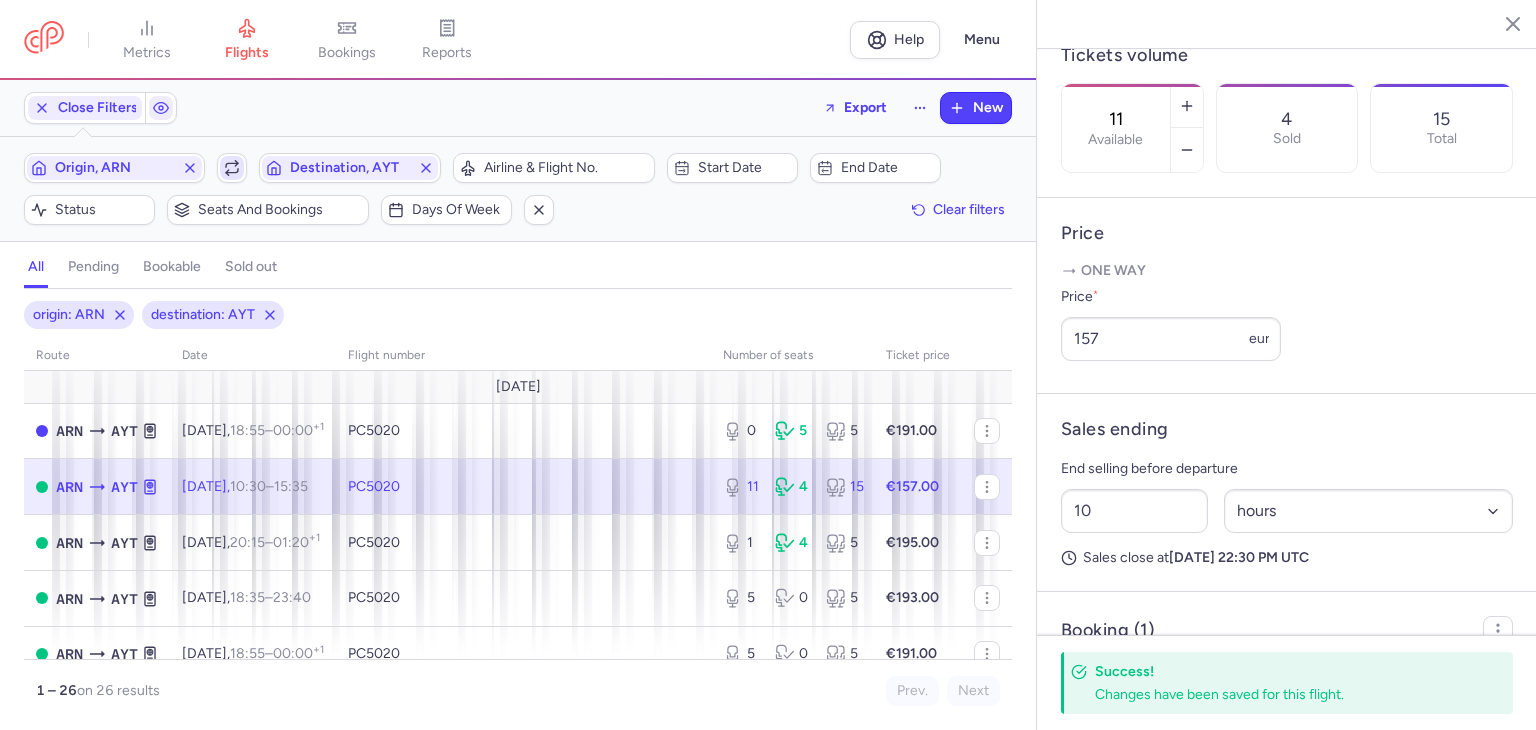 click 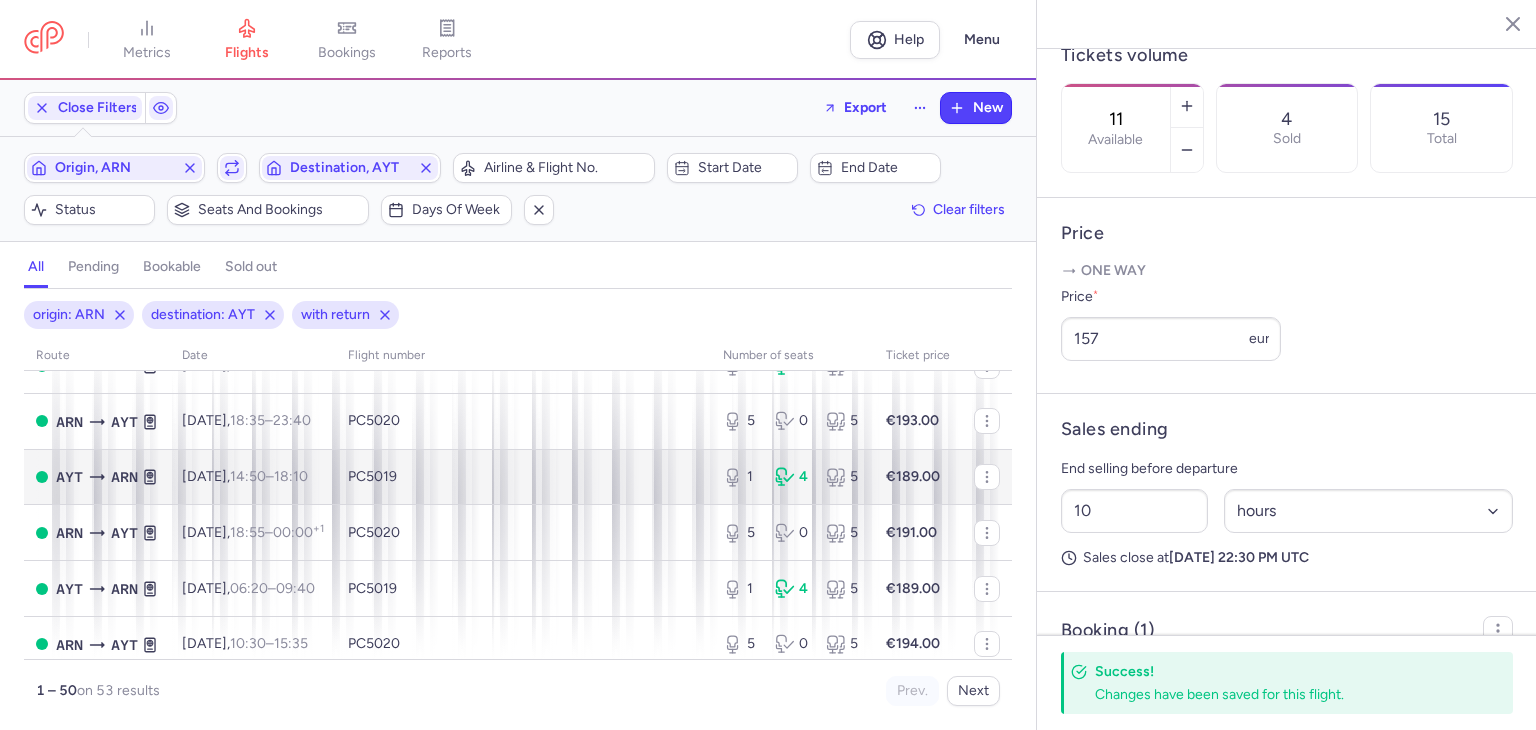 scroll, scrollTop: 500, scrollLeft: 0, axis: vertical 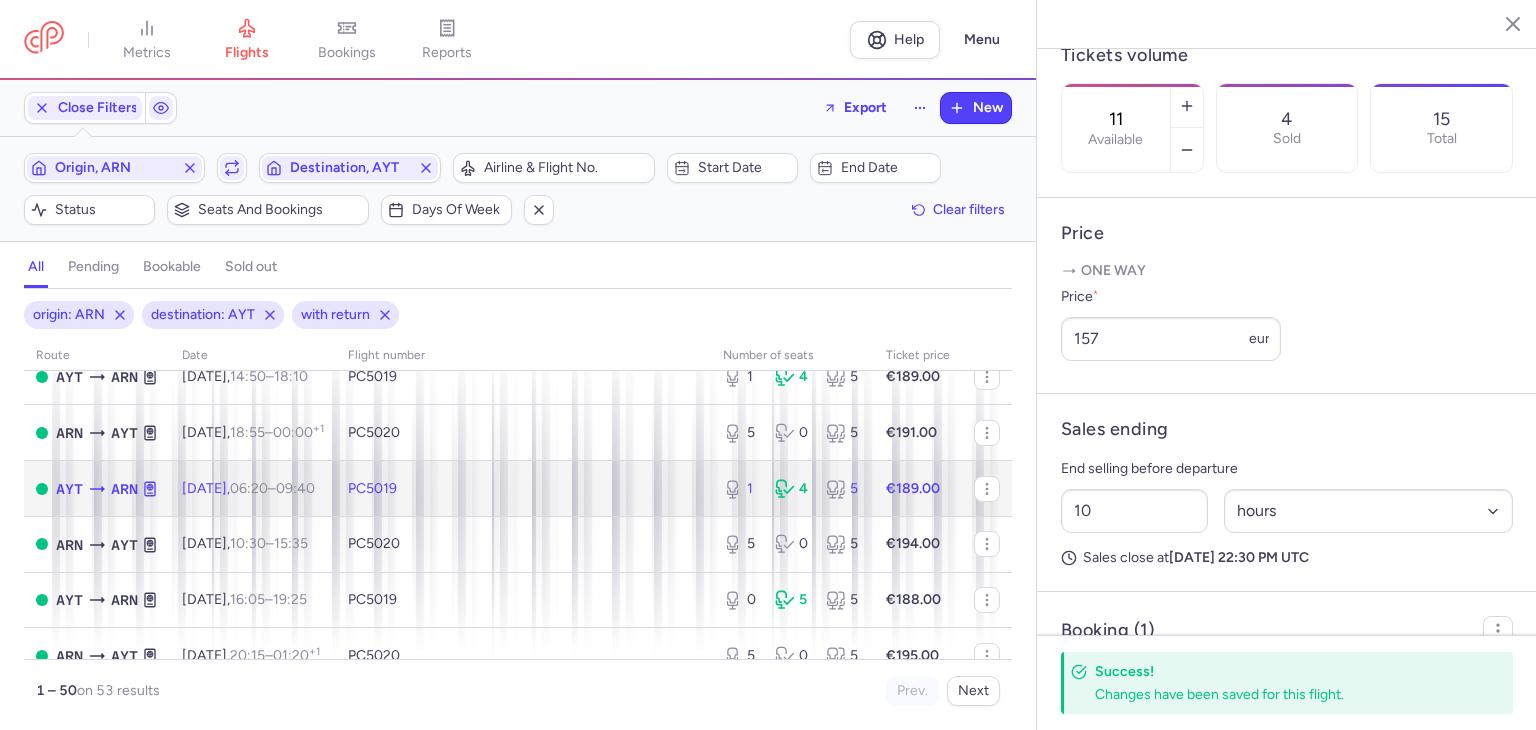 click on "PC5019" 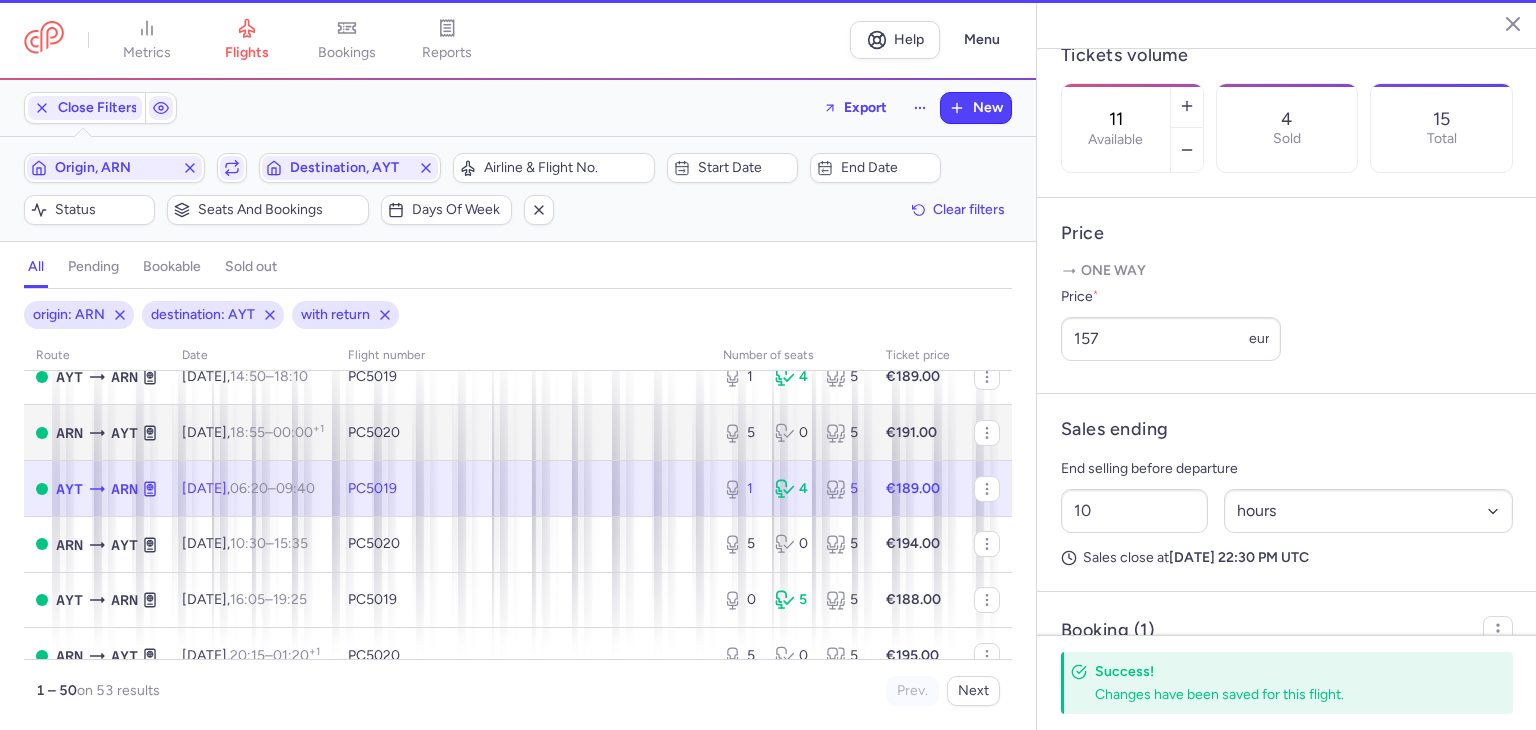 type on "1" 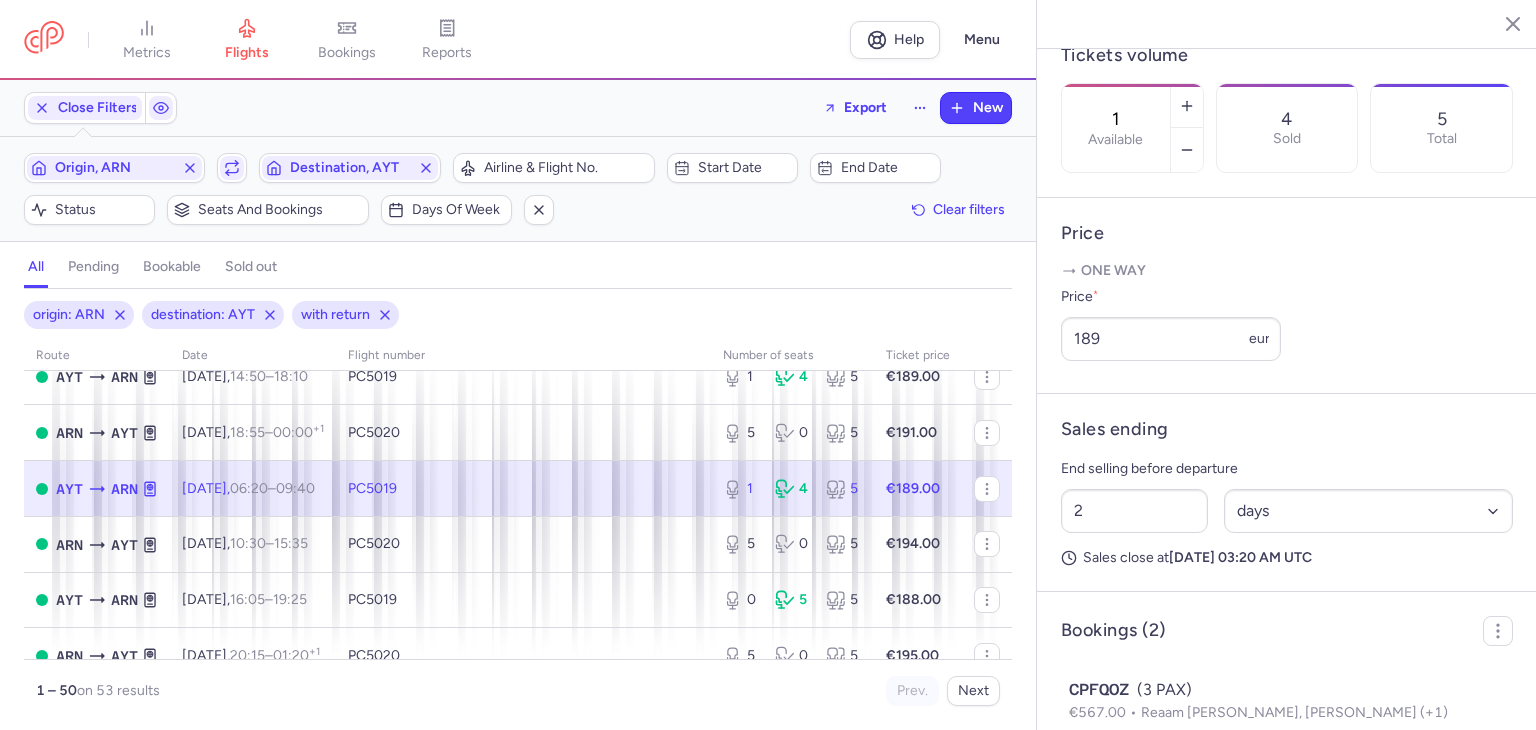 scroll, scrollTop: 464, scrollLeft: 0, axis: vertical 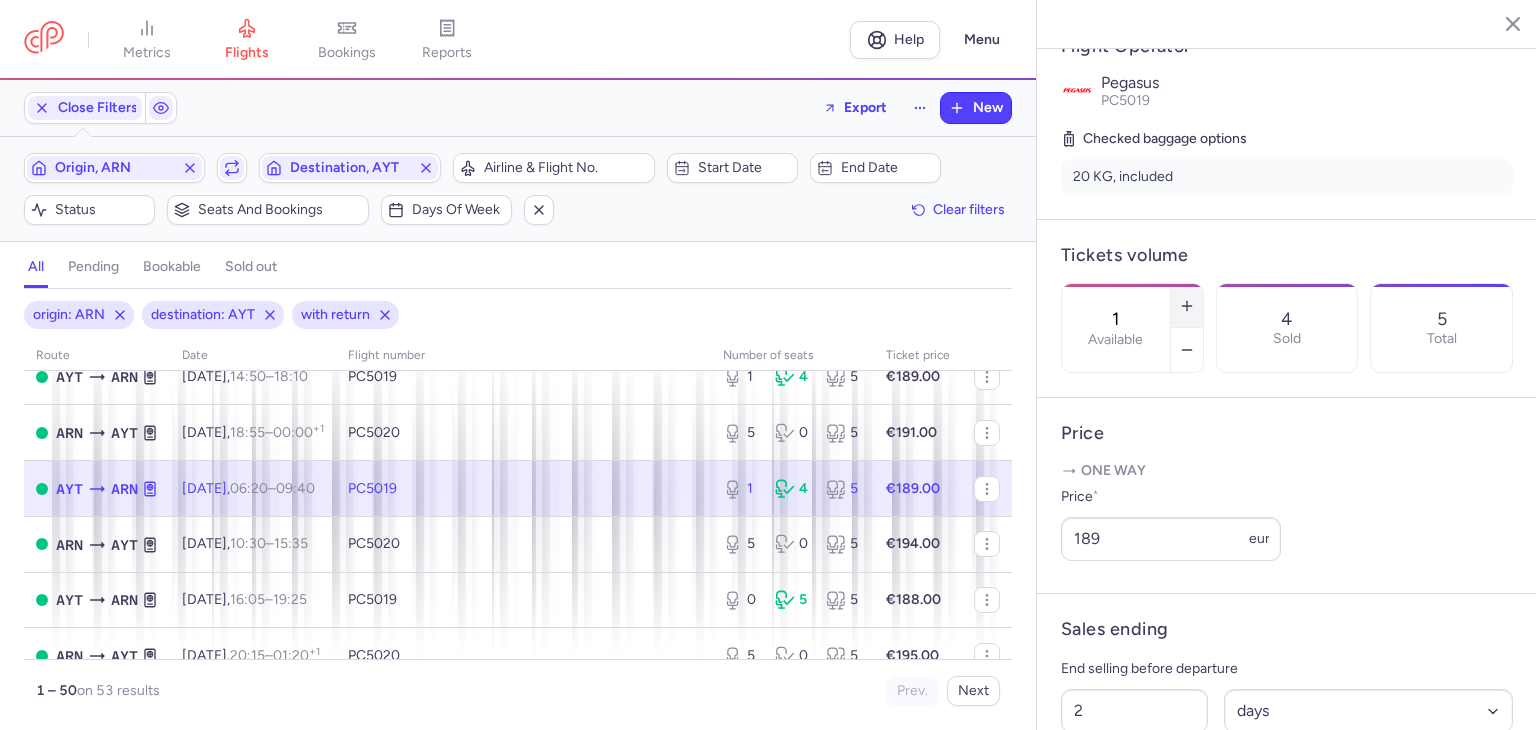 click 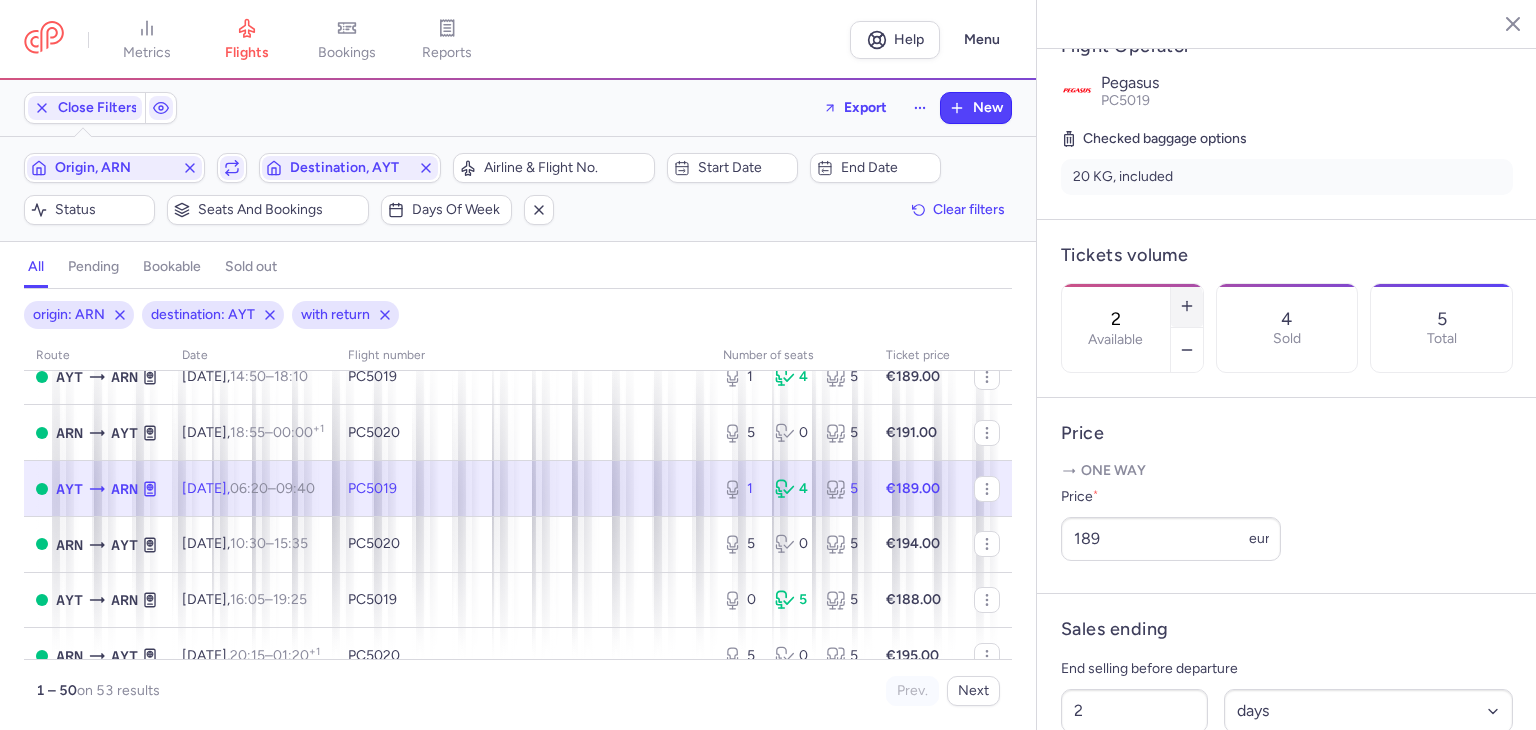 click 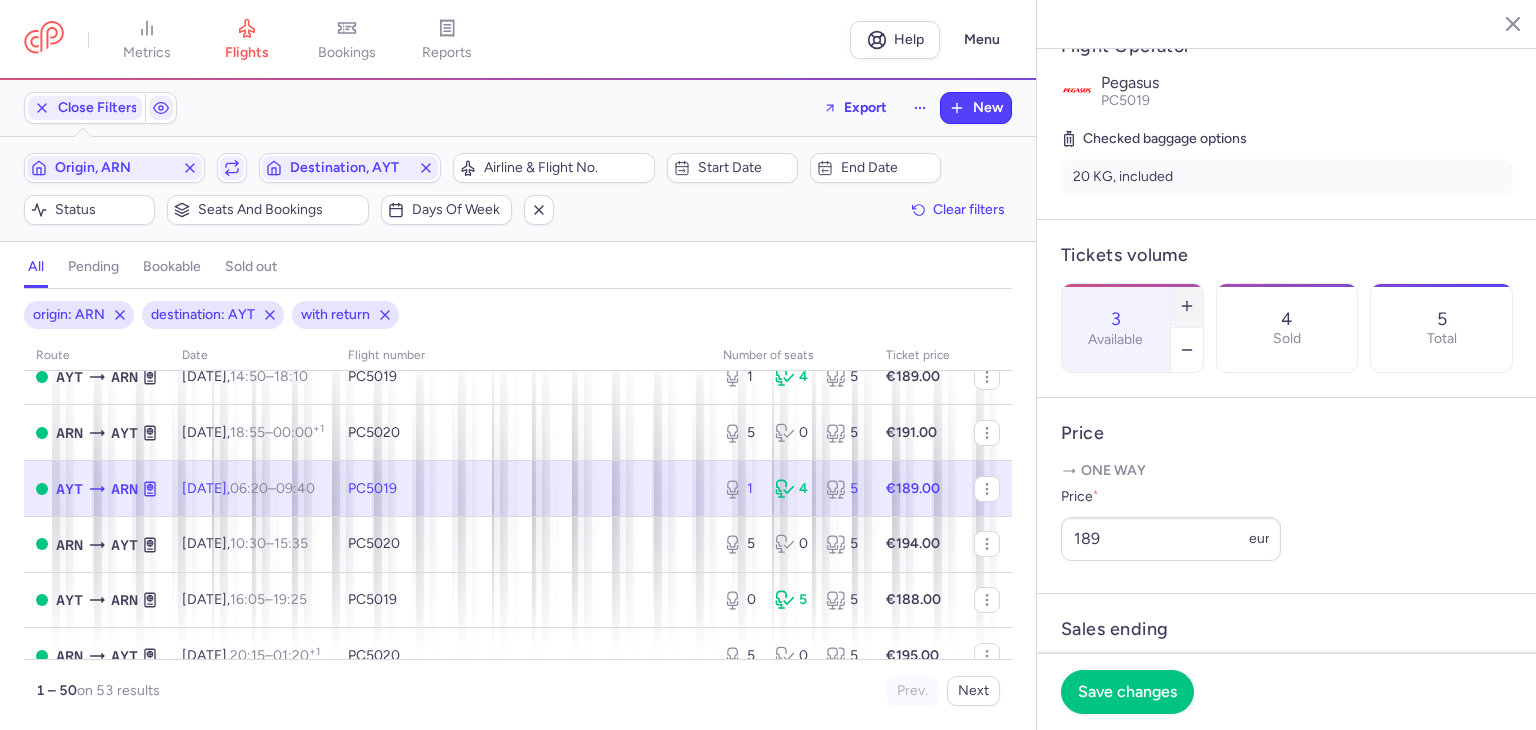 click 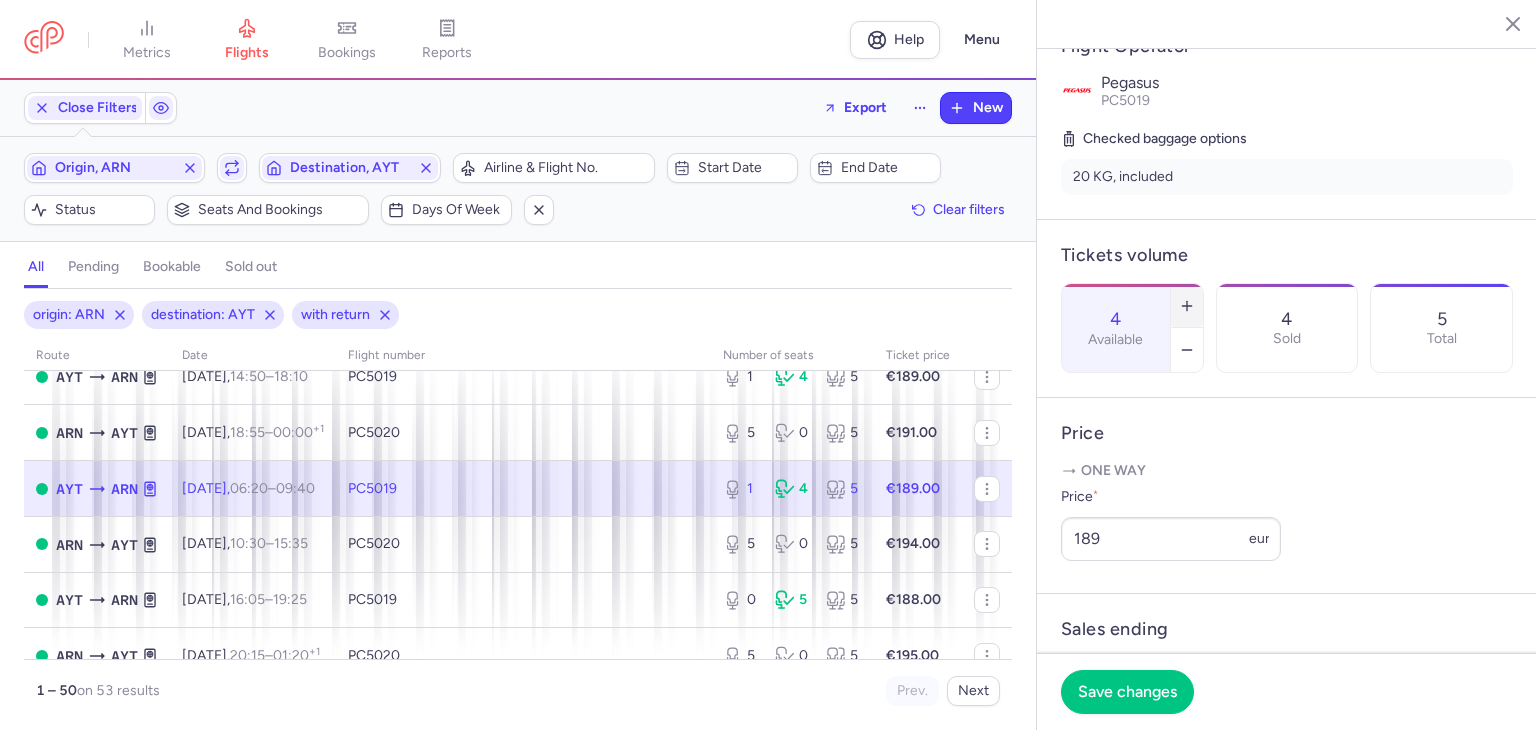 click 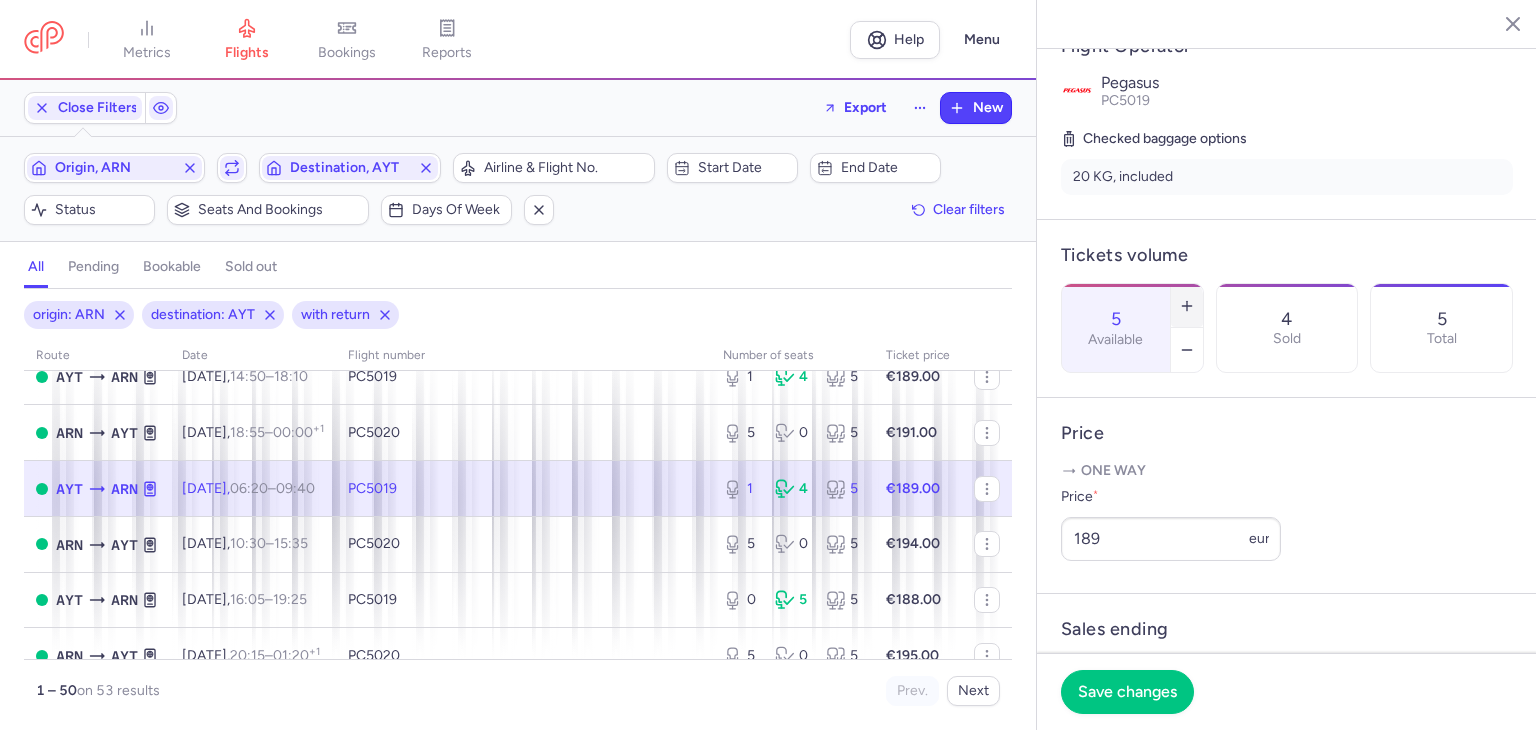 click 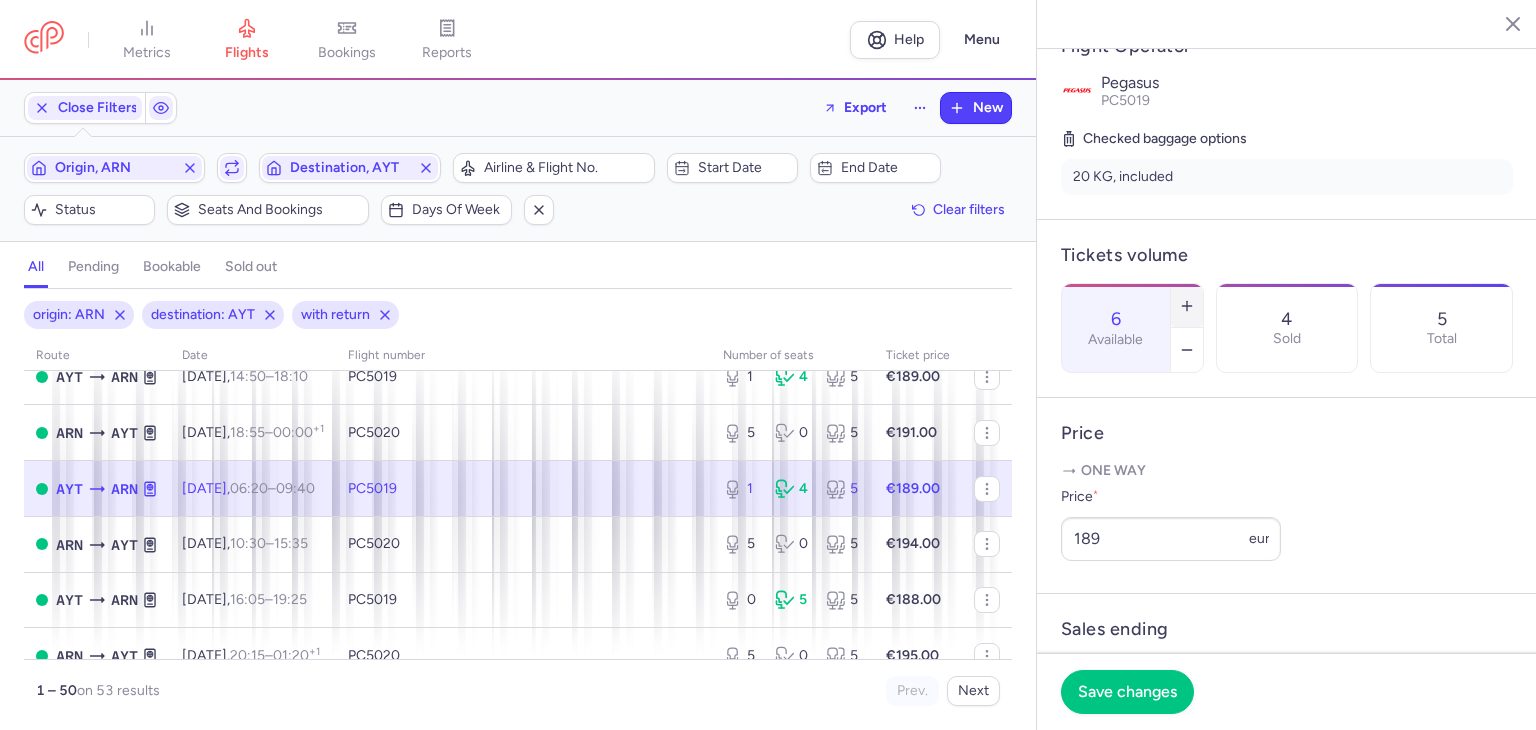 click 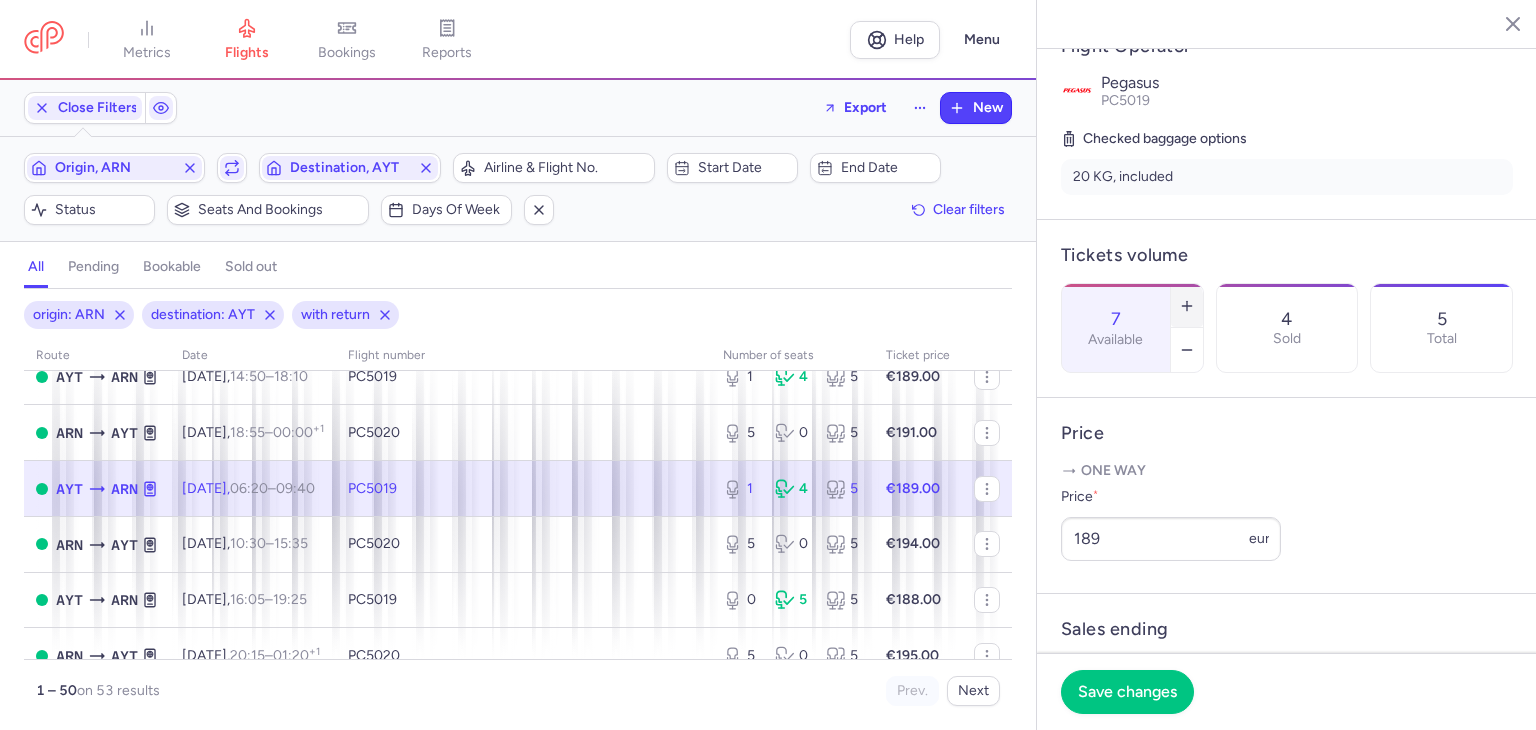 click 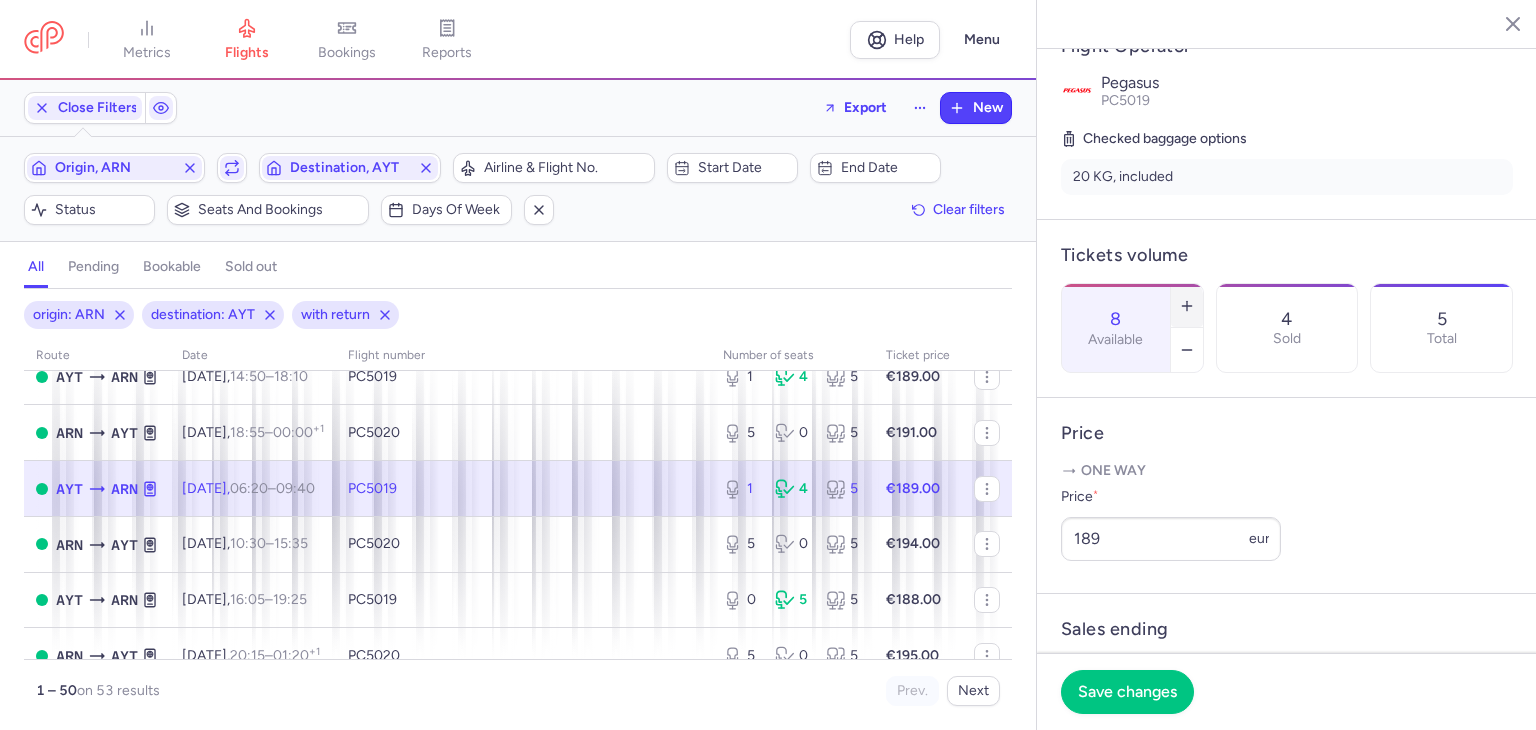 click 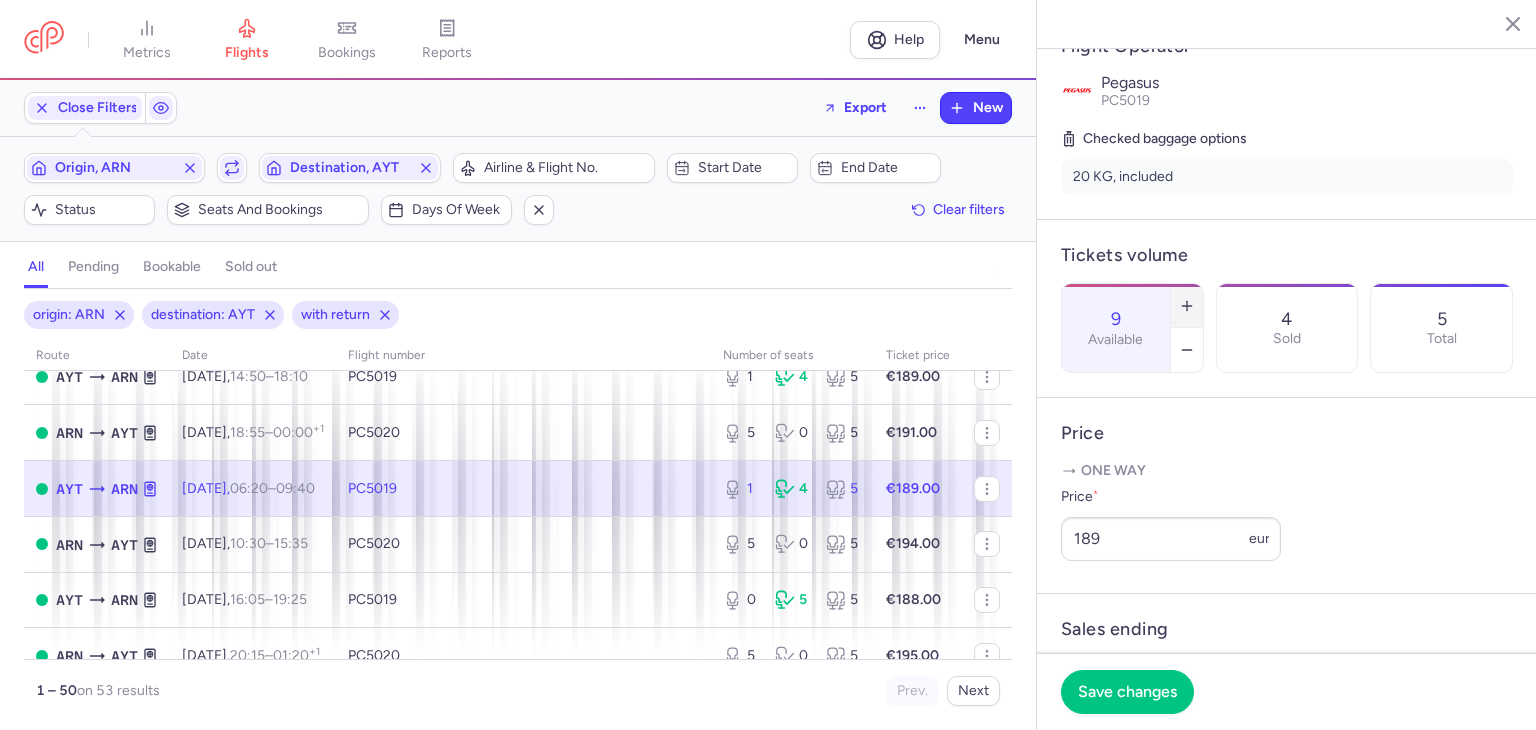 click 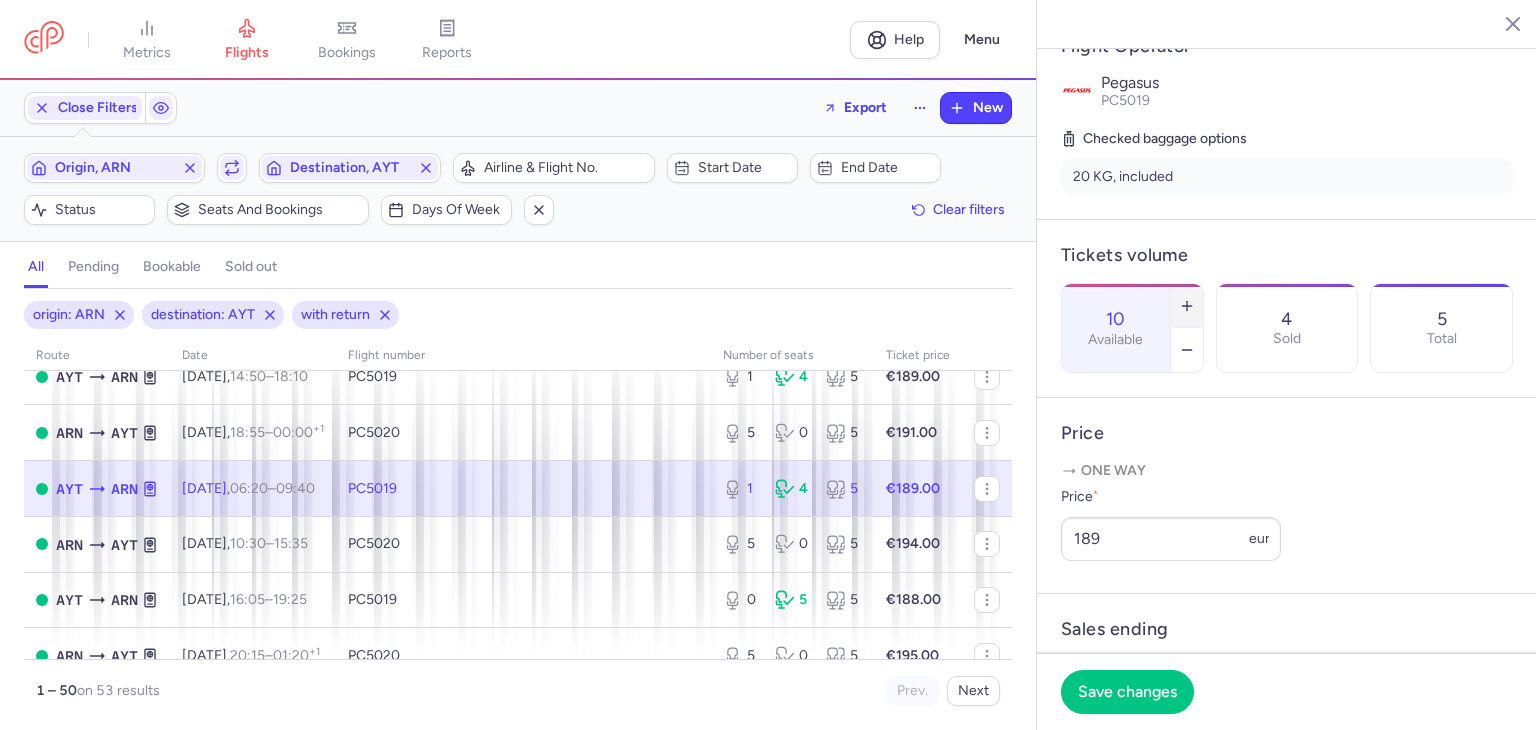 click 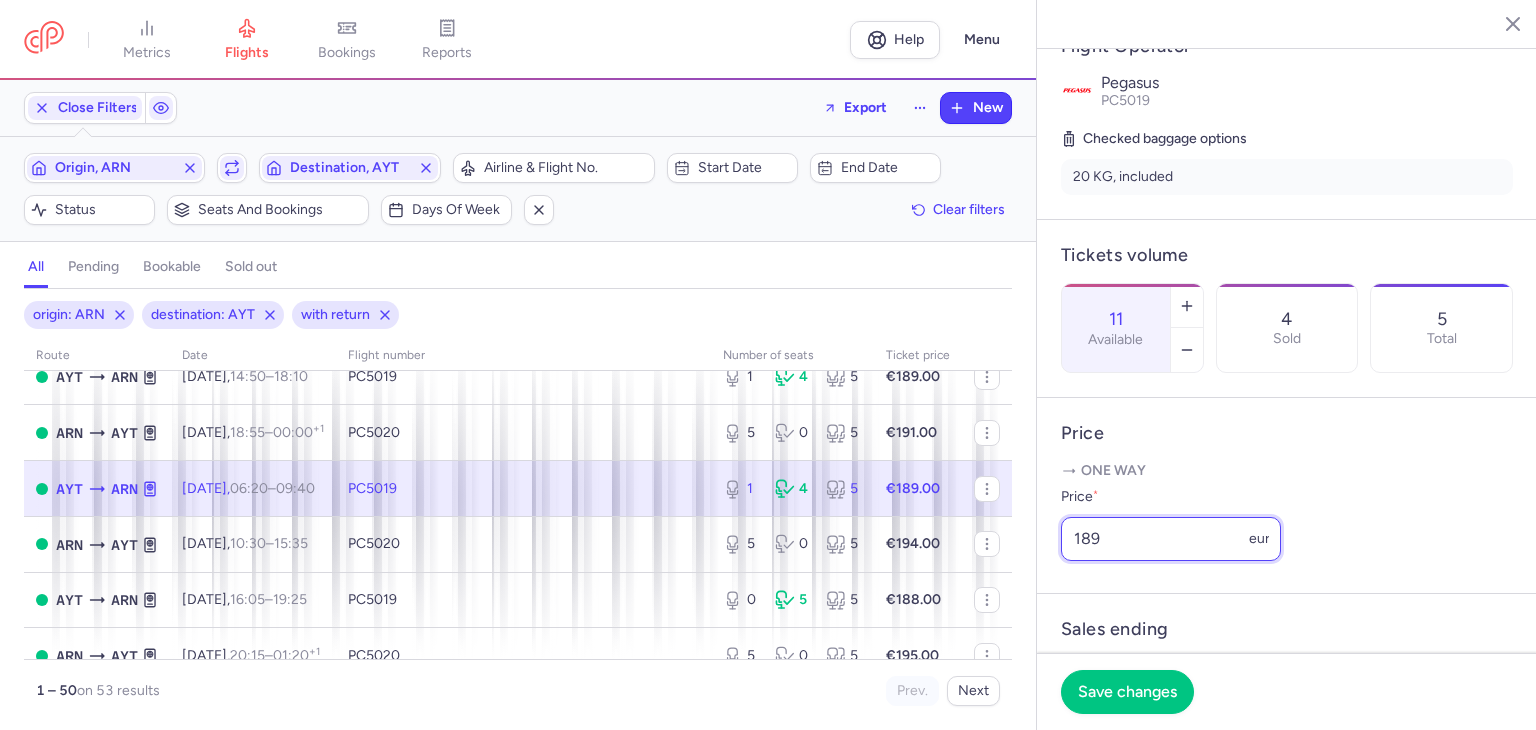 drag, startPoint x: 1039, startPoint y: 532, endPoint x: 936, endPoint y: 513, distance: 104.73777 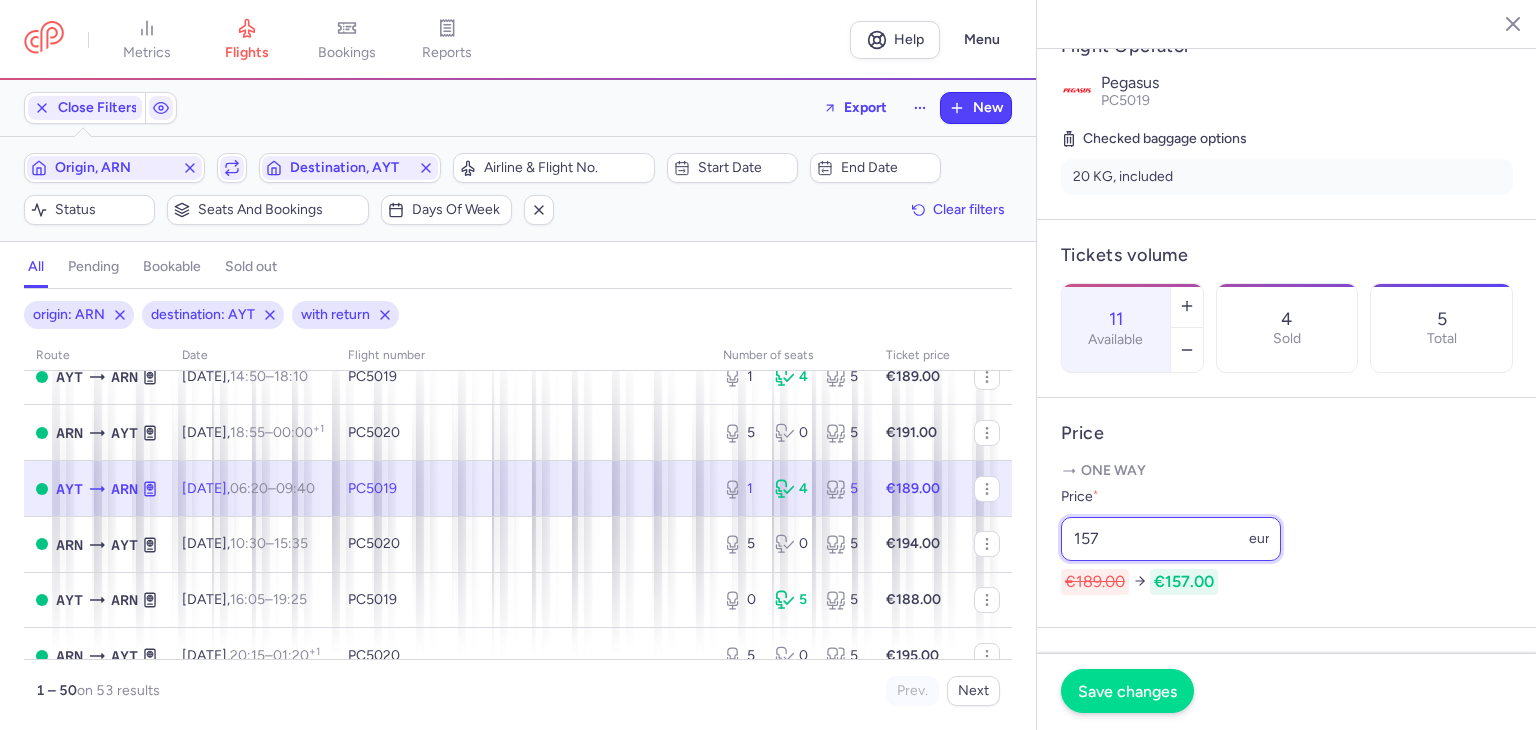 type on "157" 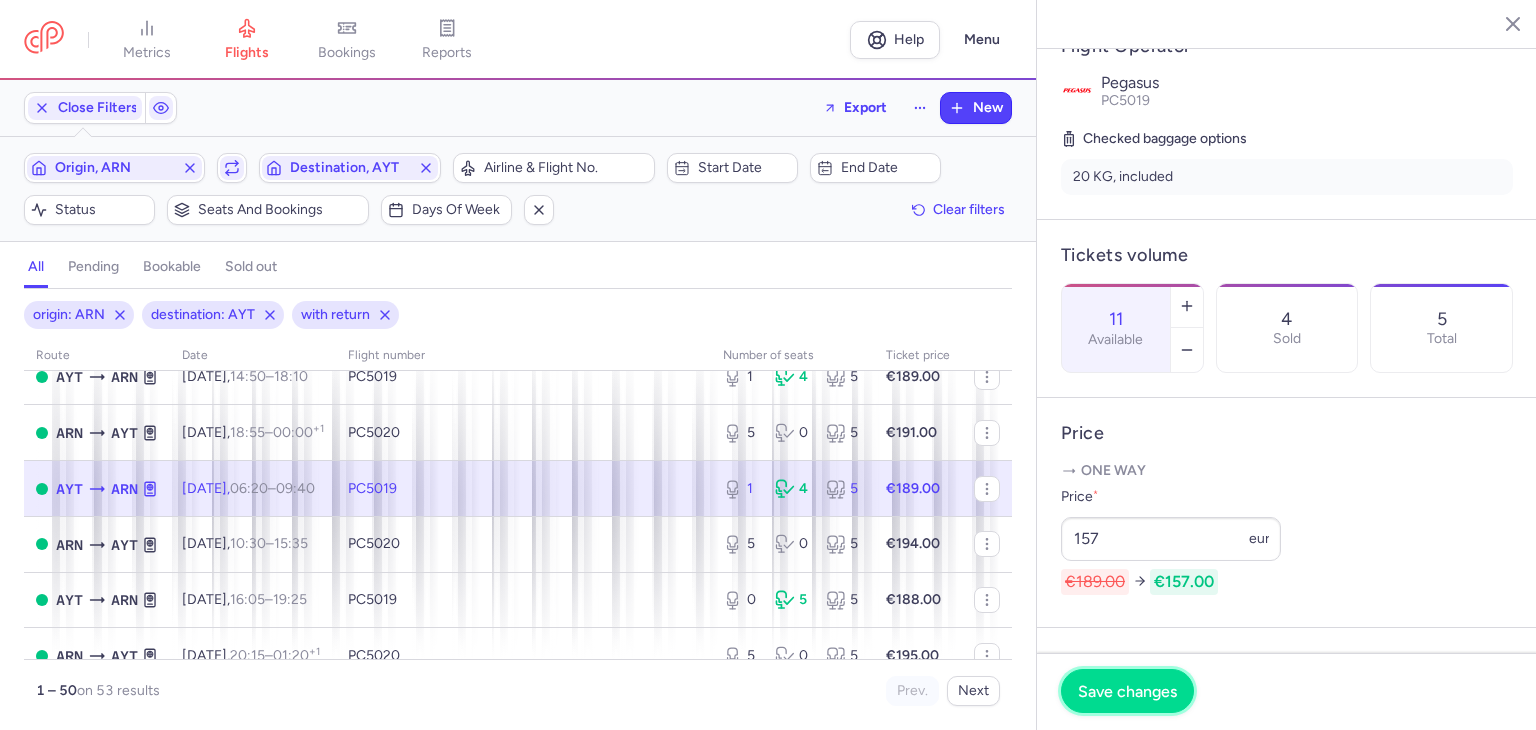 click on "Save changes" at bounding box center [1127, 691] 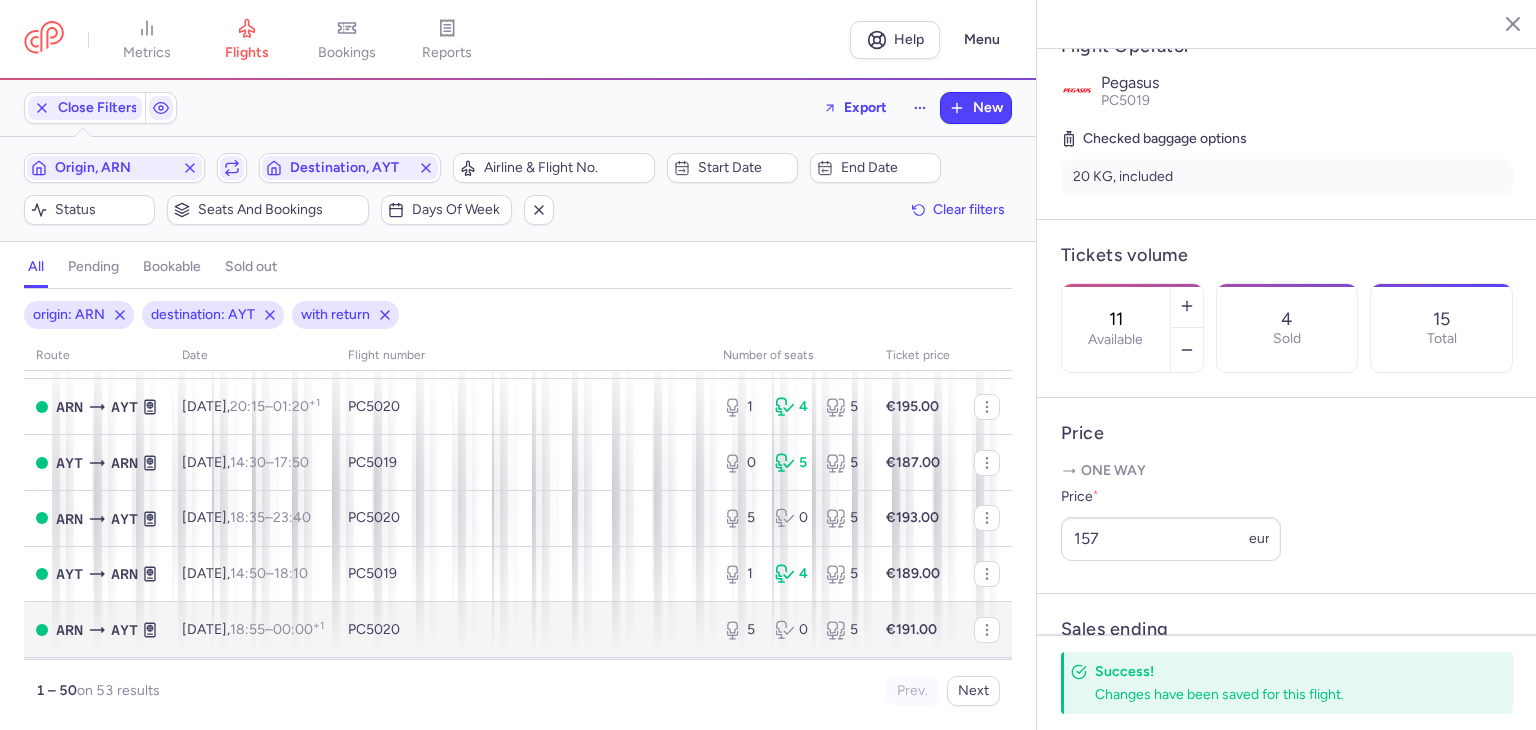 scroll, scrollTop: 0, scrollLeft: 0, axis: both 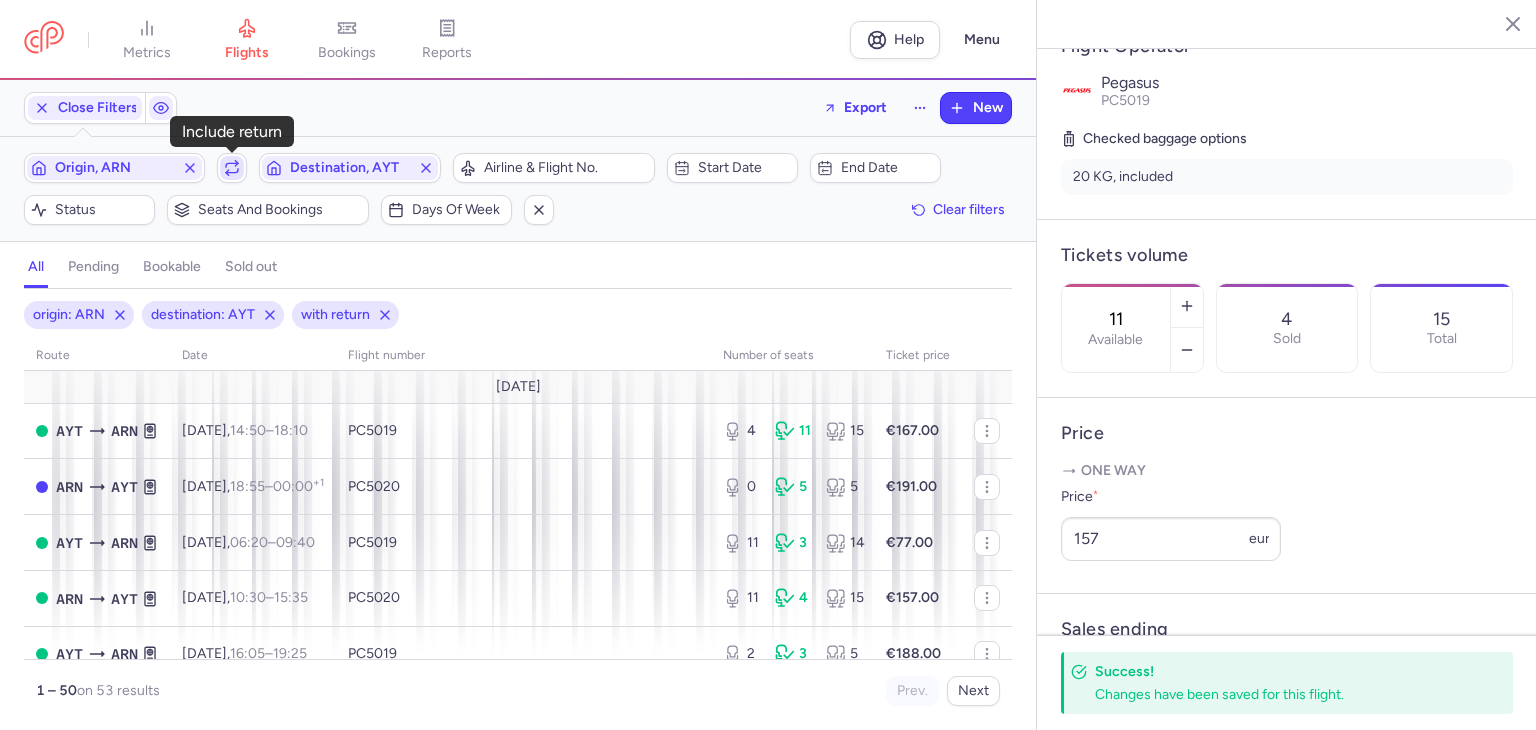 click 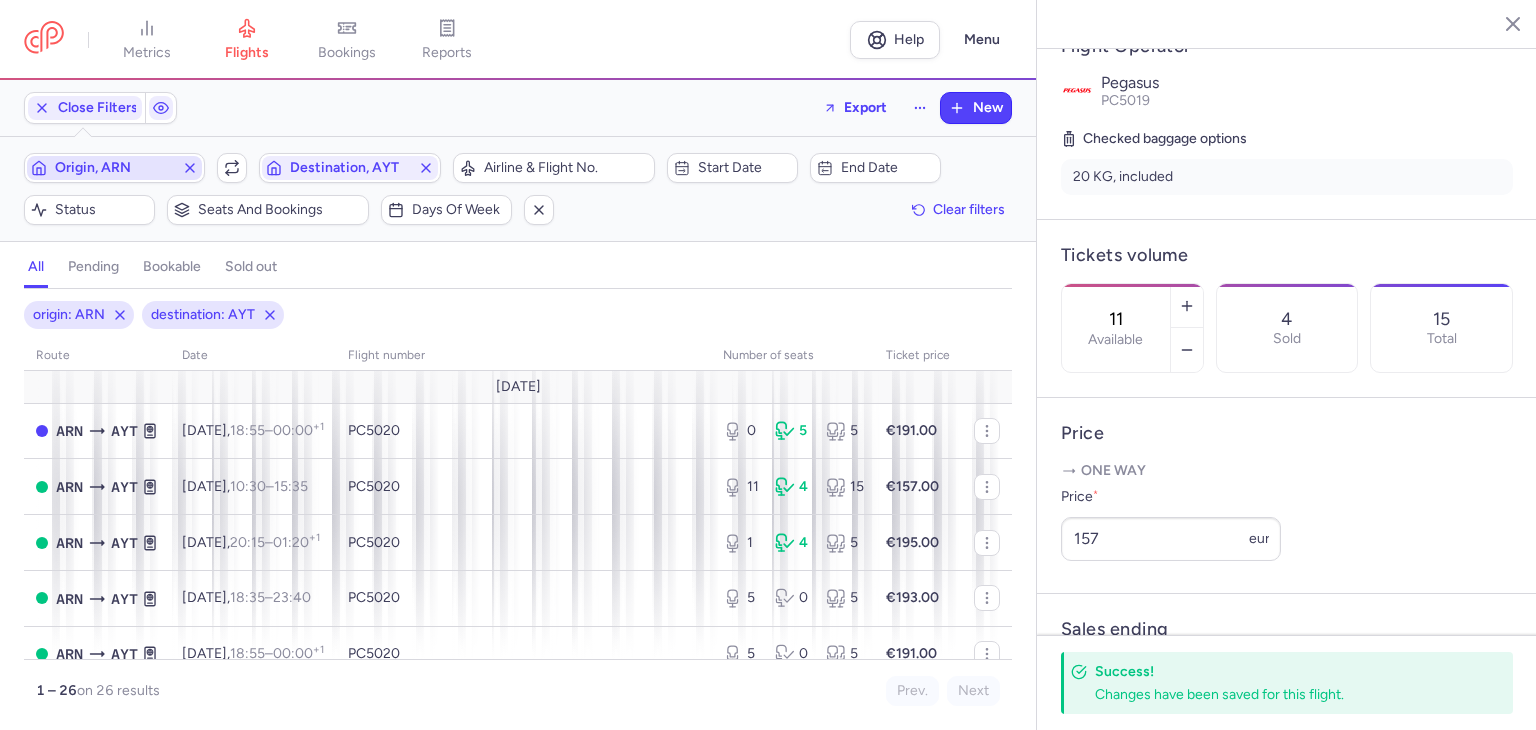 click on "Origin, ARN" at bounding box center (114, 168) 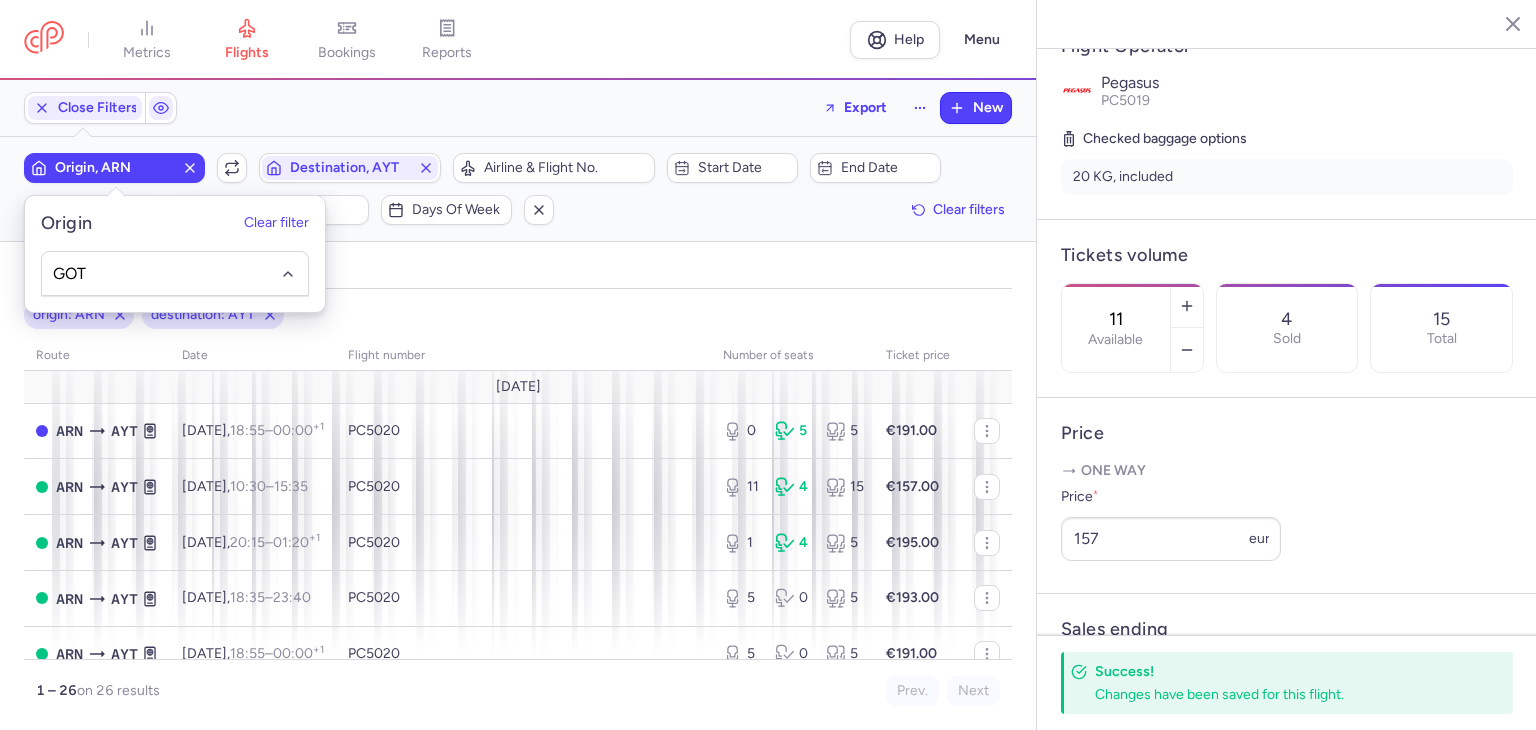 type on "GOT" 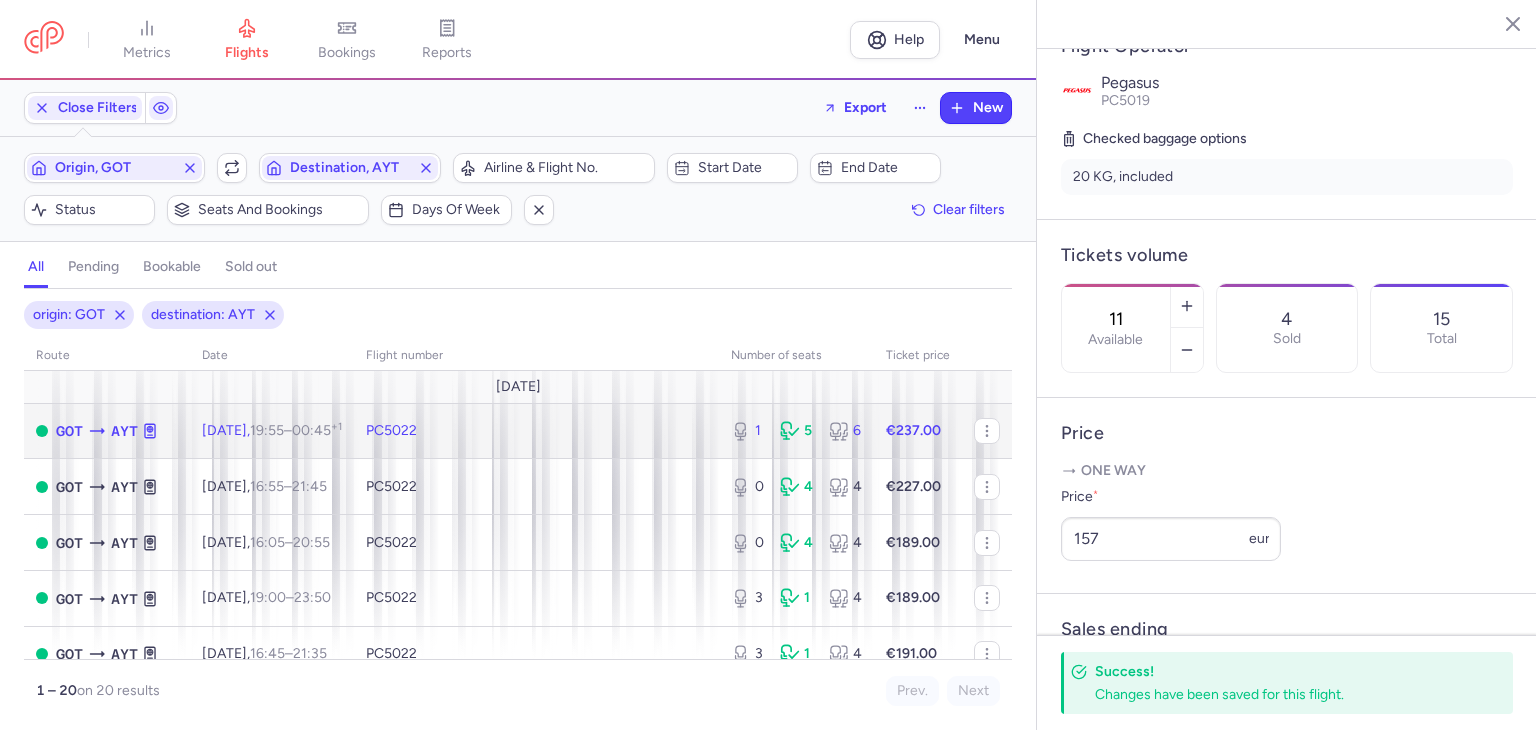 click on "PC5022" 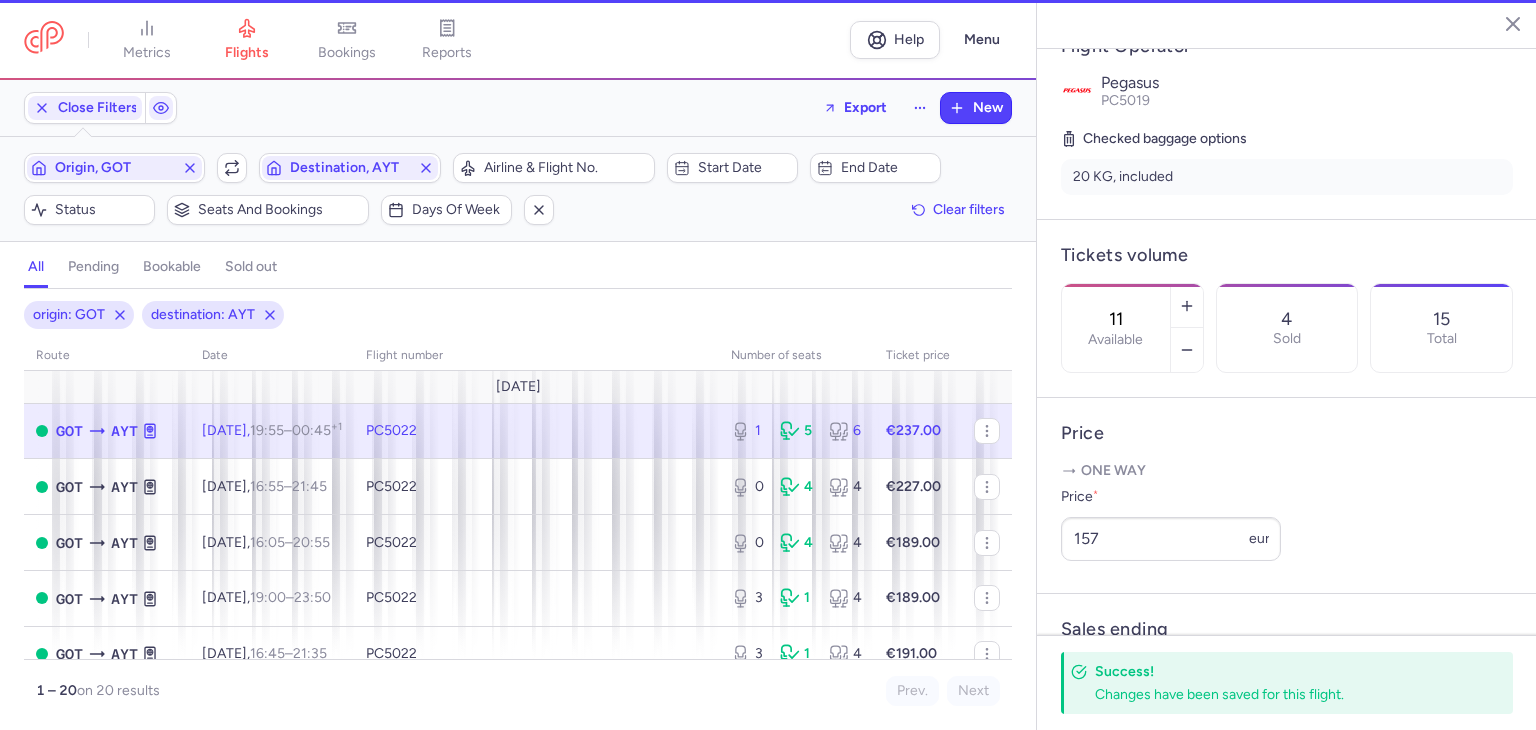 type on "1" 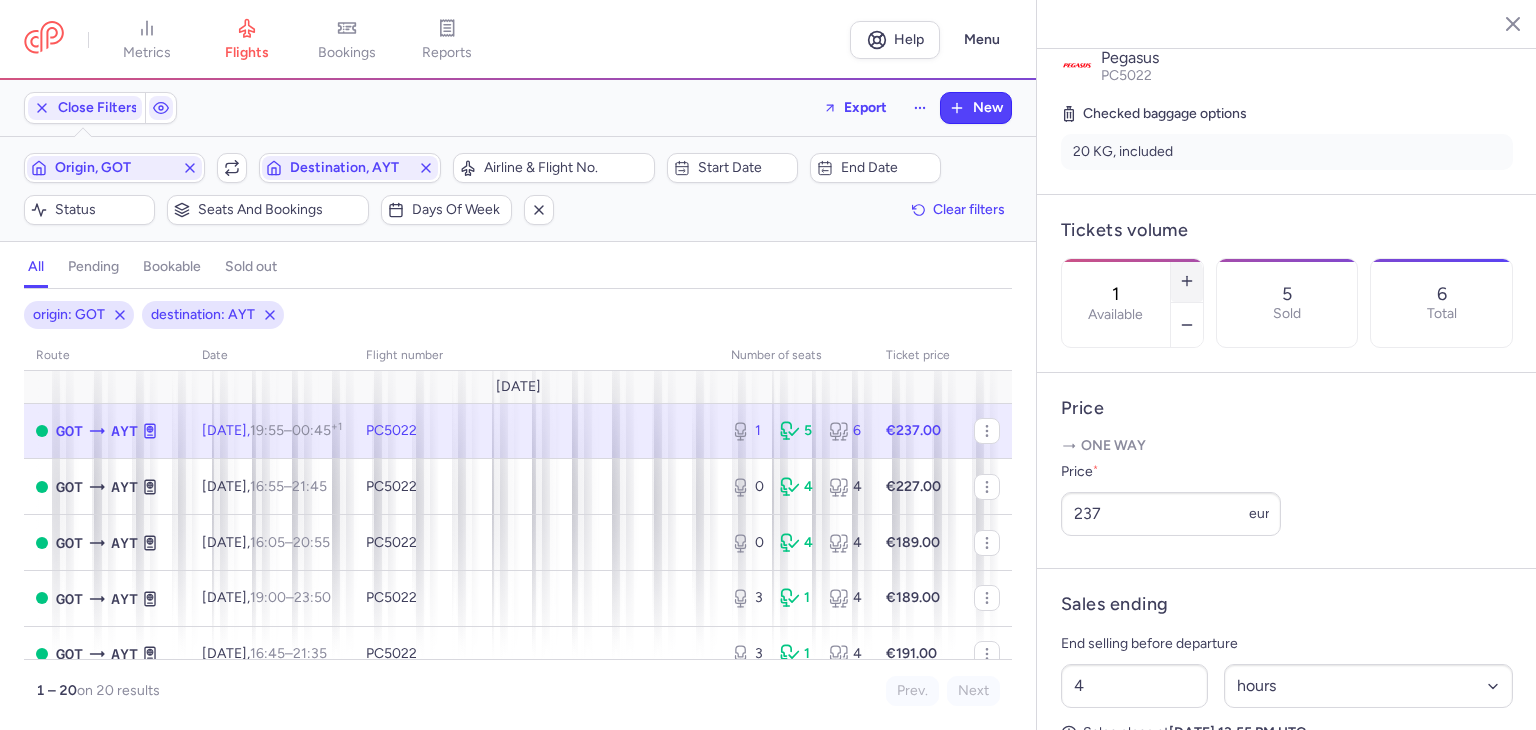 click at bounding box center (1187, 281) 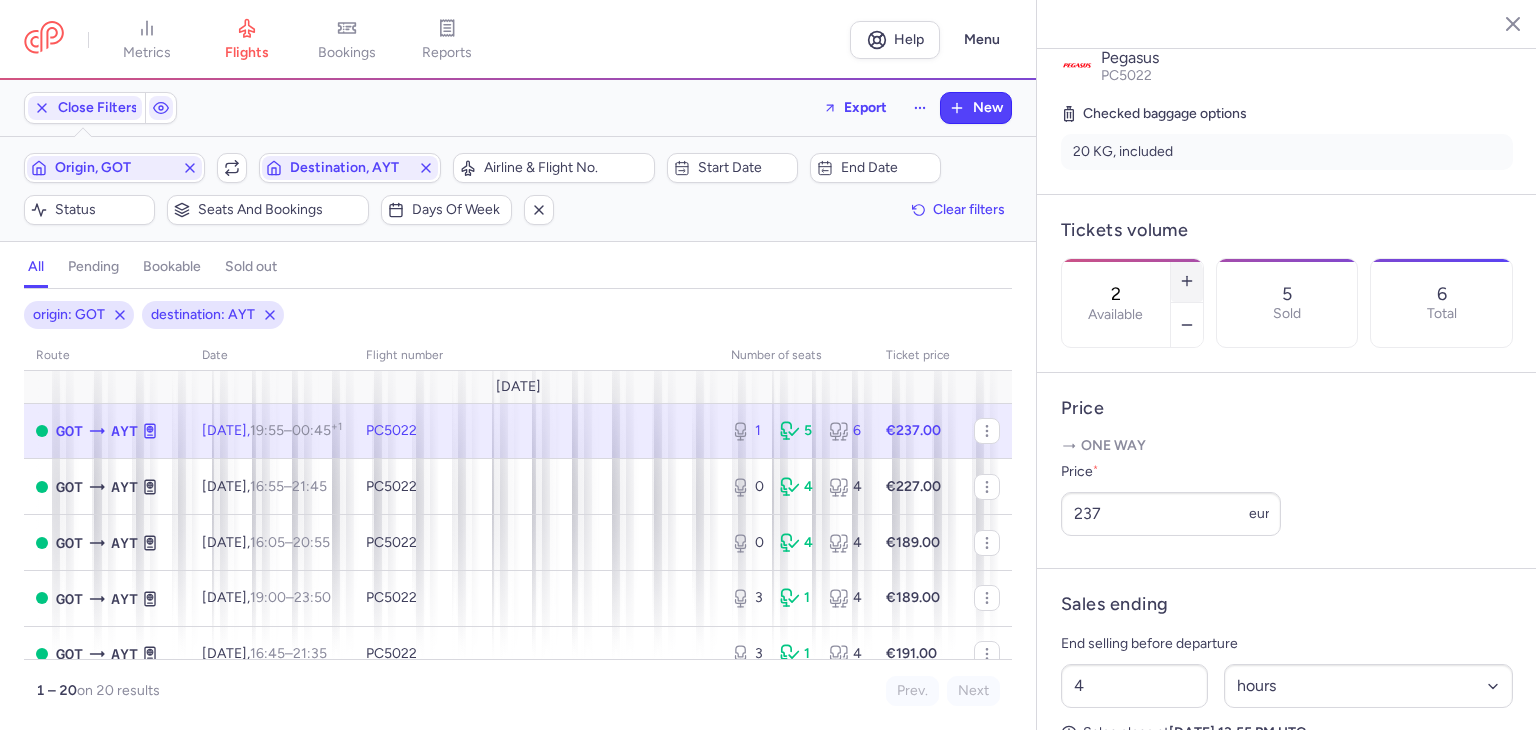 click at bounding box center [1187, 281] 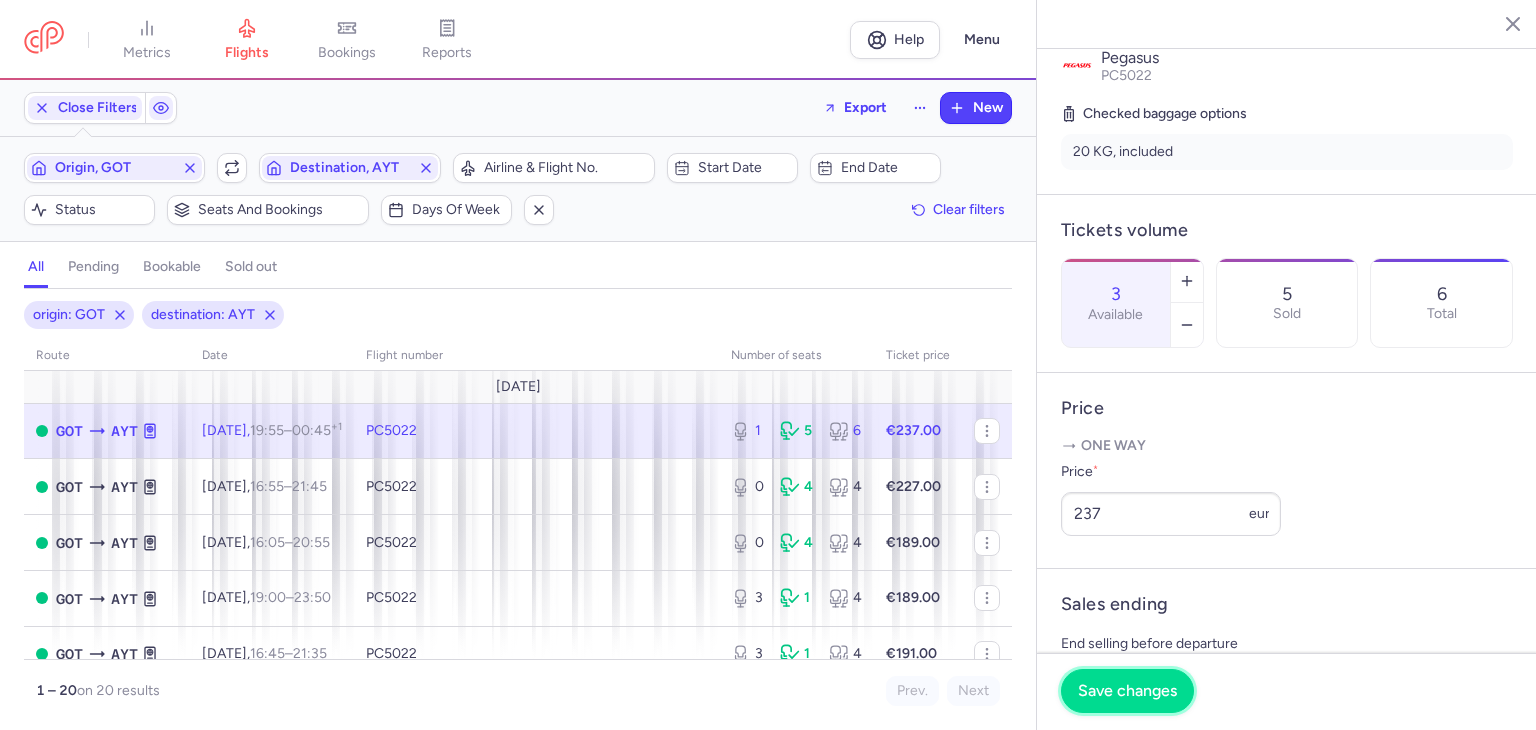 click on "Save changes" at bounding box center (1127, 691) 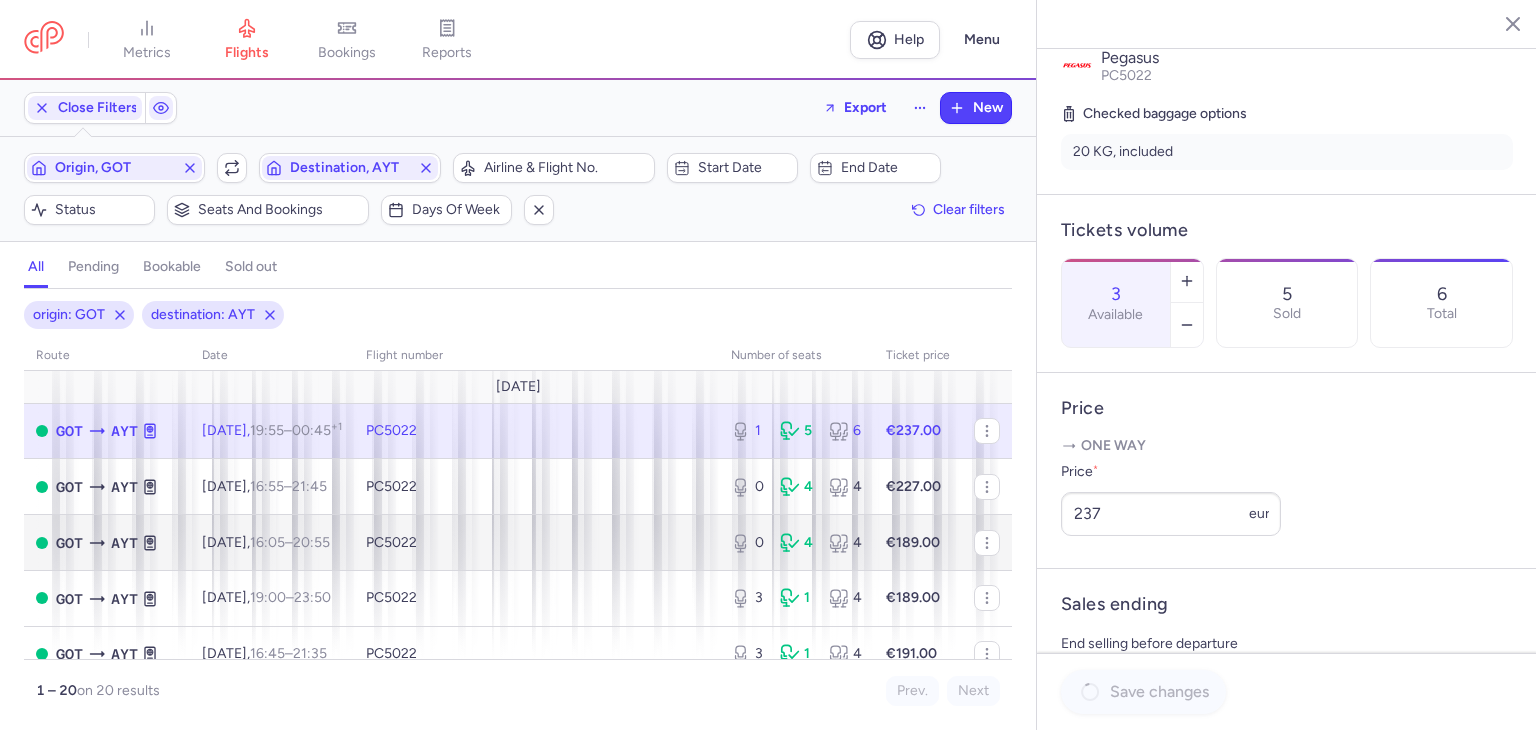 drag, startPoint x: 1125, startPoint y: 546, endPoint x: 790, endPoint y: 546, distance: 335 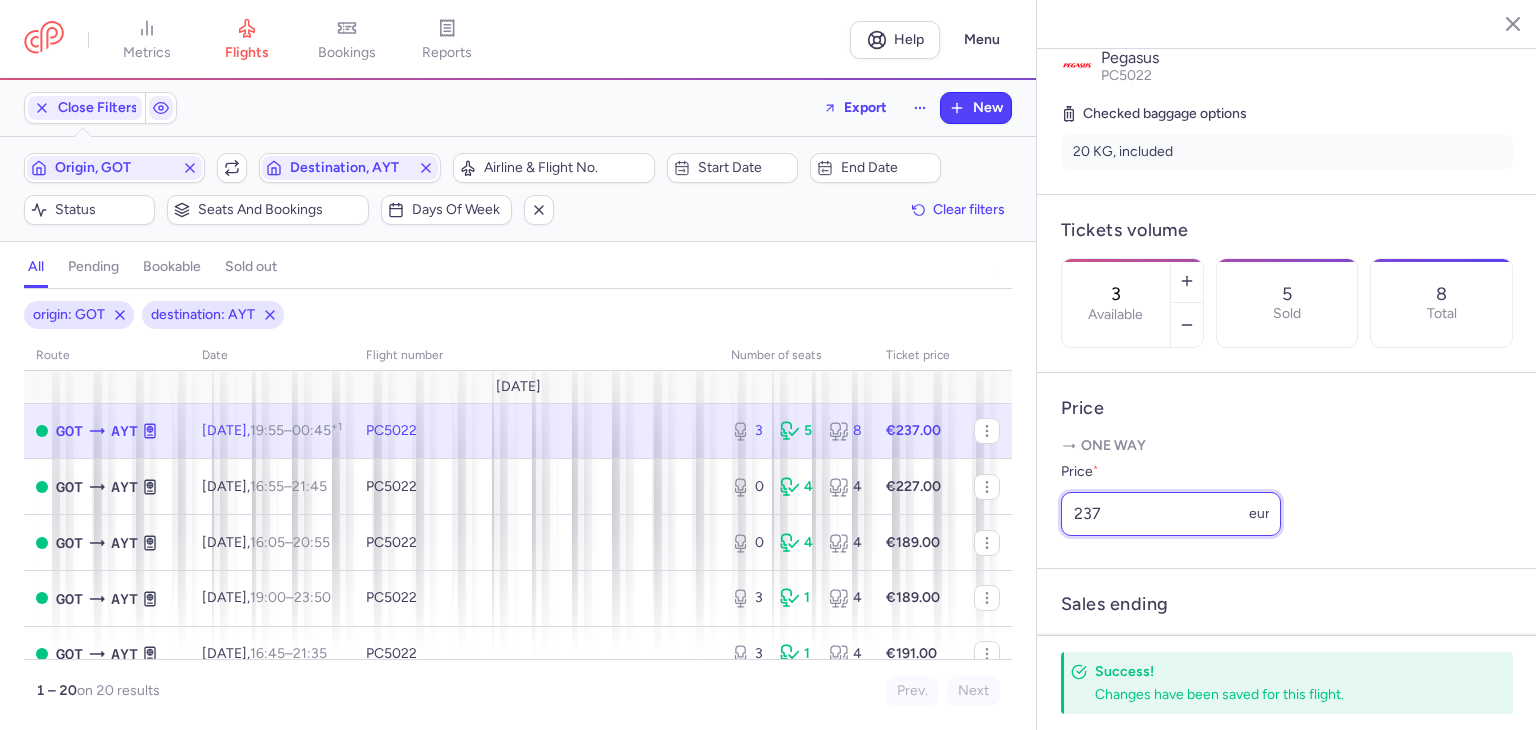 click on "237" at bounding box center (1171, 514) 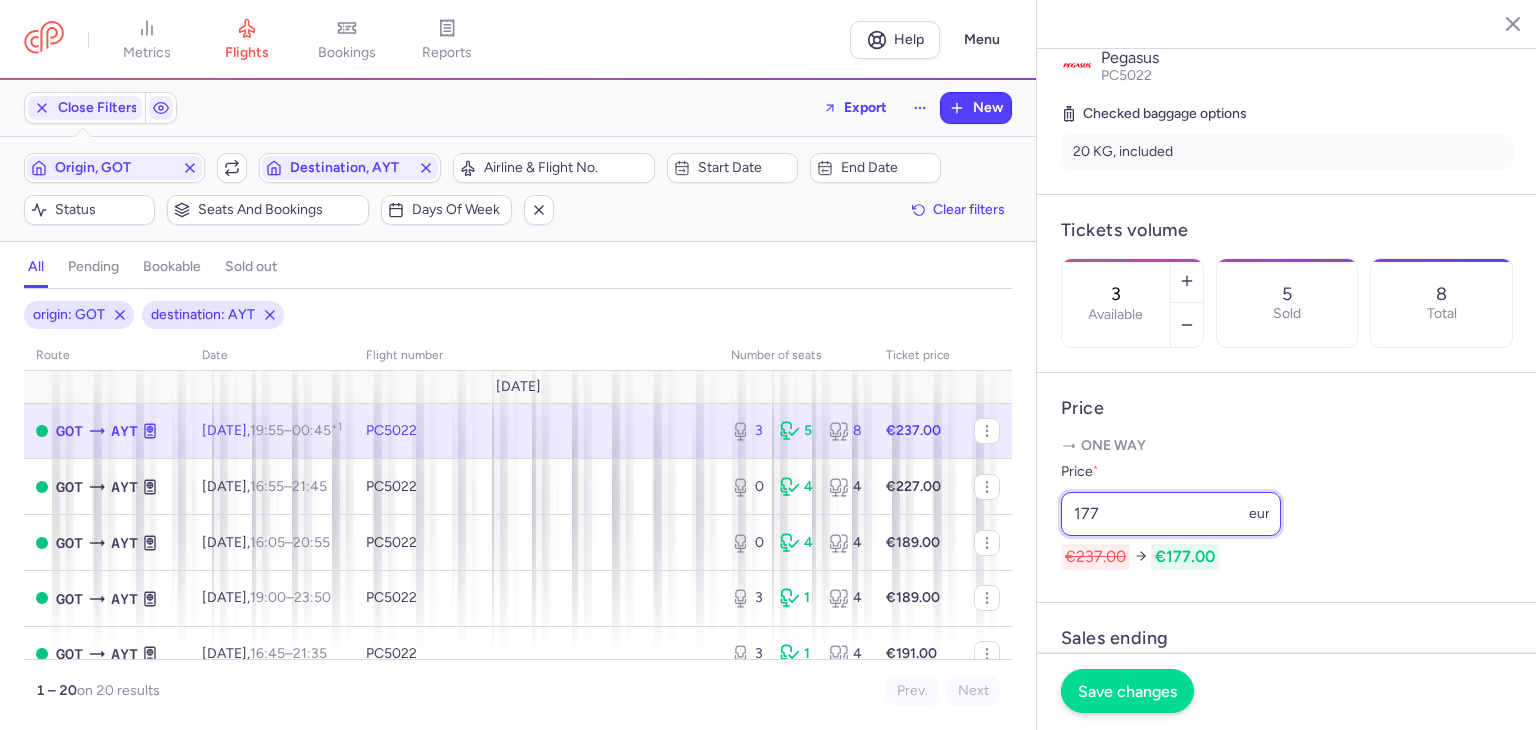 type on "177" 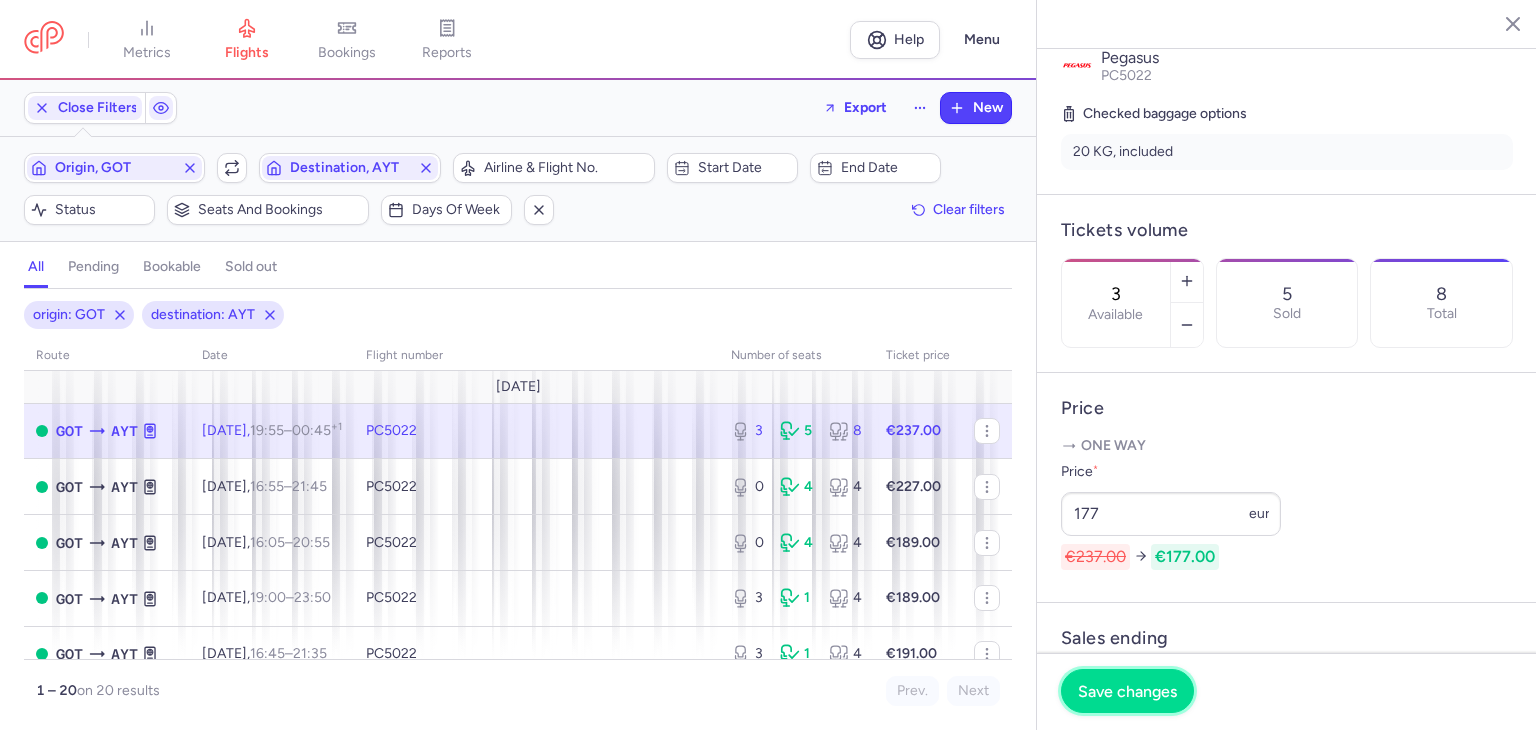 click on "Save changes" at bounding box center (1127, 691) 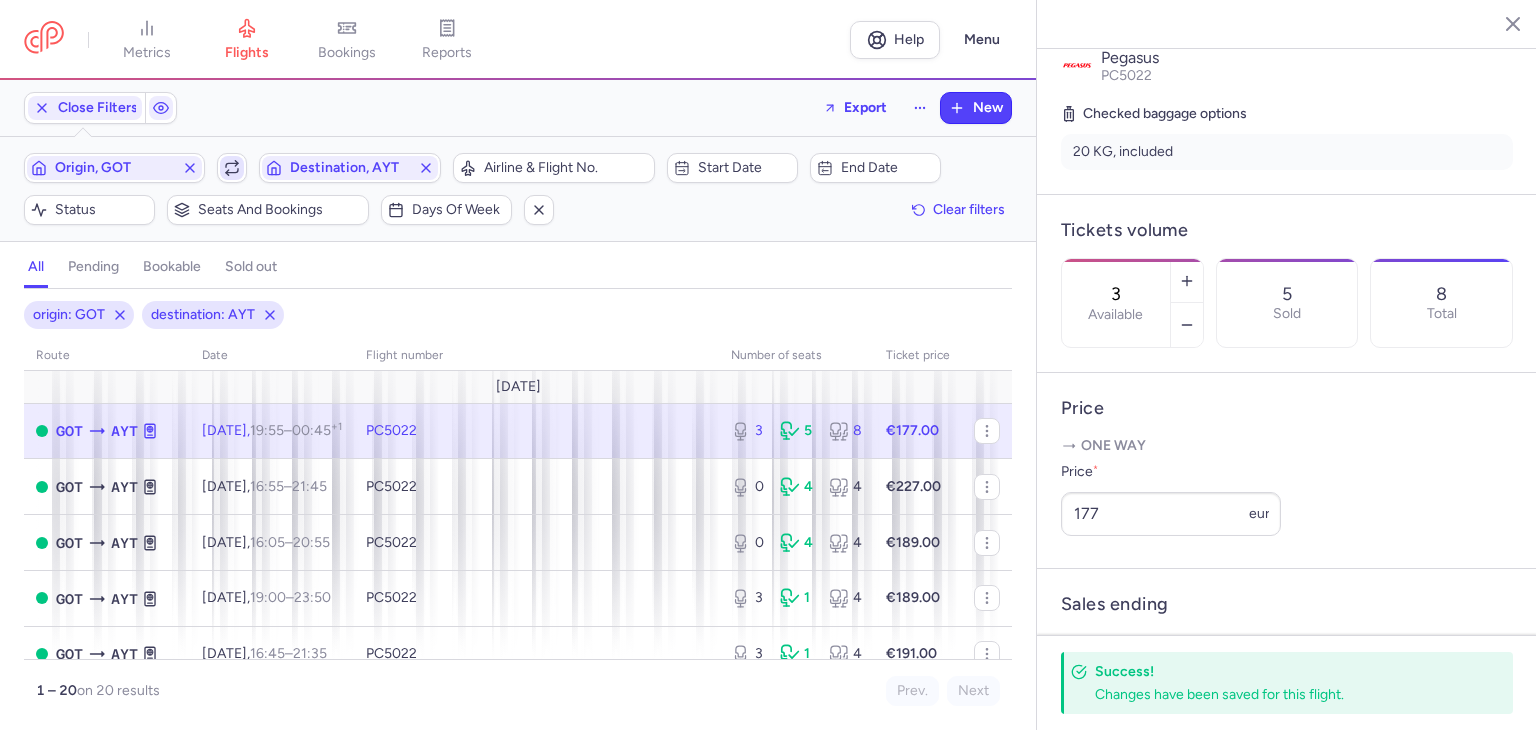 click at bounding box center [232, 168] 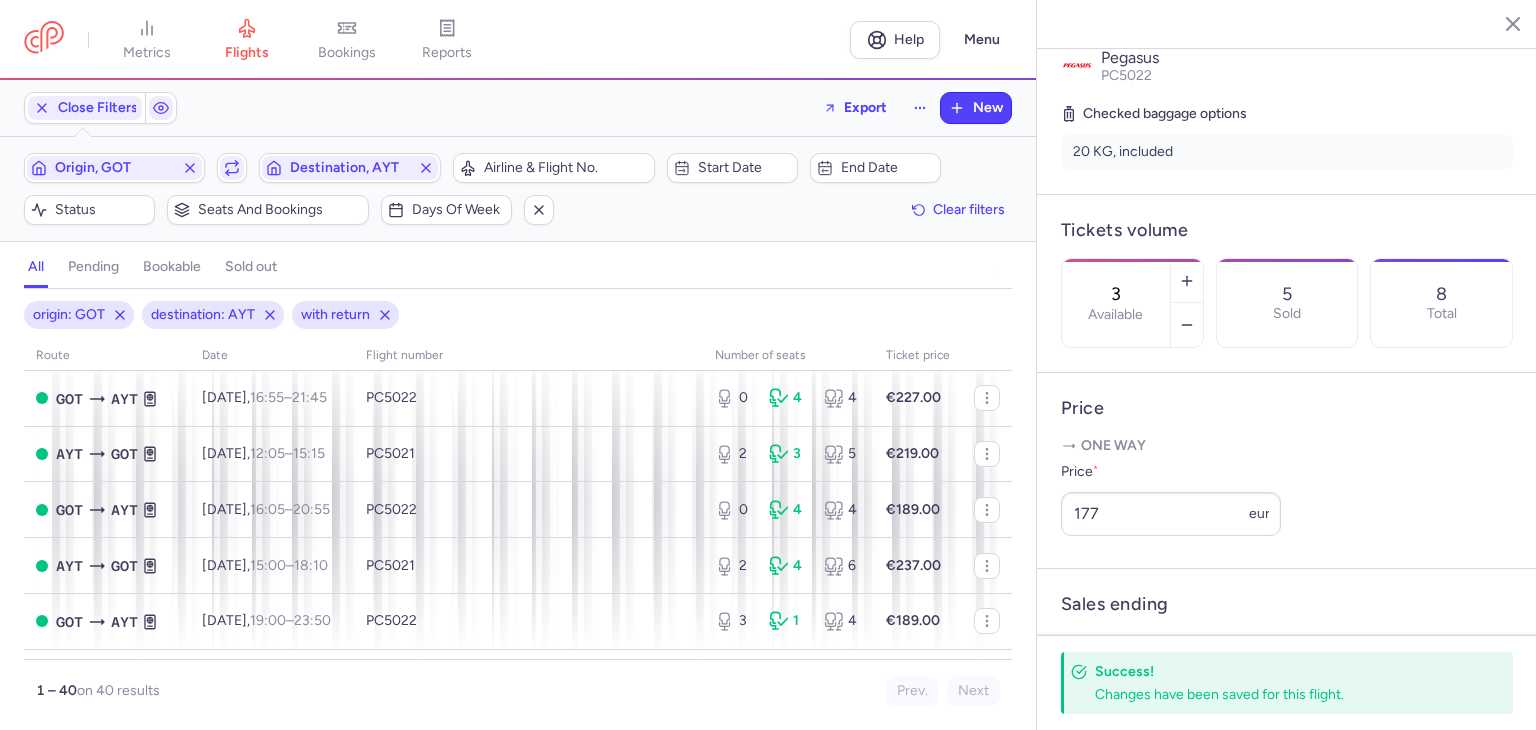 scroll, scrollTop: 300, scrollLeft: 0, axis: vertical 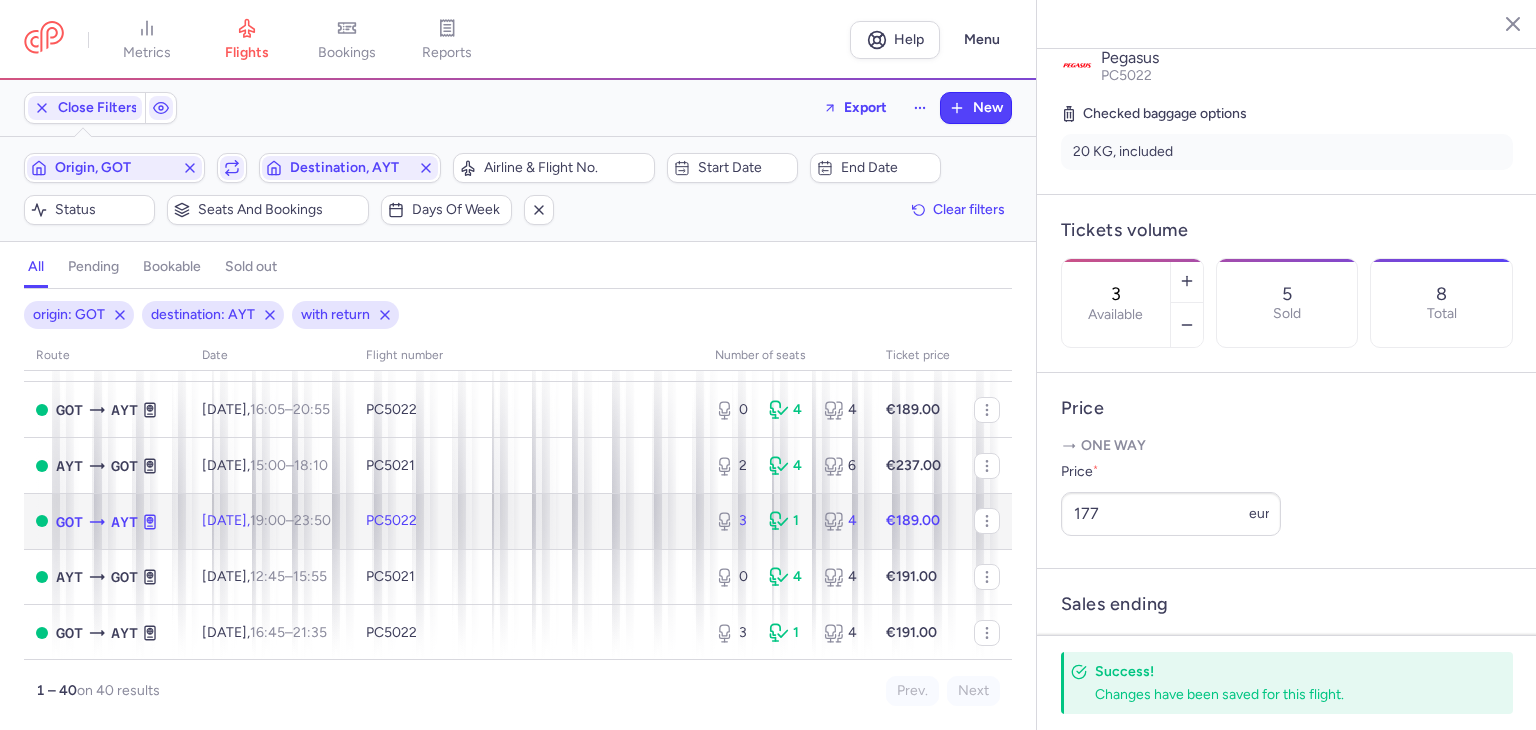 click on "PC5022" 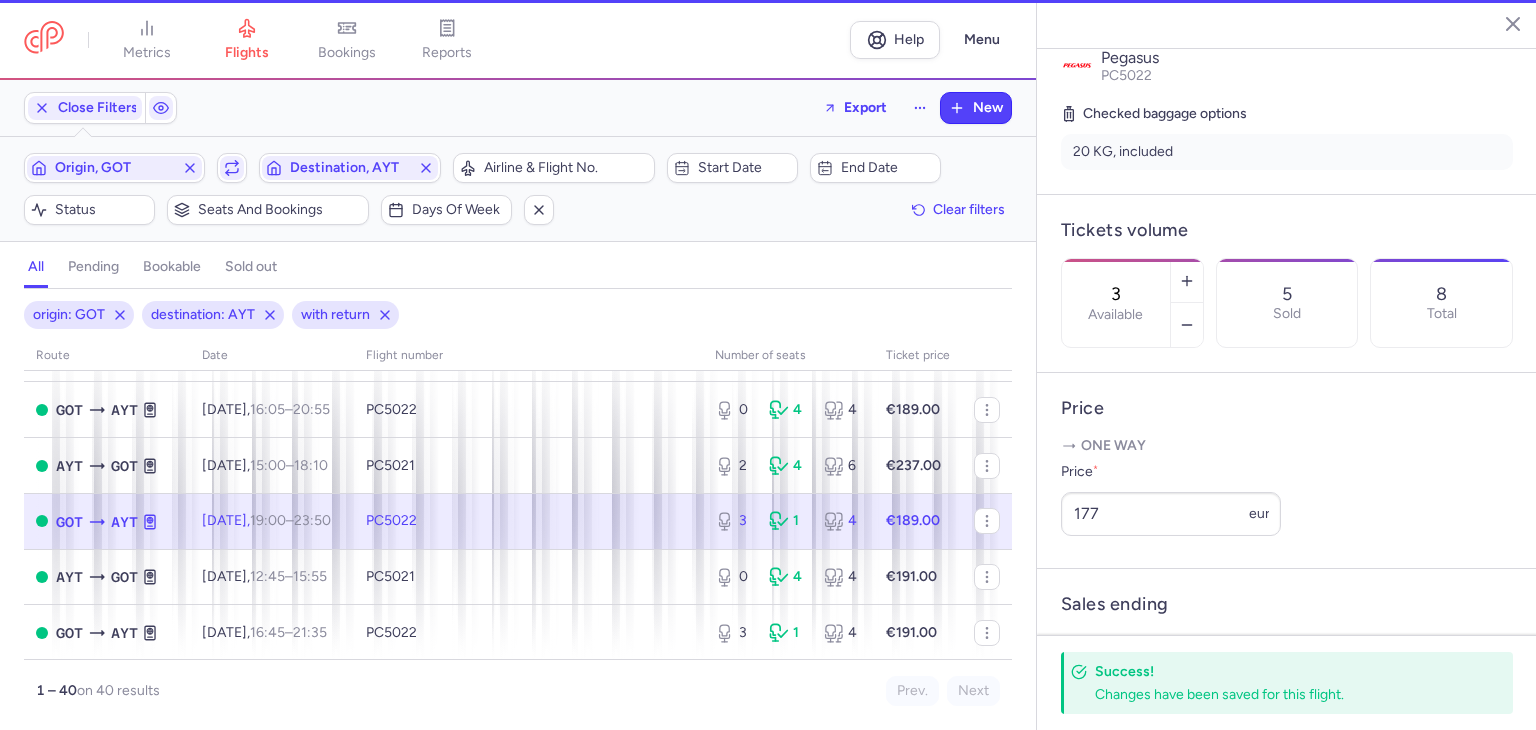 type on "2" 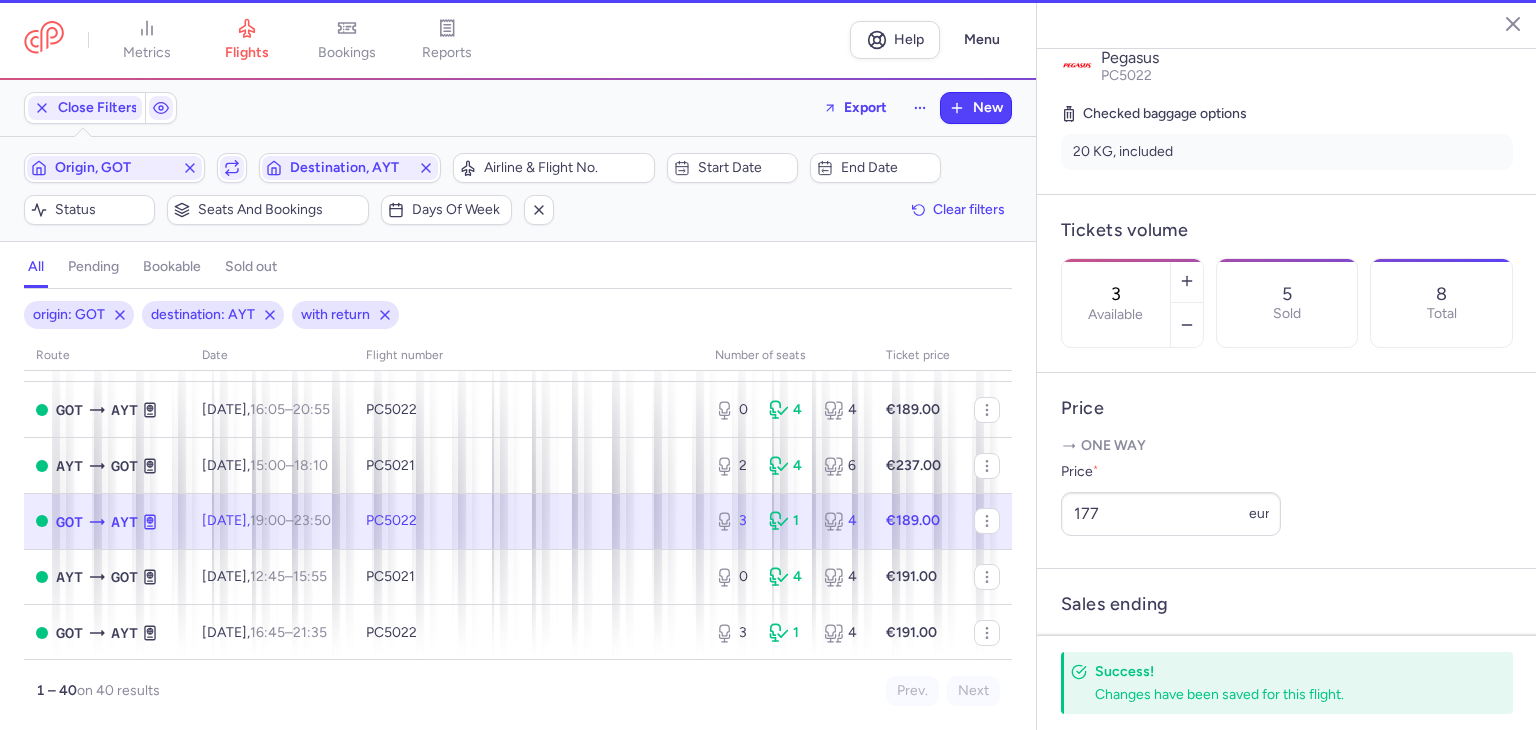 select on "days" 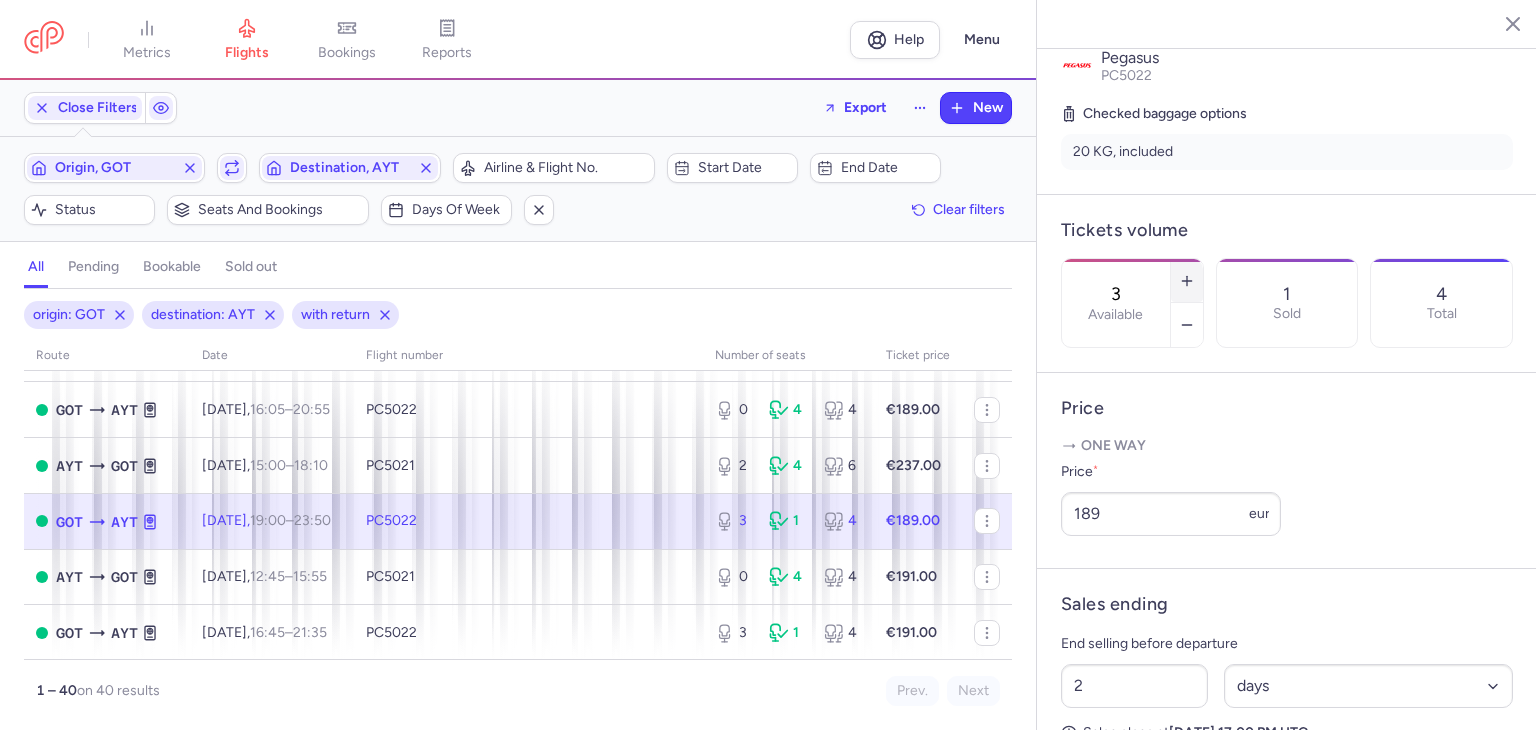 click 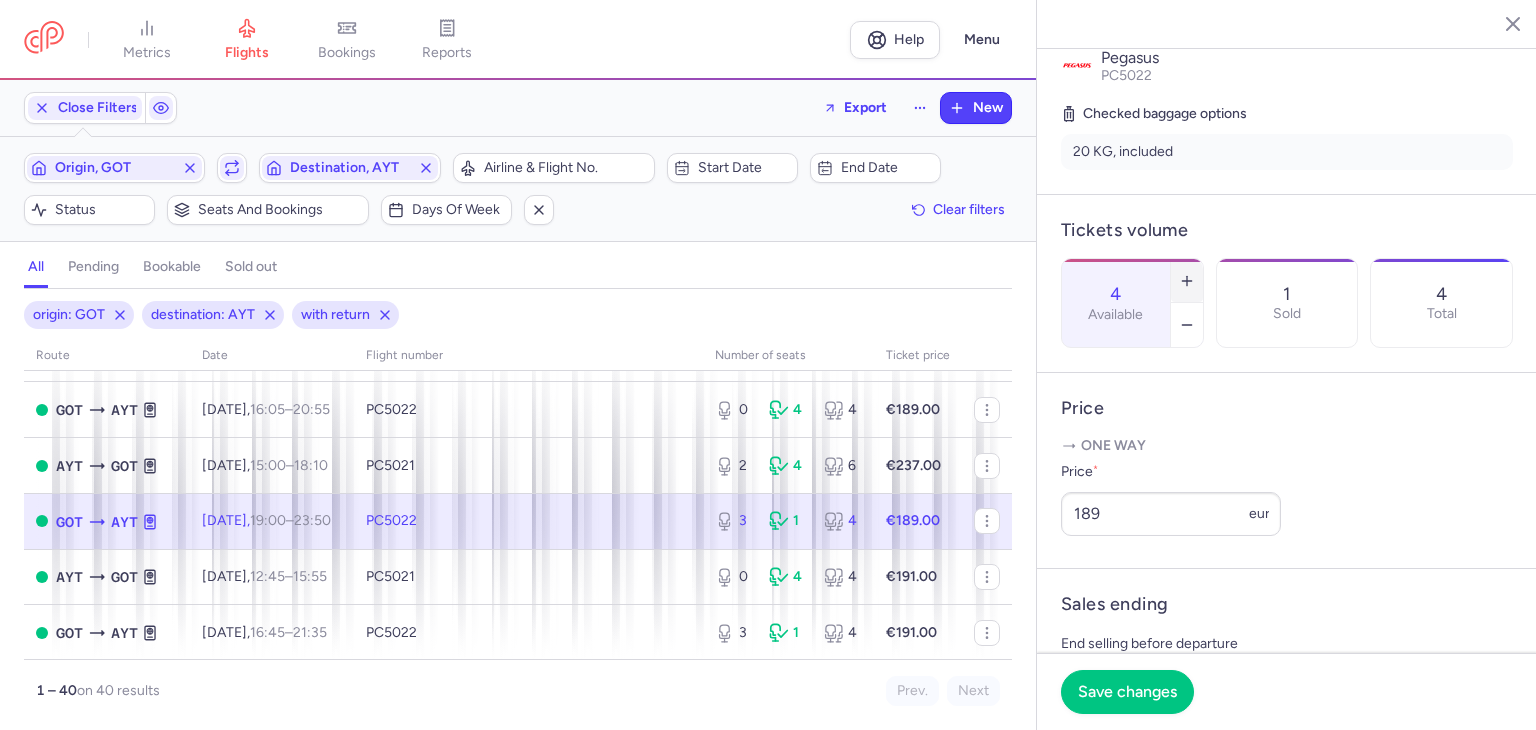 click 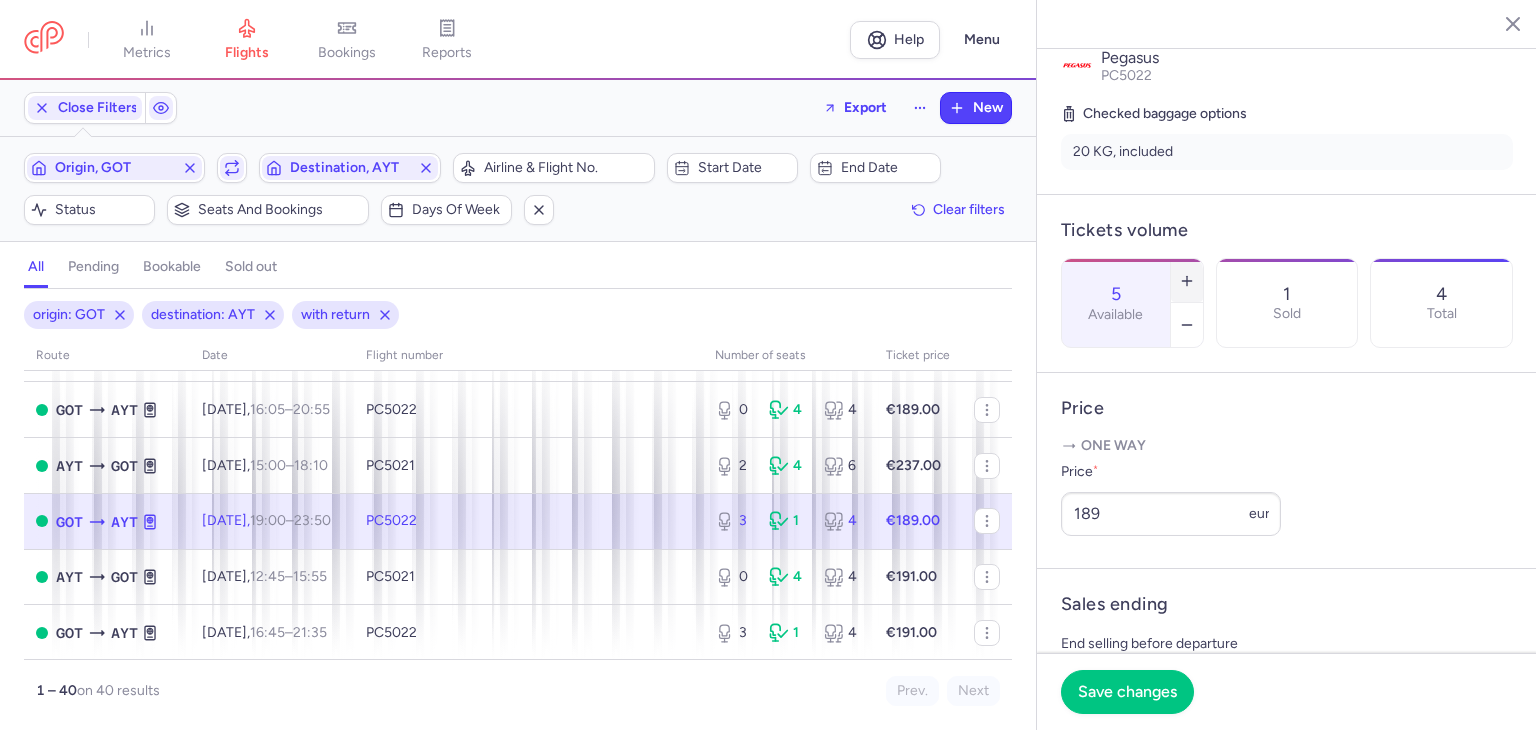 click 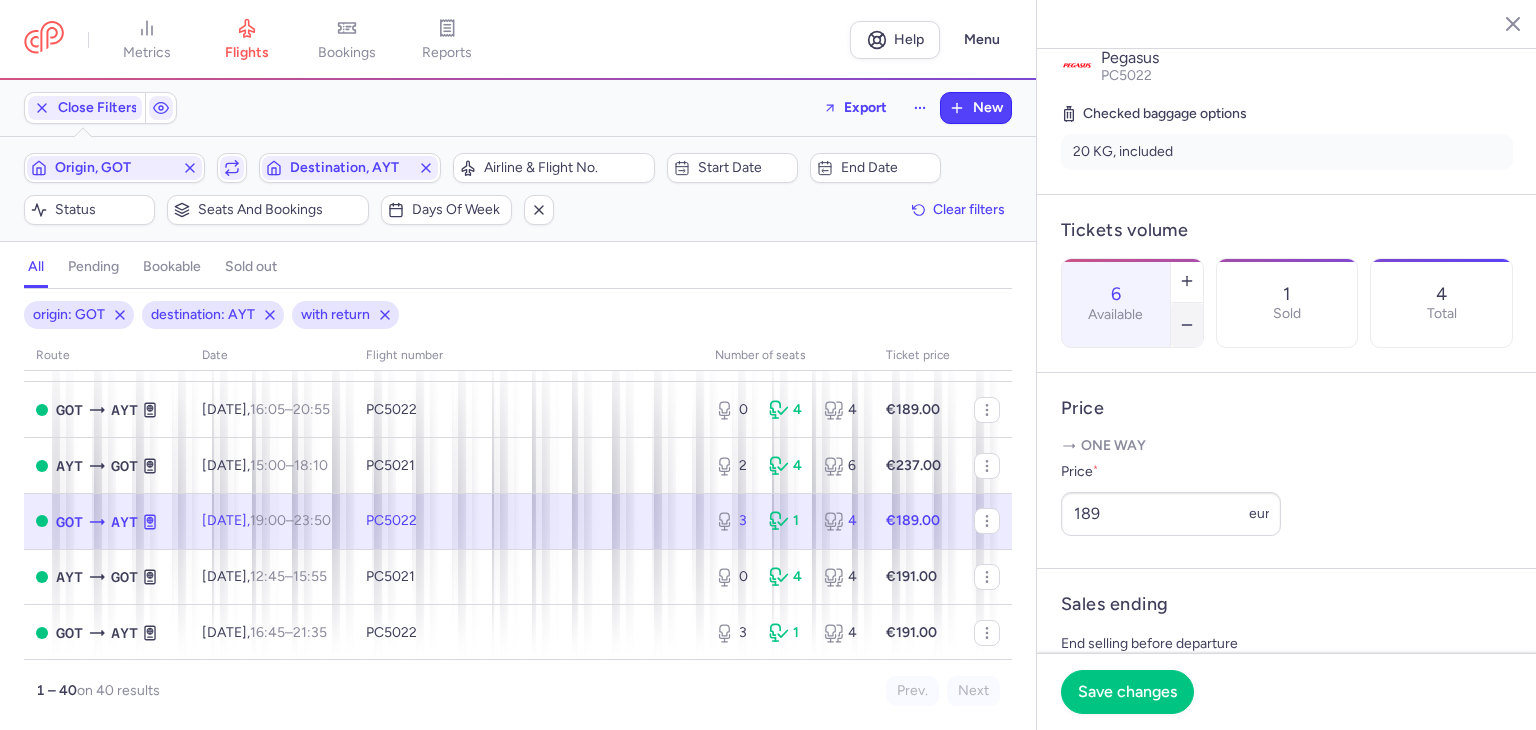 click at bounding box center (1187, 325) 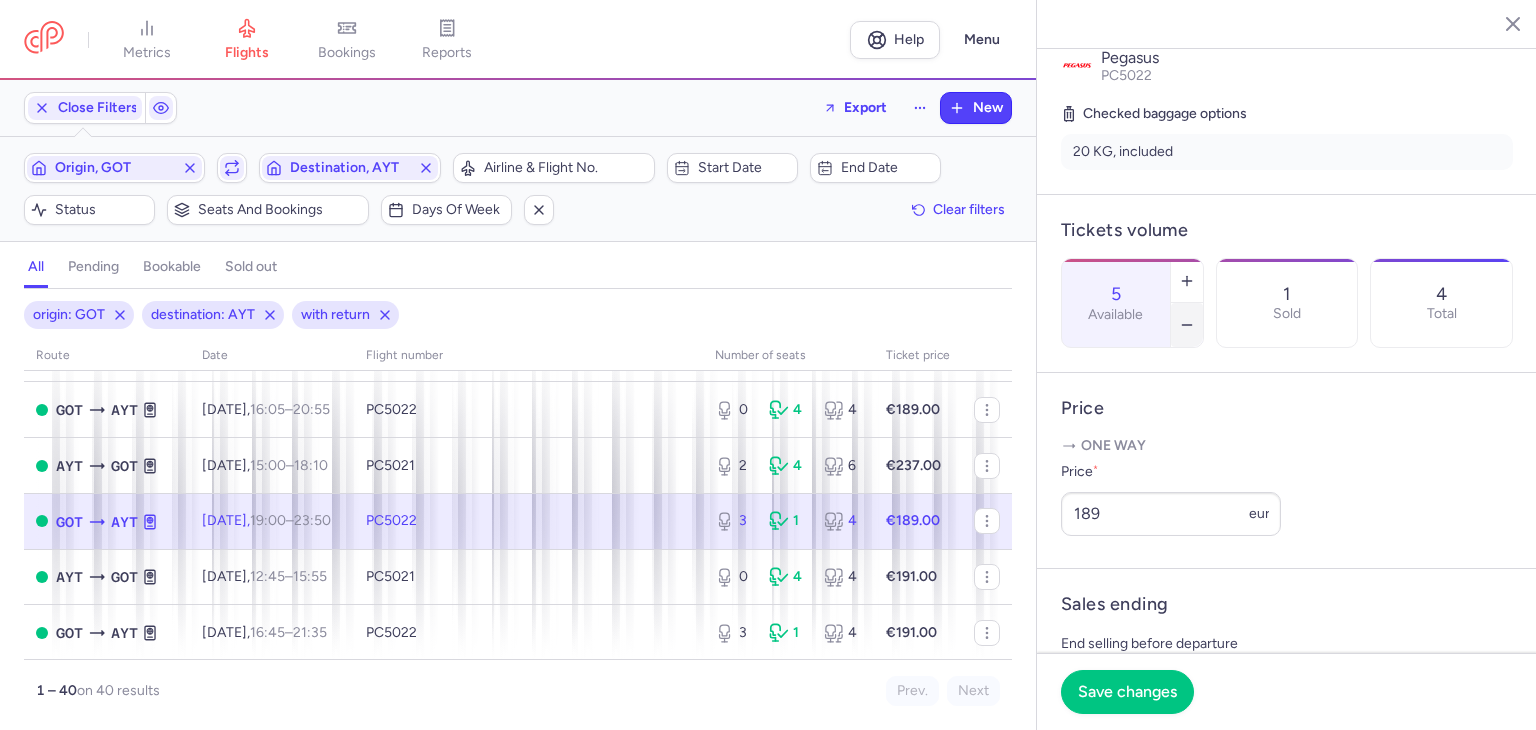 click at bounding box center (1187, 325) 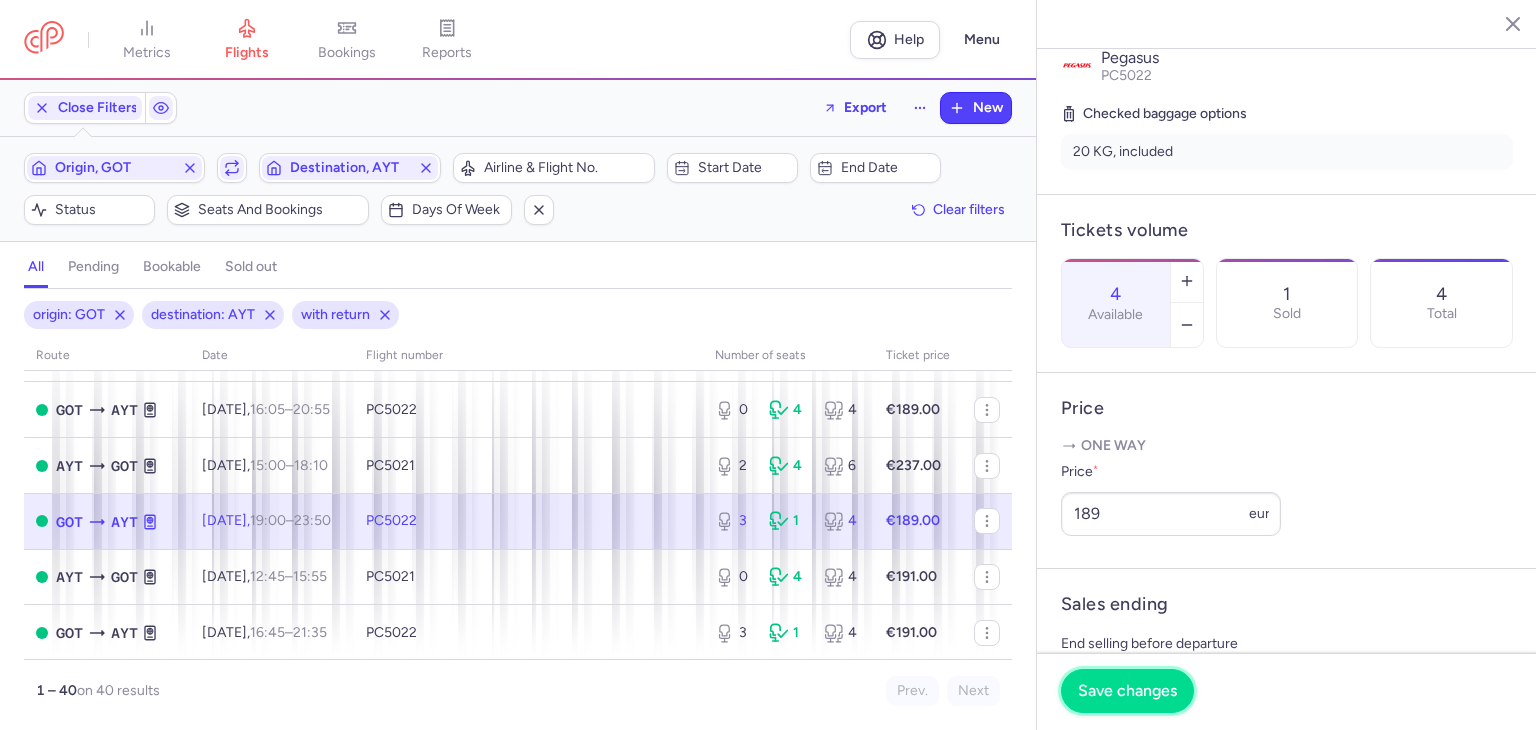 click on "Save changes" at bounding box center [1127, 691] 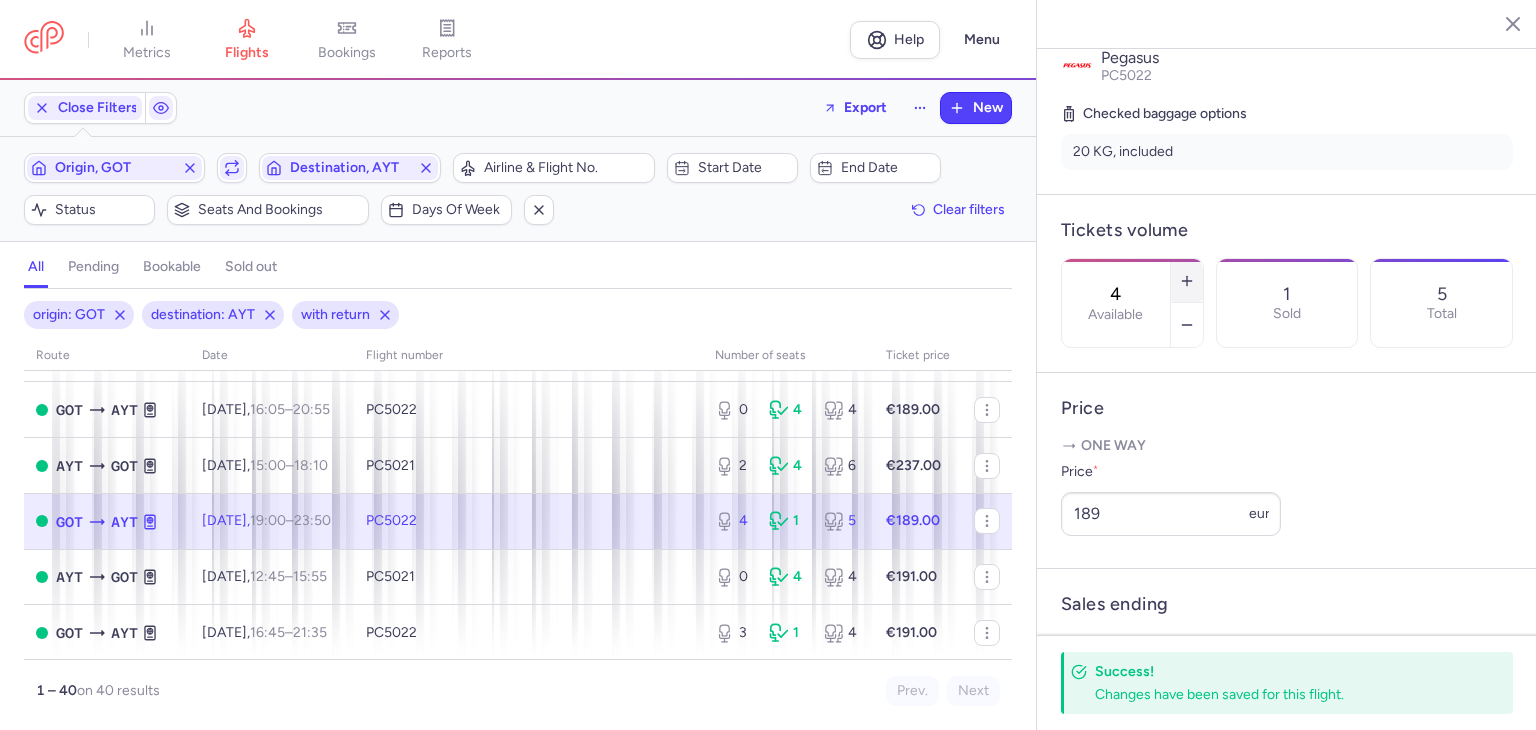 click 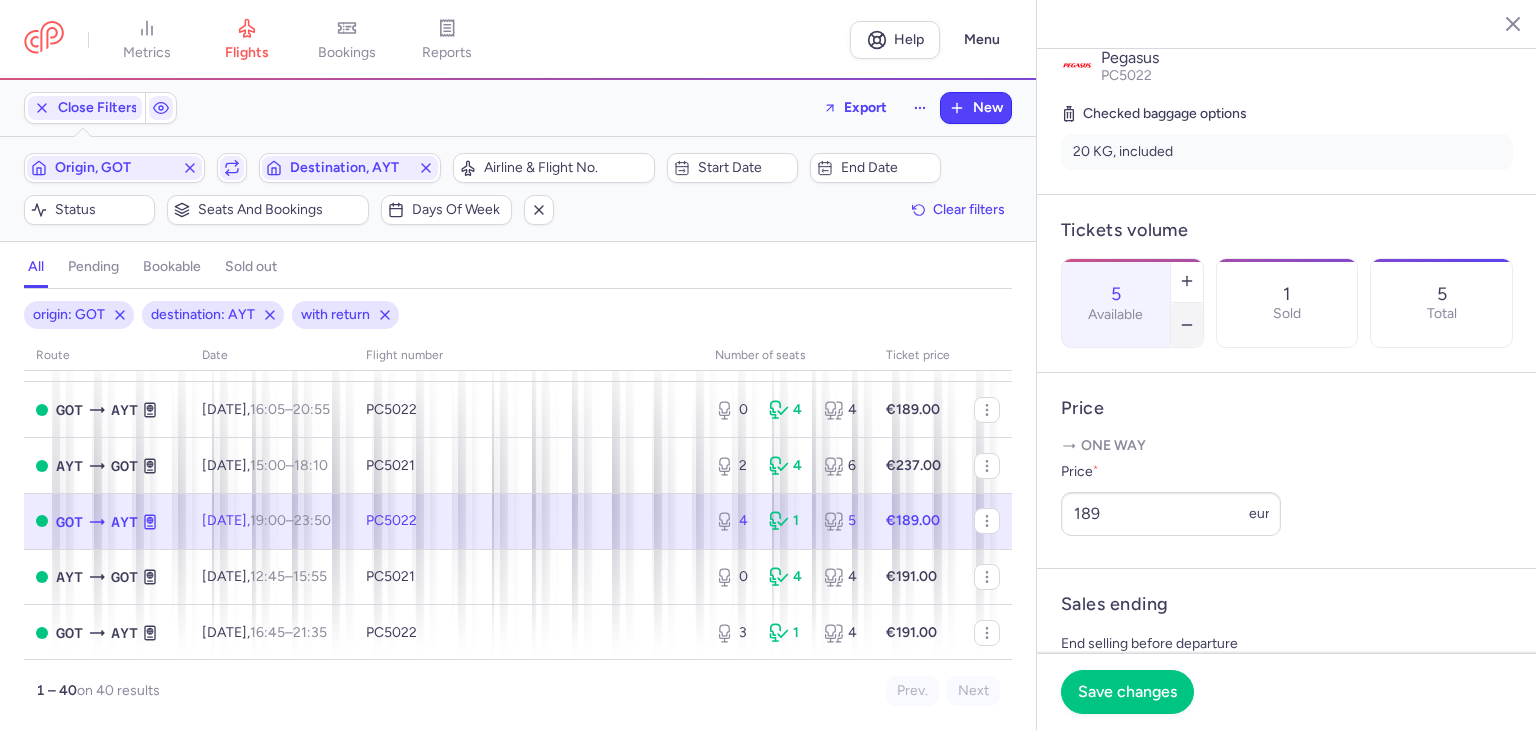 click 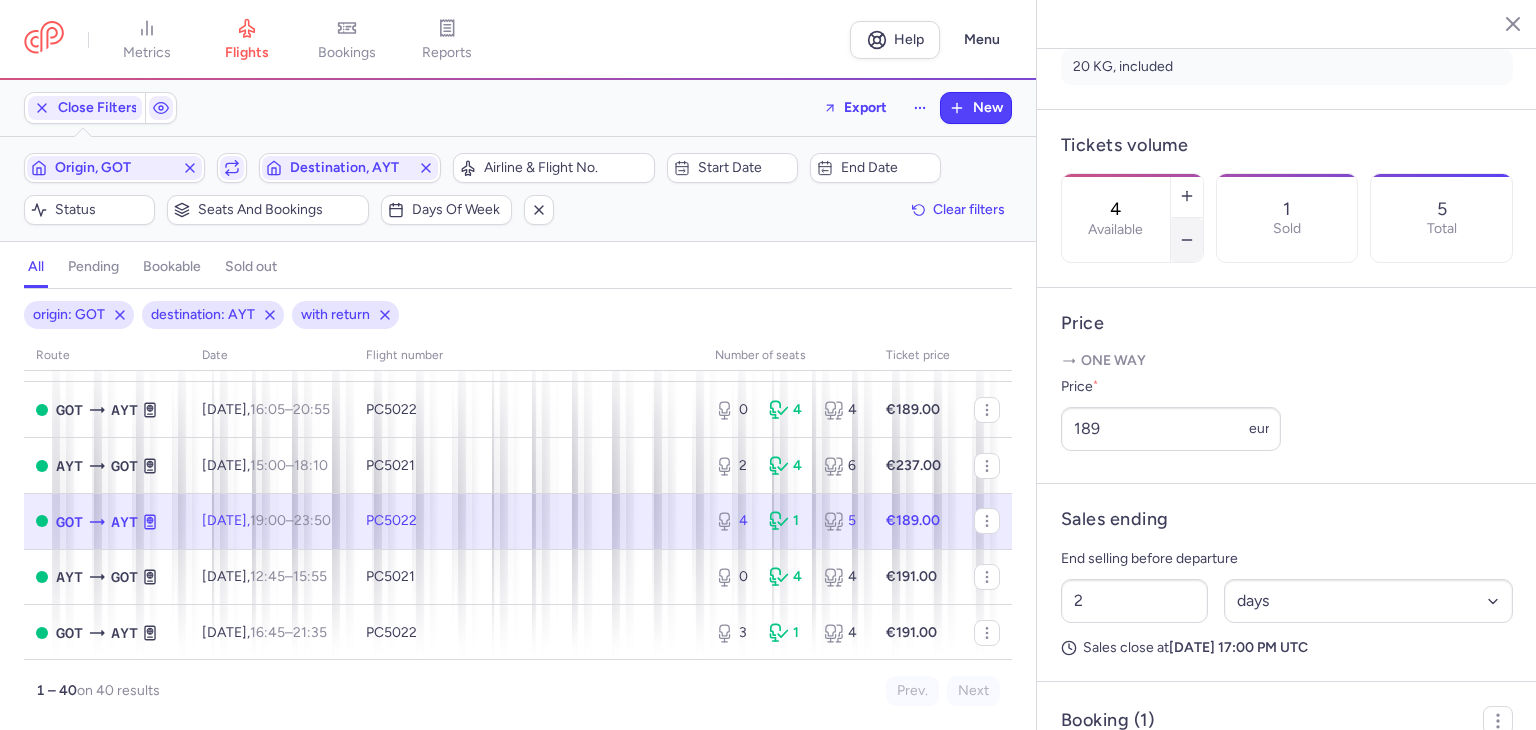 scroll, scrollTop: 700, scrollLeft: 0, axis: vertical 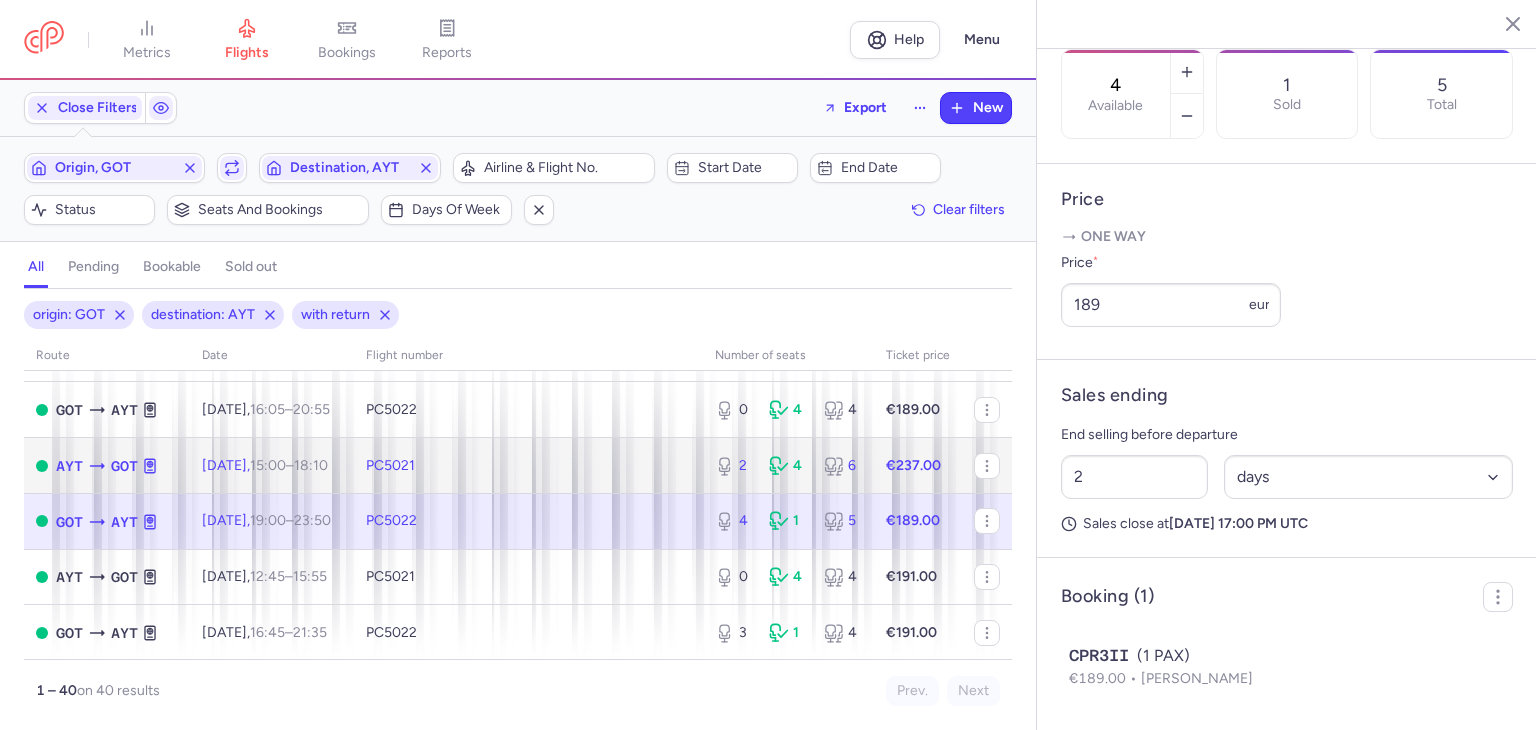 click on "PC5021" 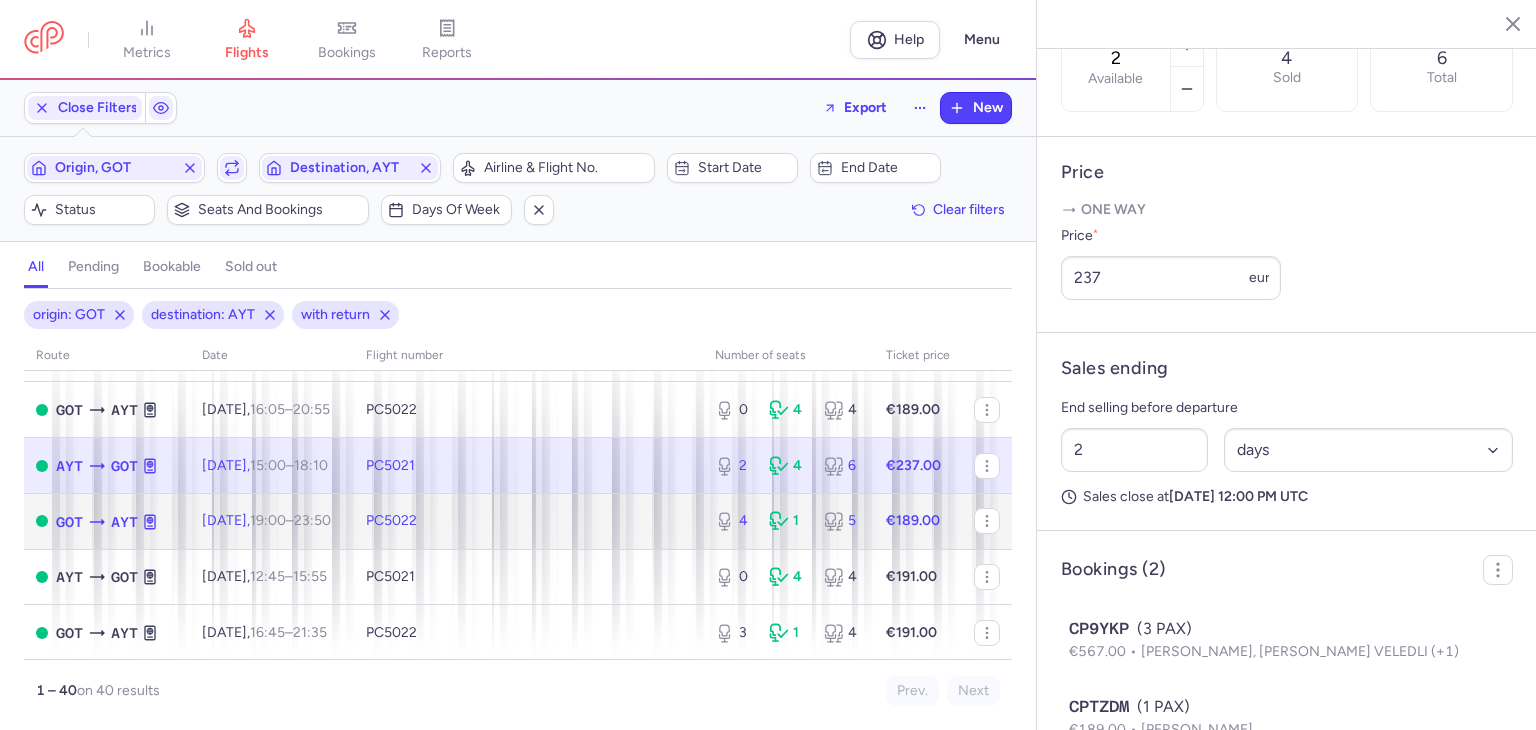 click on "PC5022" 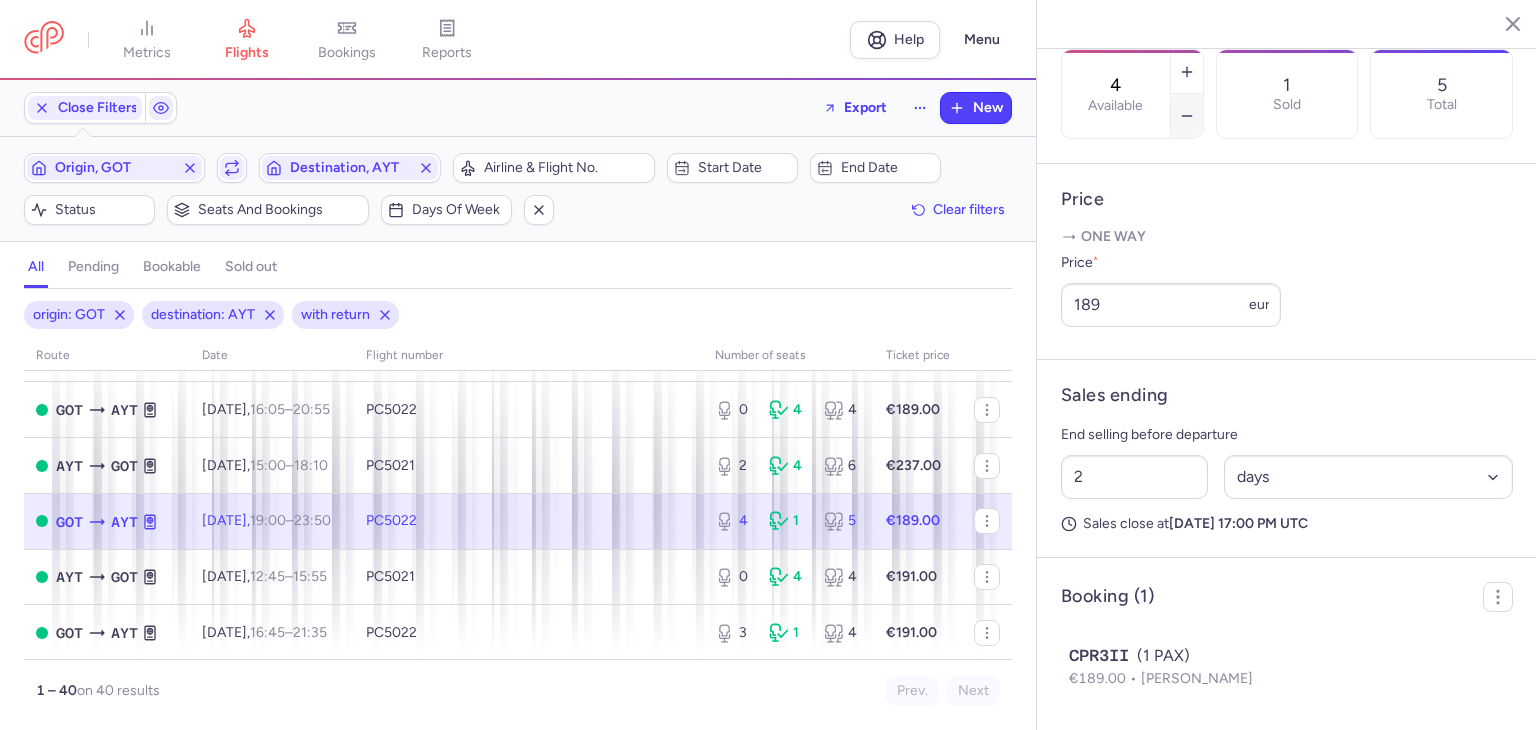 scroll, scrollTop: 600, scrollLeft: 0, axis: vertical 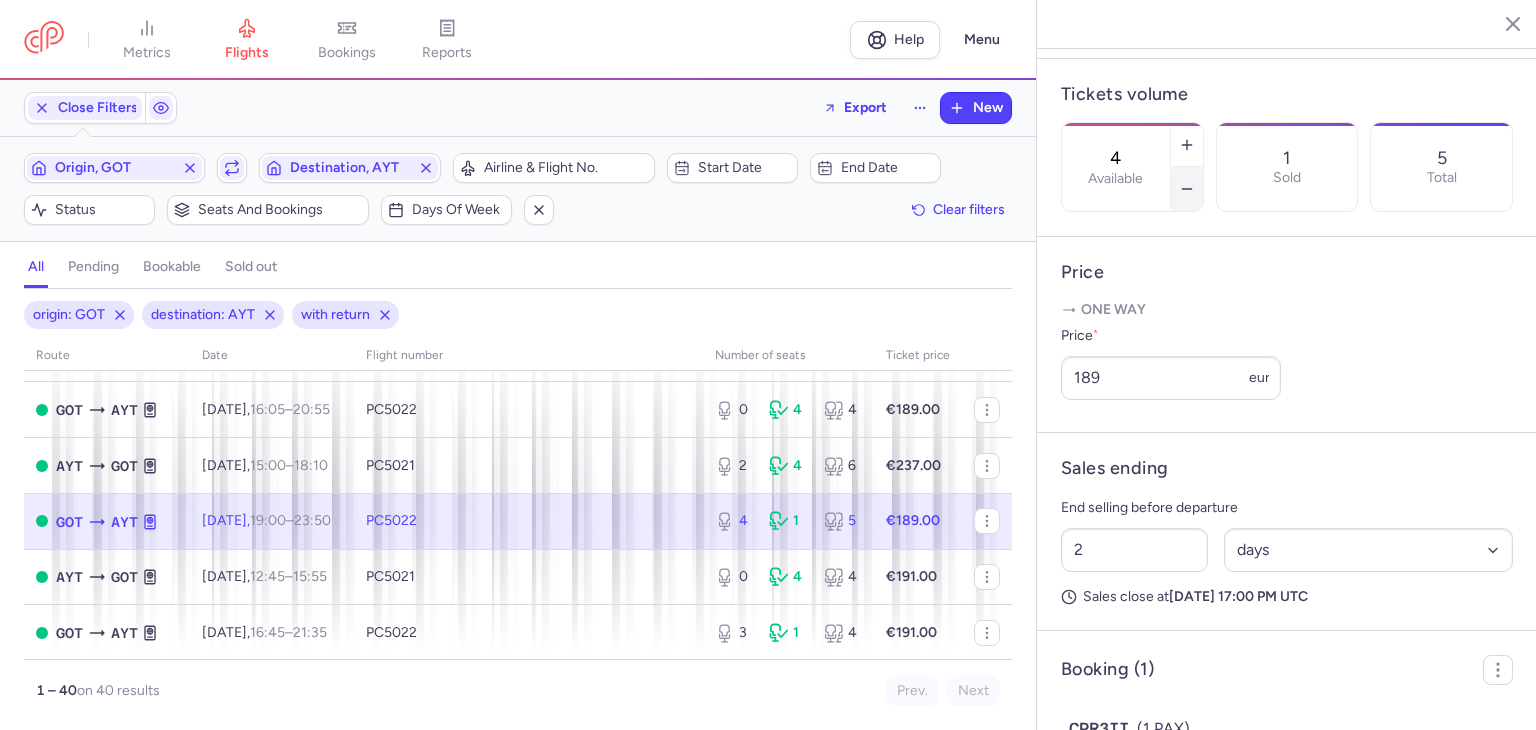 click 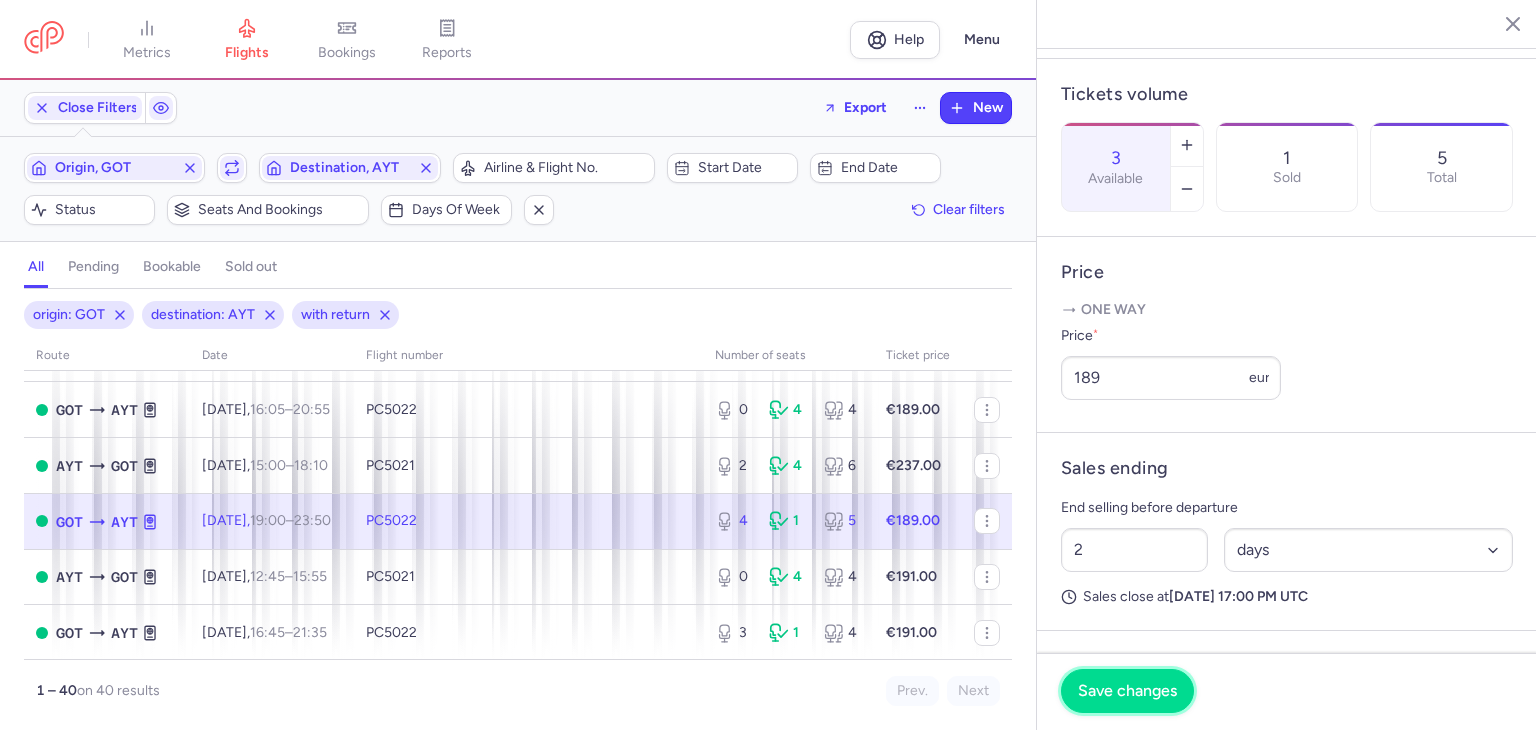 click on "Save changes" at bounding box center (1127, 691) 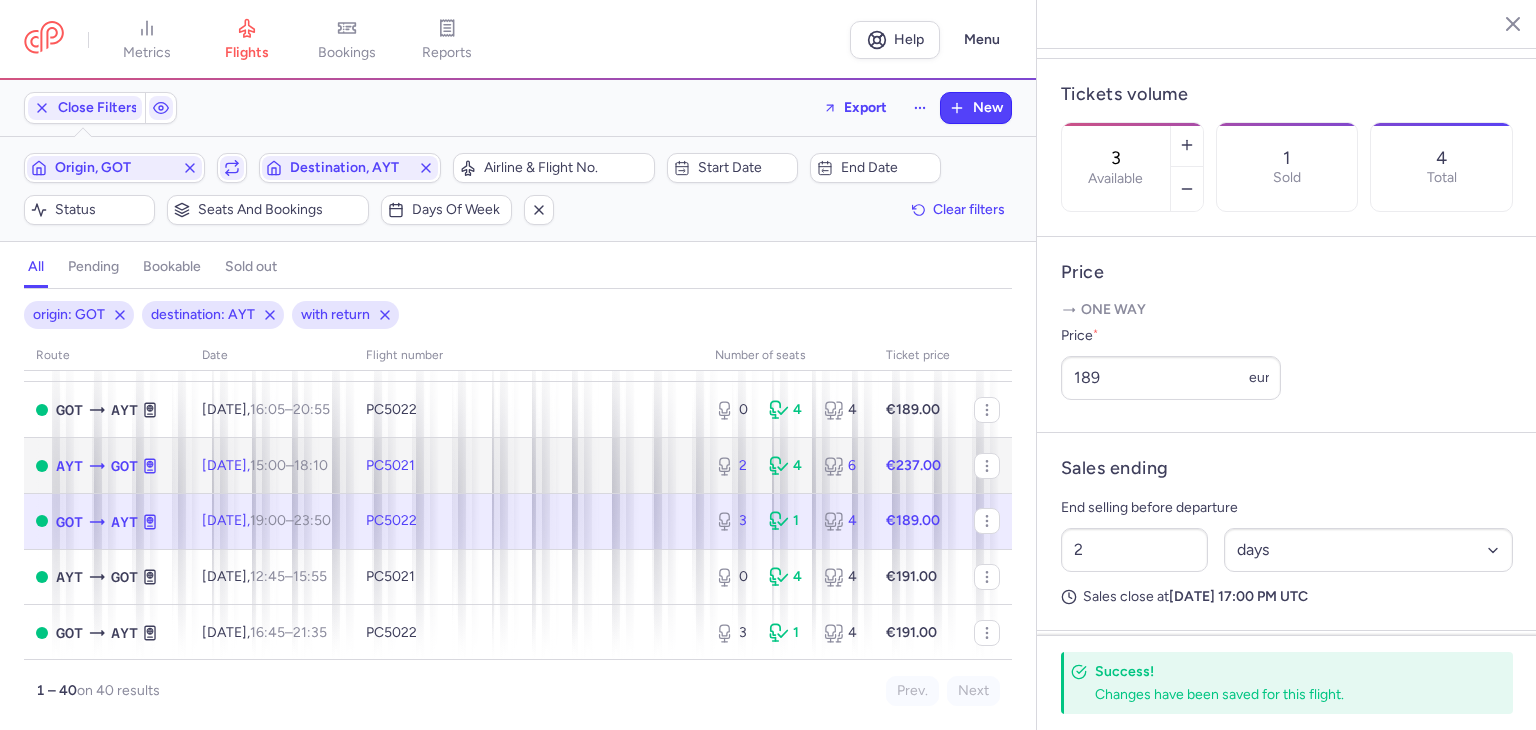 click on "PC5021" 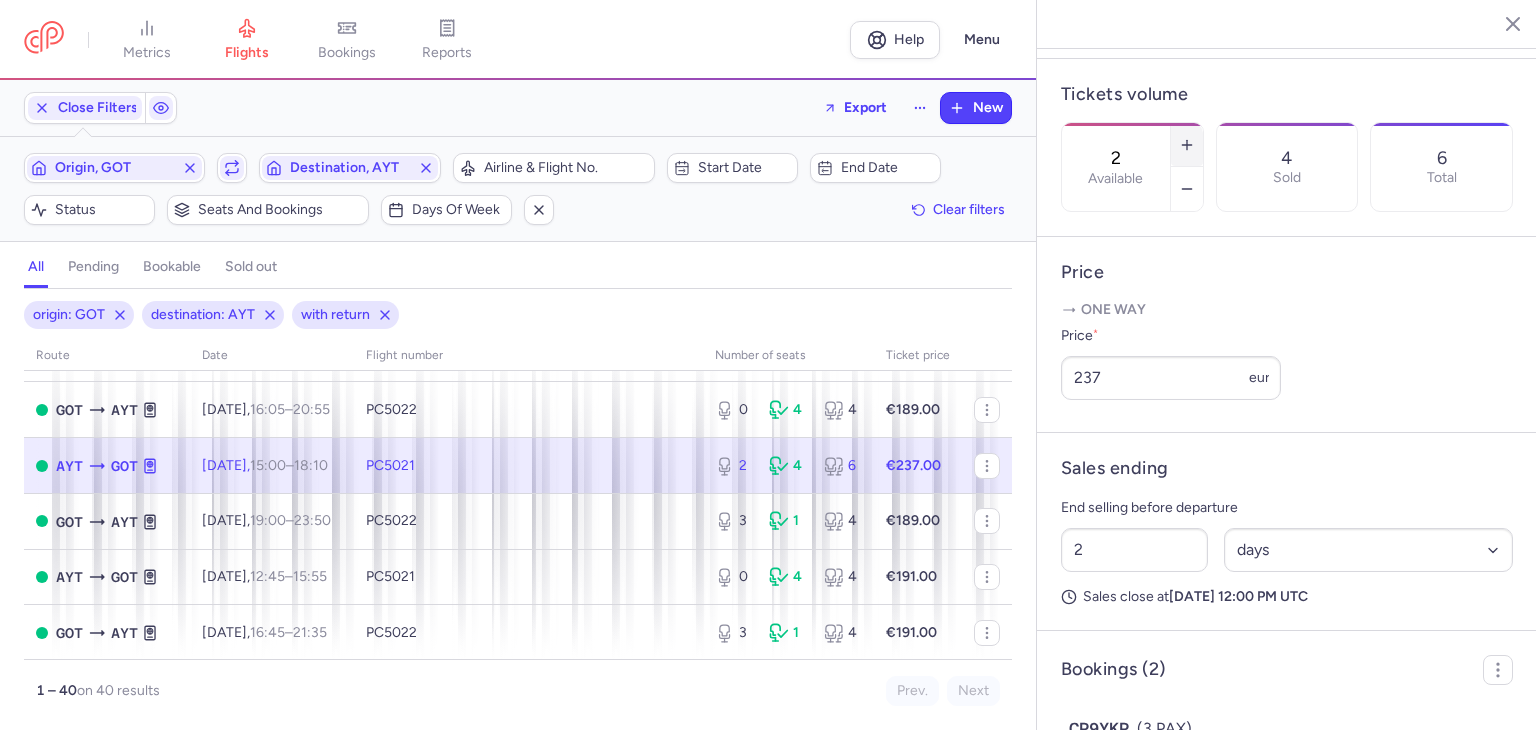 click at bounding box center [1187, 145] 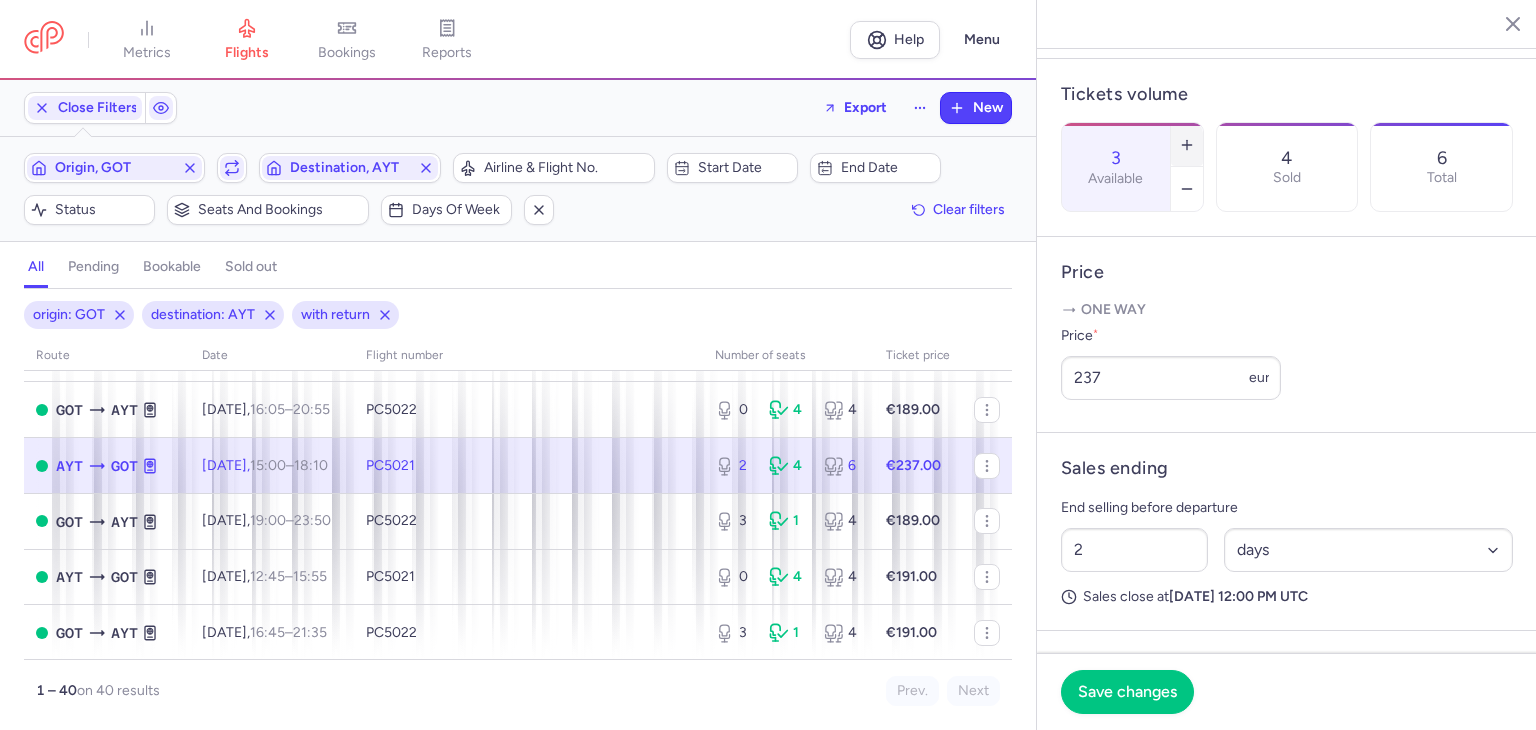 click at bounding box center (1187, 145) 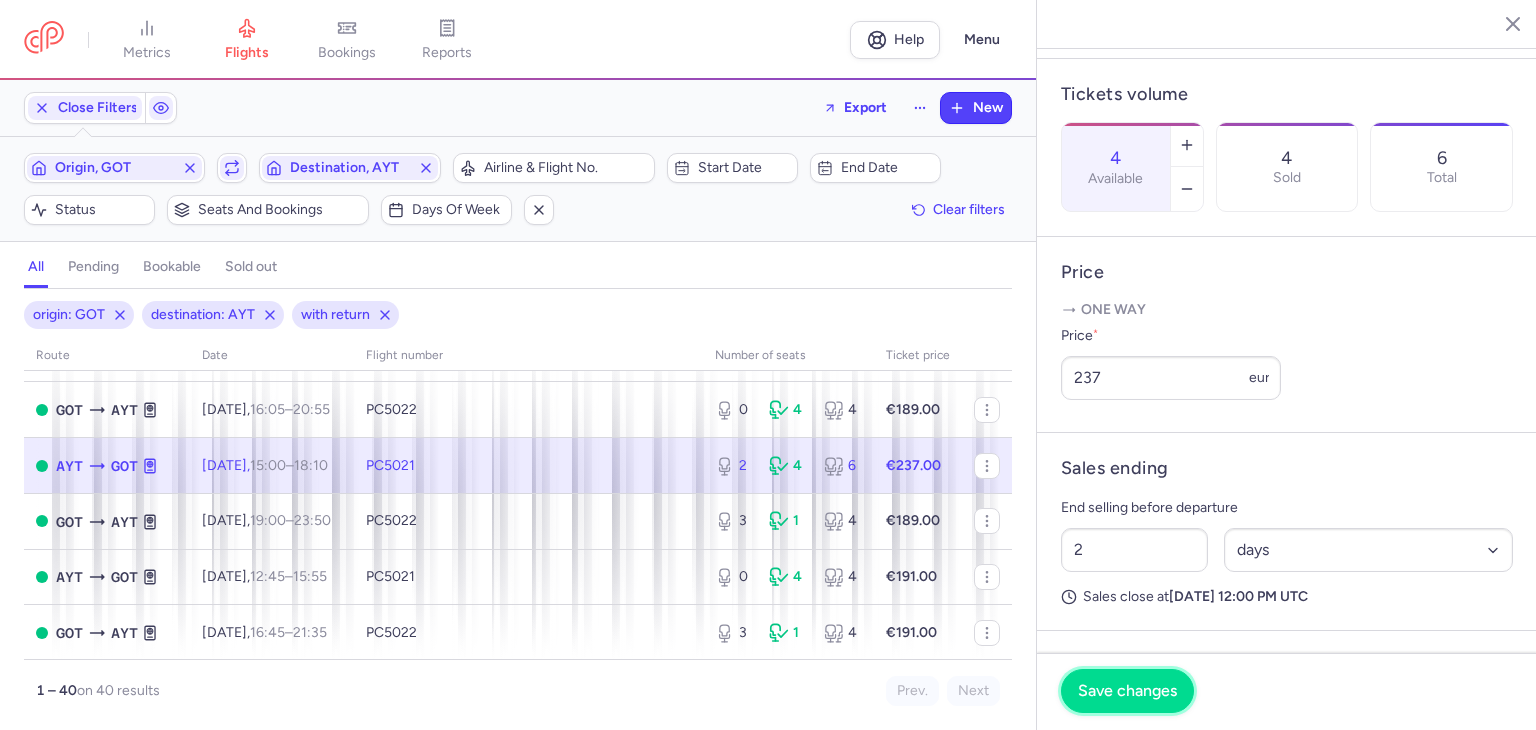 click on "Save changes" at bounding box center [1127, 691] 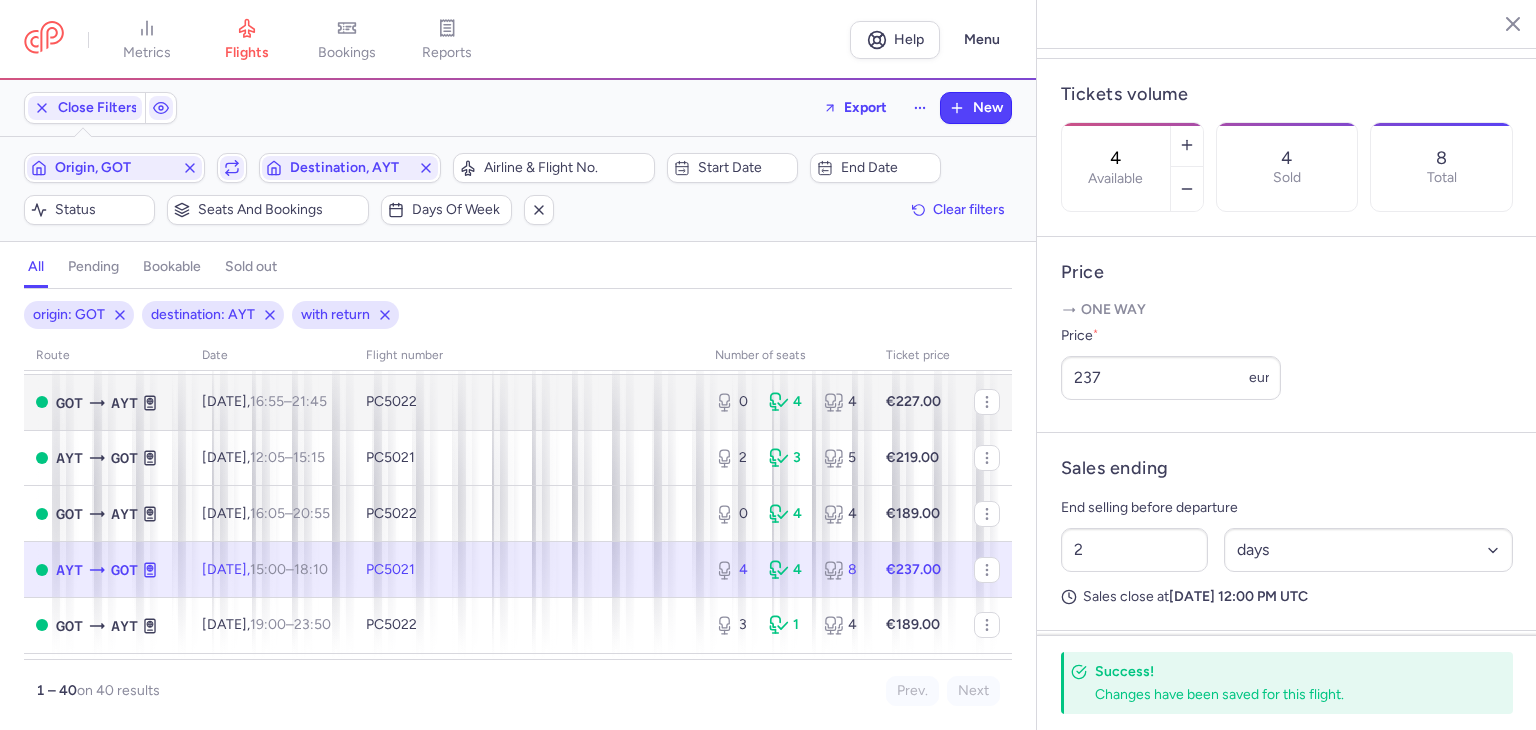 scroll, scrollTop: 200, scrollLeft: 0, axis: vertical 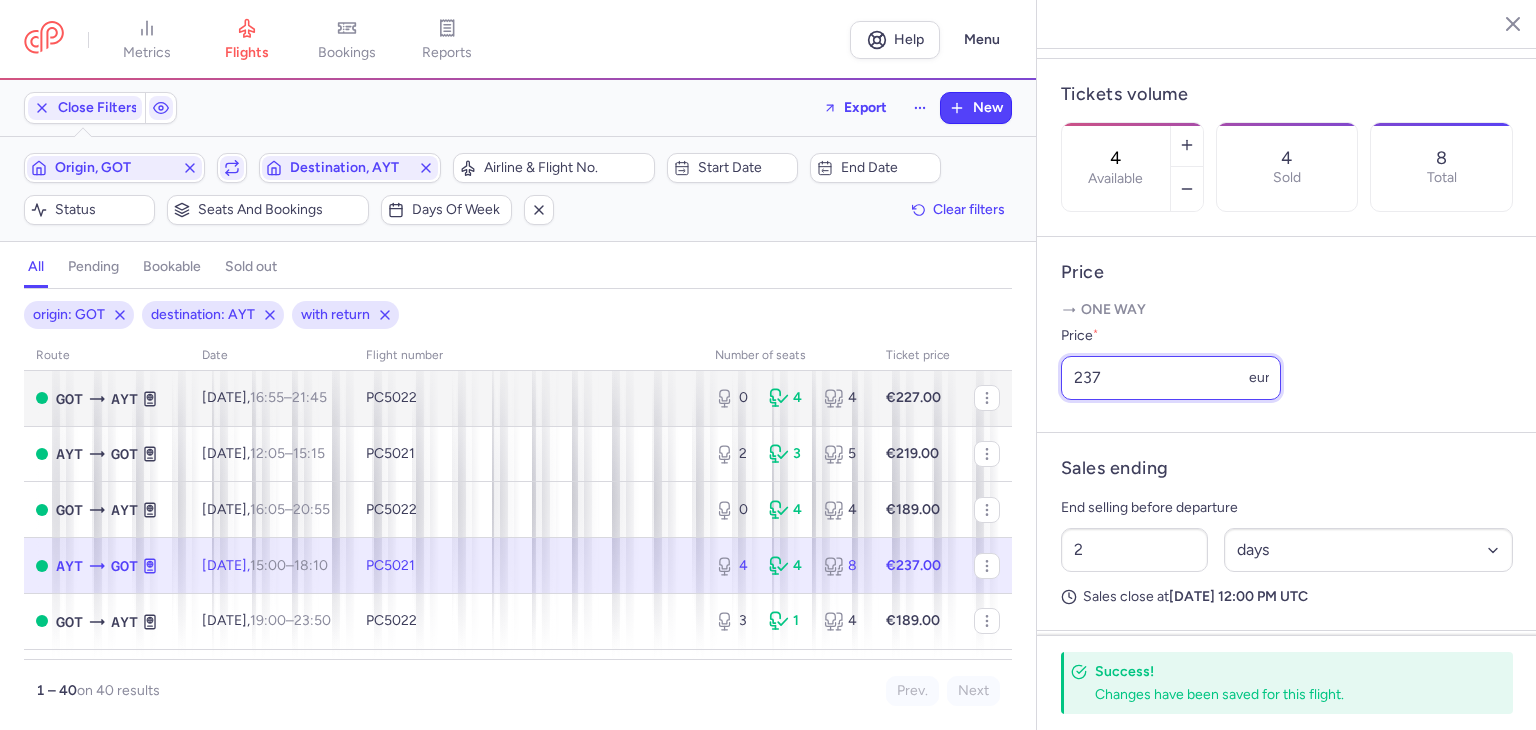 drag, startPoint x: 1096, startPoint y: 401, endPoint x: 995, endPoint y: 402, distance: 101.00495 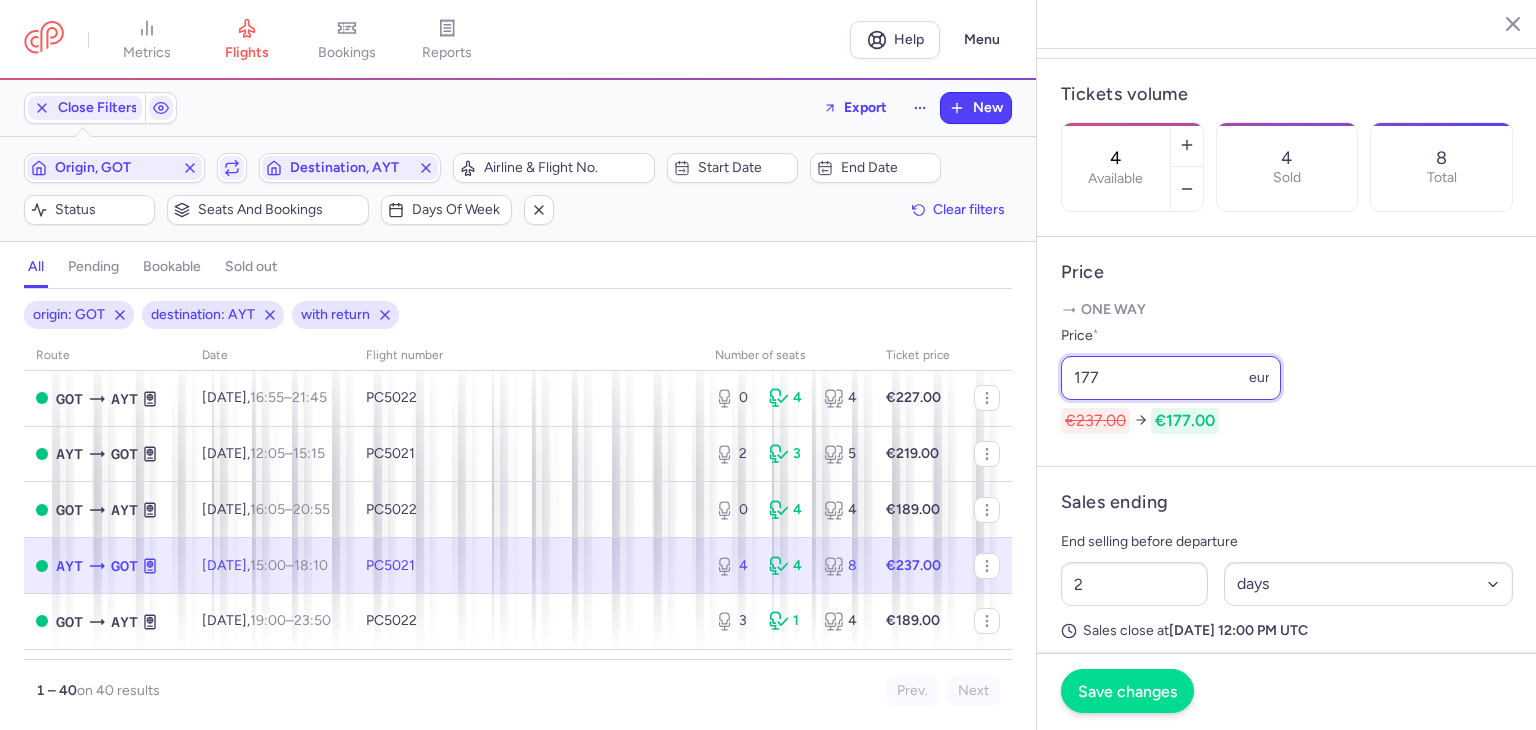 type on "177" 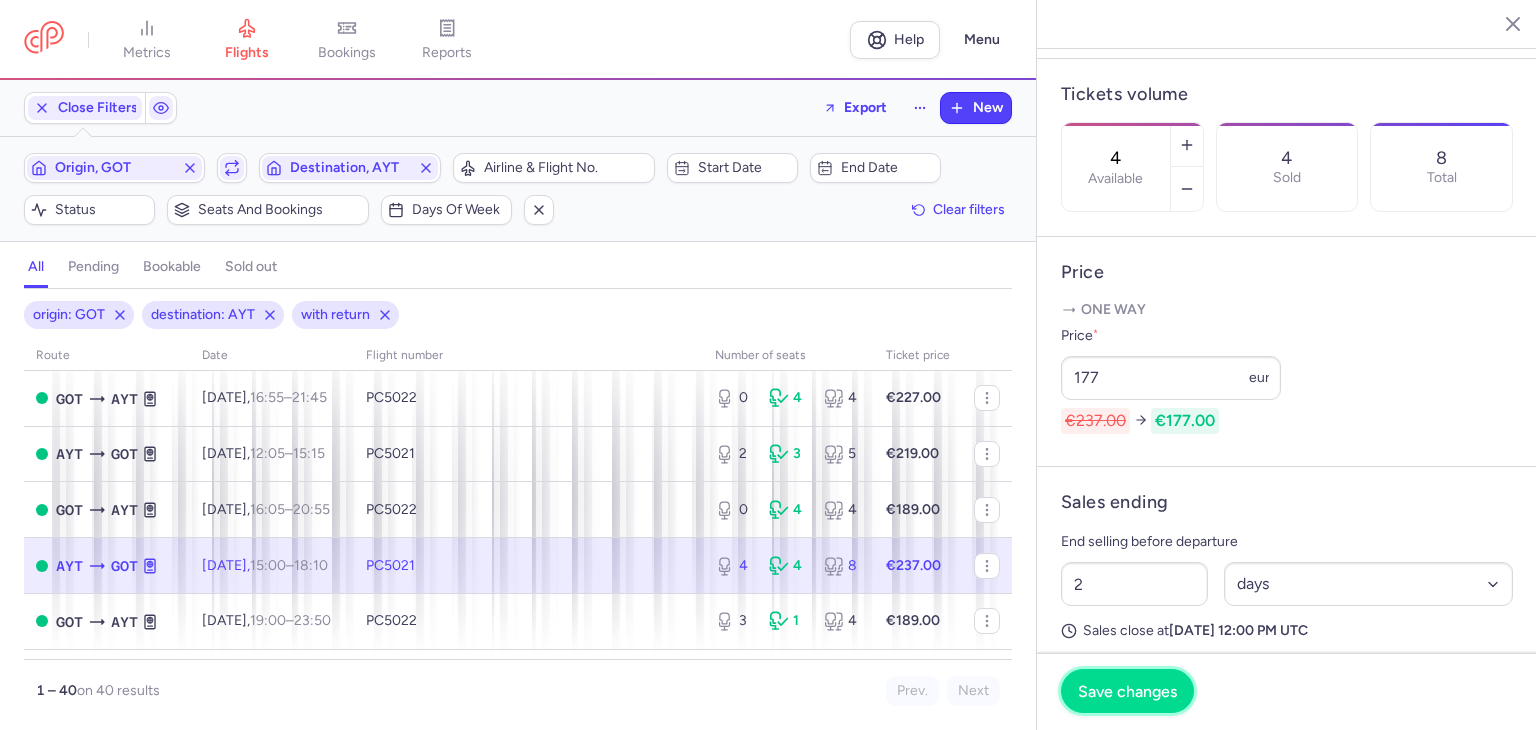 click on "Save changes" at bounding box center [1127, 691] 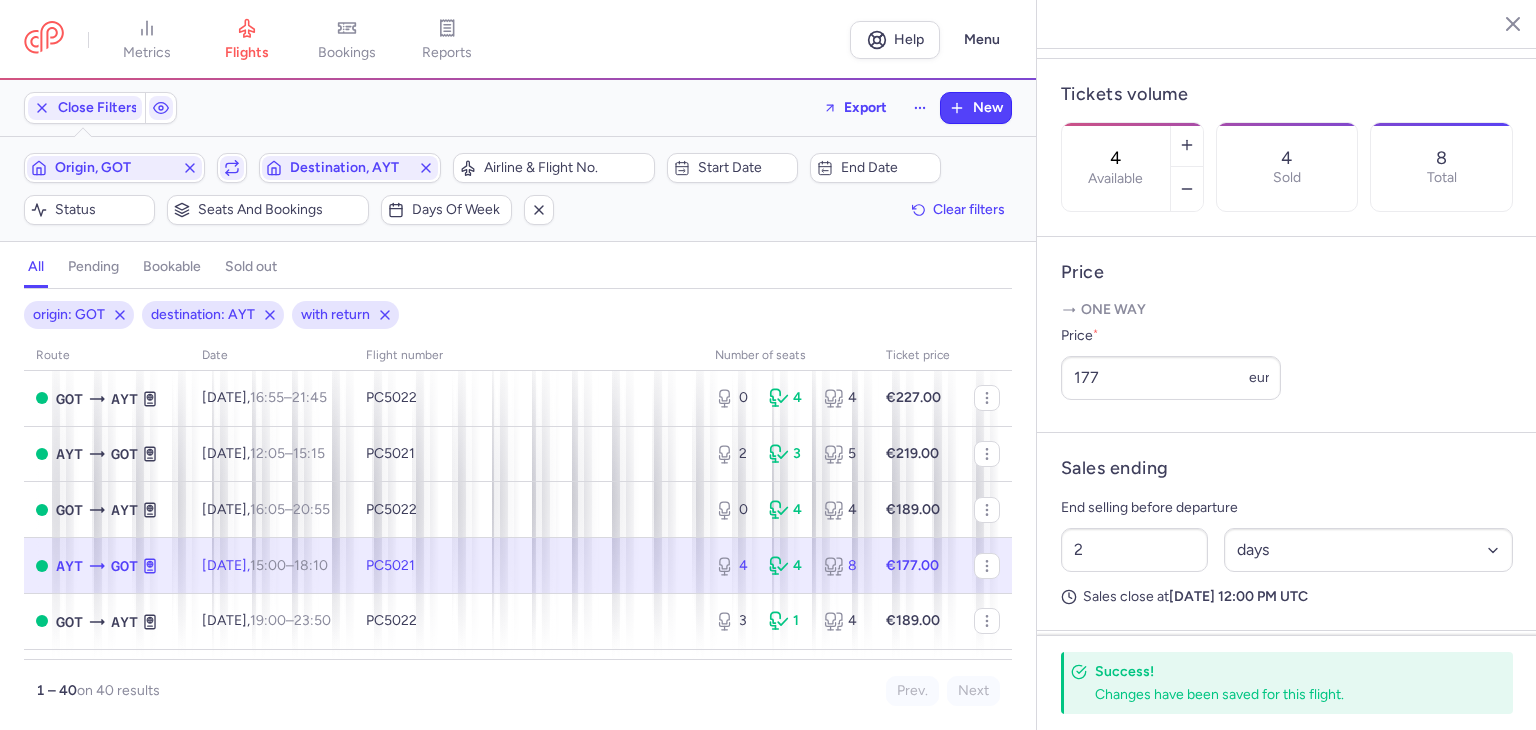 scroll, scrollTop: 0, scrollLeft: 0, axis: both 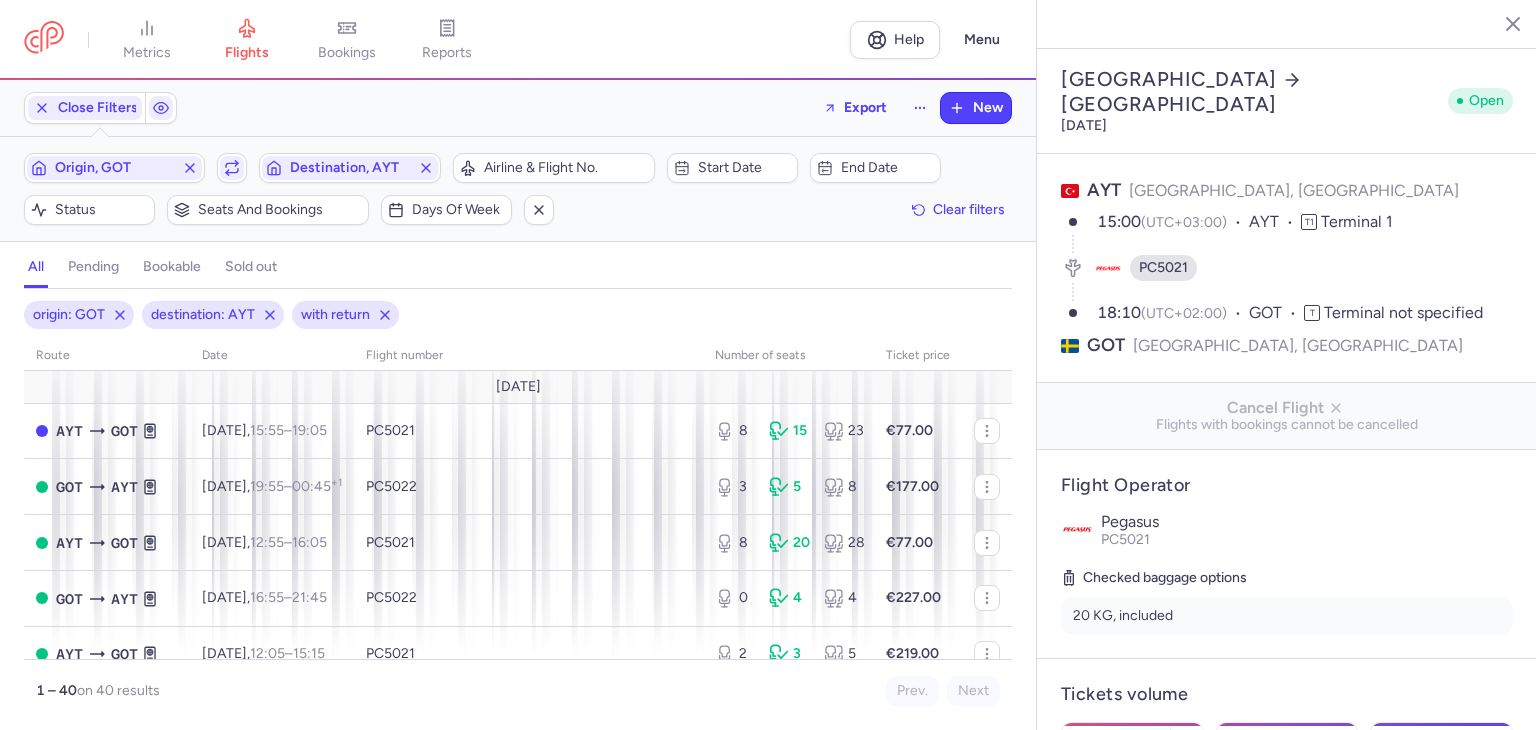 select on "days" 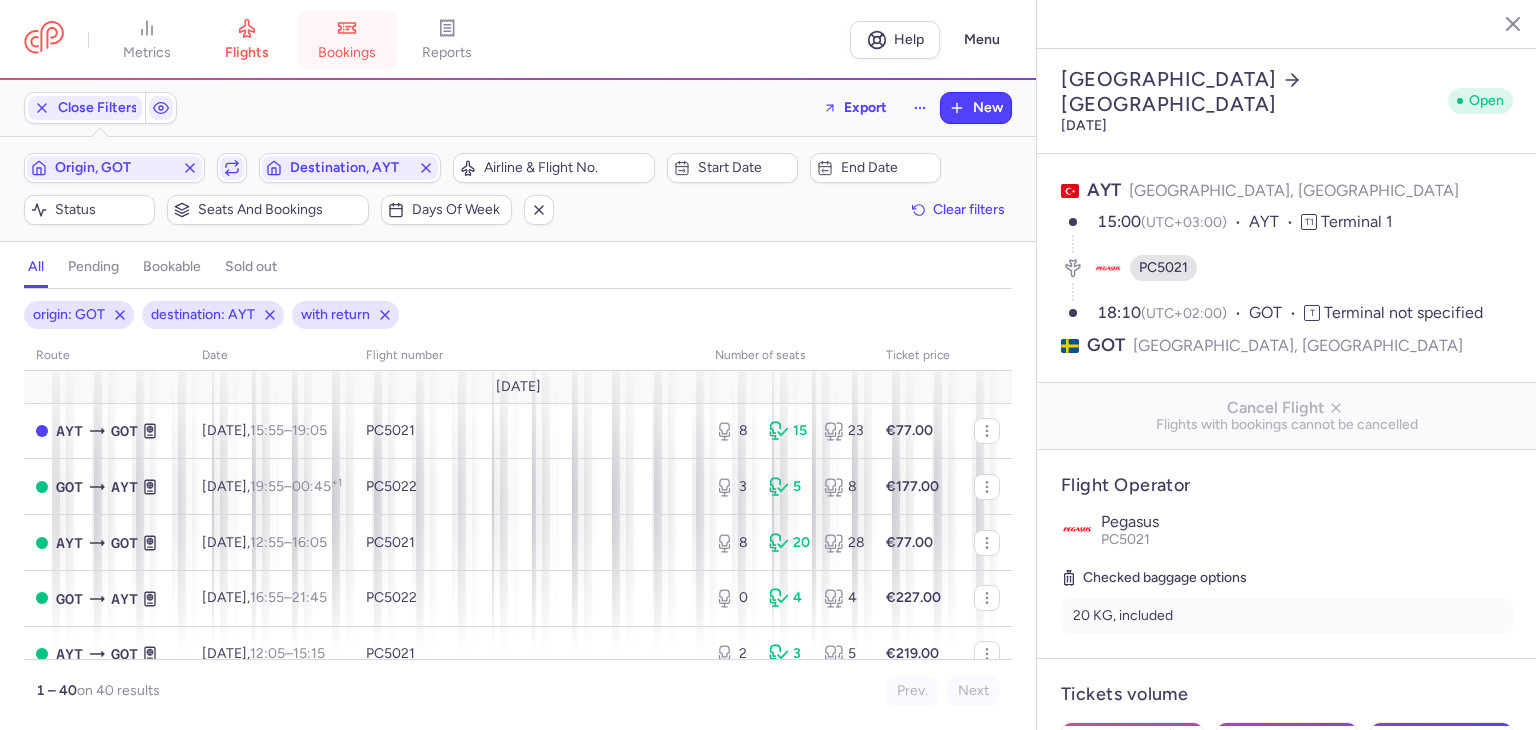 click on "bookings" at bounding box center [347, 53] 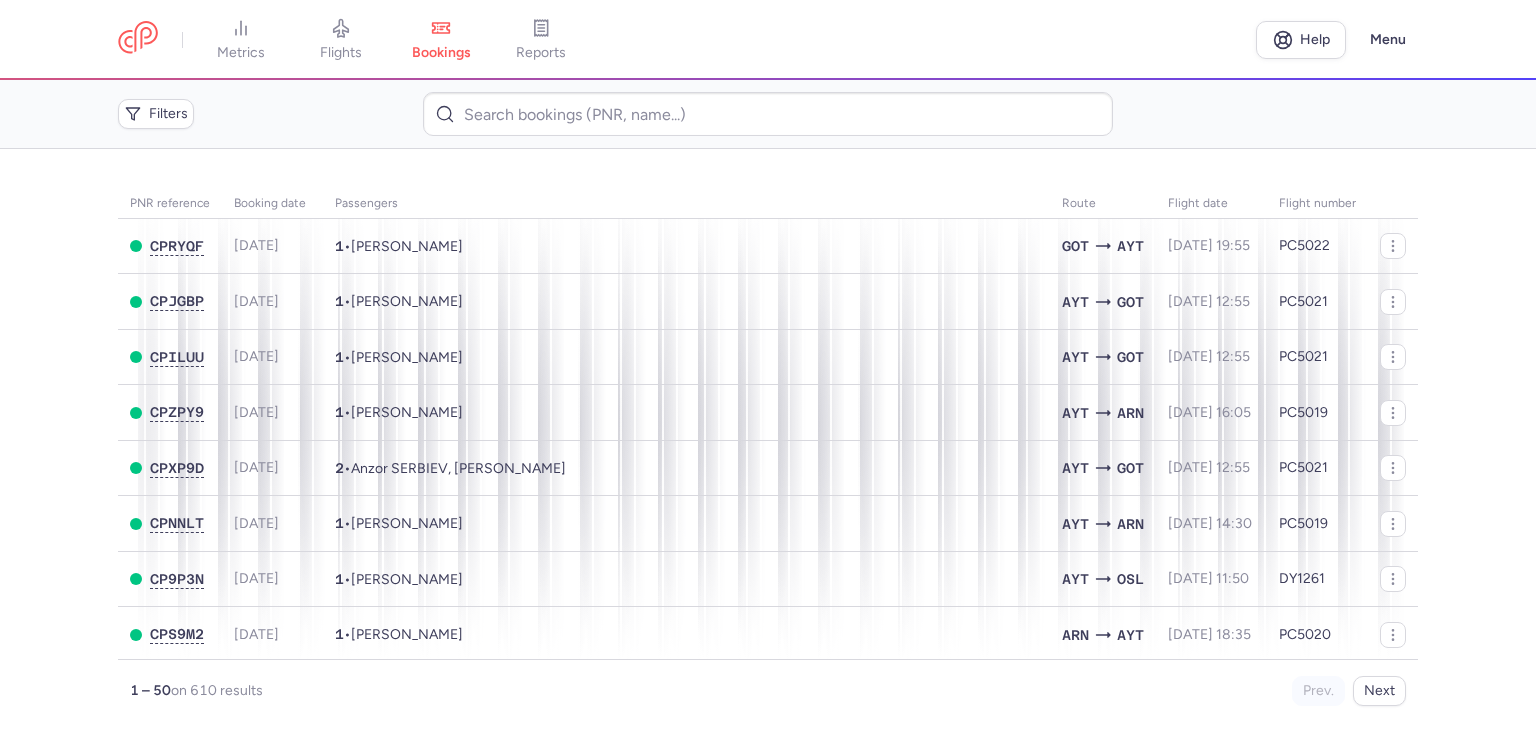 scroll, scrollTop: 0, scrollLeft: 0, axis: both 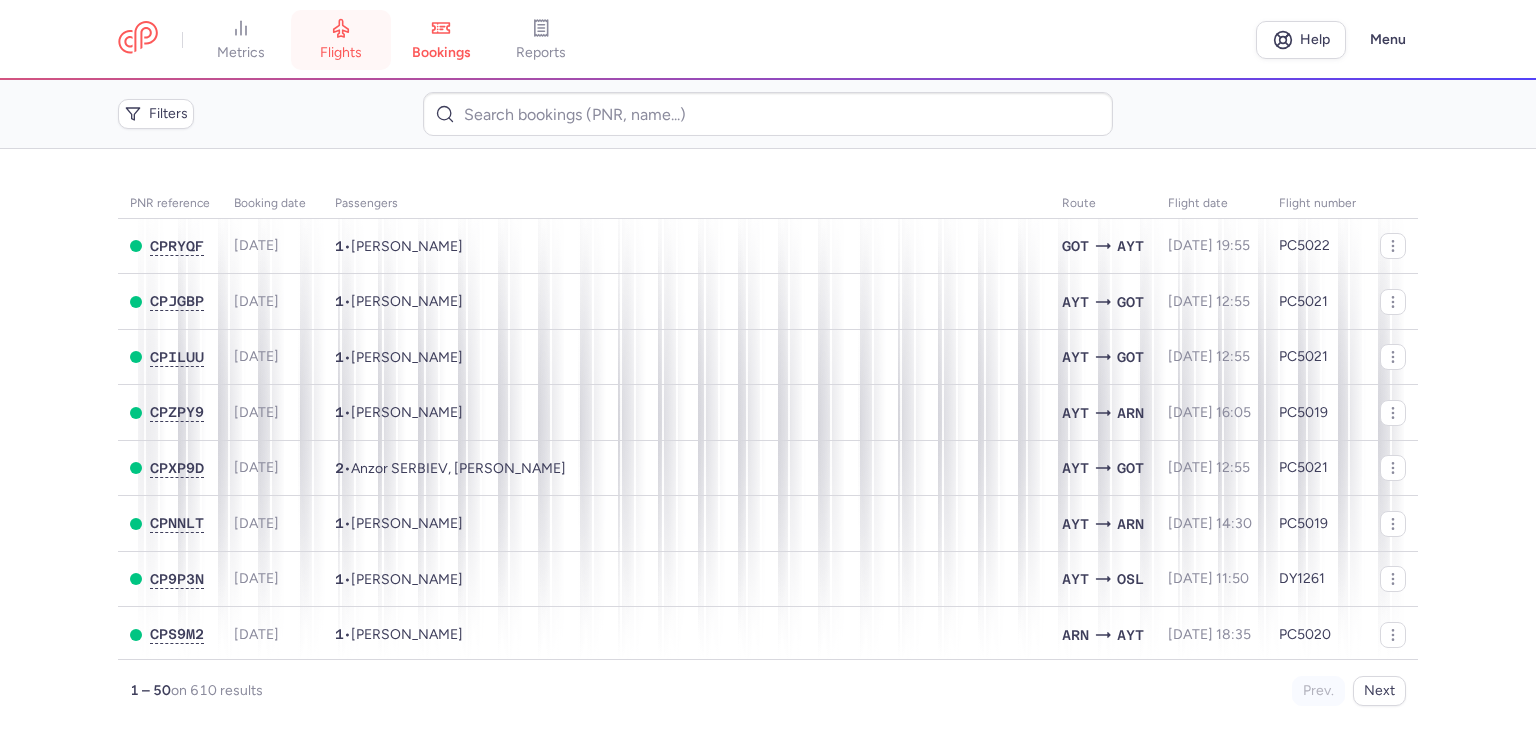 click on "flights" at bounding box center [341, 40] 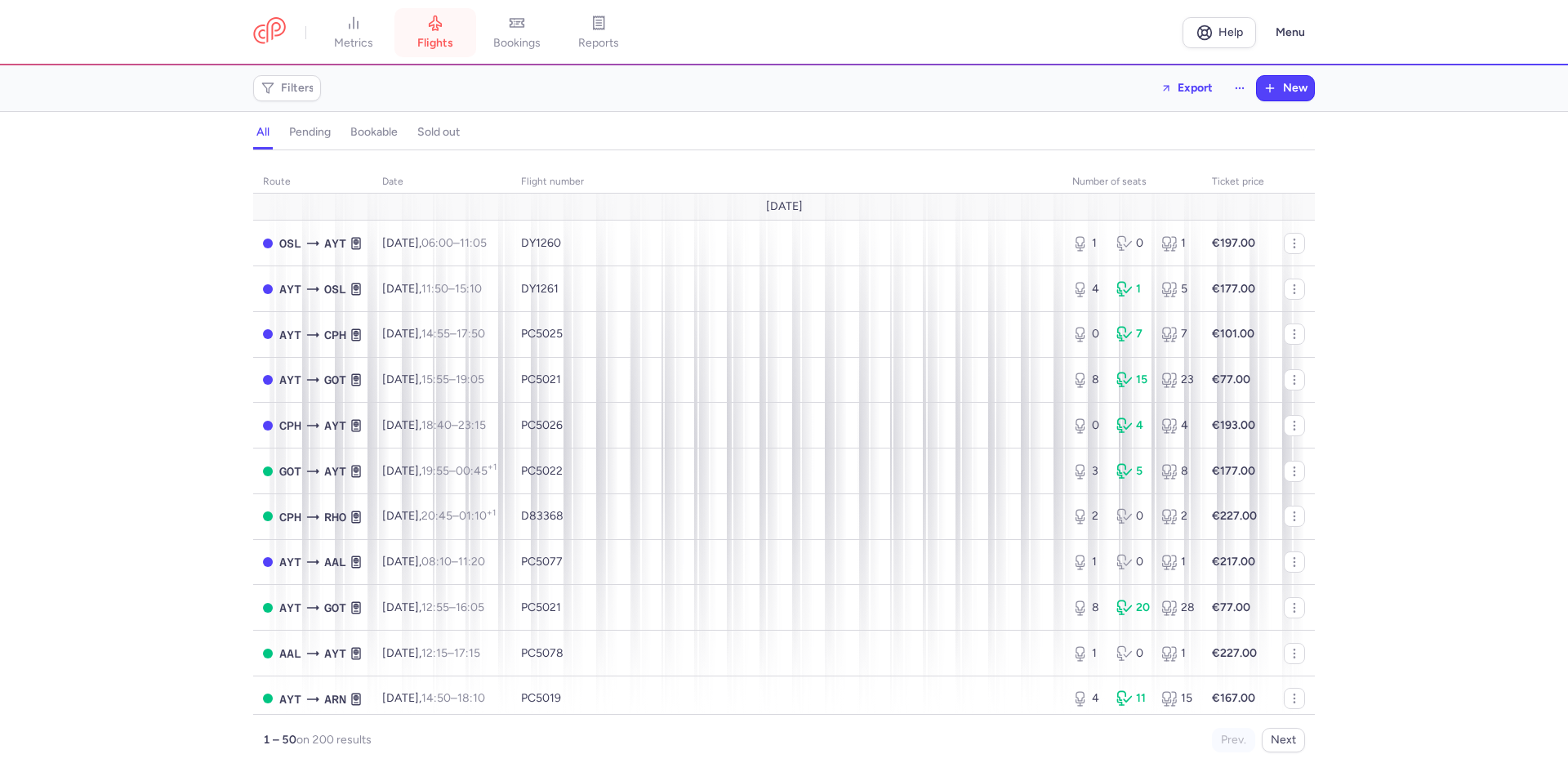 click on "flights" at bounding box center [435, 33] 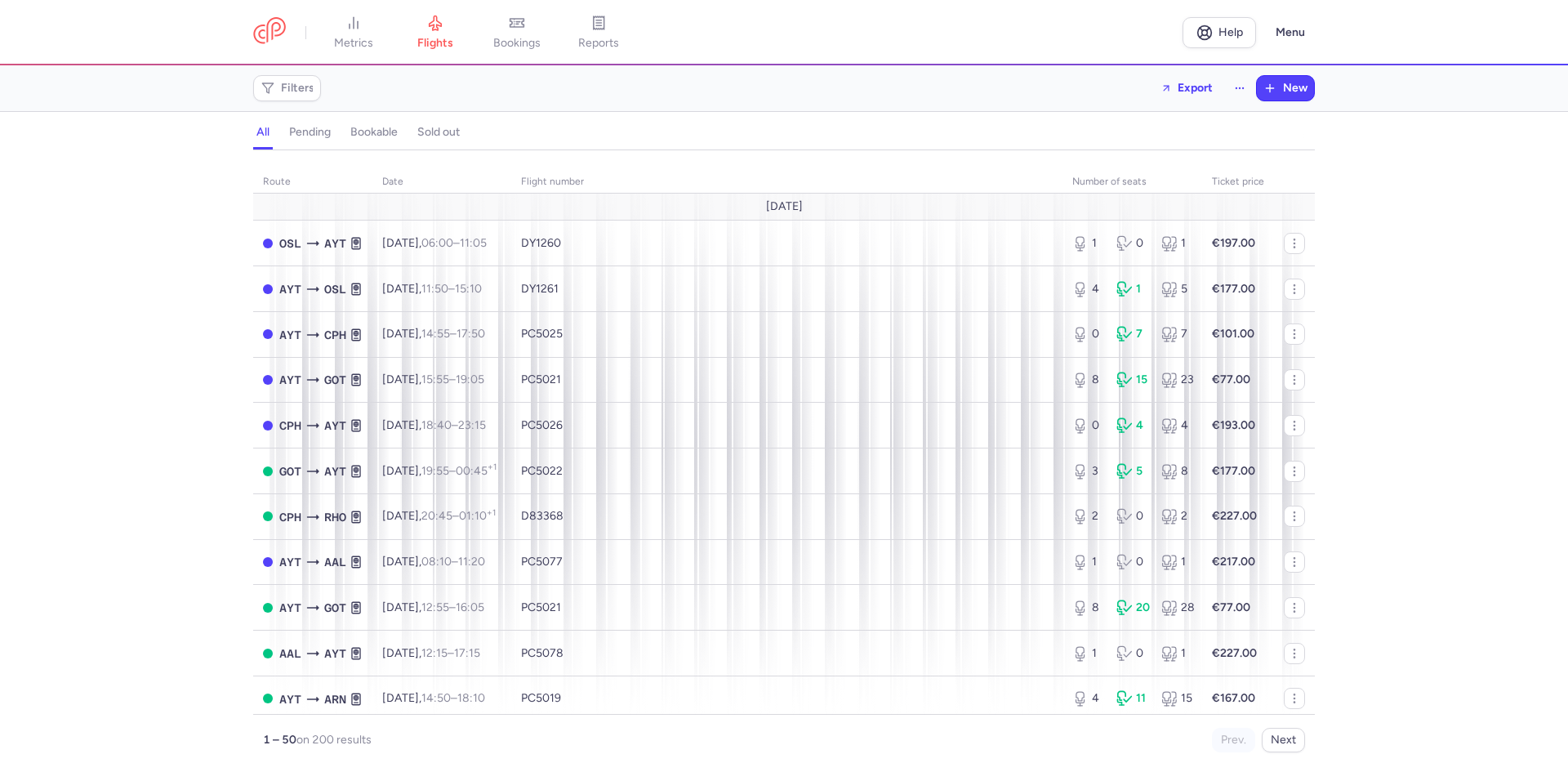 click on "bookings" at bounding box center [517, 43] 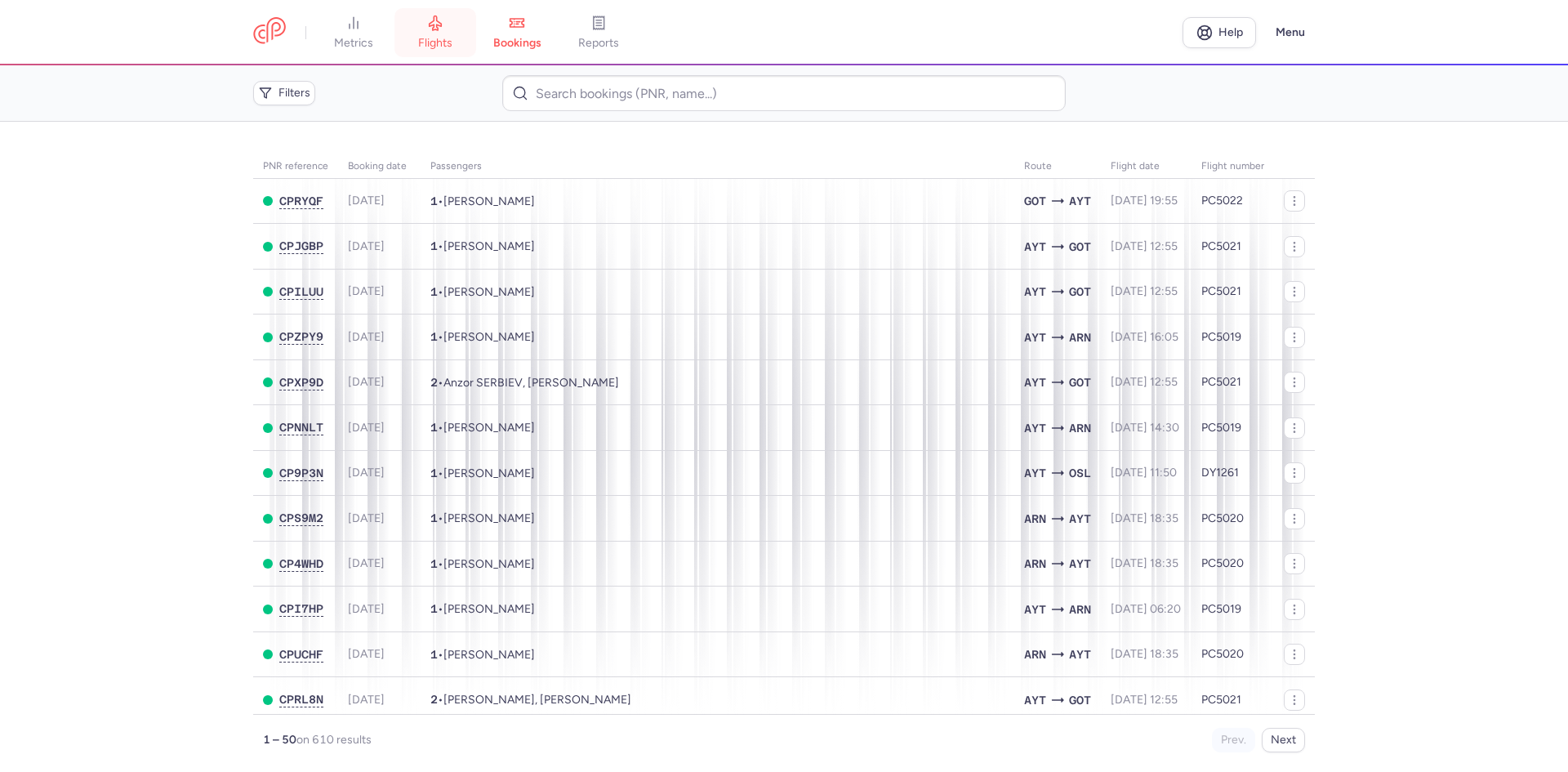 click on "flights" at bounding box center [435, 43] 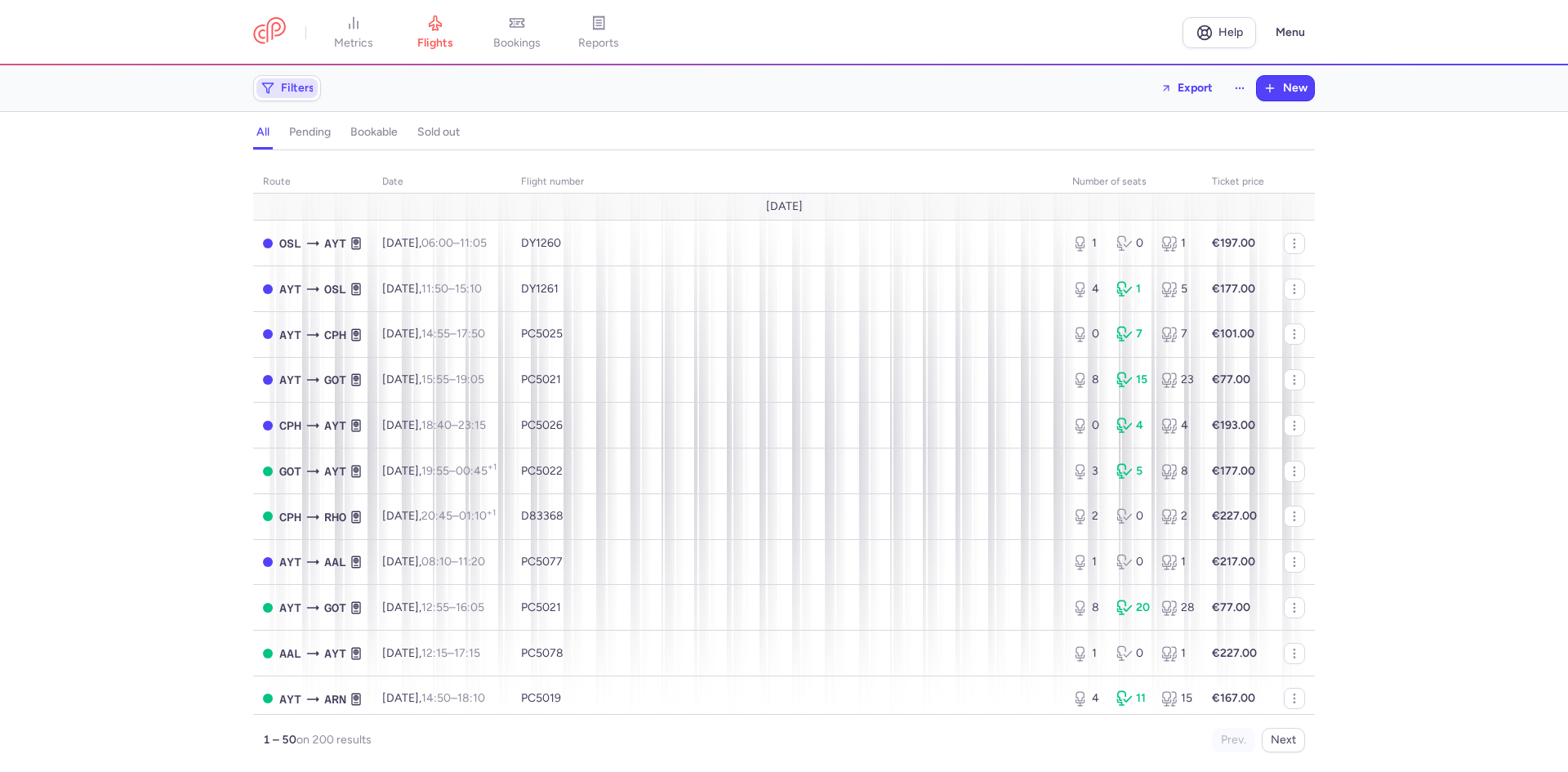 click on "Filters" 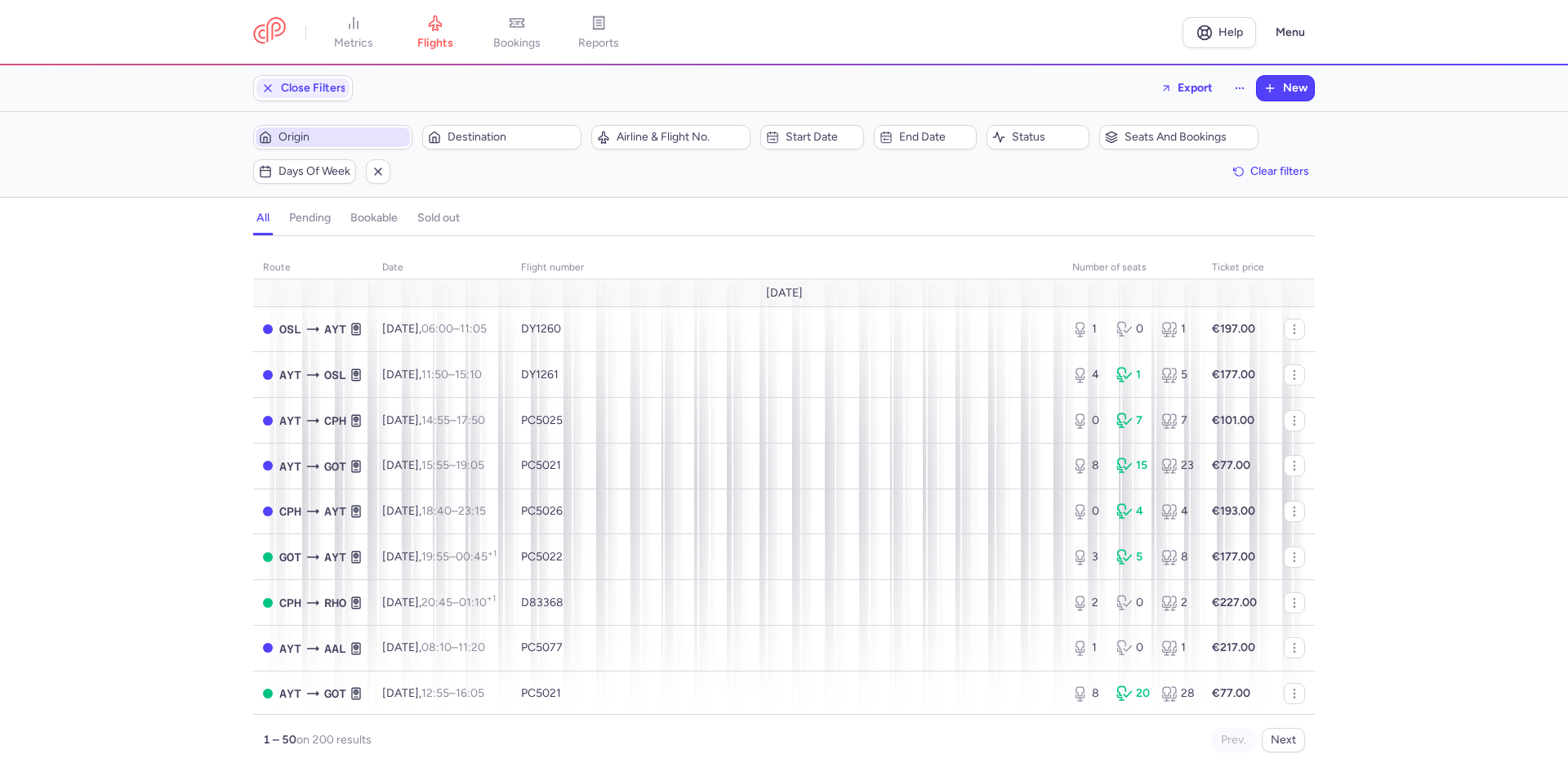 scroll, scrollTop: 0, scrollLeft: 0, axis: both 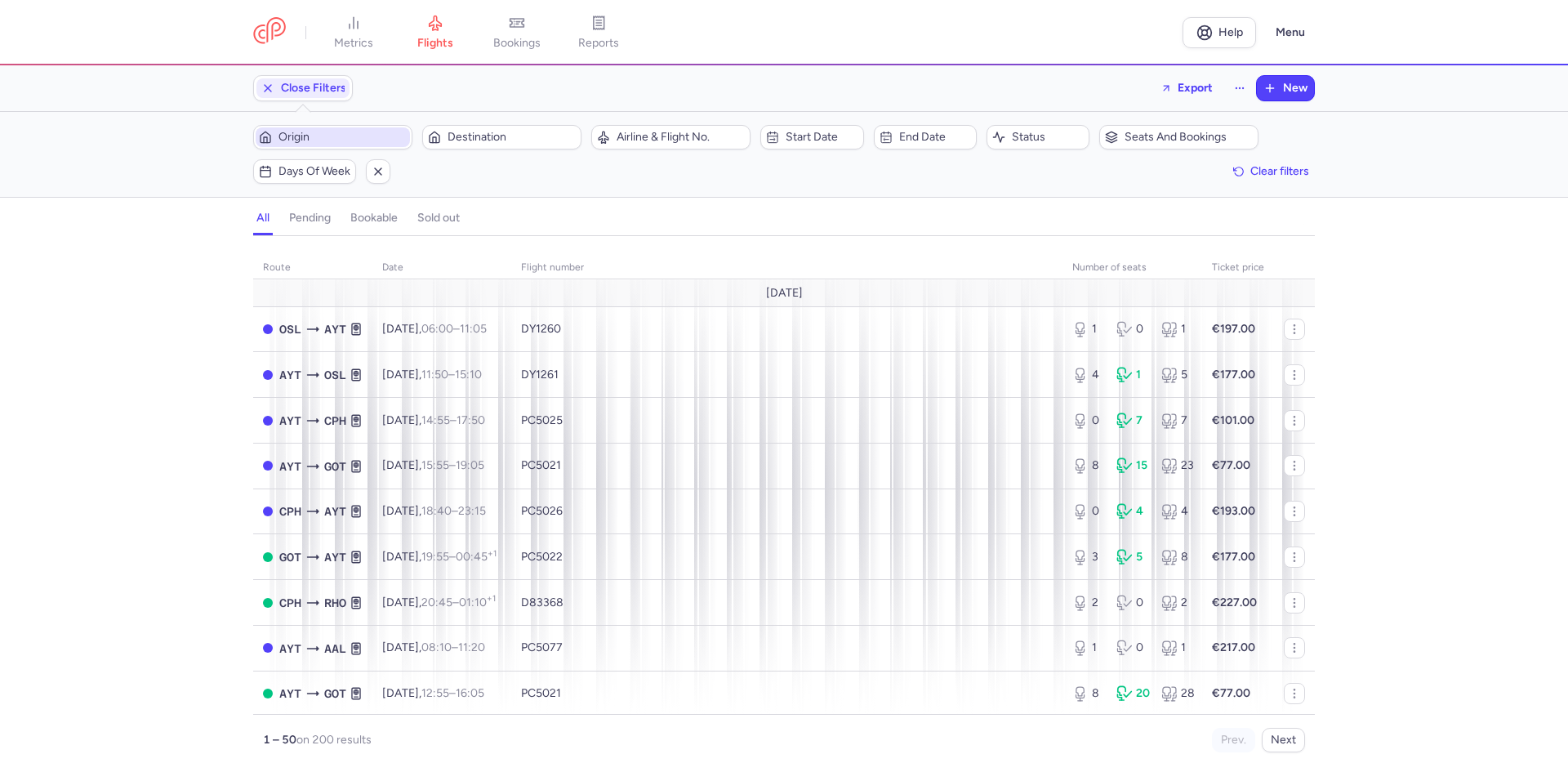 click on "Origin" at bounding box center (342, 137) 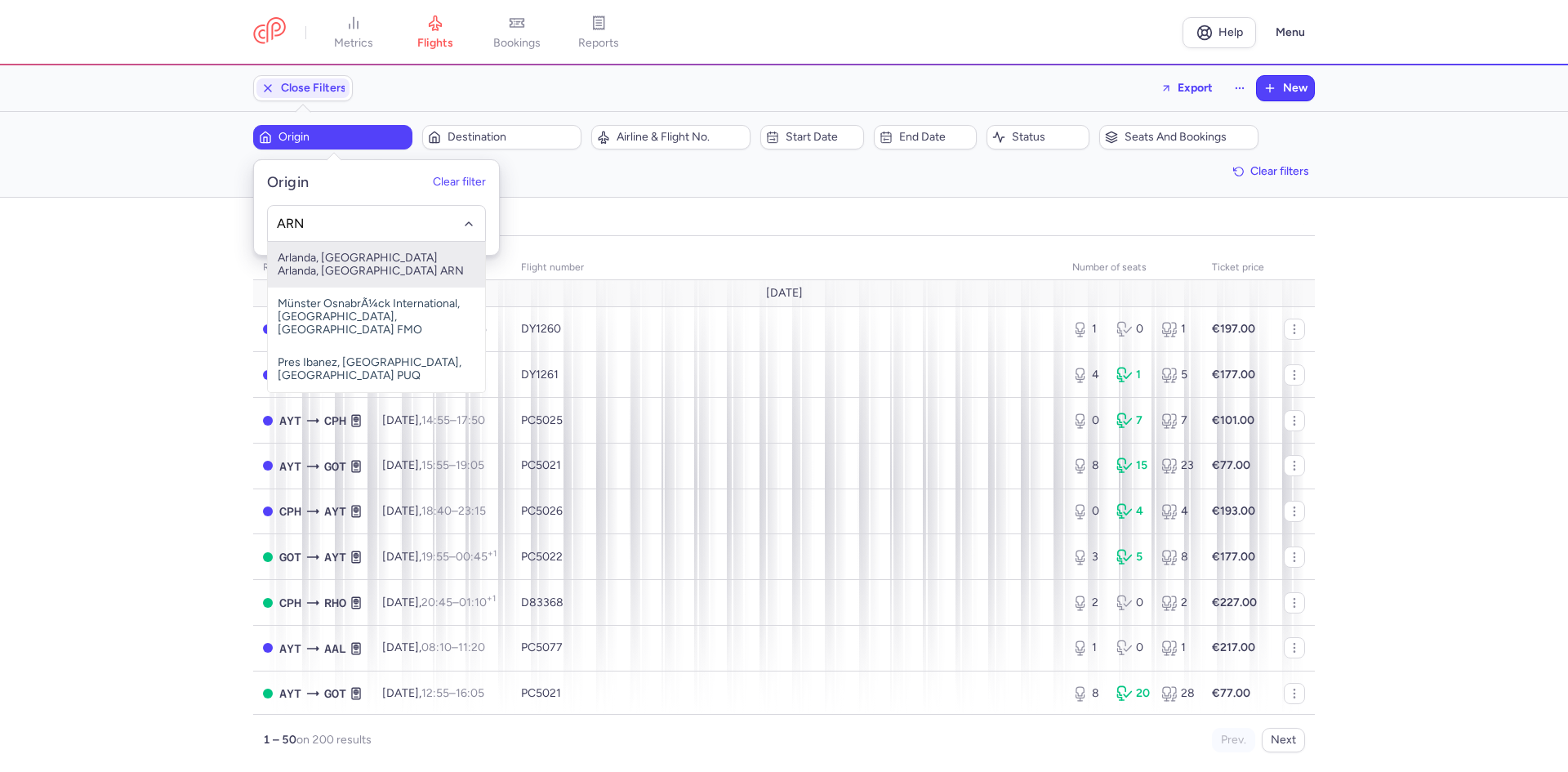 type on "ARN" 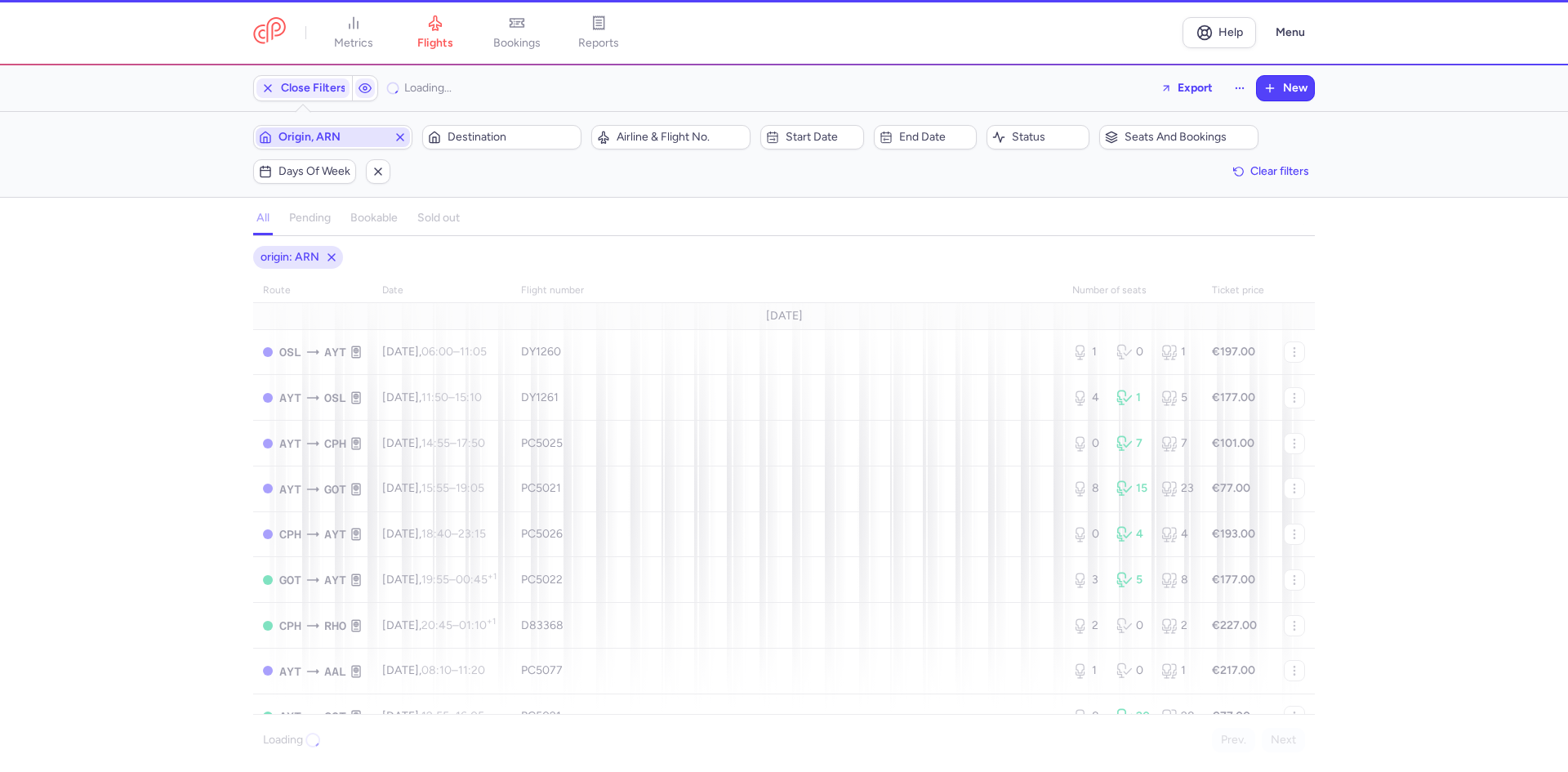 type 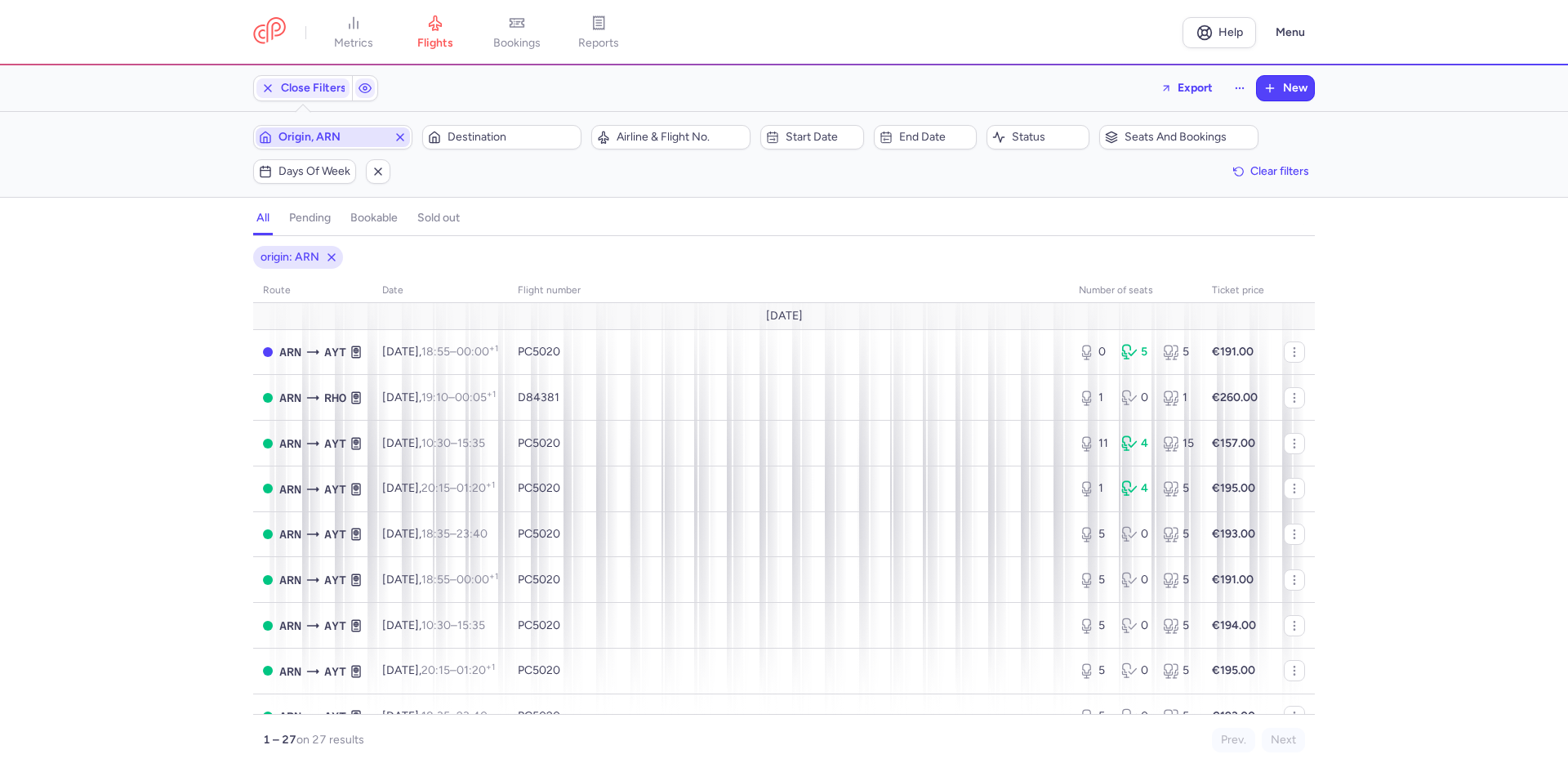 type 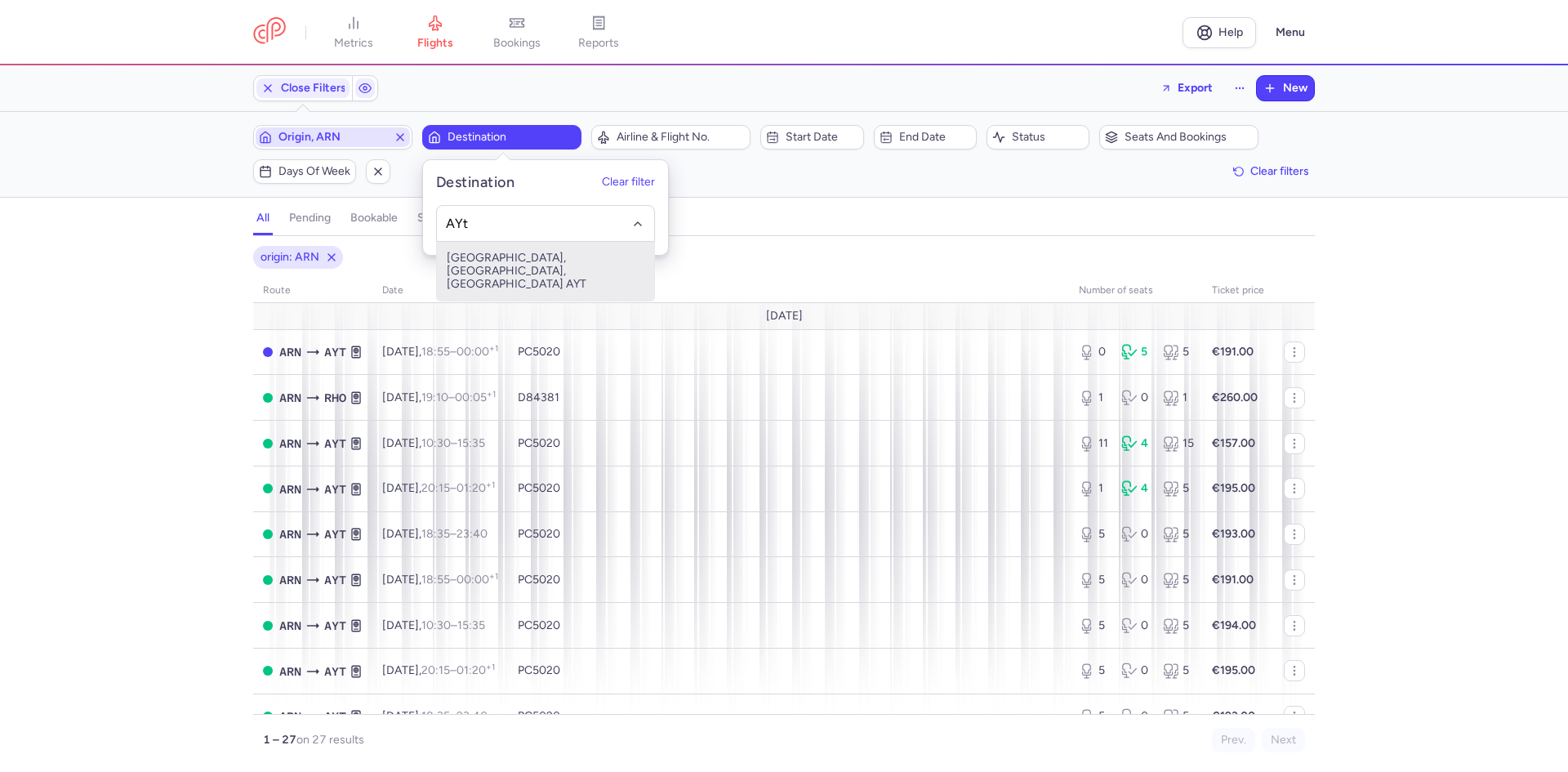 type on "AYt" 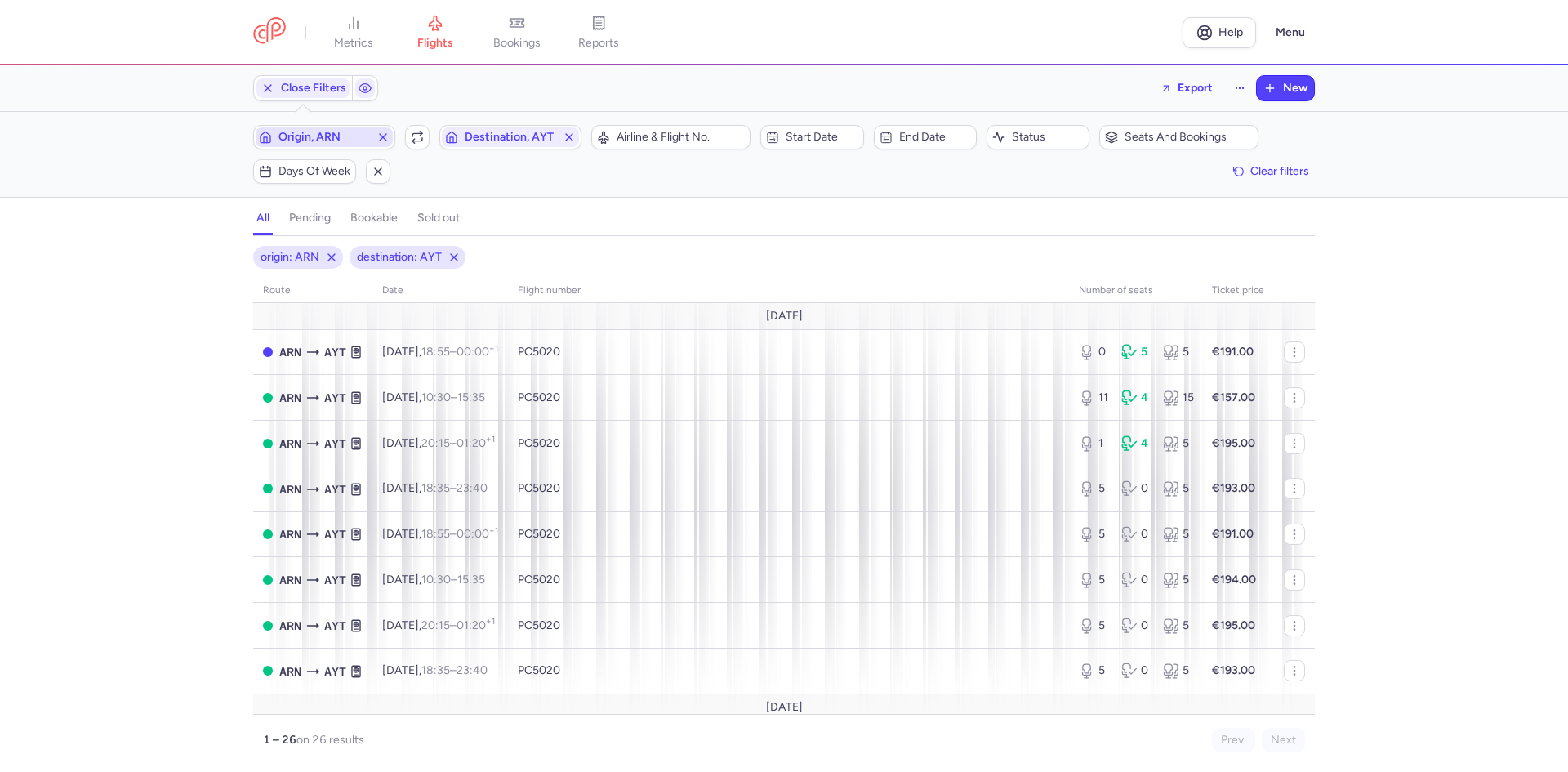 click on "Origin, ARN" at bounding box center (324, 137) 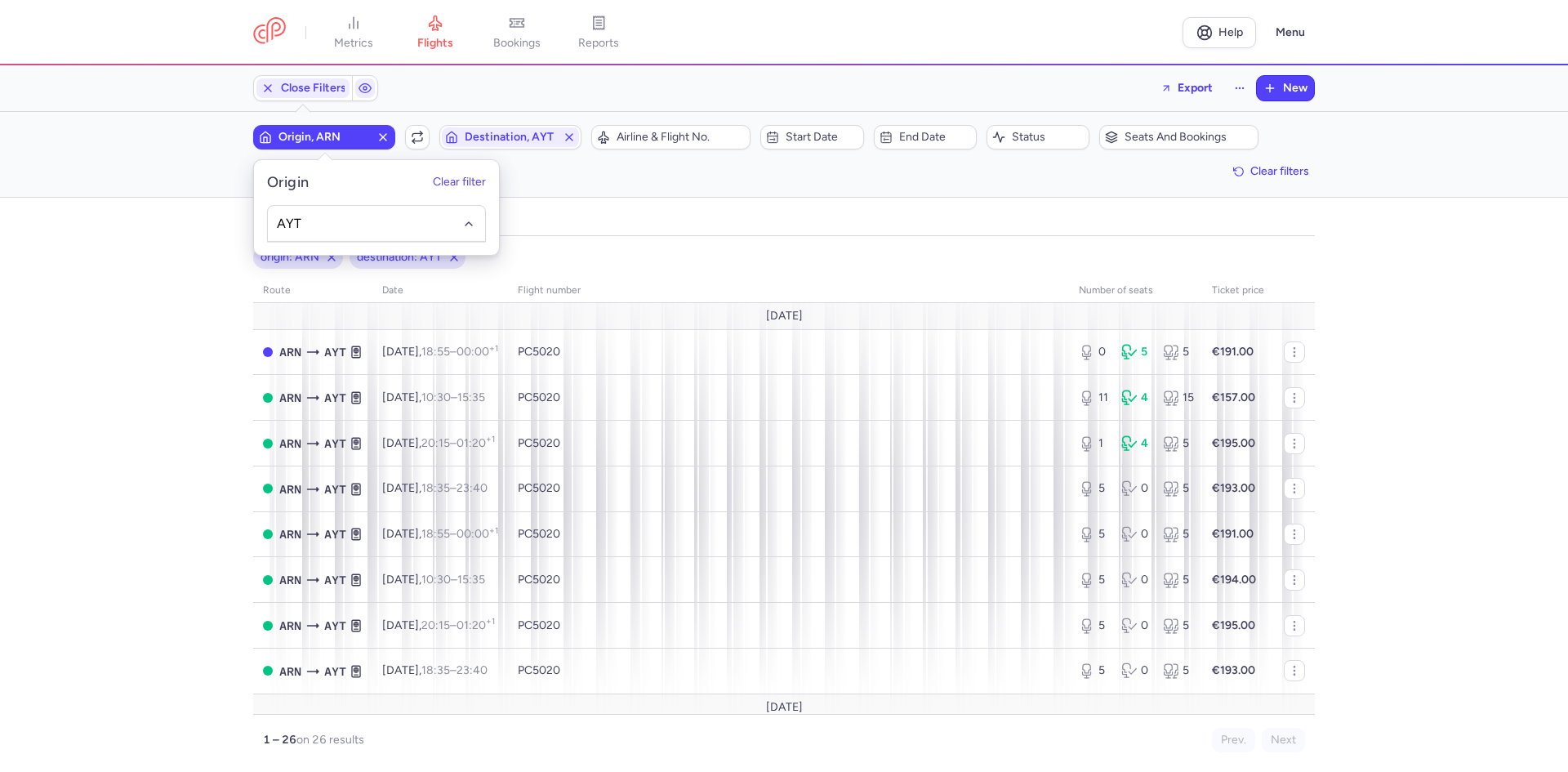 type on "AYT" 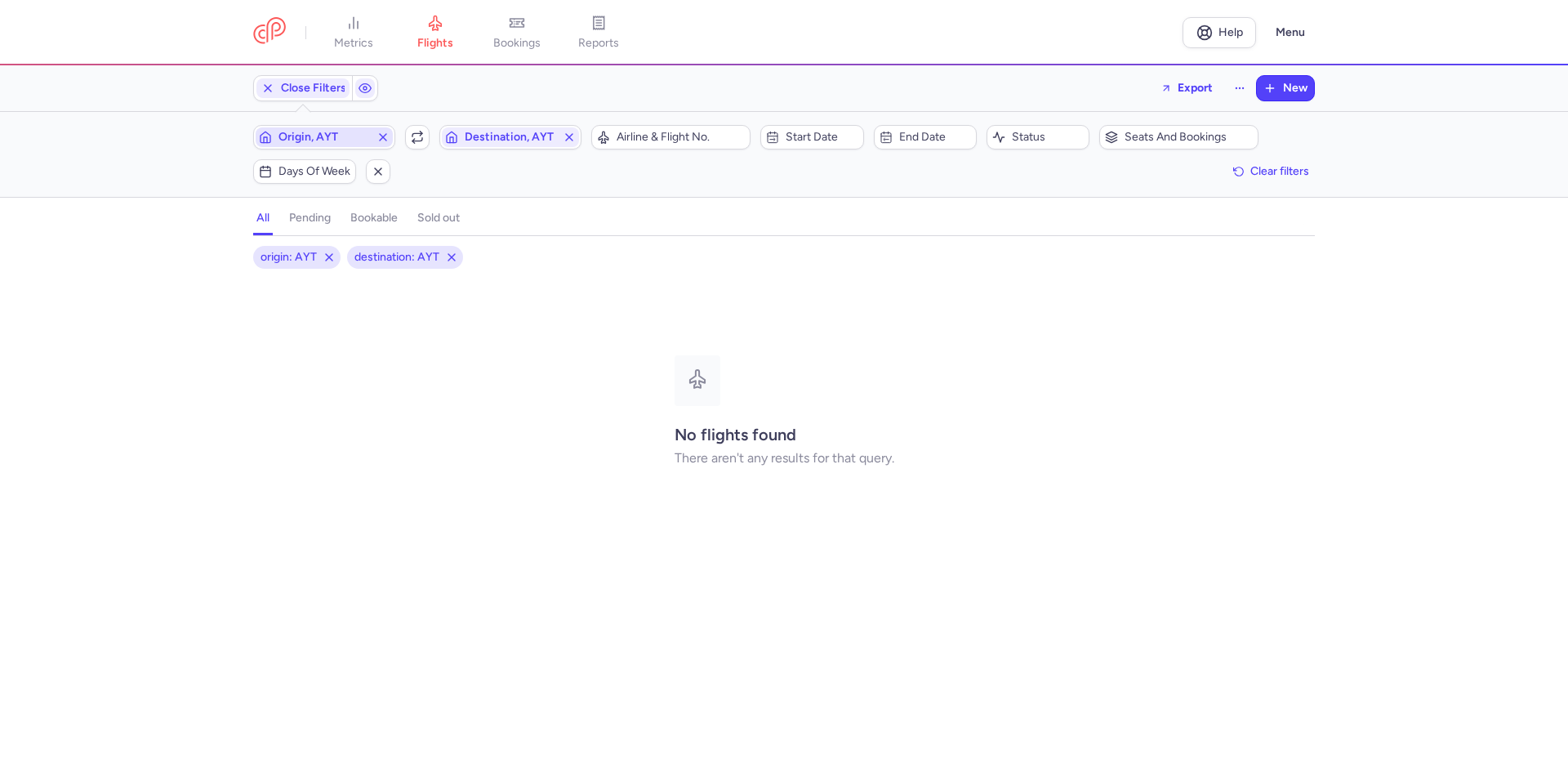 type 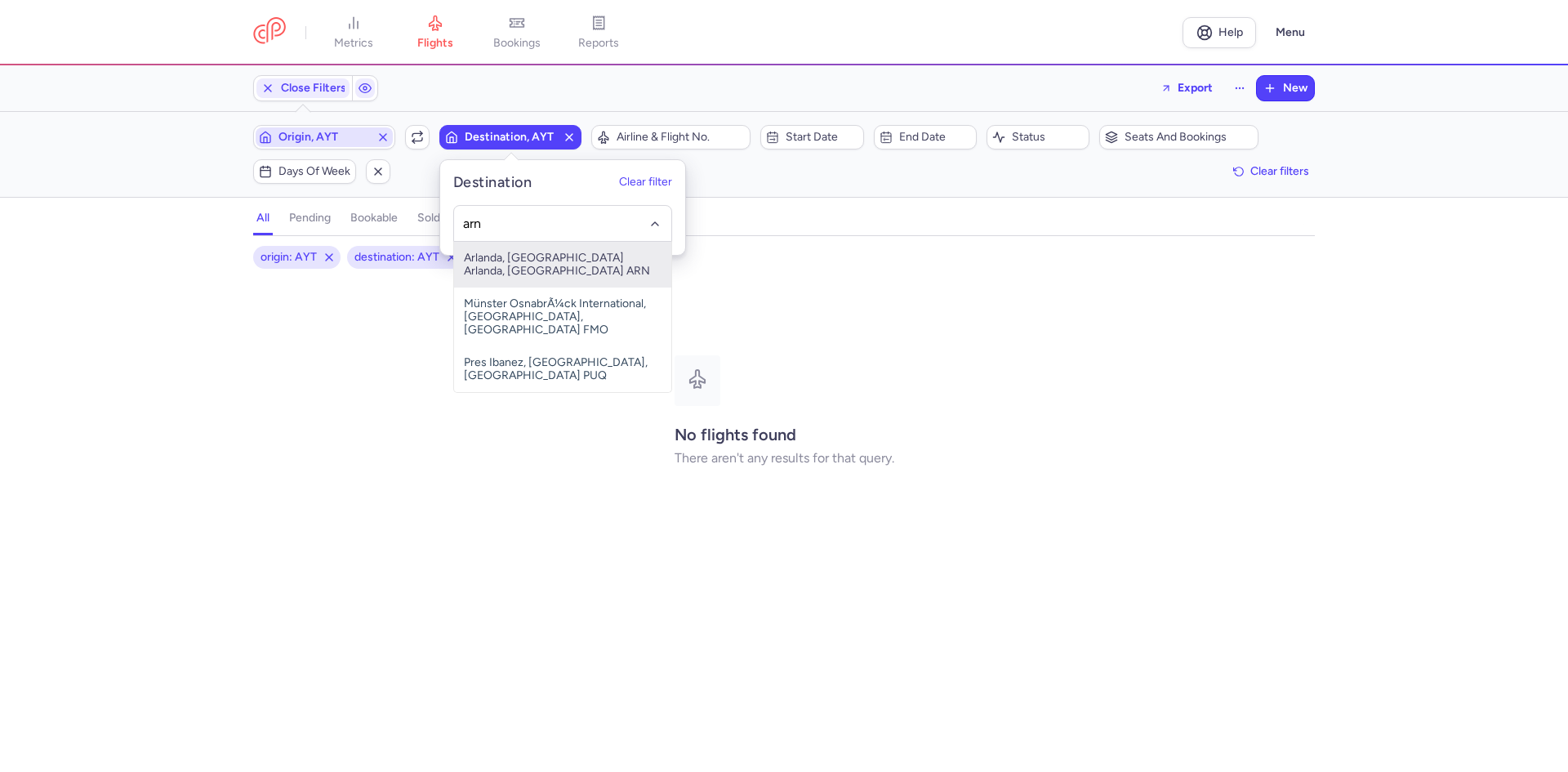 type on "arn" 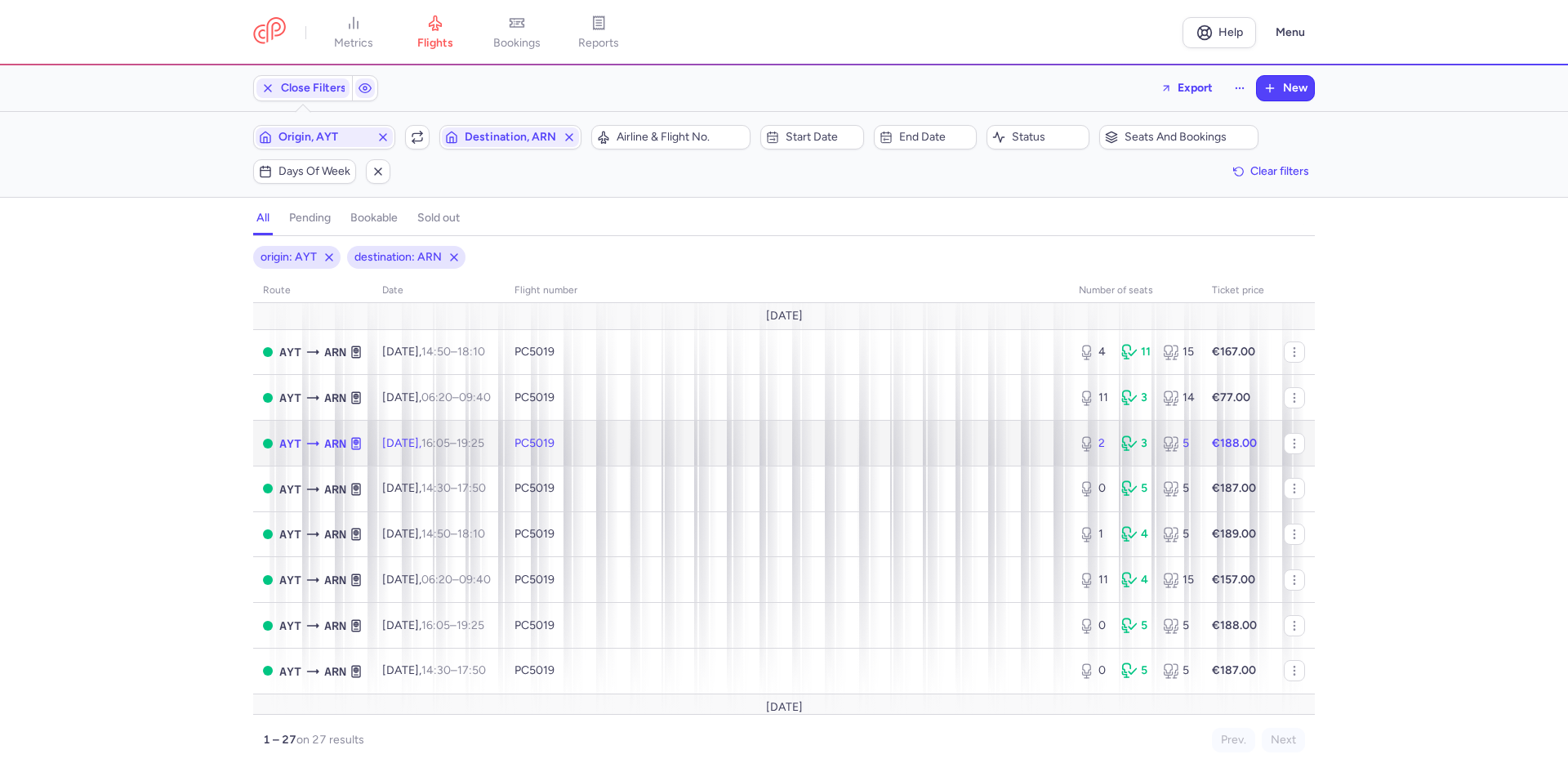drag, startPoint x: 800, startPoint y: 444, endPoint x: 958, endPoint y: 445, distance: 158.0032 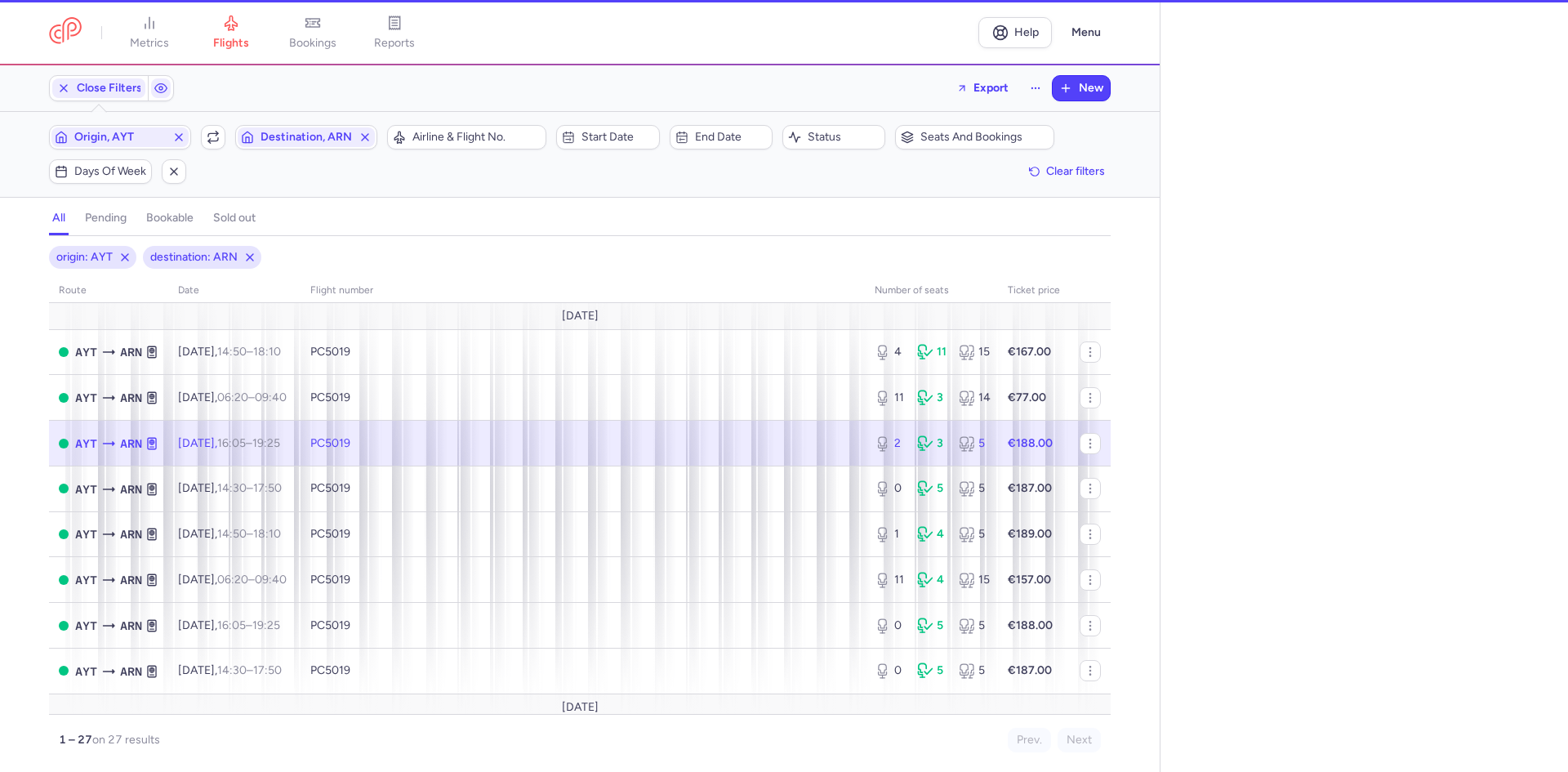 select on "days" 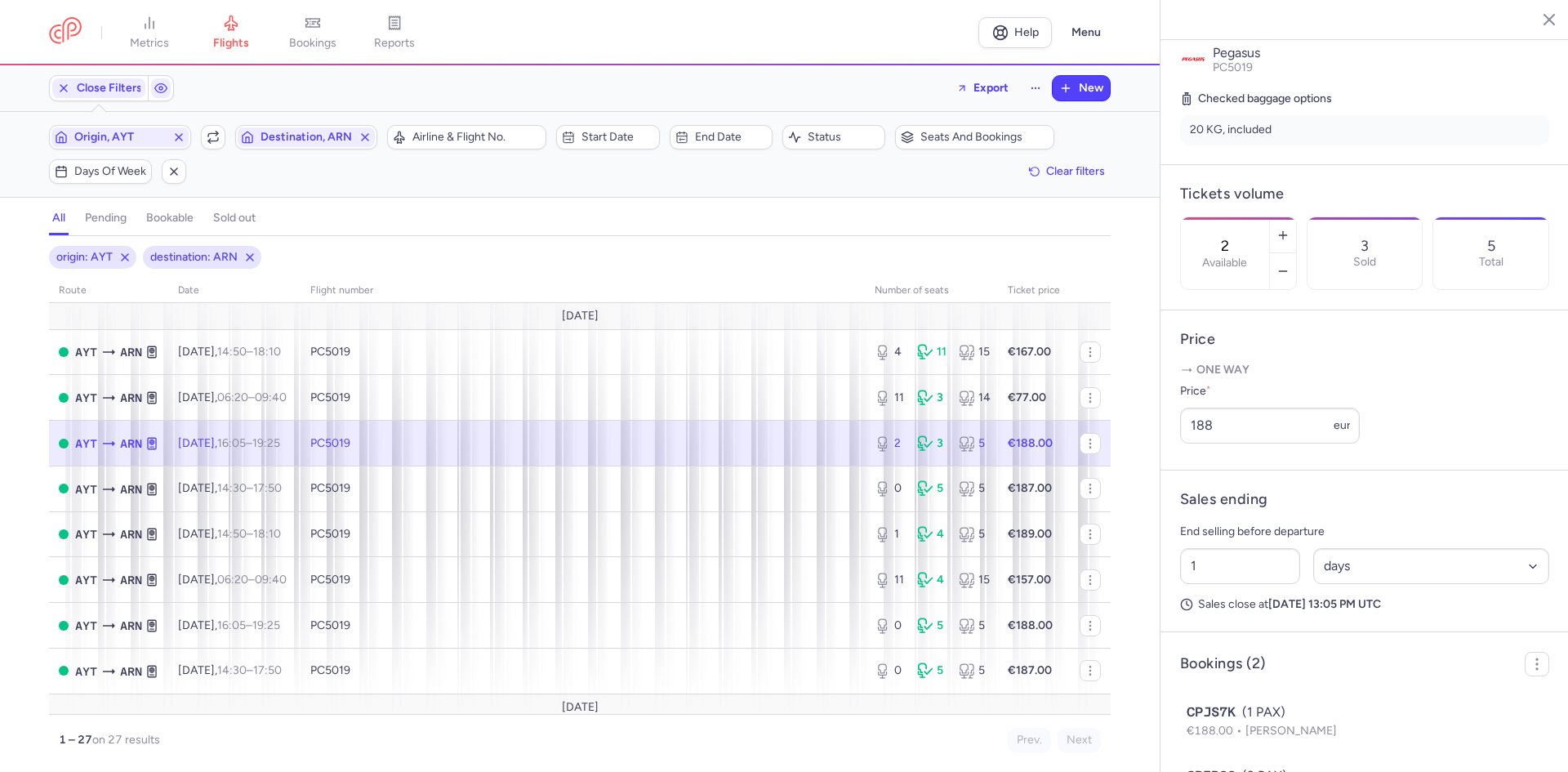 scroll, scrollTop: 461, scrollLeft: 0, axis: vertical 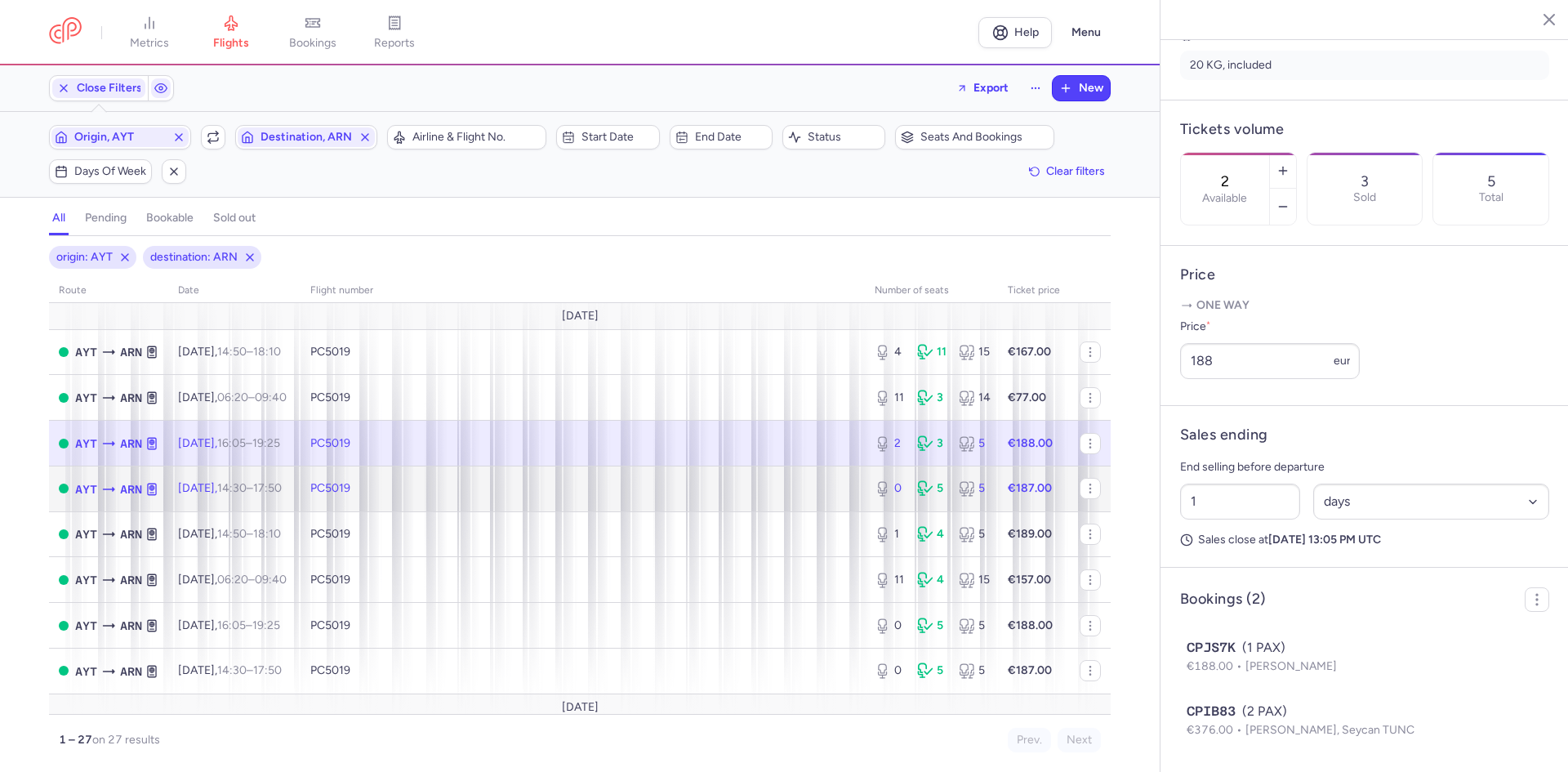 click on "PC5019" 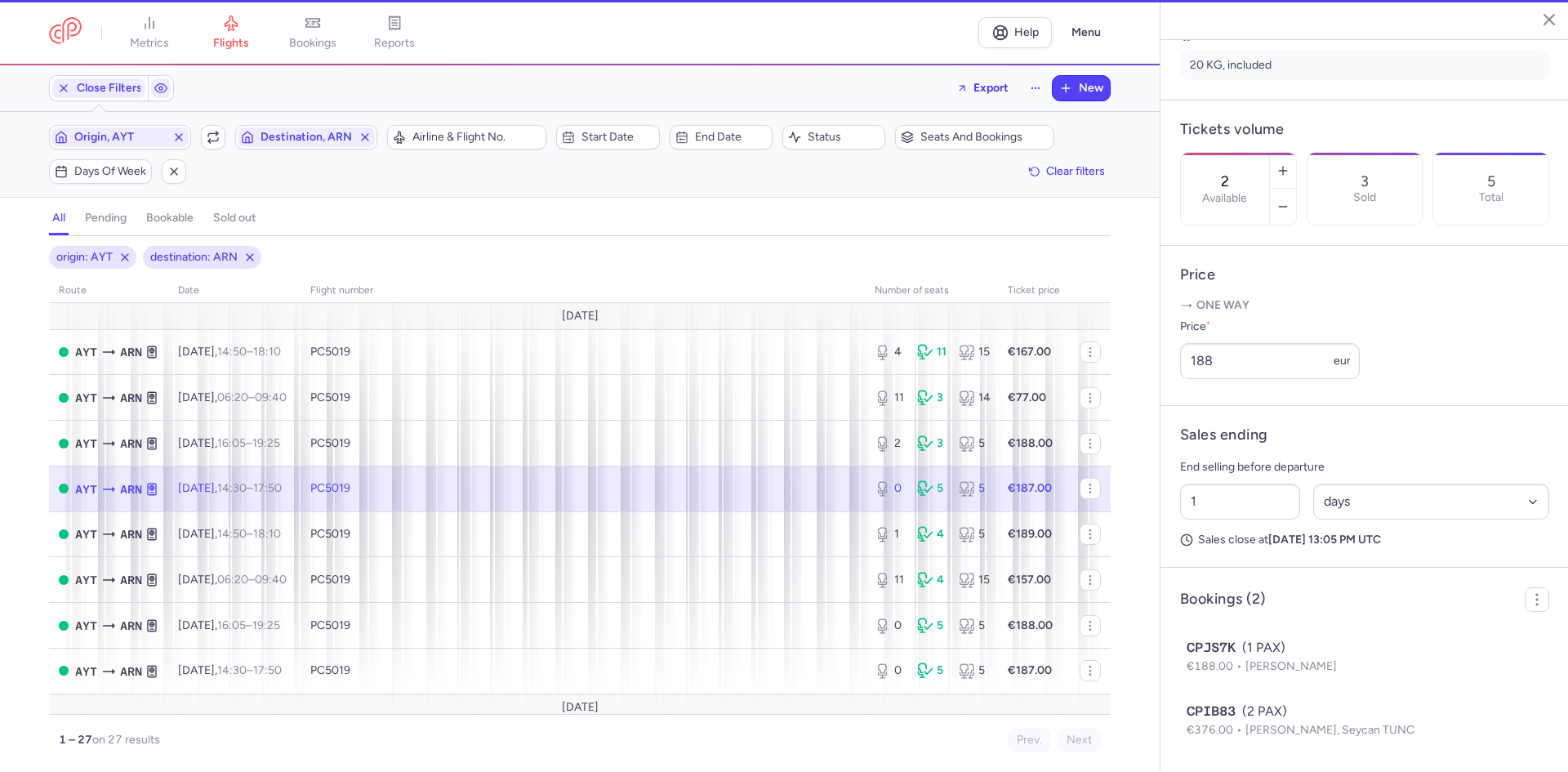 type on "0" 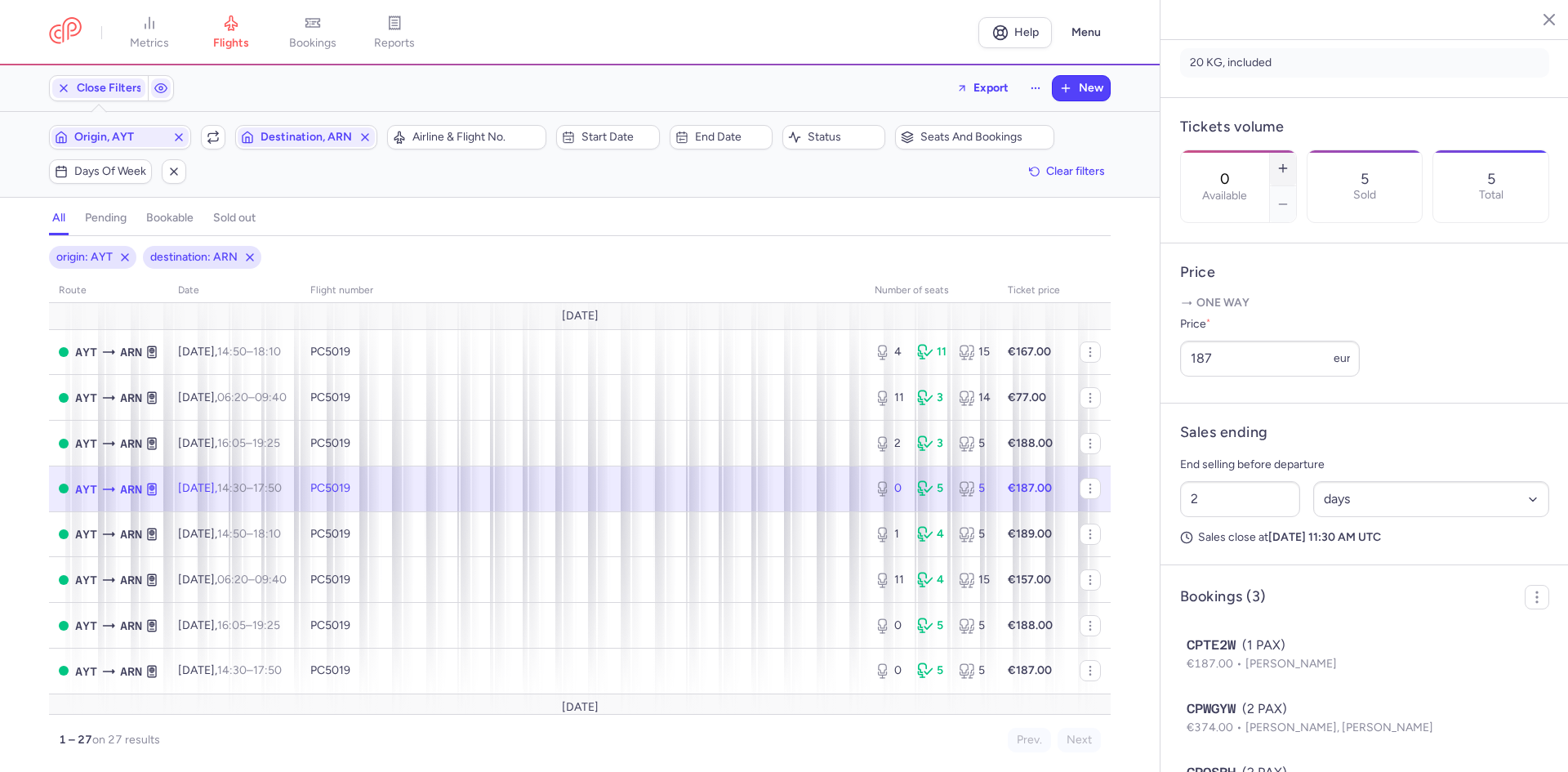 click 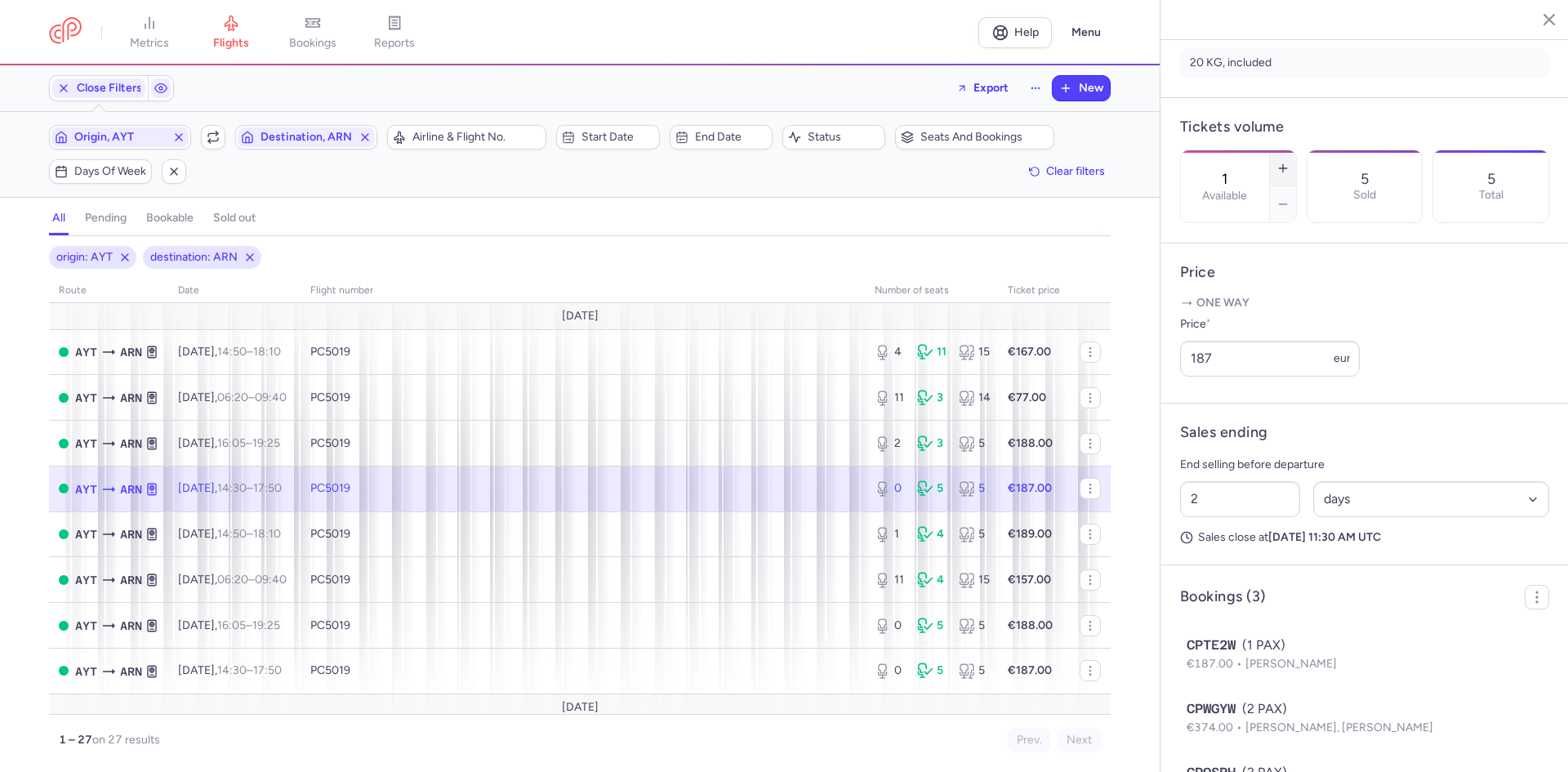 click 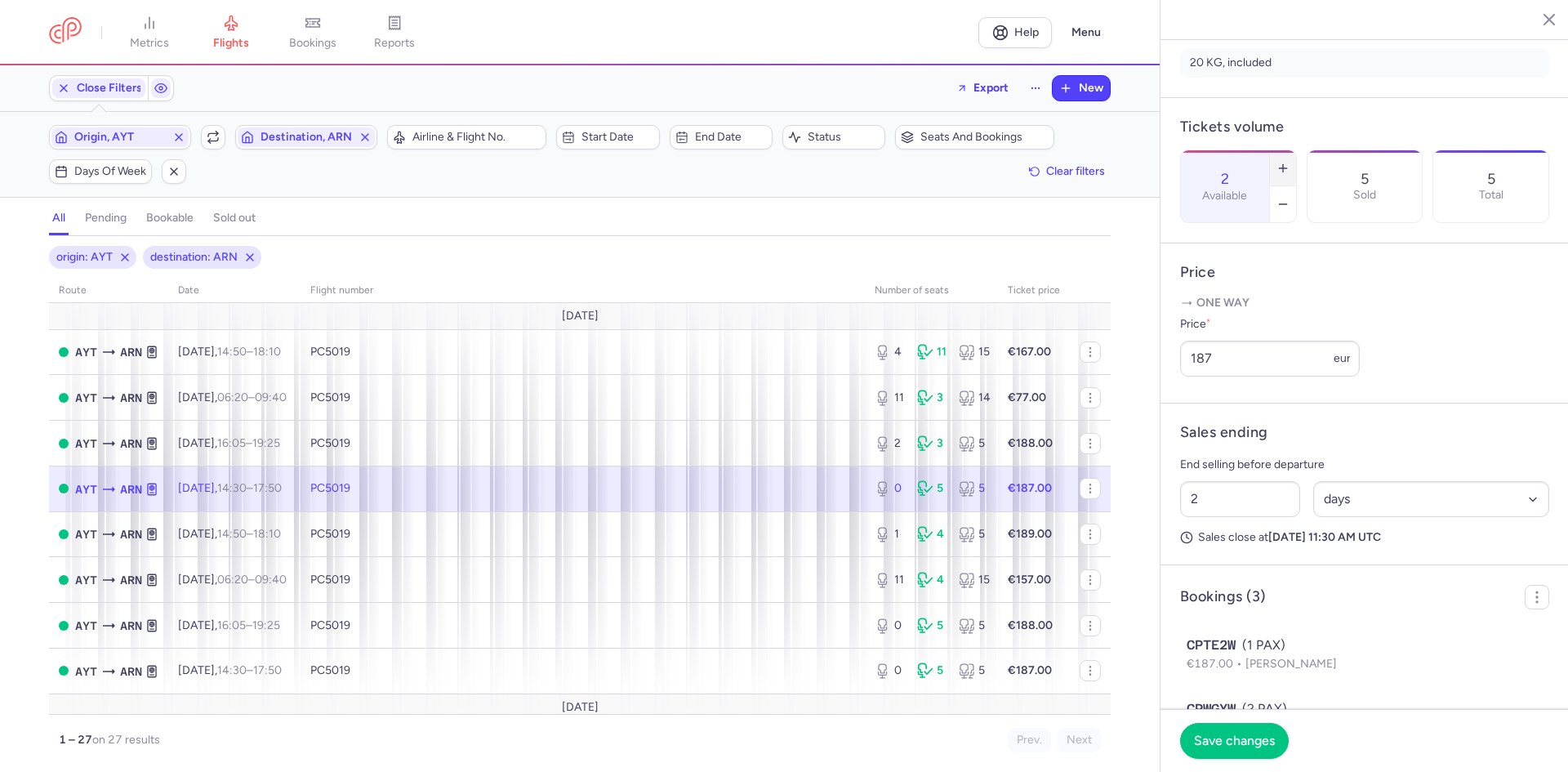 click 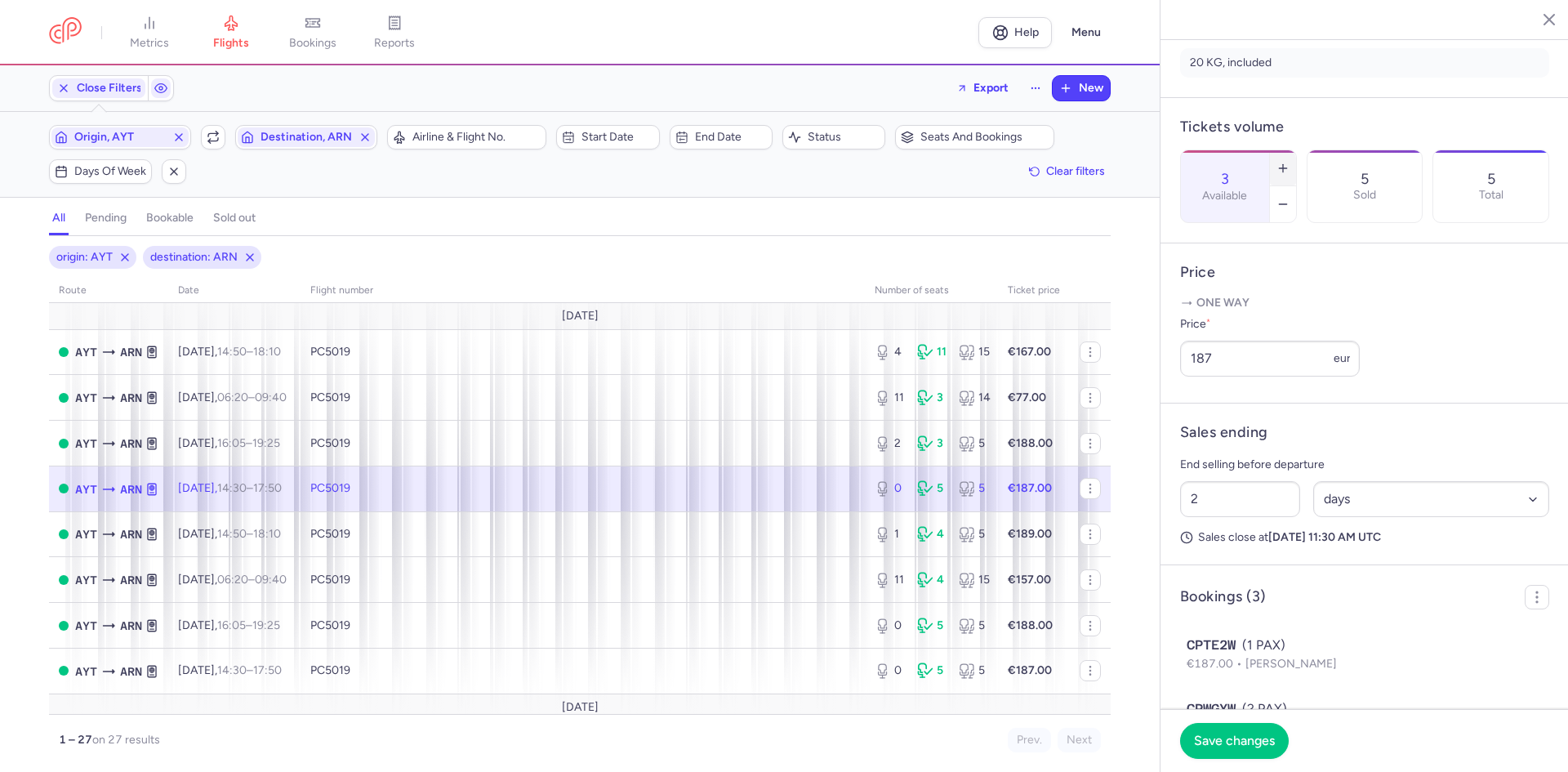 click 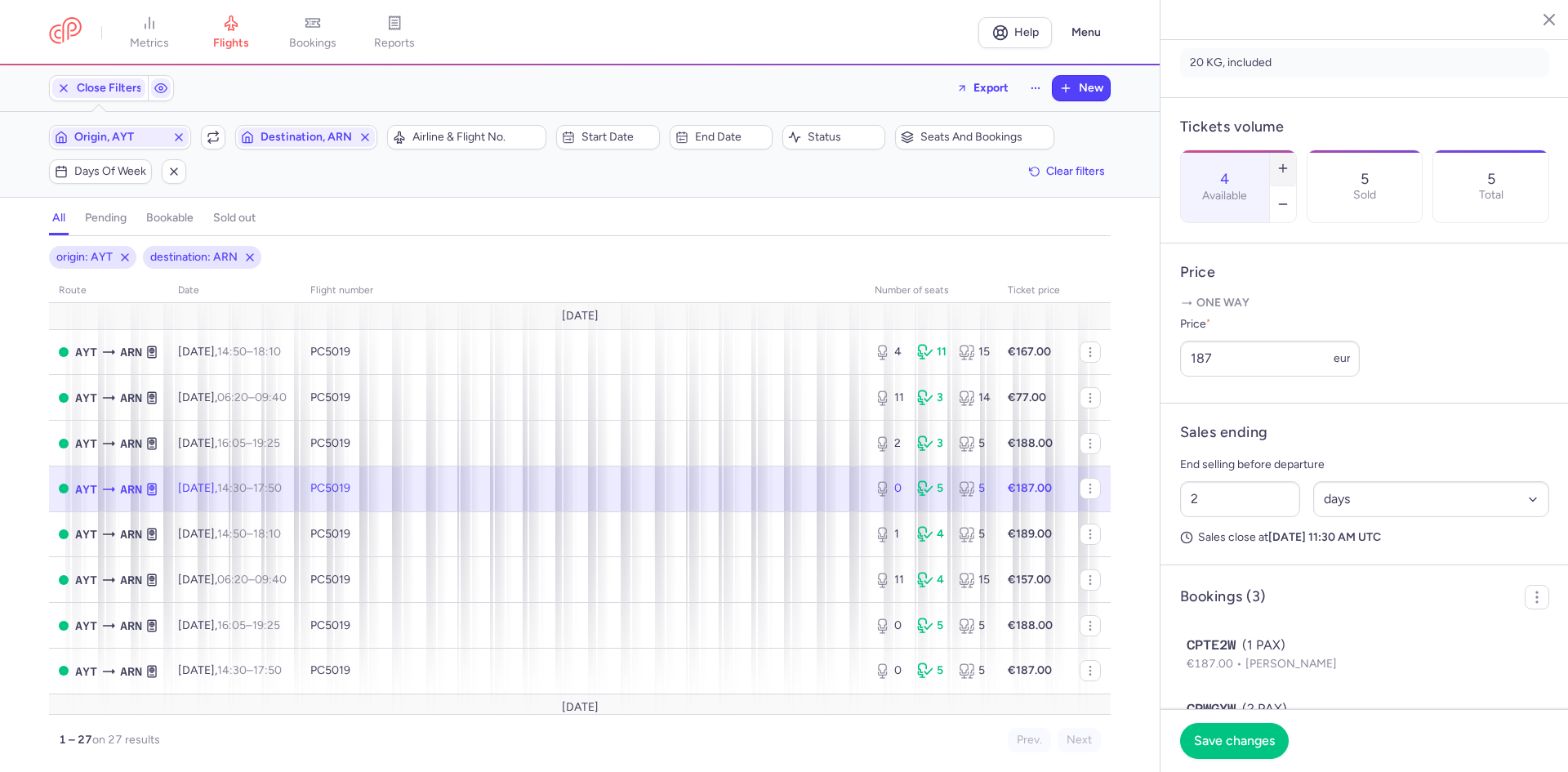 click 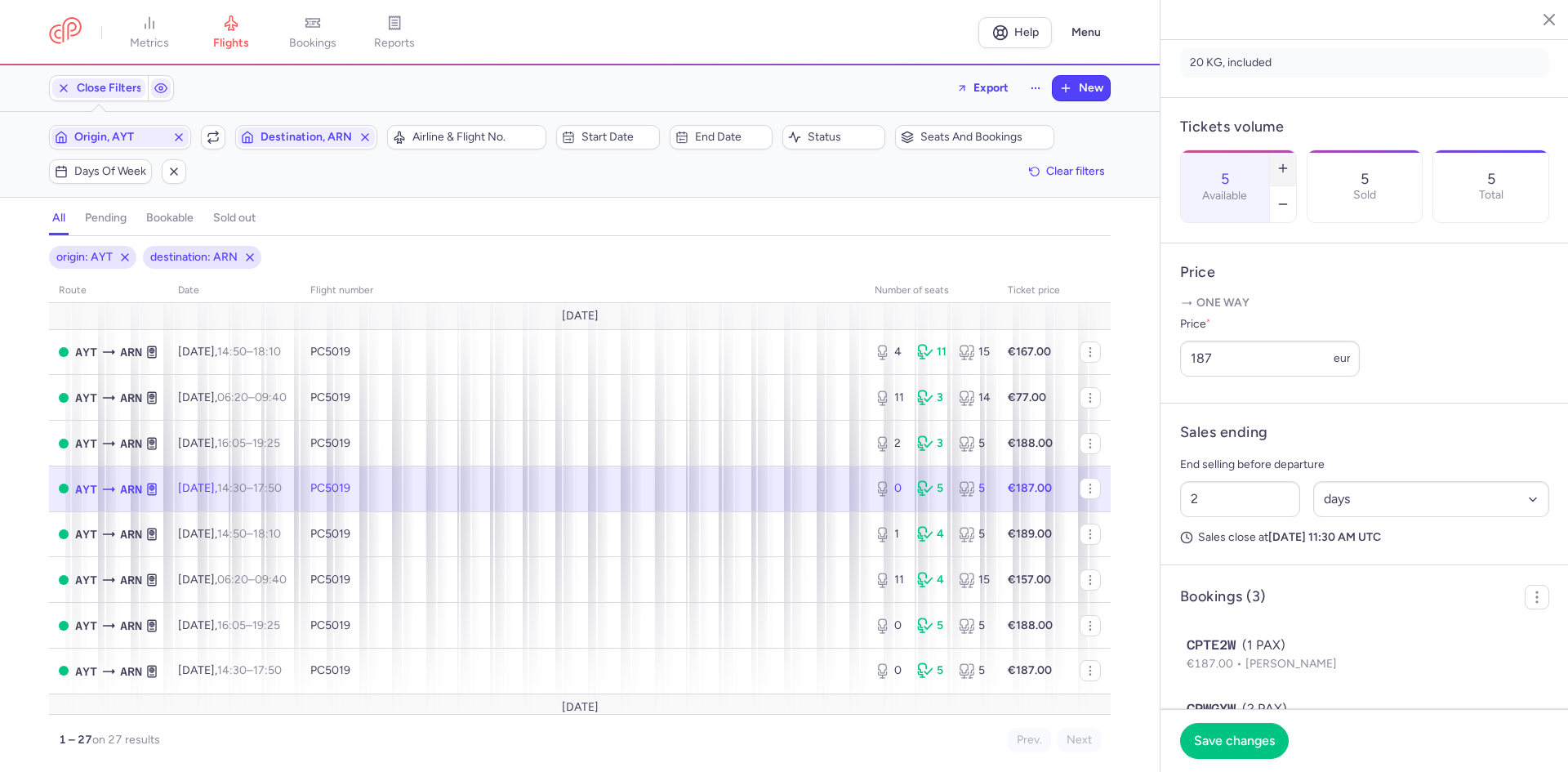 click 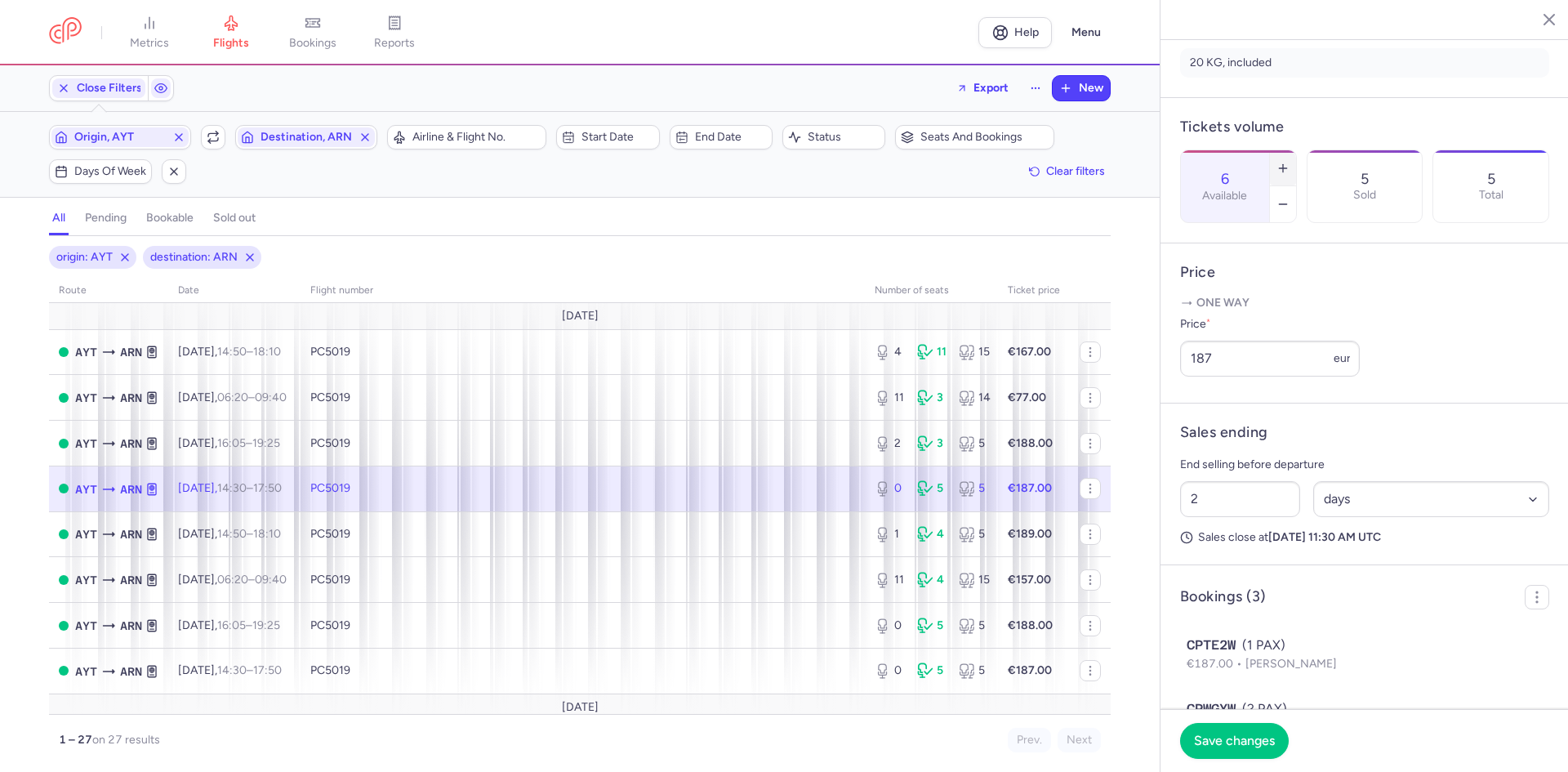 click 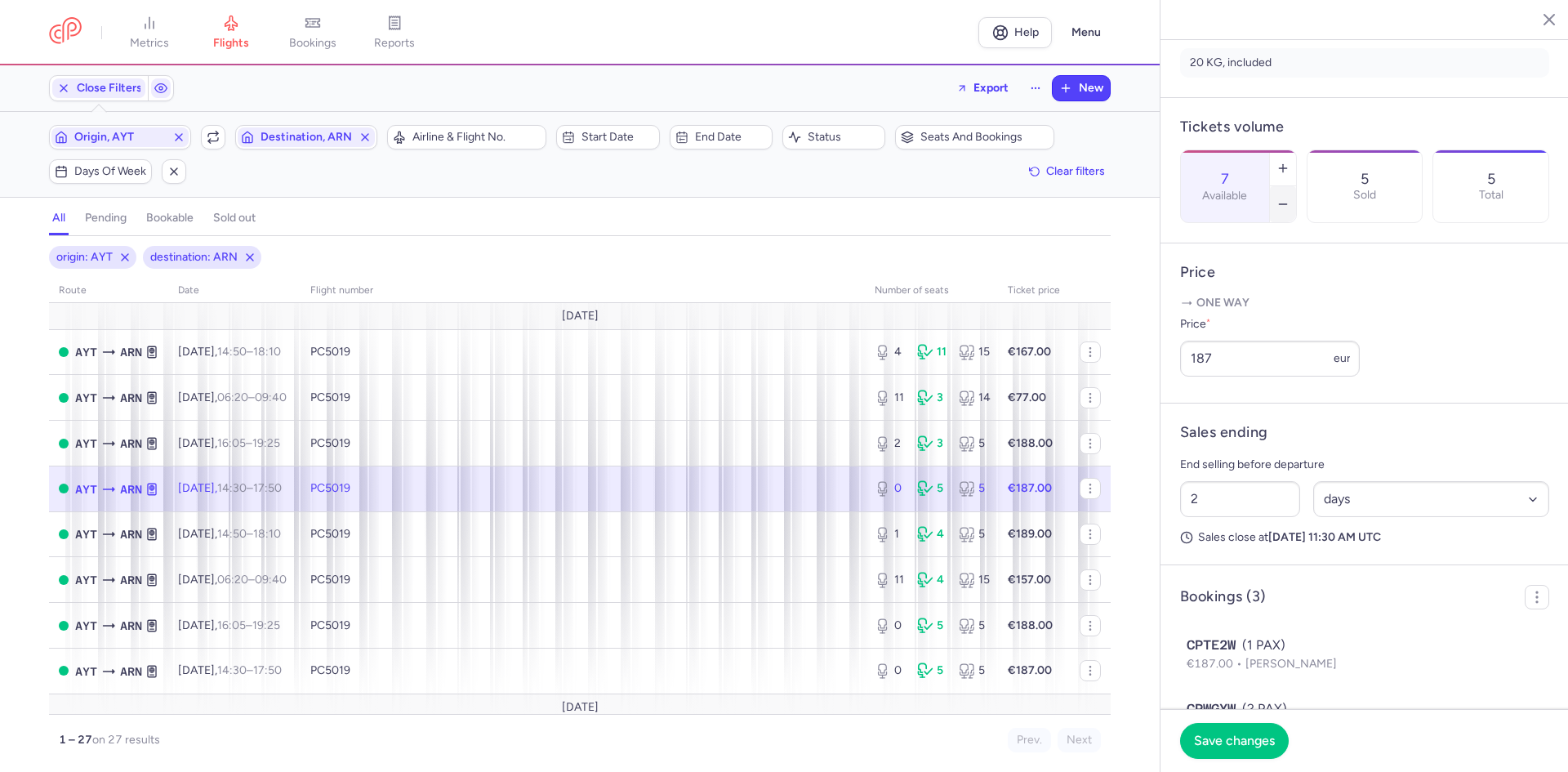 click 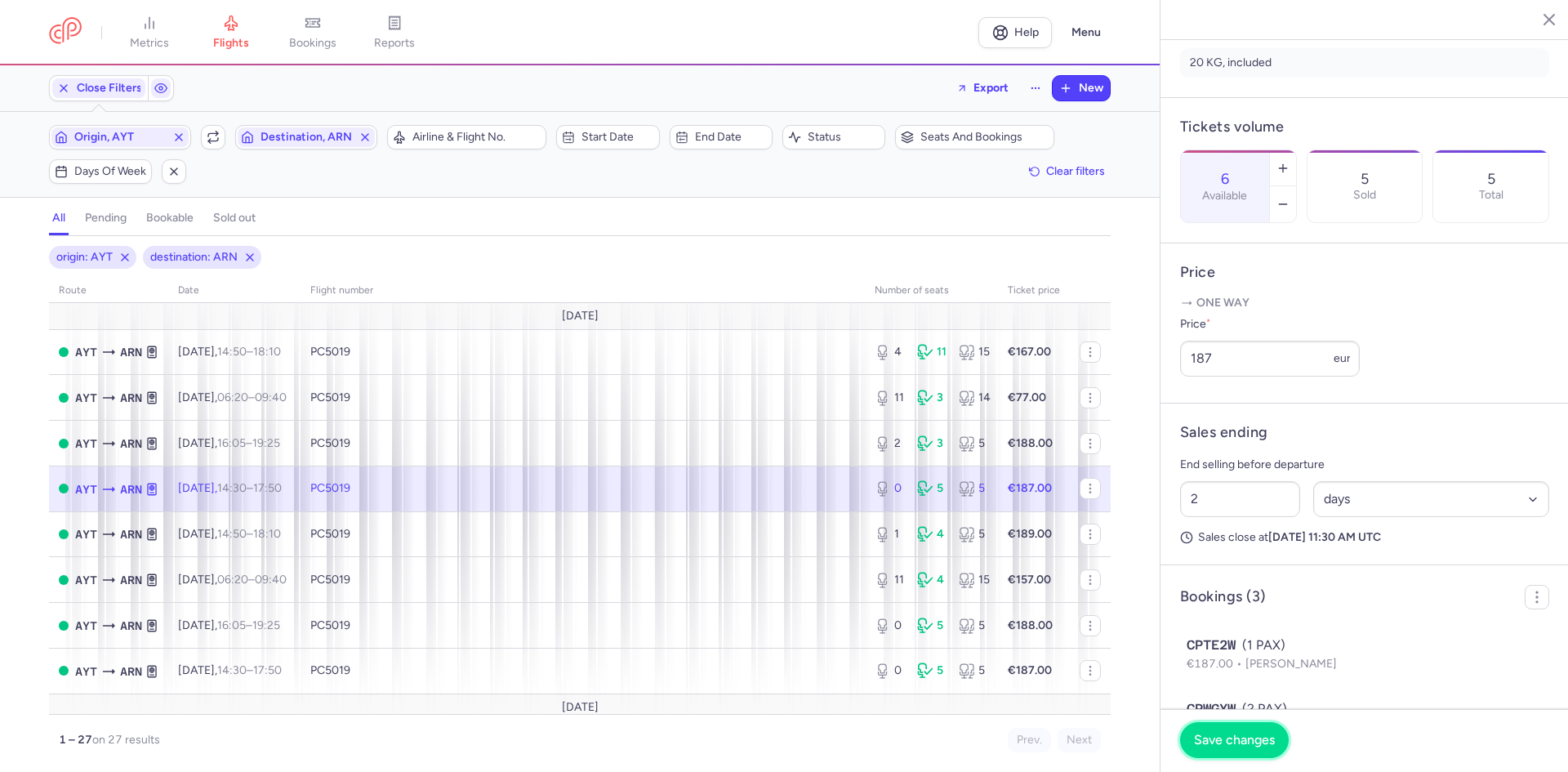 click on "Save changes" at bounding box center [1234, 740] 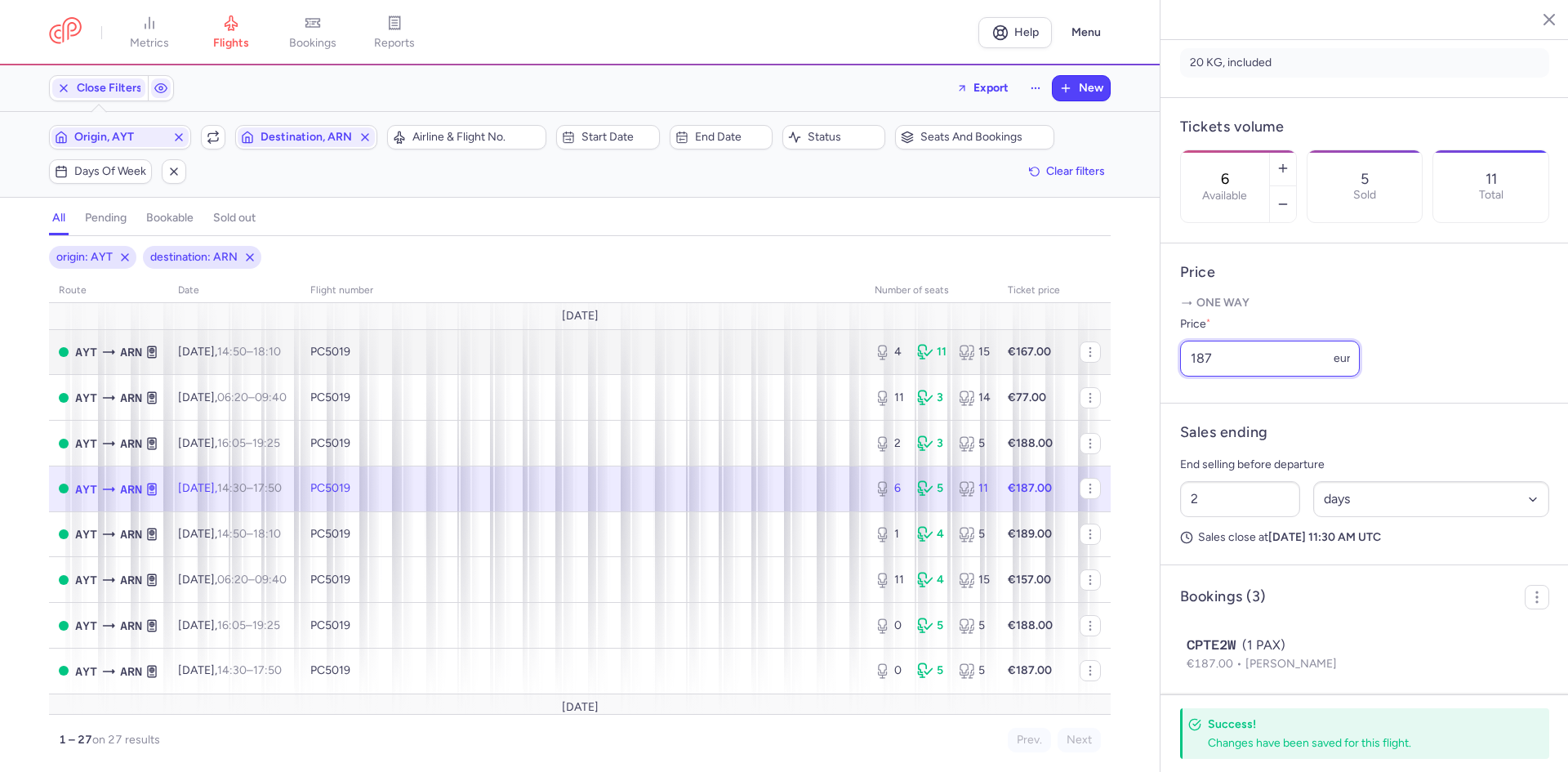 drag, startPoint x: 1227, startPoint y: 362, endPoint x: 1007, endPoint y: 362, distance: 220 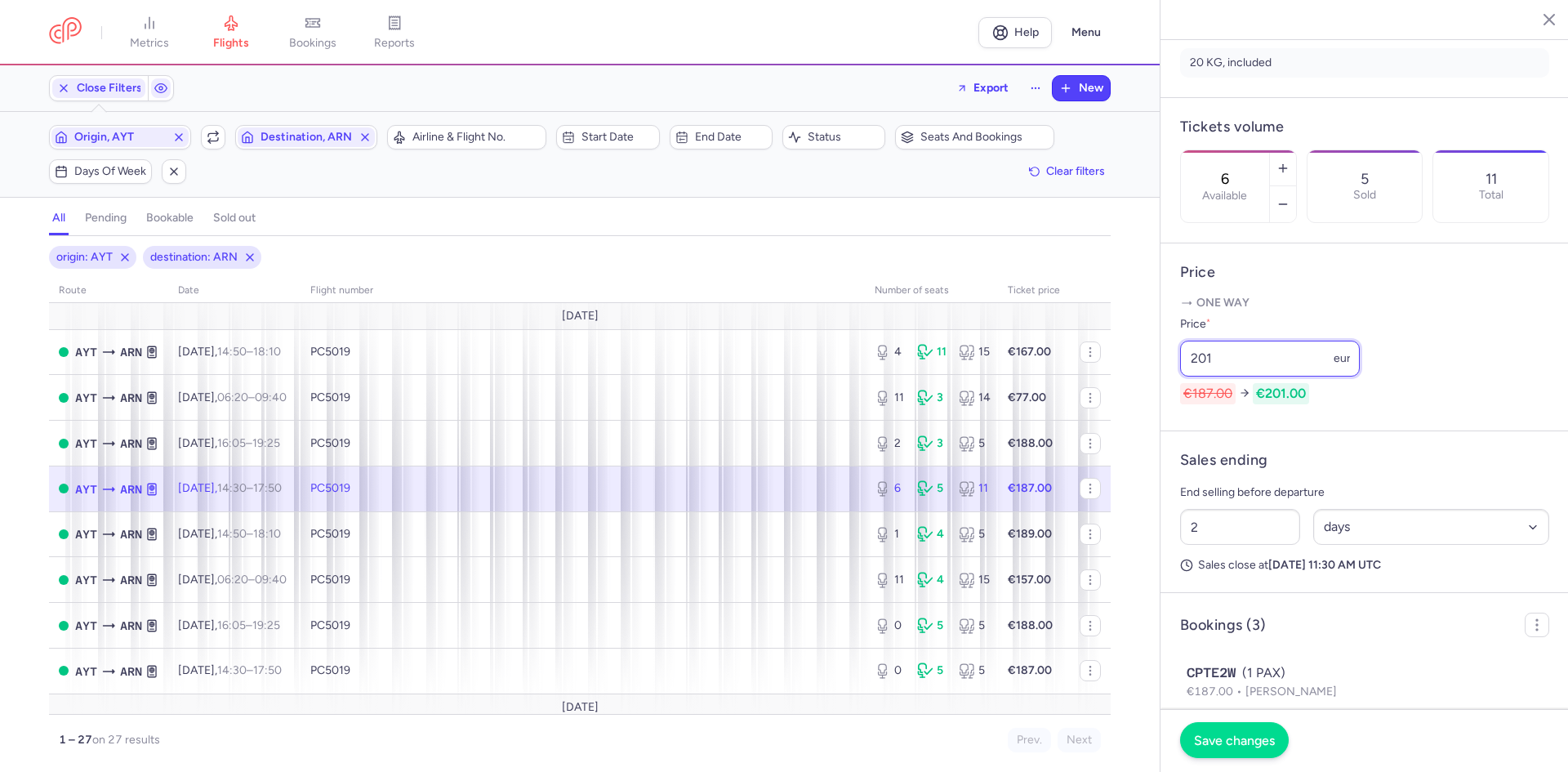 type on "201" 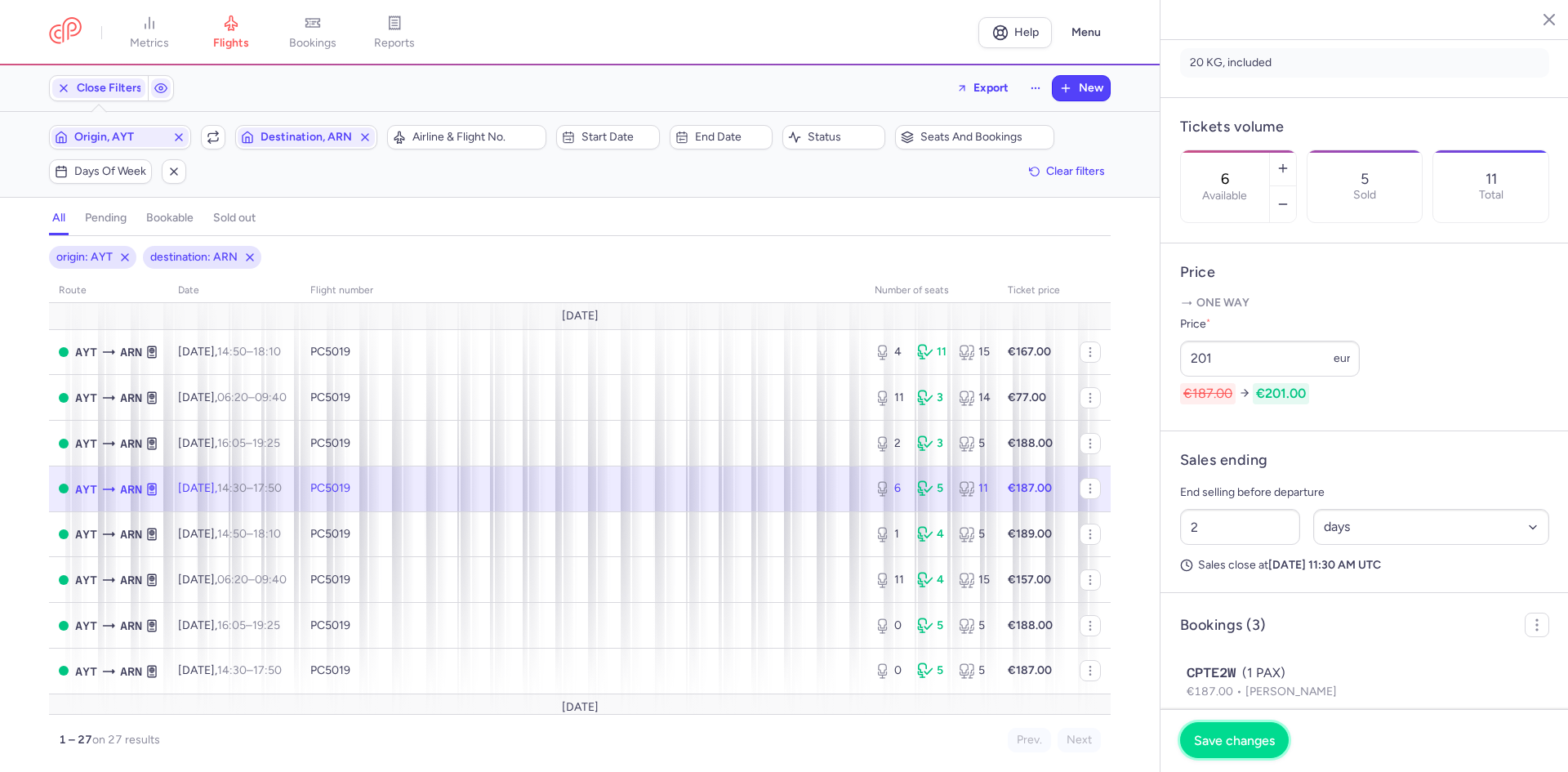 click on "Save changes" at bounding box center (1234, 740) 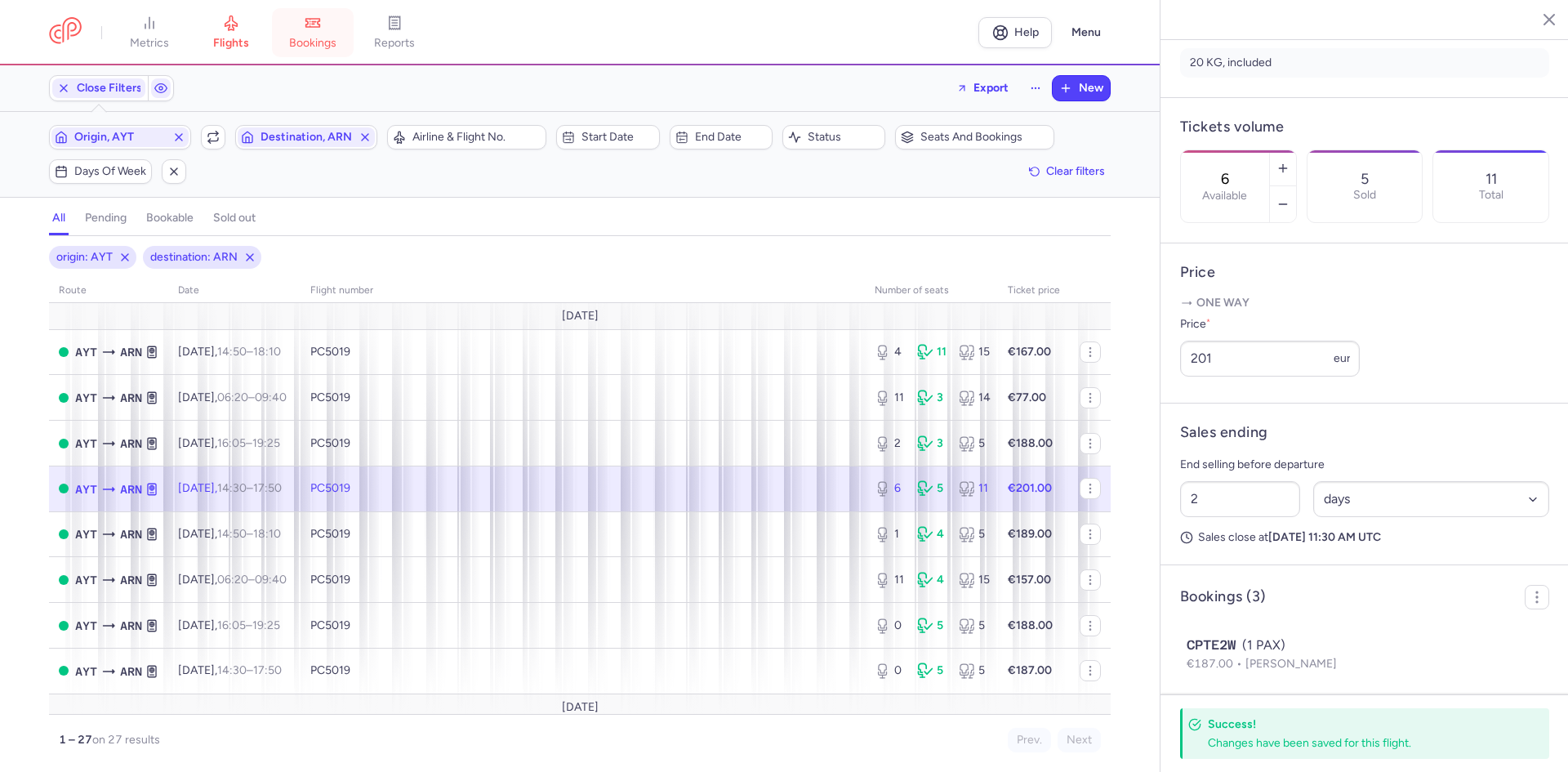 click on "bookings" at bounding box center (313, 33) 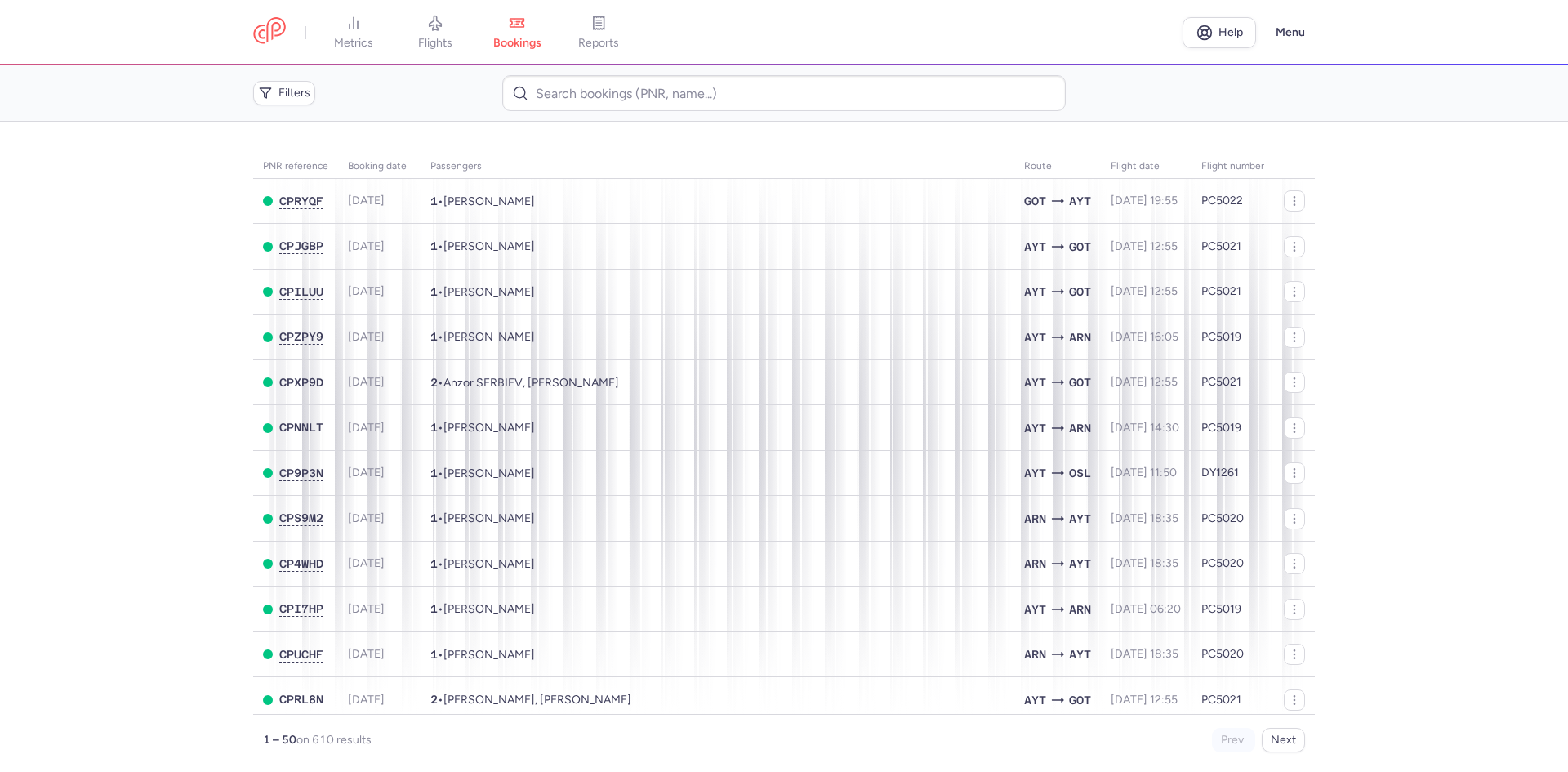 drag, startPoint x: 446, startPoint y: 29, endPoint x: 354, endPoint y: 177, distance: 174.26417 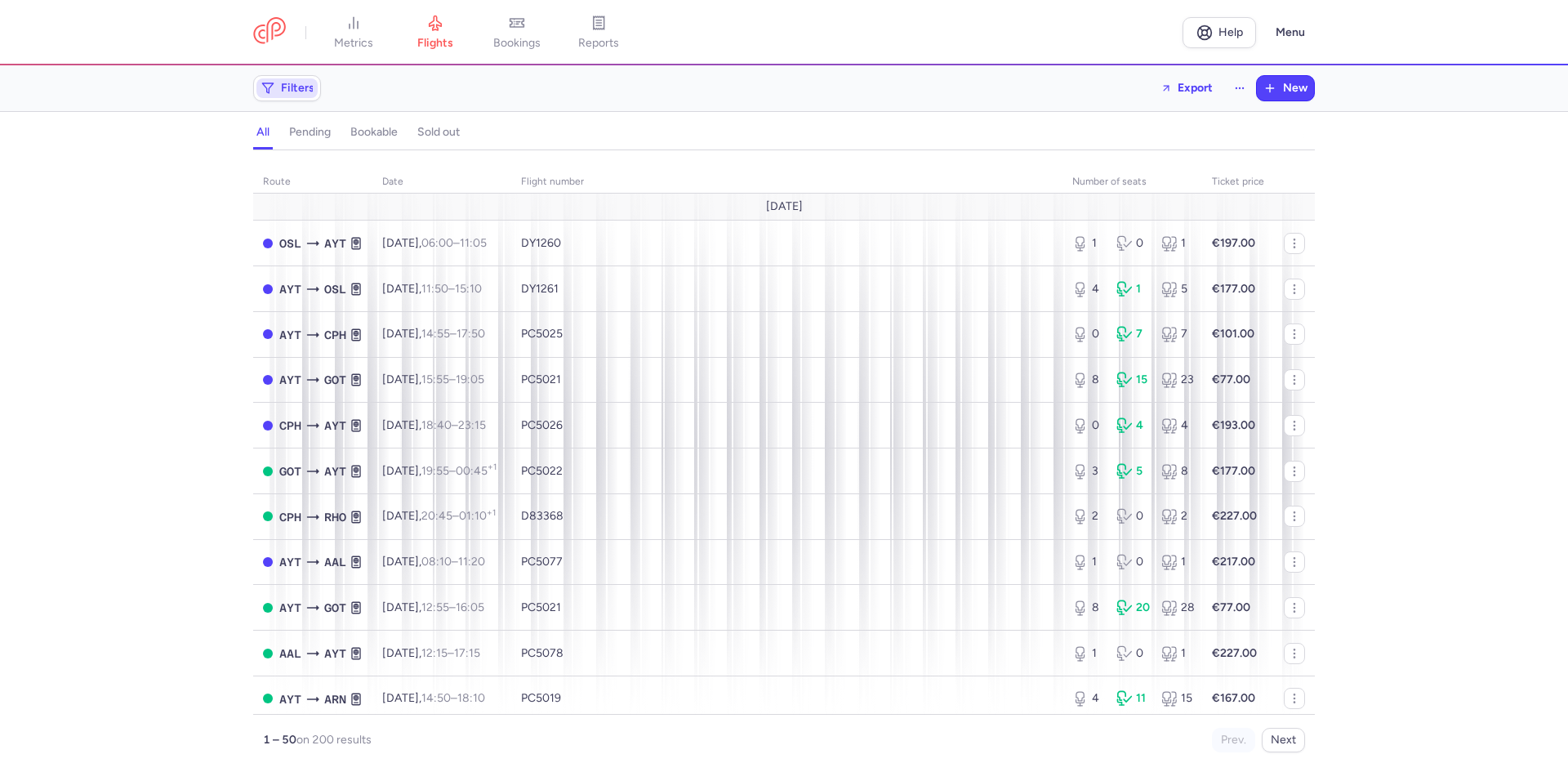 click on "Filters" 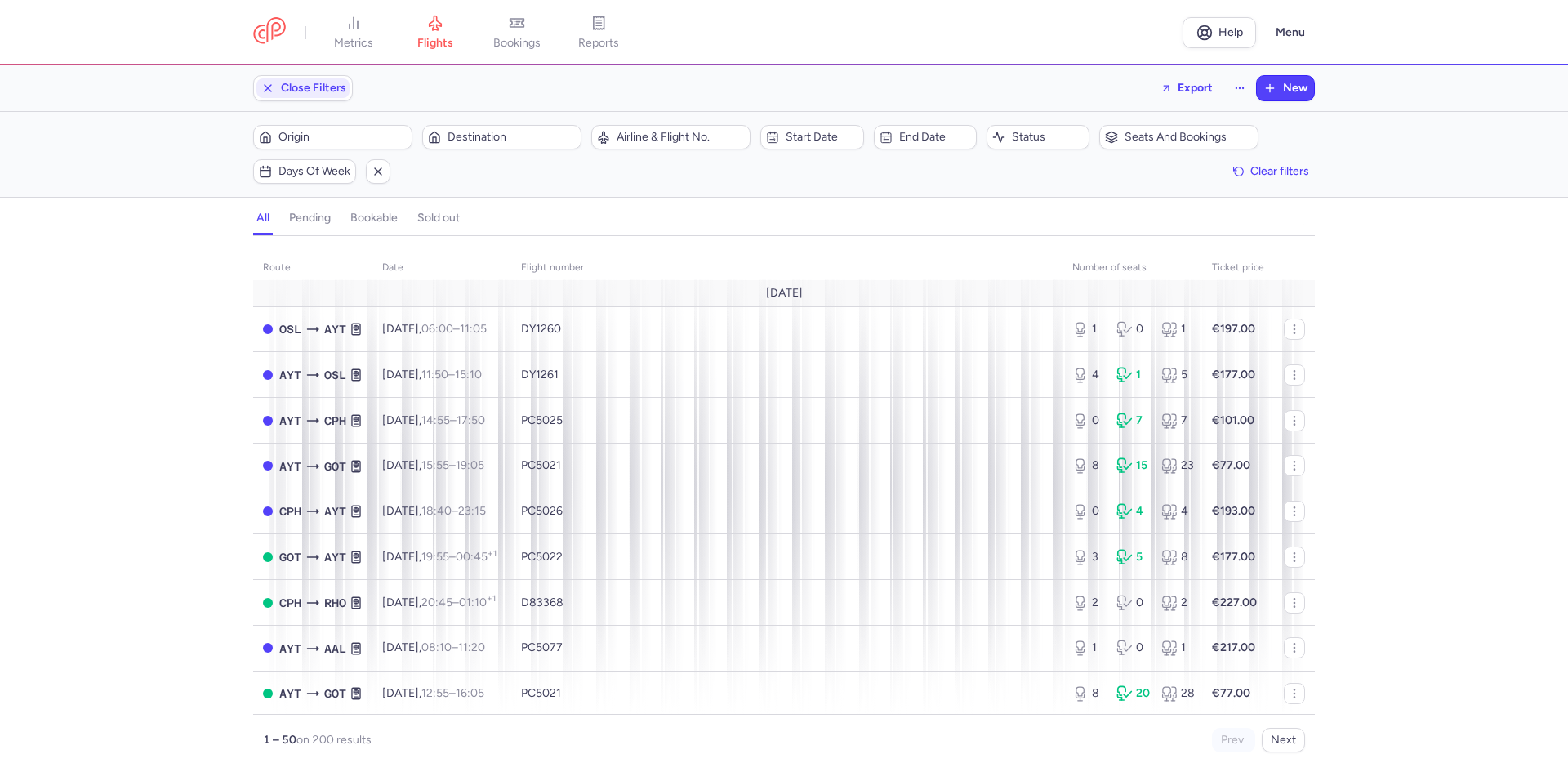 scroll, scrollTop: 0, scrollLeft: 0, axis: both 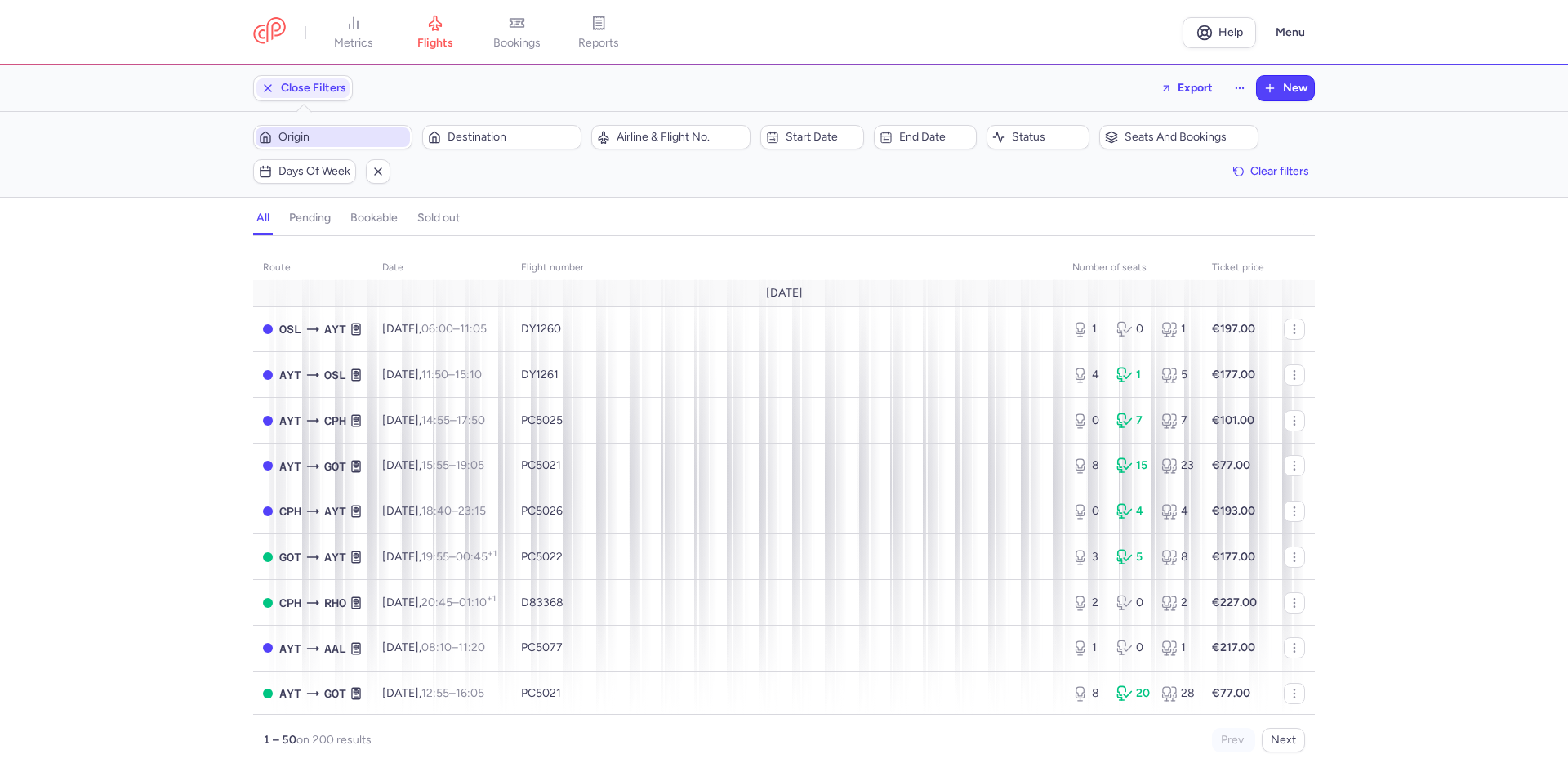 click on "Origin" at bounding box center [342, 137] 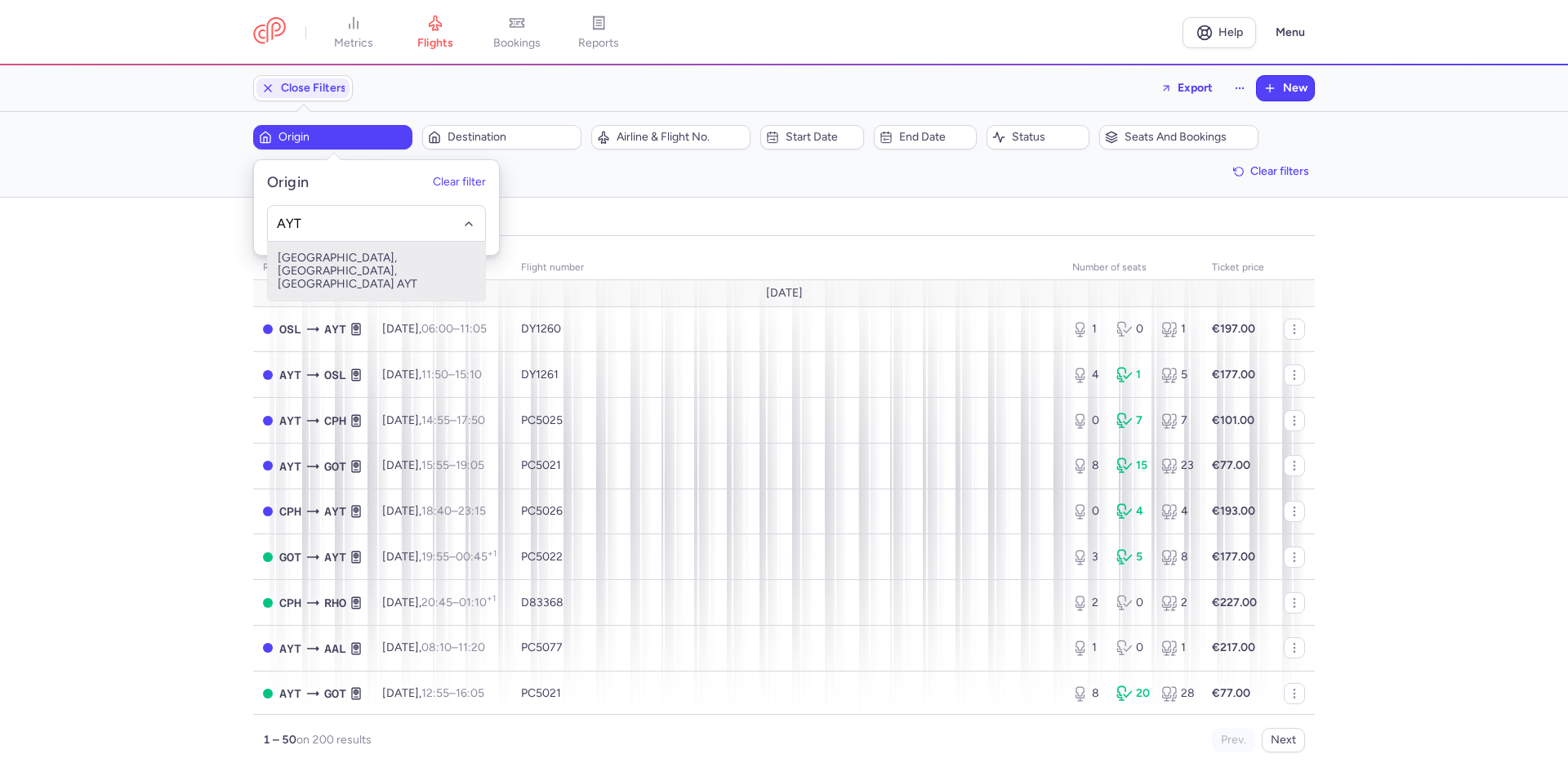type on "AYT" 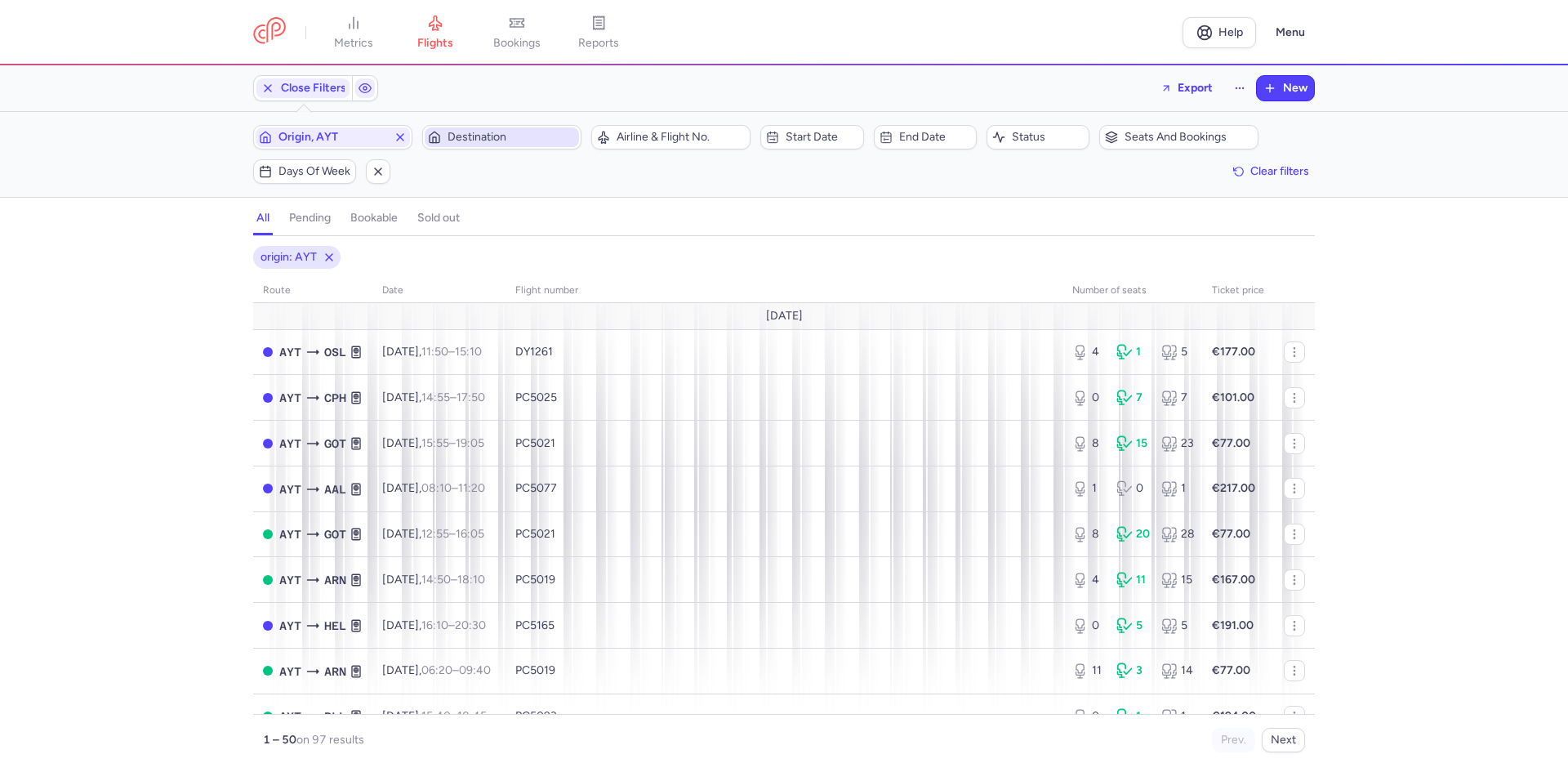 click on "Destination" at bounding box center [511, 137] 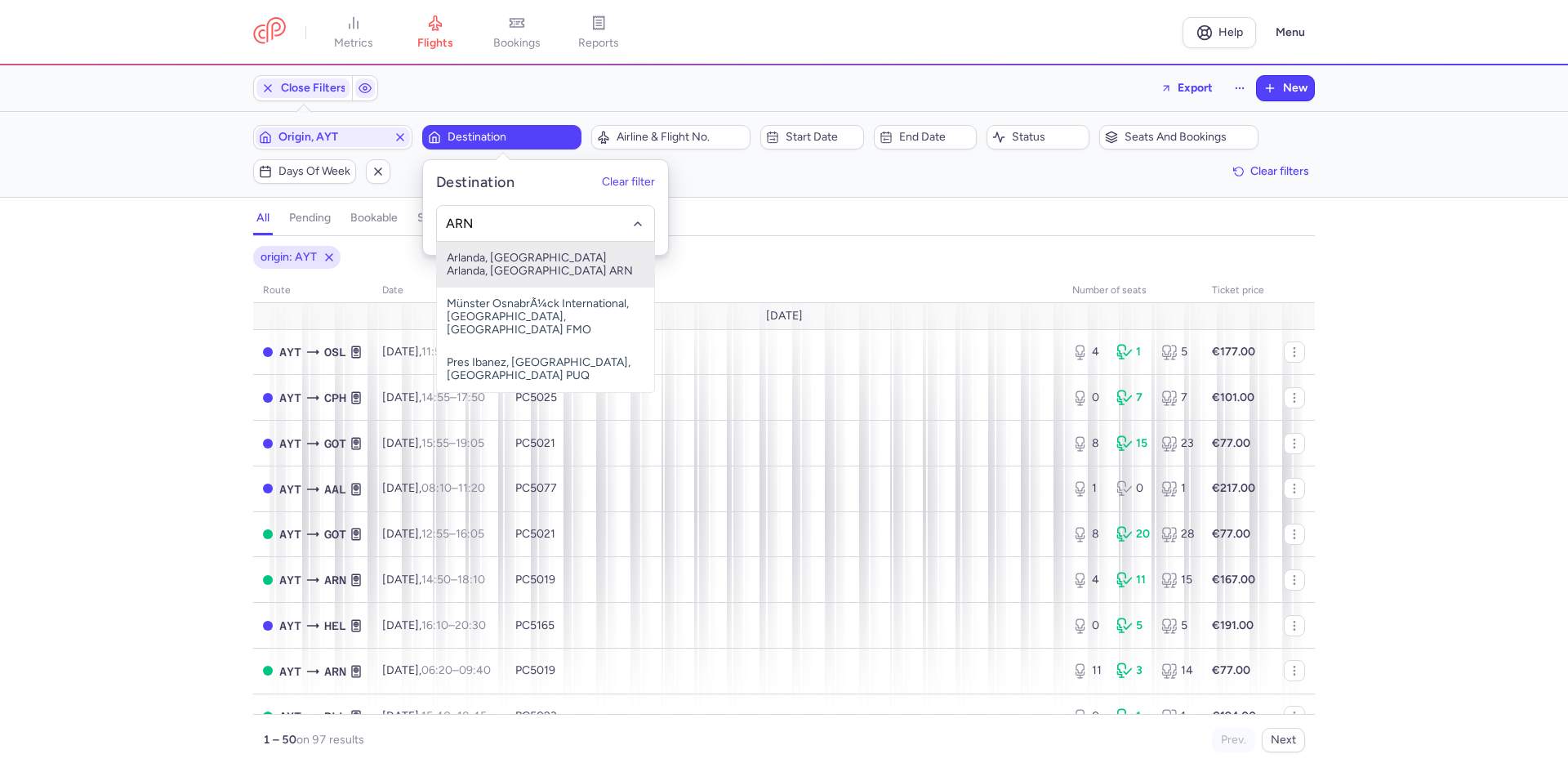 type on "ARN" 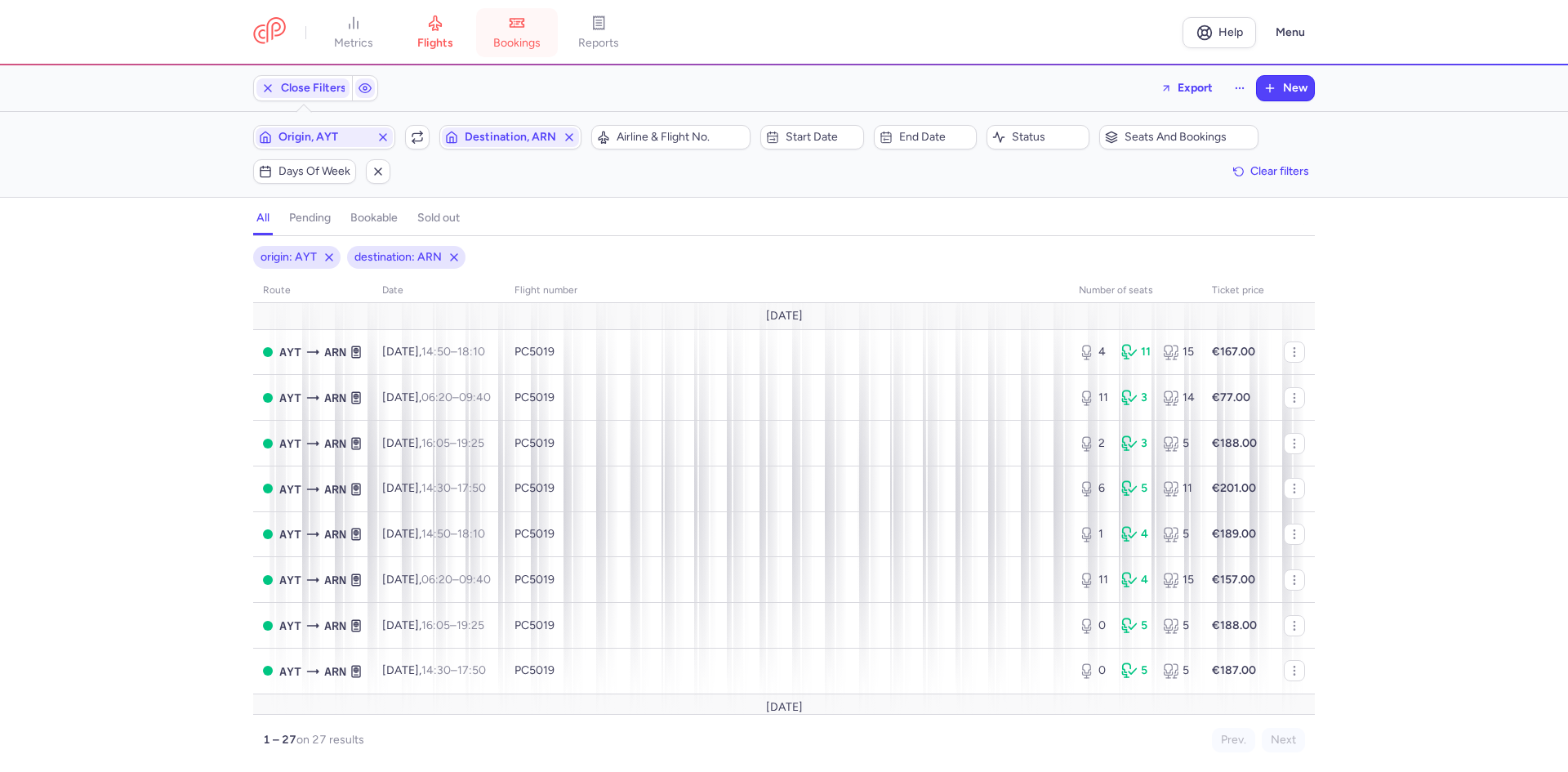 click on "bookings" at bounding box center (517, 43) 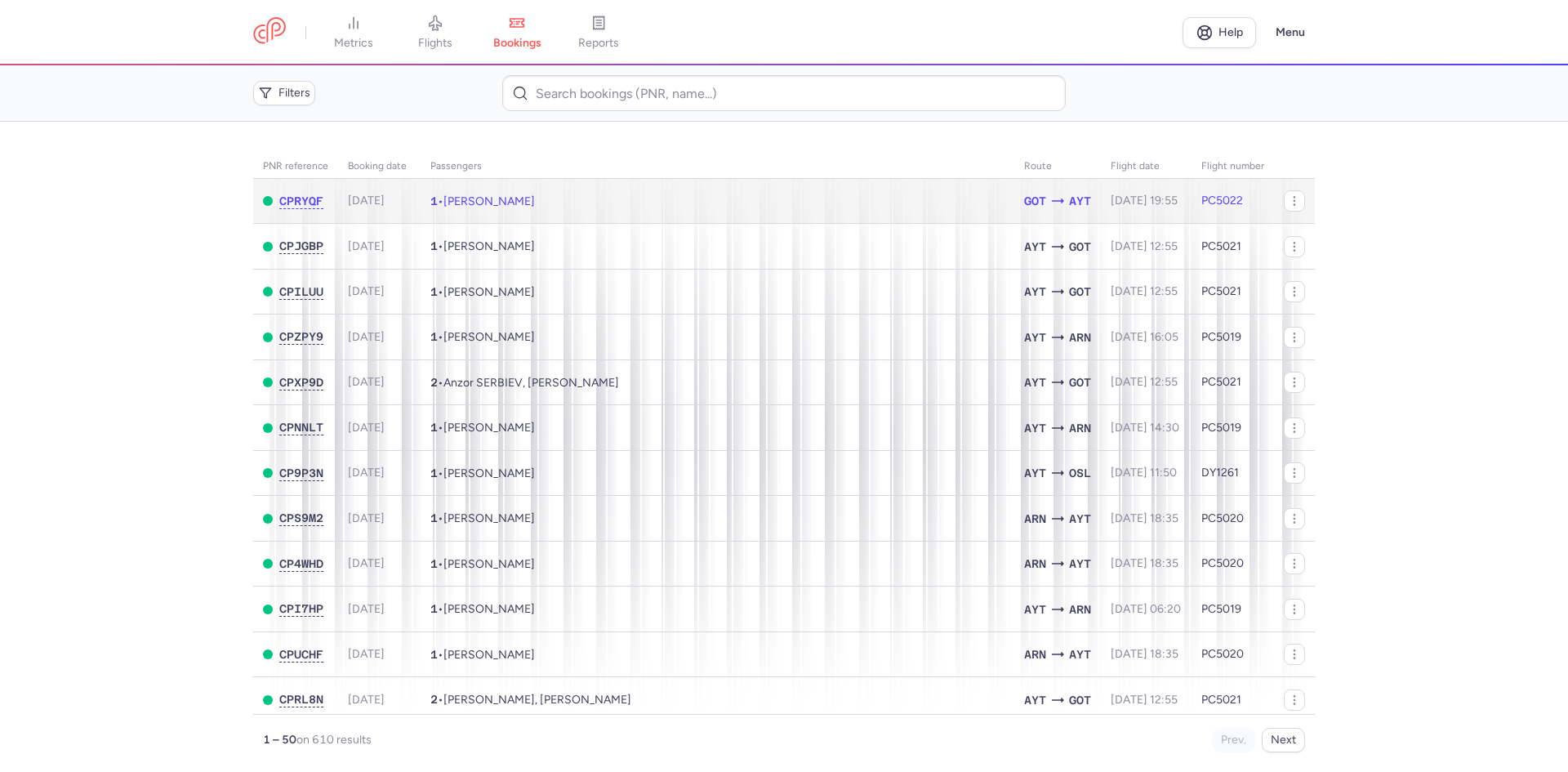 click on "1  •  [PERSON_NAME]" 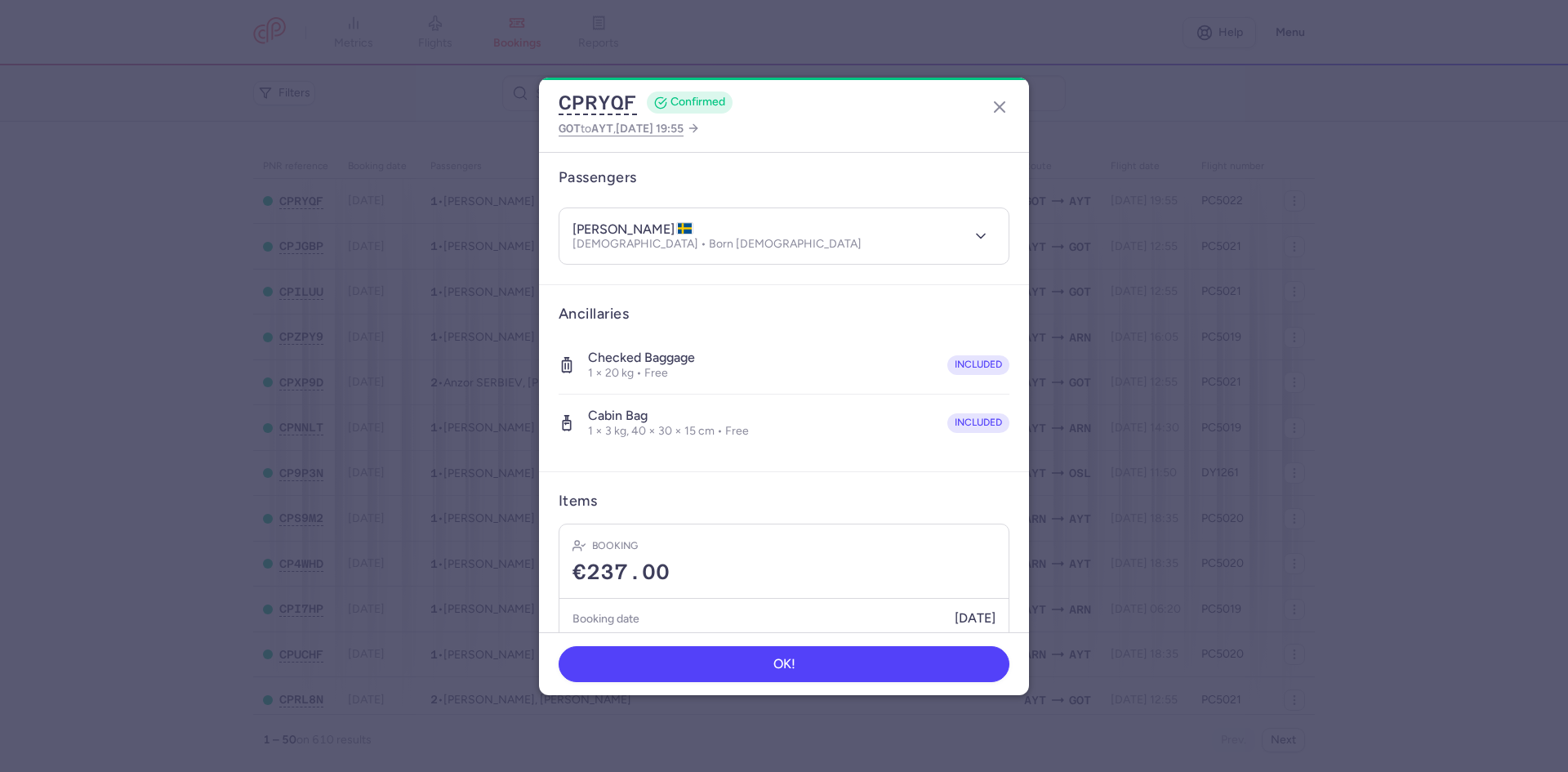 scroll, scrollTop: 185, scrollLeft: 0, axis: vertical 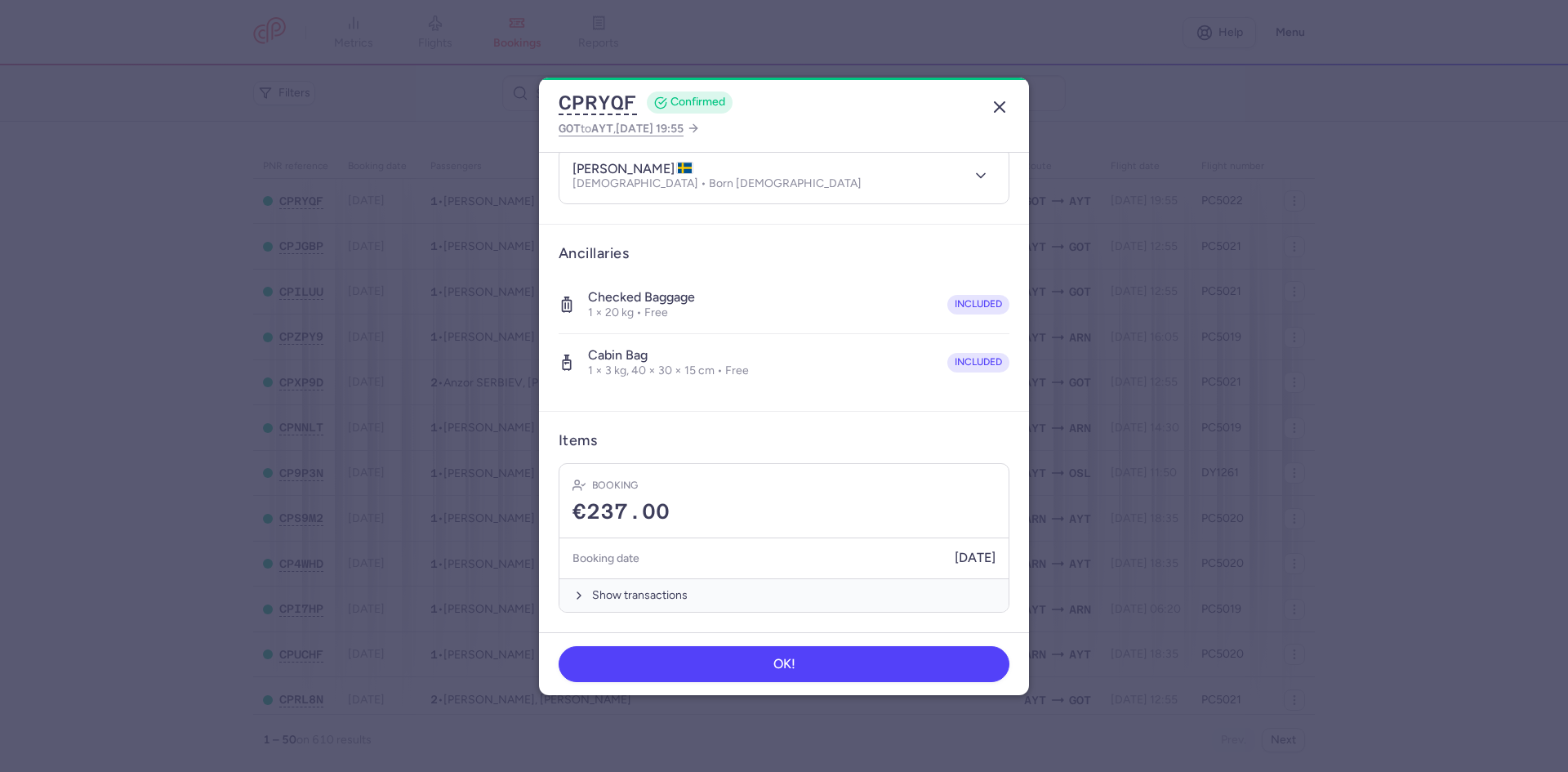 click 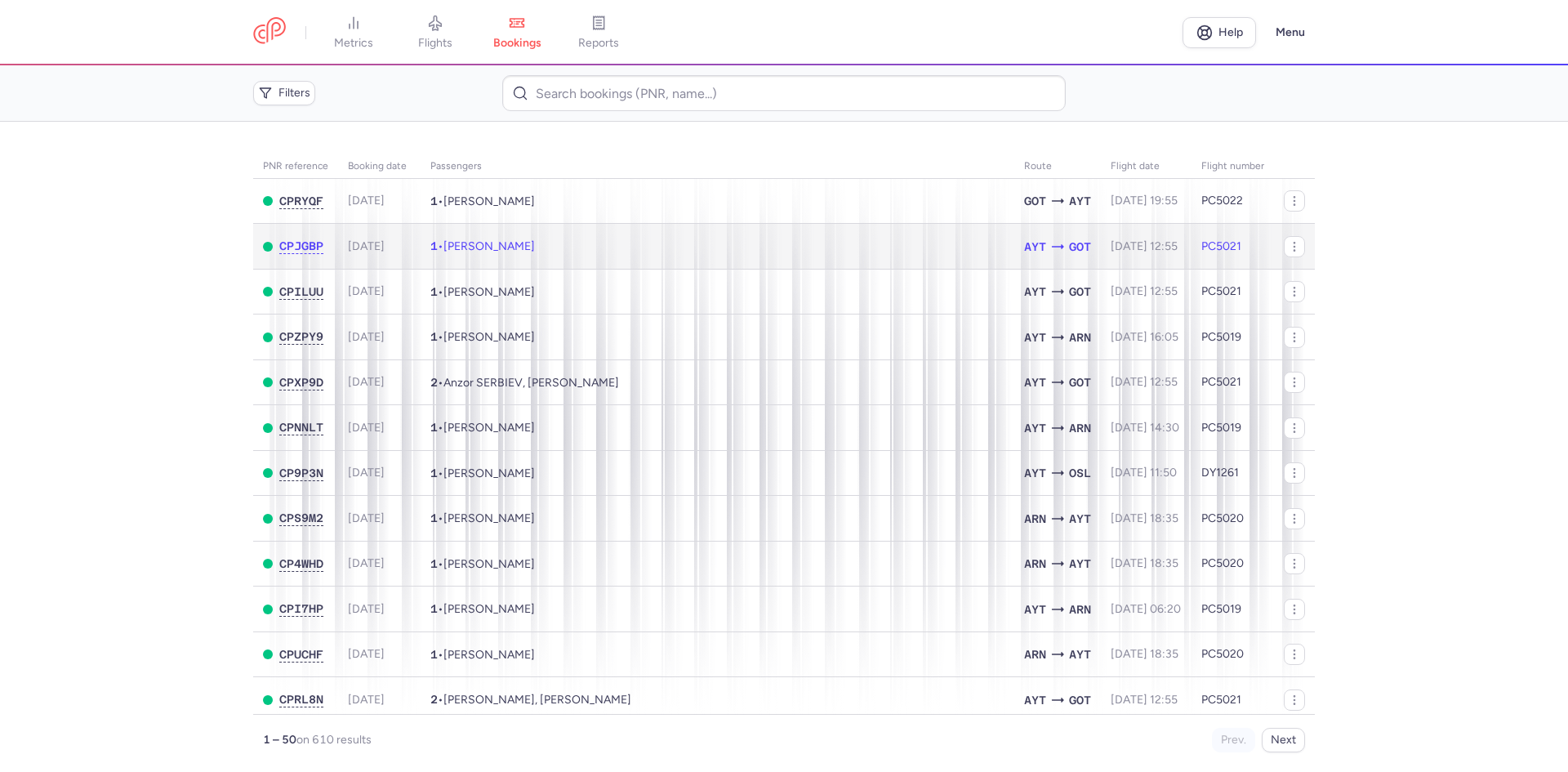 click on "1  •  [PERSON_NAME]" 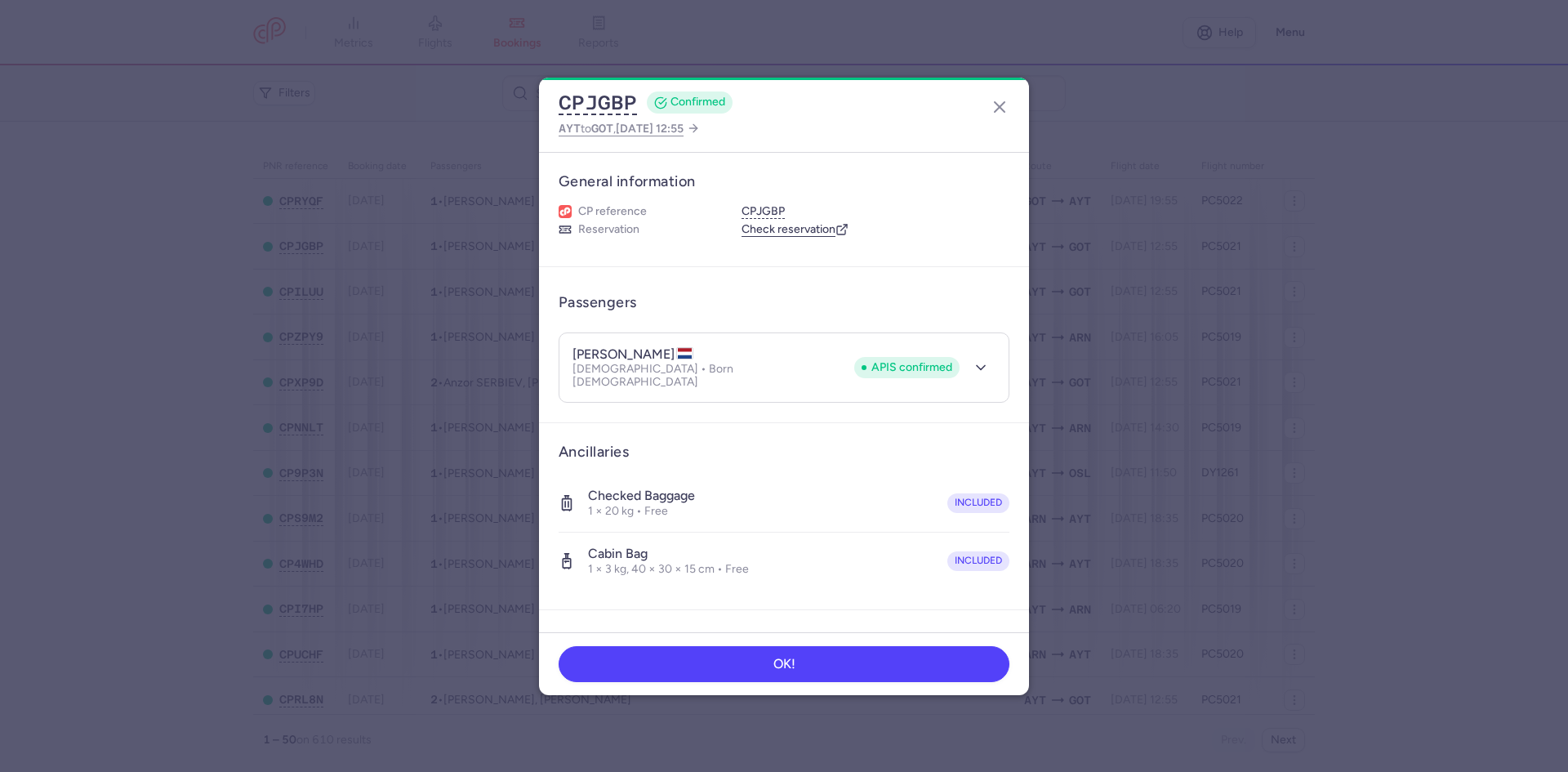 scroll, scrollTop: 185, scrollLeft: 0, axis: vertical 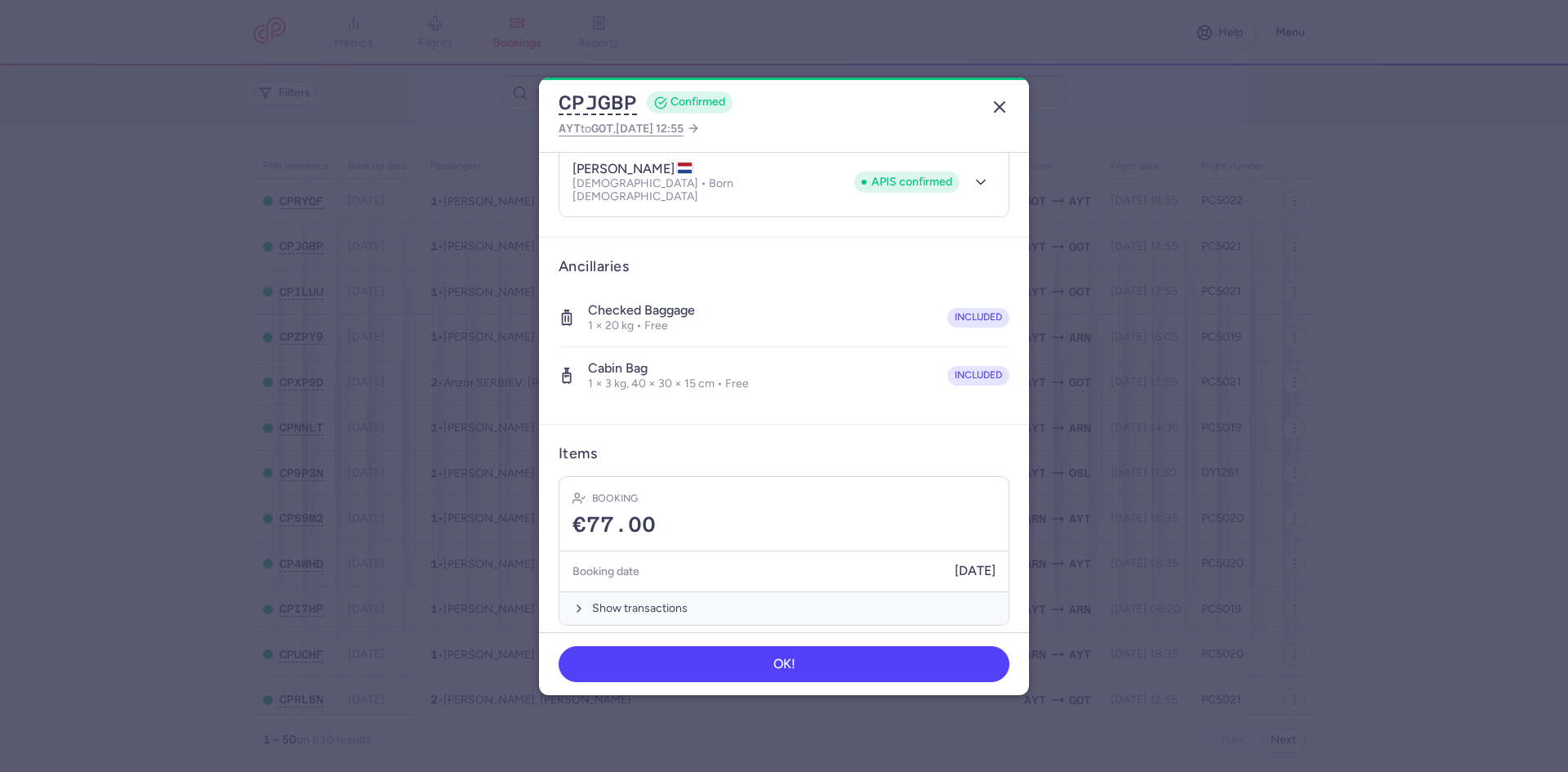 click 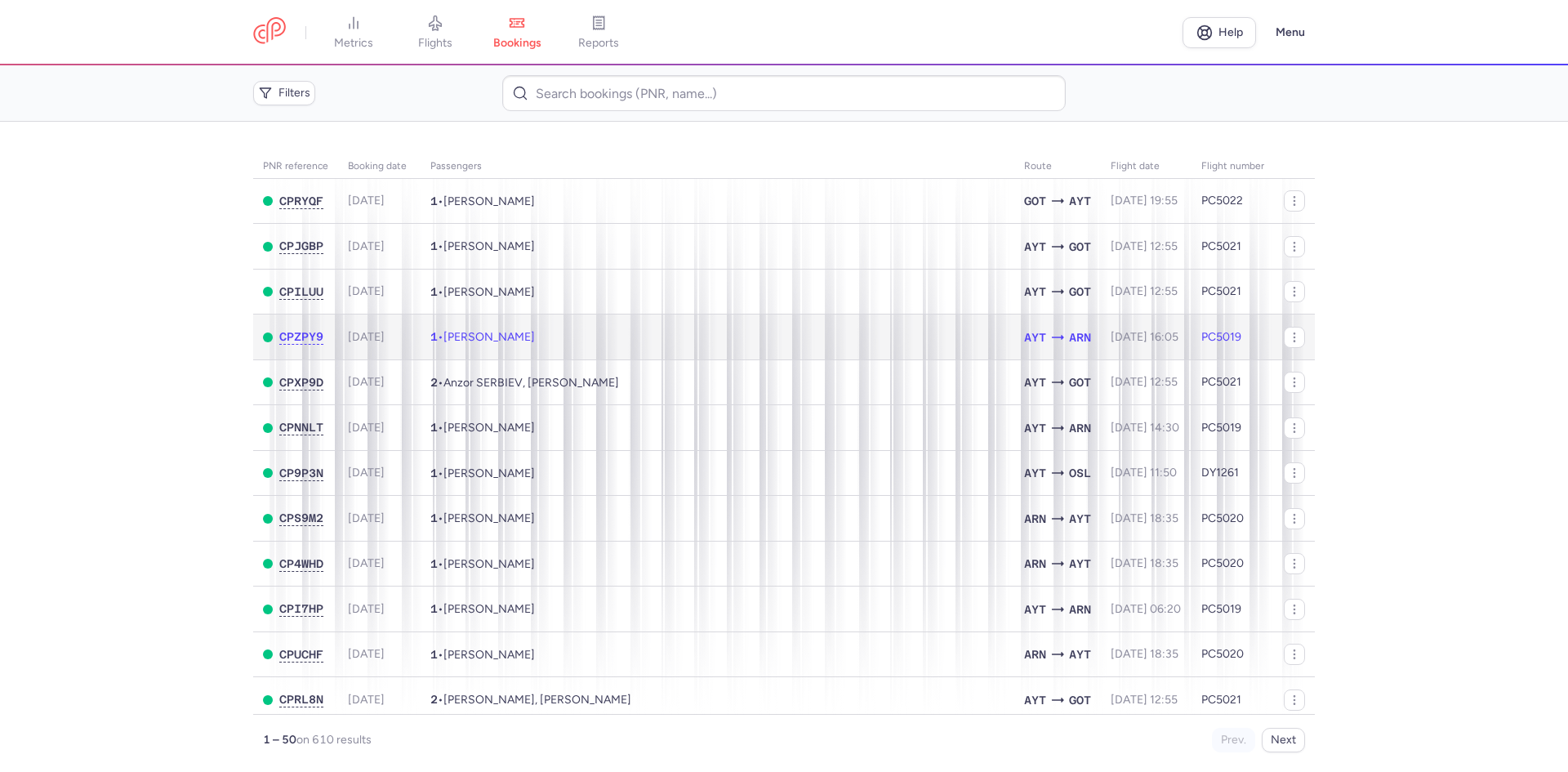 click on "1  •  [PERSON_NAME]" 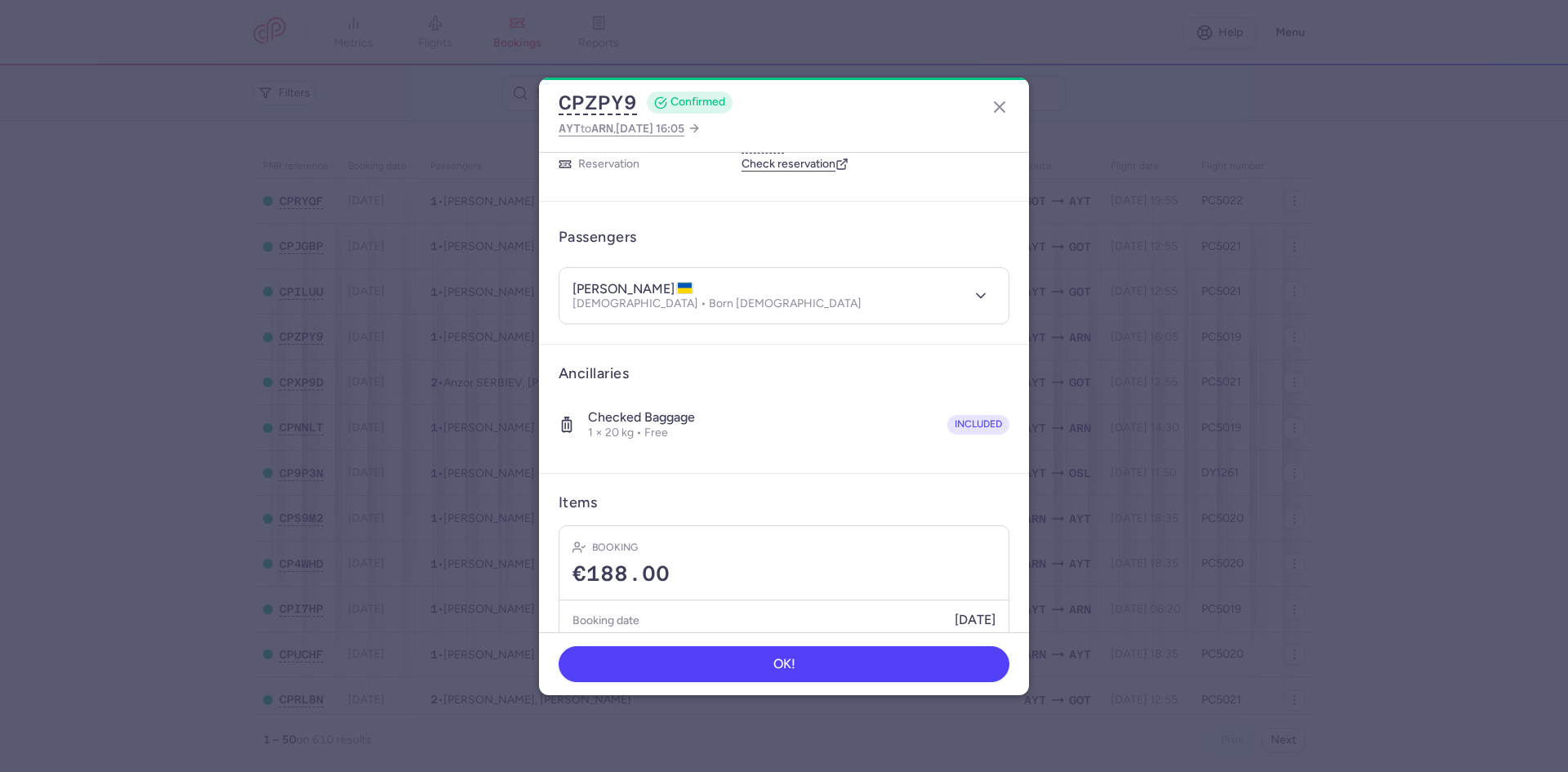 scroll, scrollTop: 127, scrollLeft: 0, axis: vertical 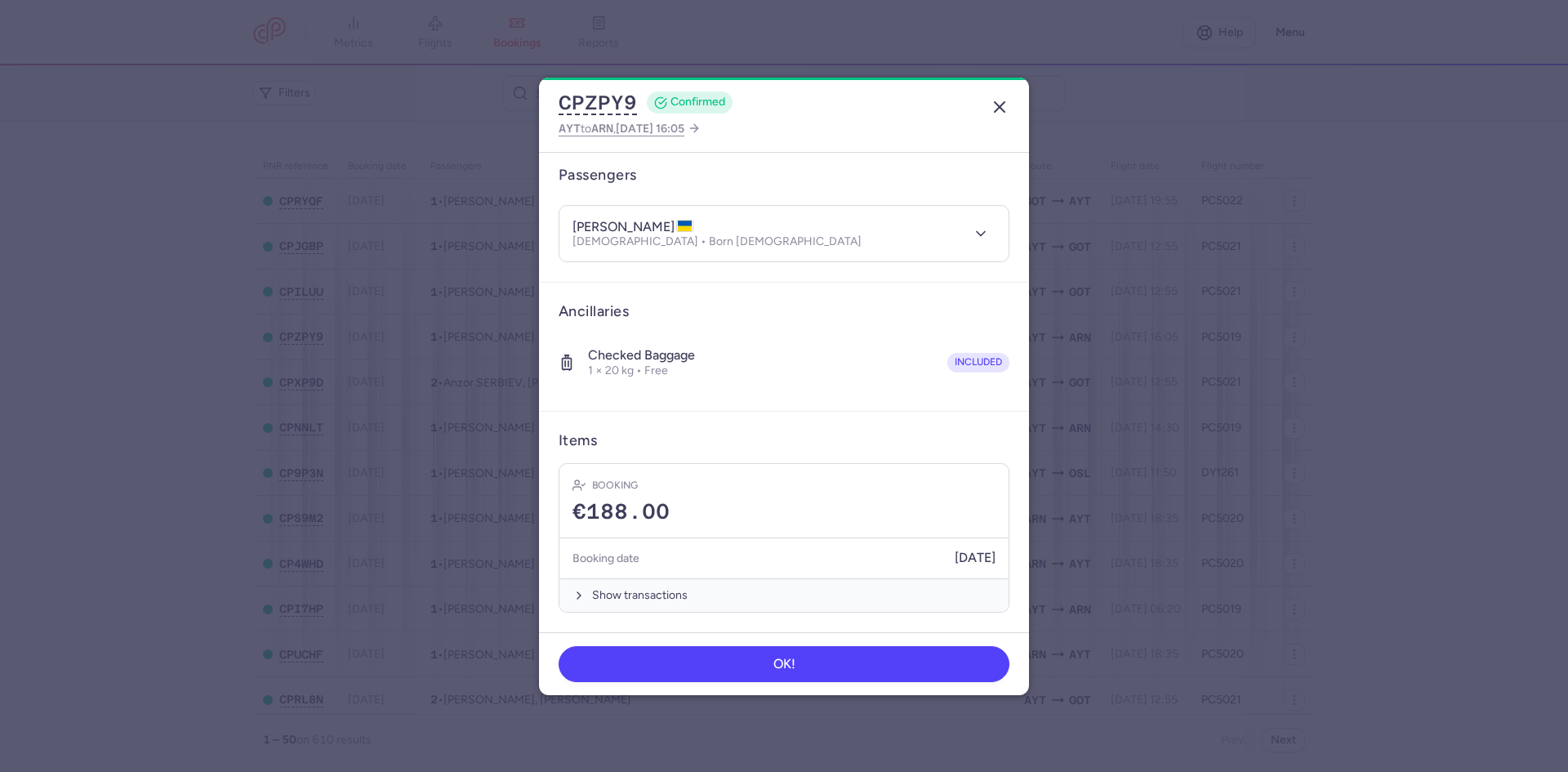 click 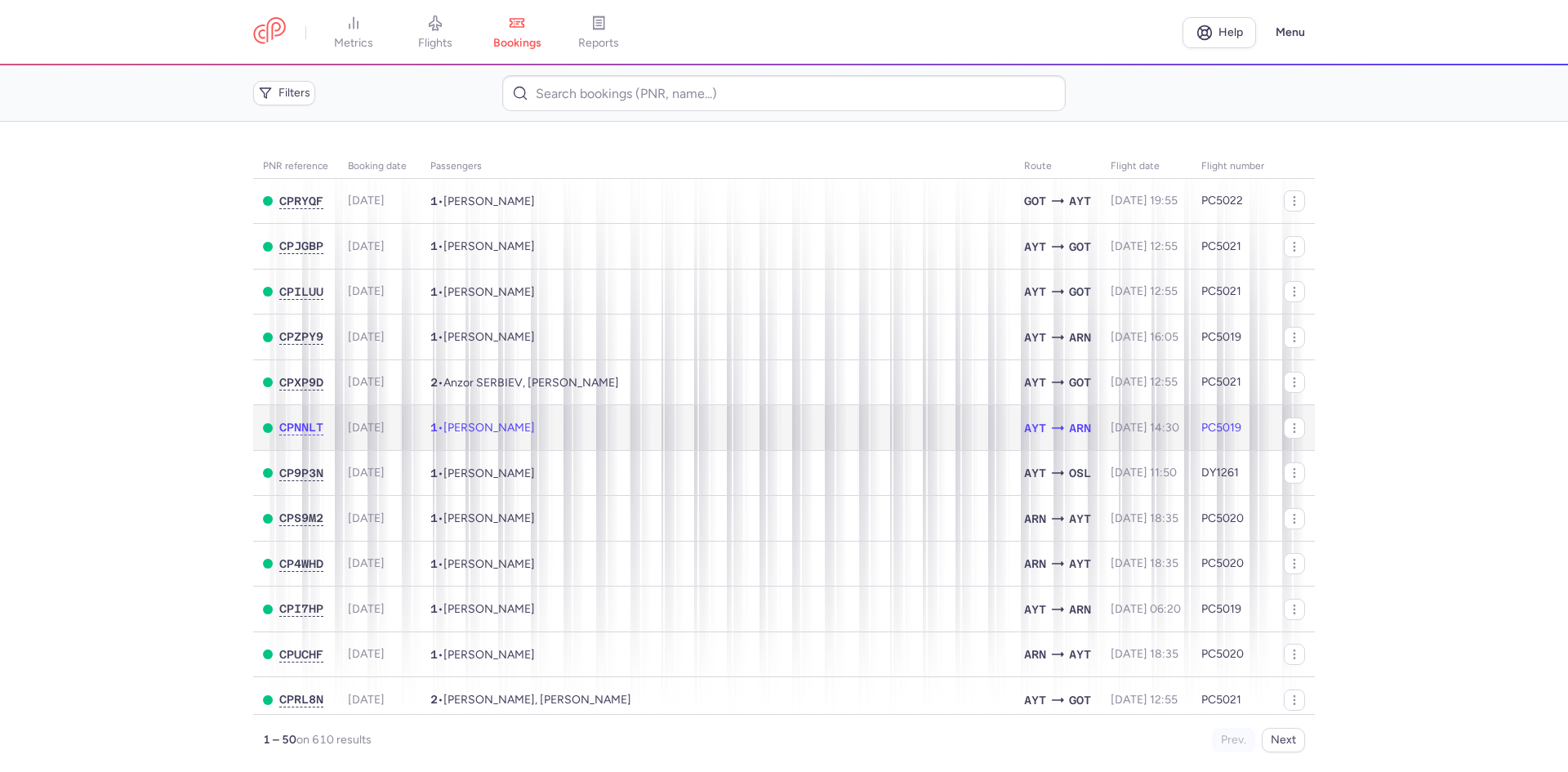 click on "1  •  [PERSON_NAME]" 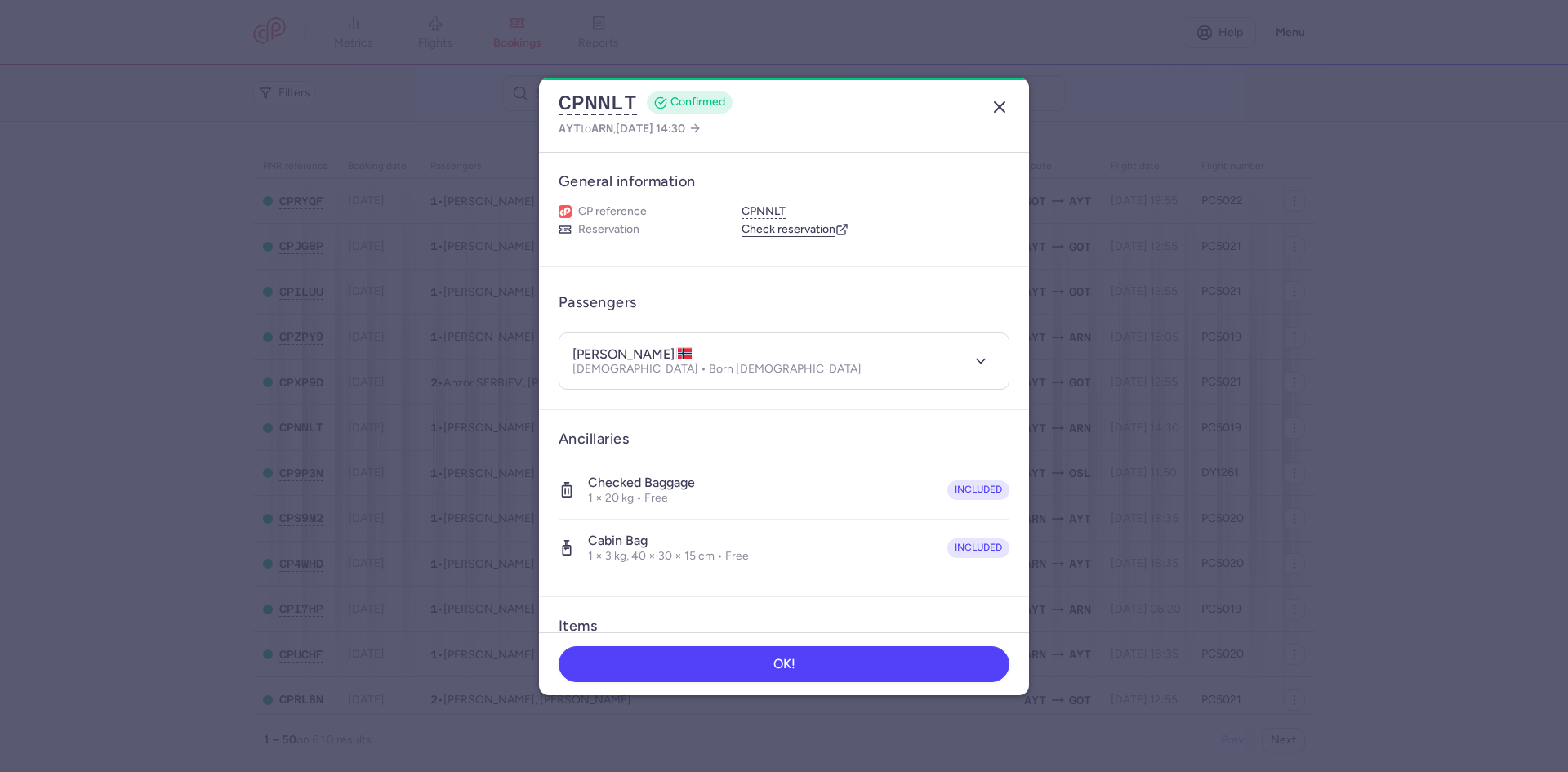 click 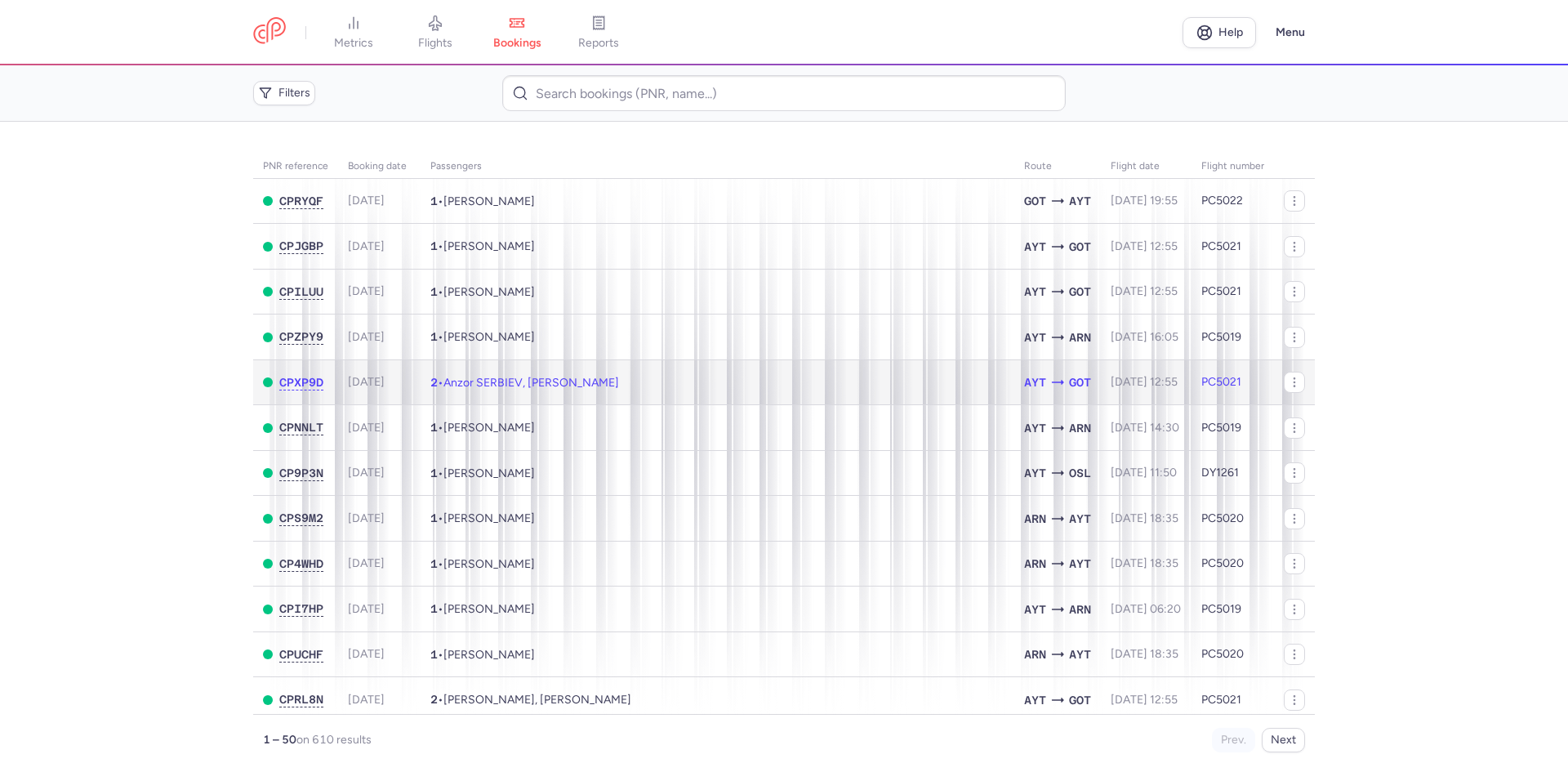drag, startPoint x: 624, startPoint y: 378, endPoint x: 702, endPoint y: 27, distance: 359.56223 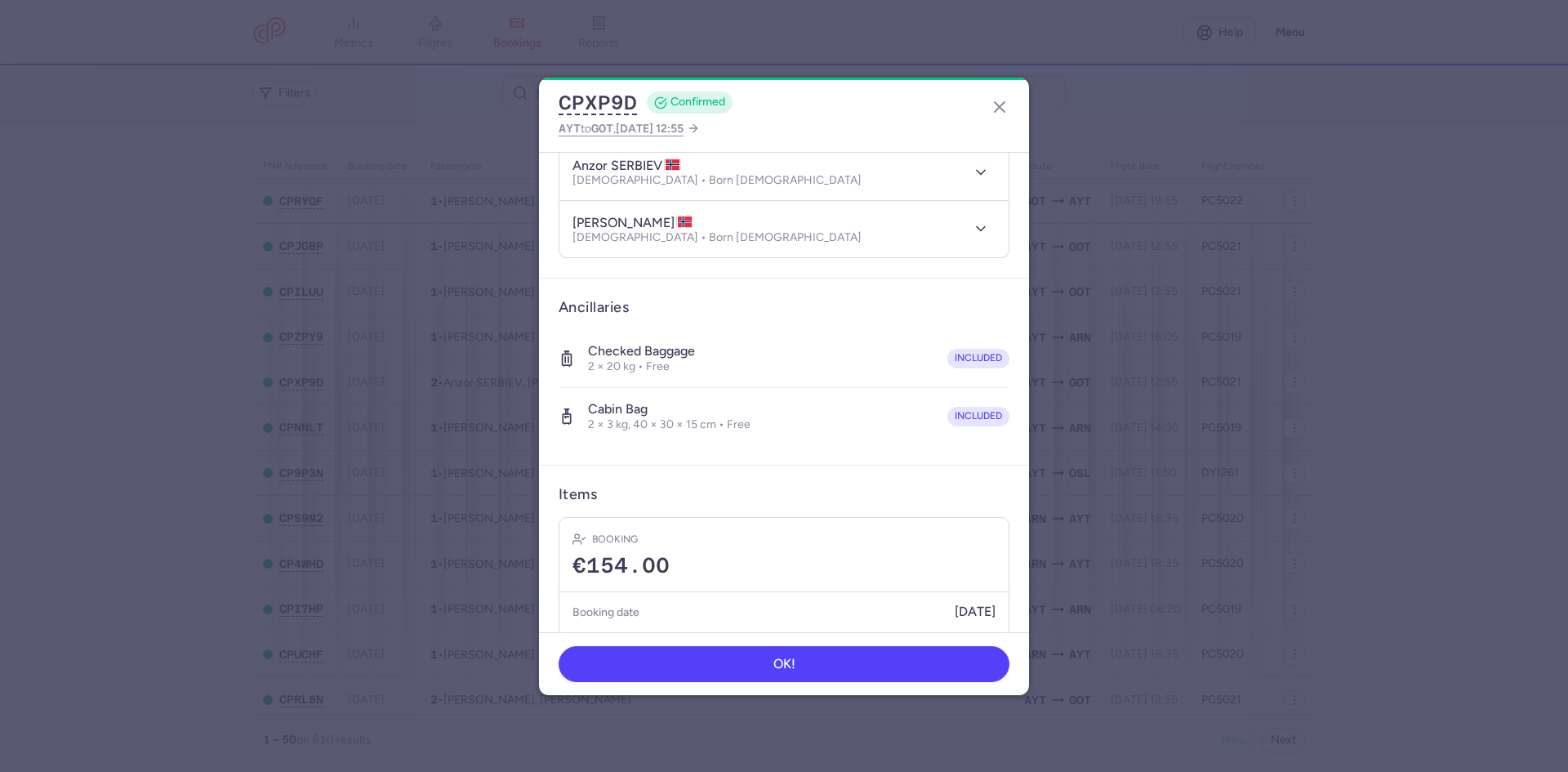 scroll, scrollTop: 243, scrollLeft: 0, axis: vertical 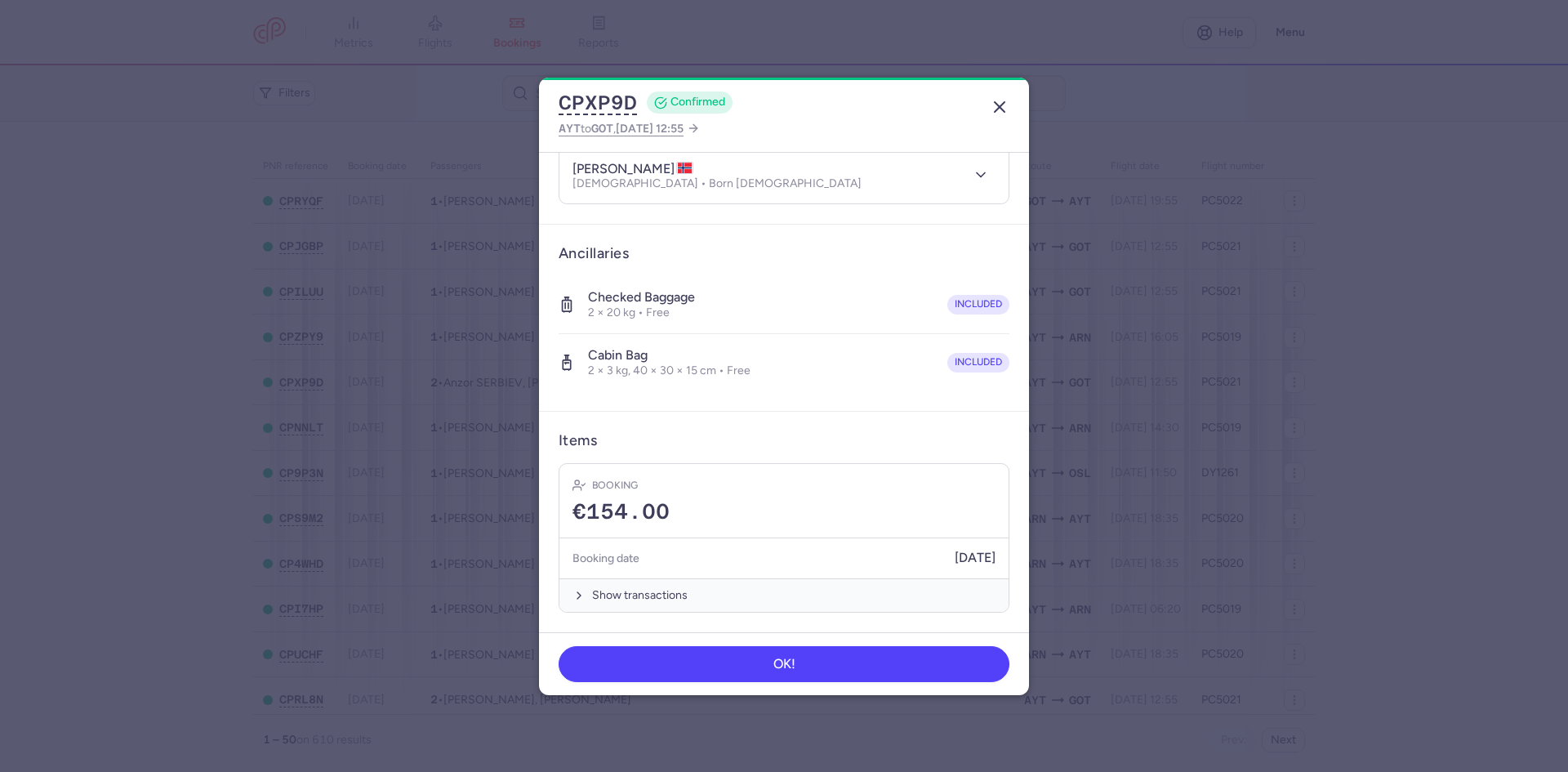 click 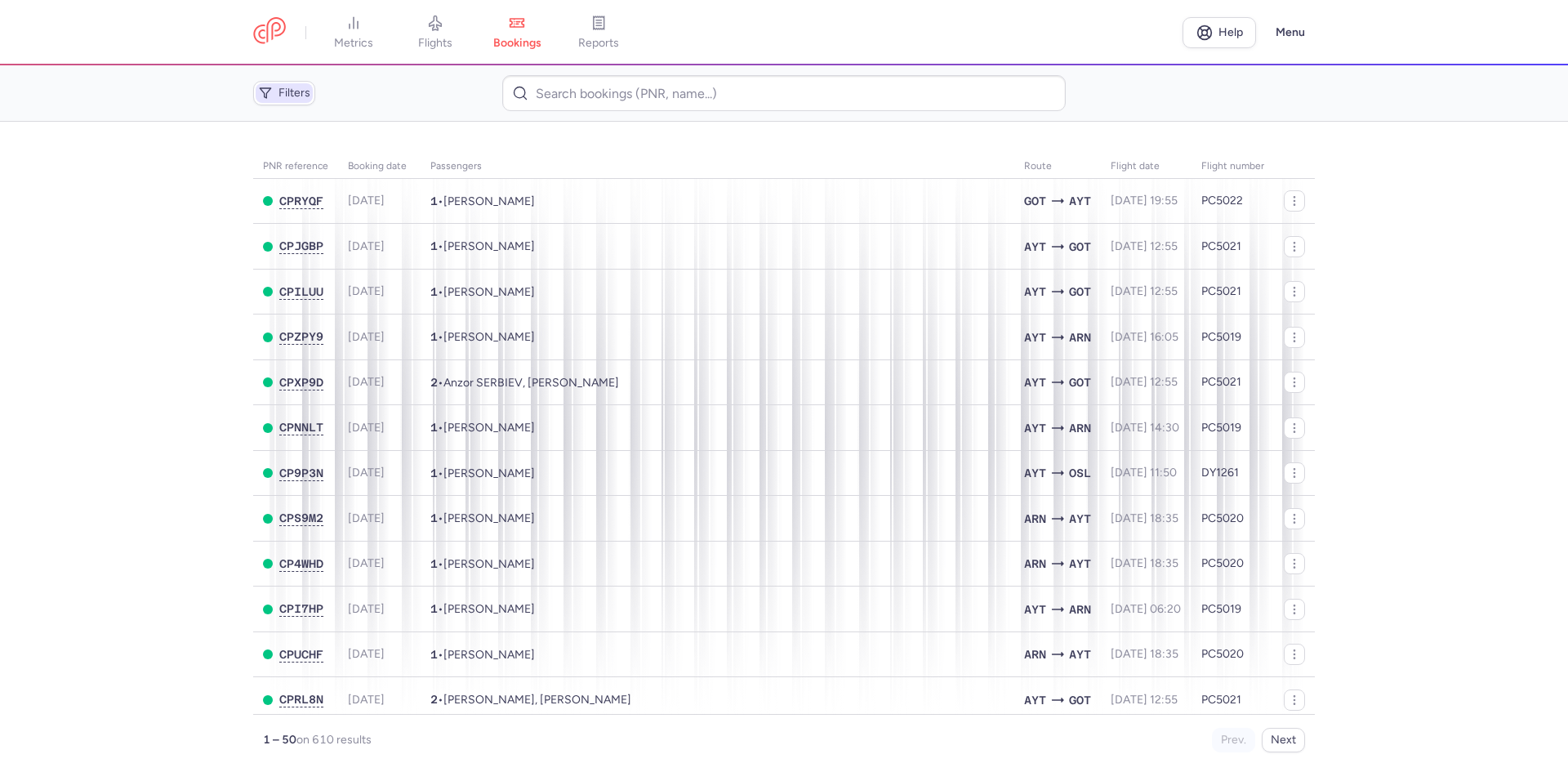 drag, startPoint x: 297, startPoint y: 91, endPoint x: 304, endPoint y: 105, distance: 15.652476 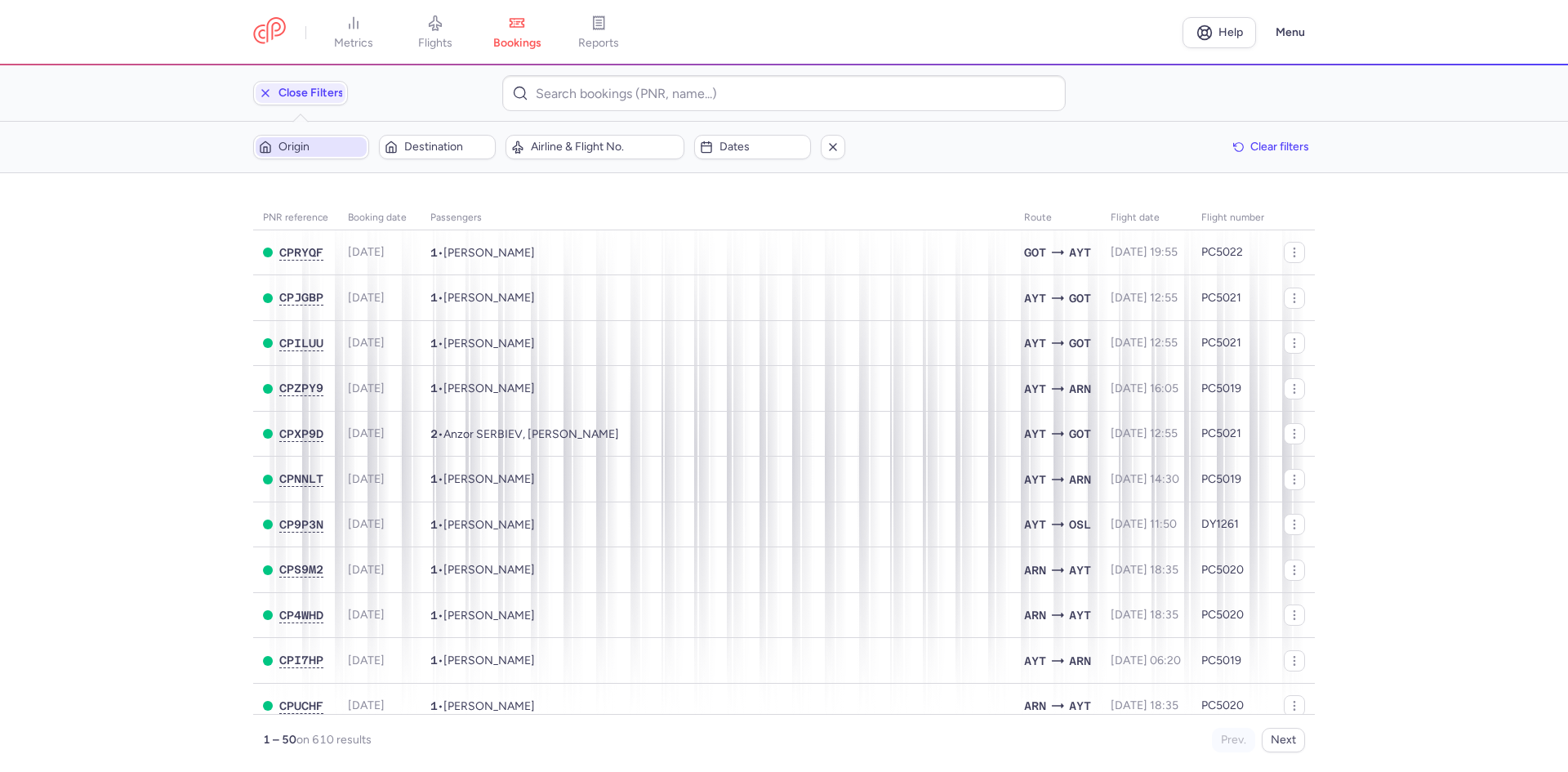 click on "Origin" at bounding box center [321, 147] 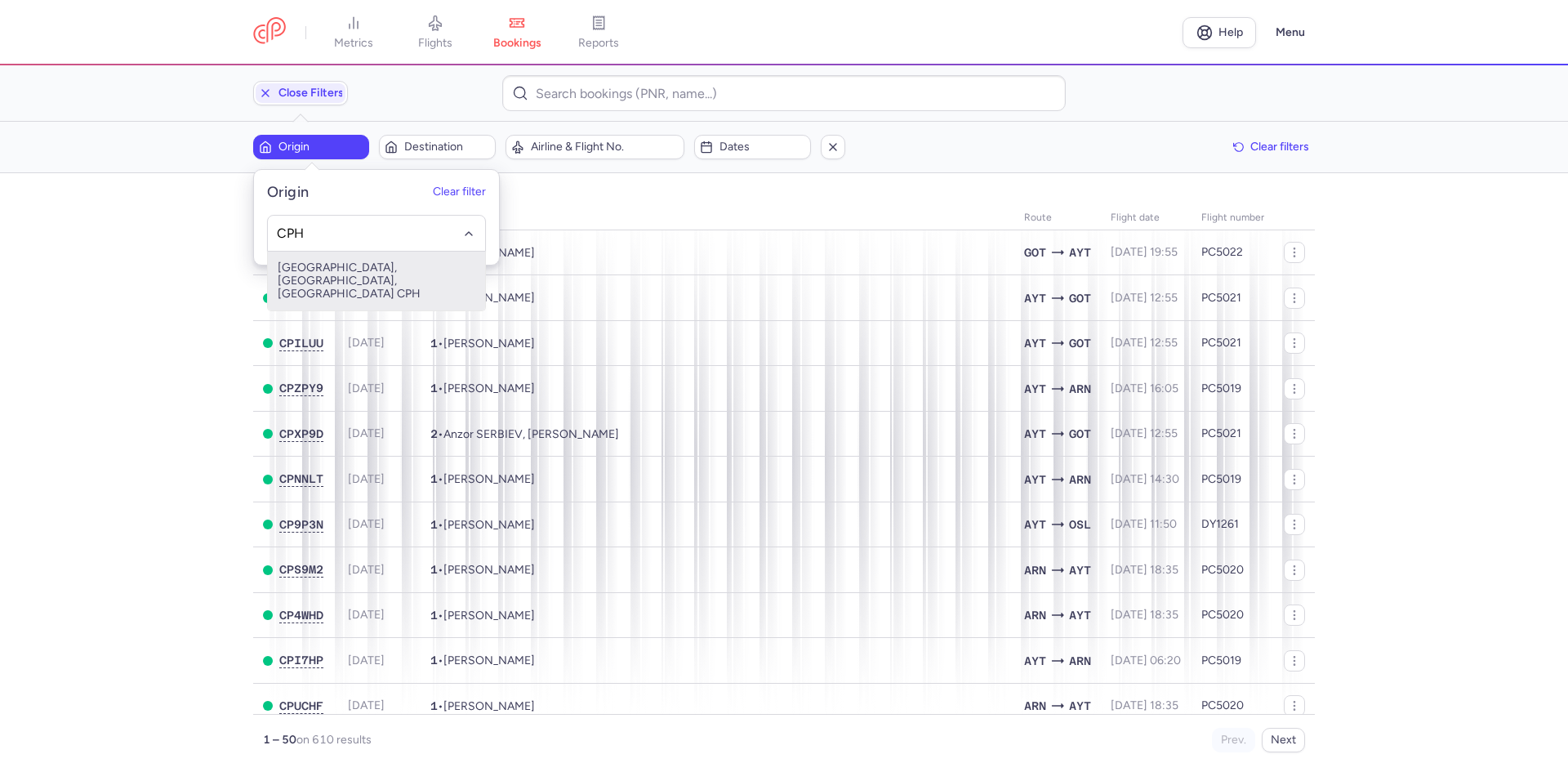 type on "CPH" 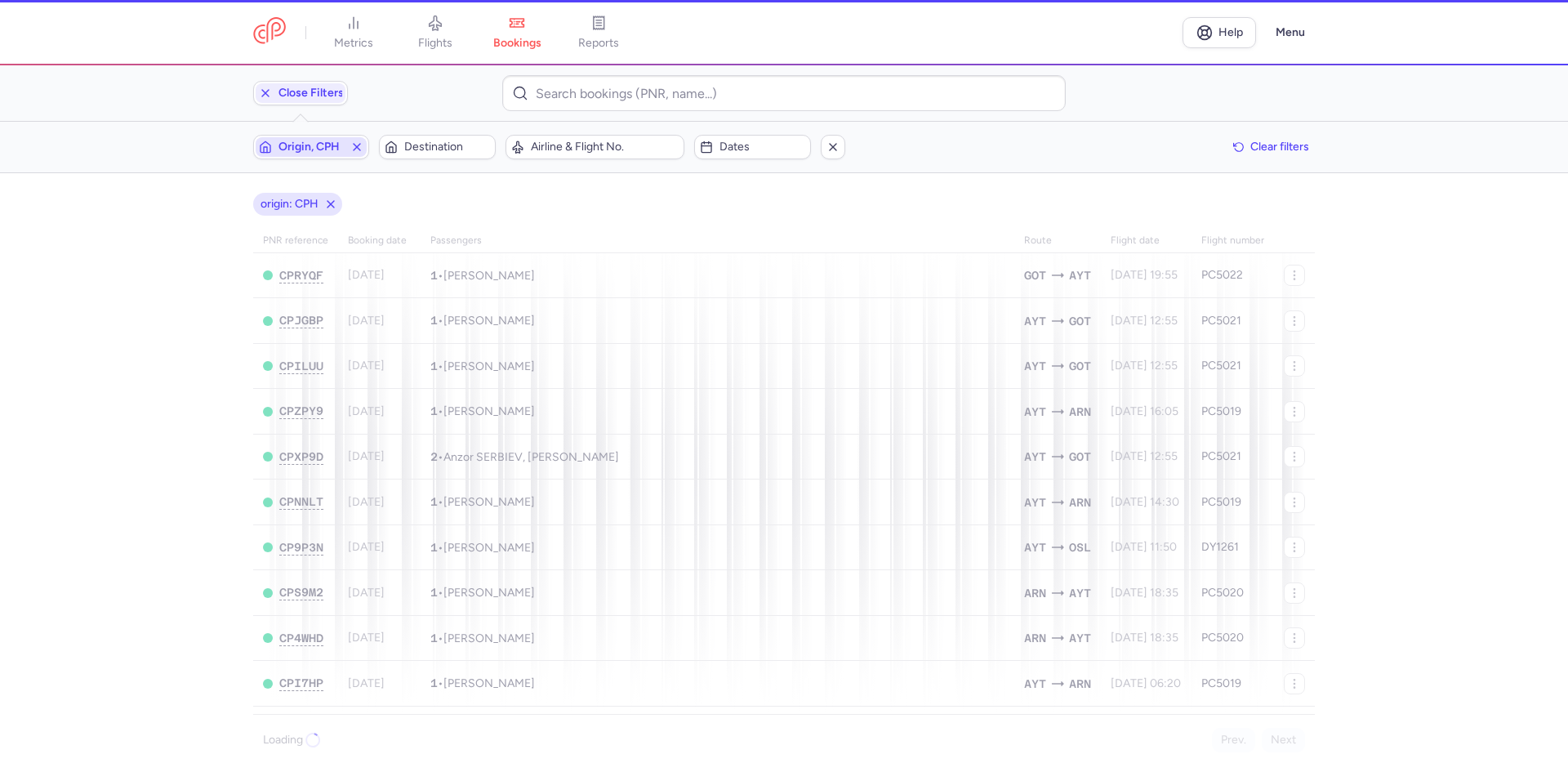 type 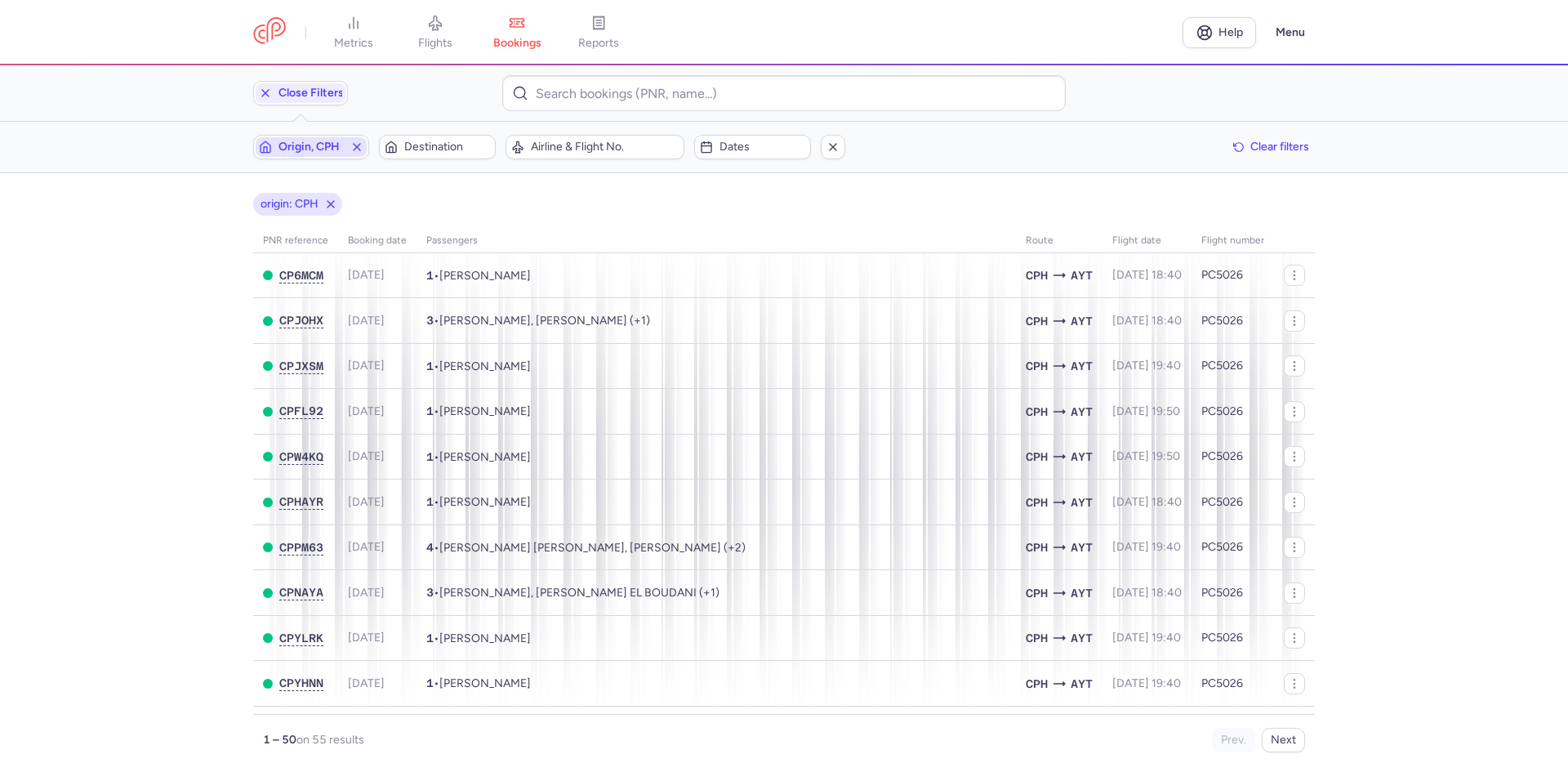 type 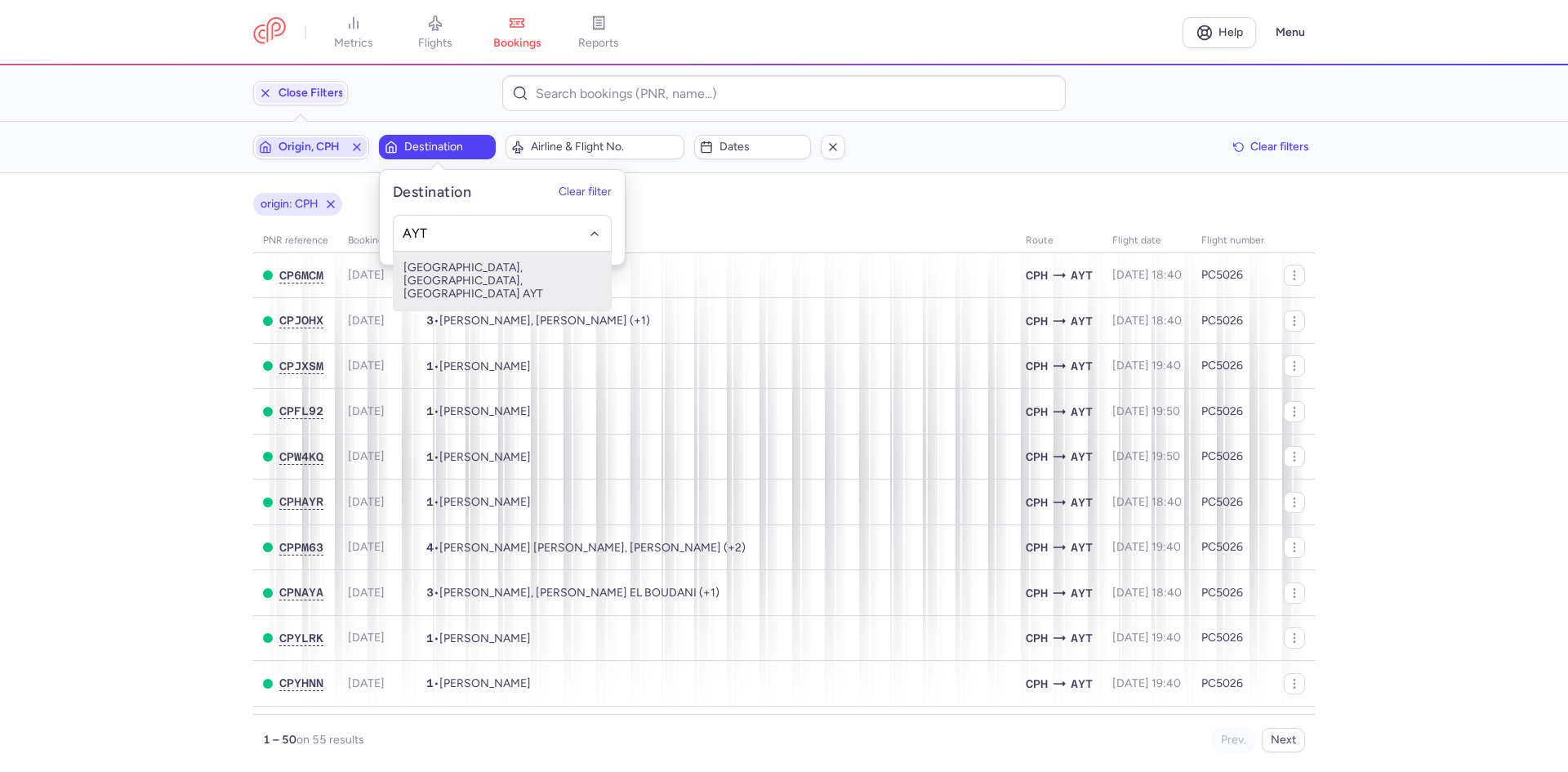 type on "AYT" 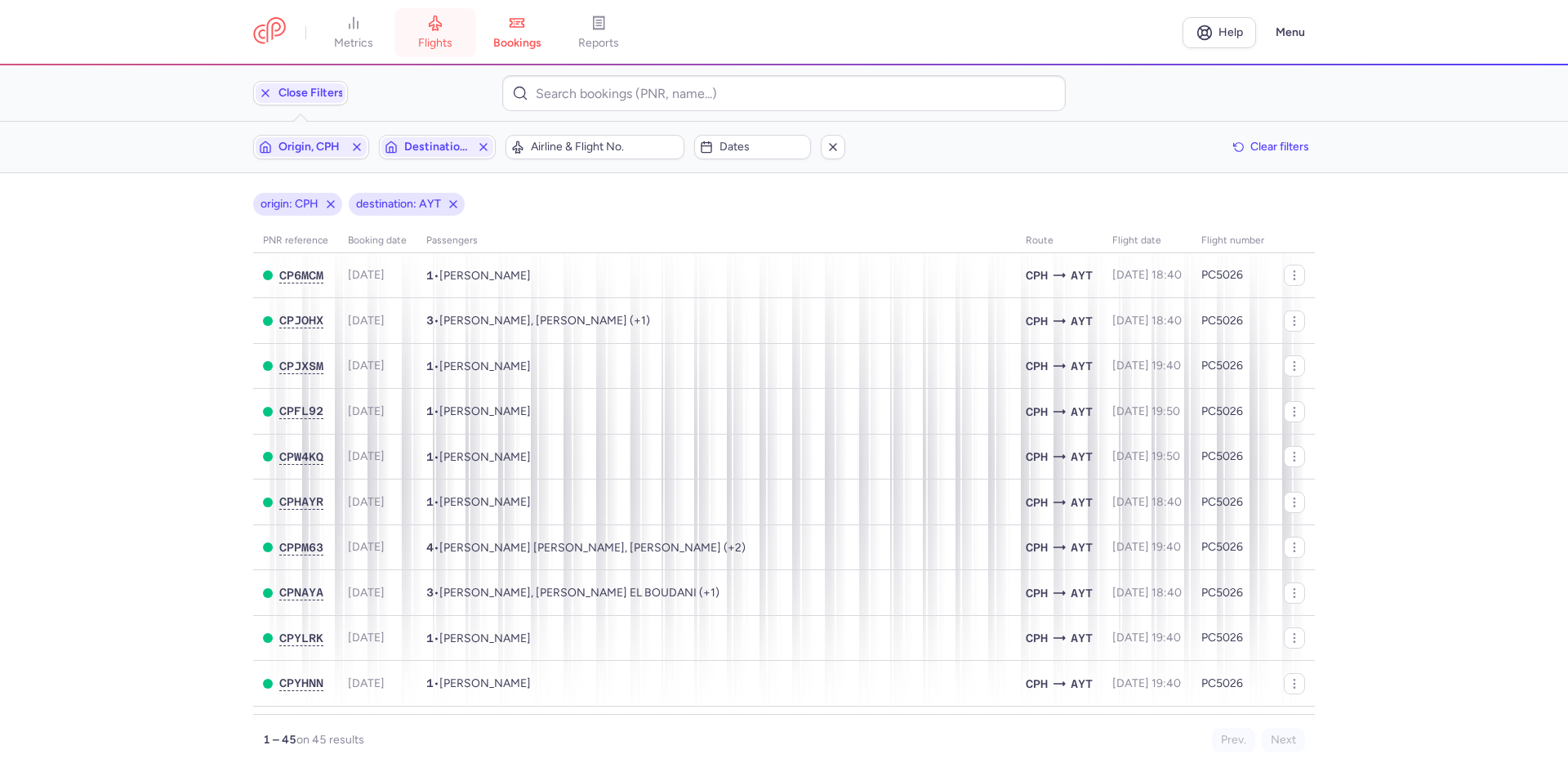 click on "flights" at bounding box center [435, 33] 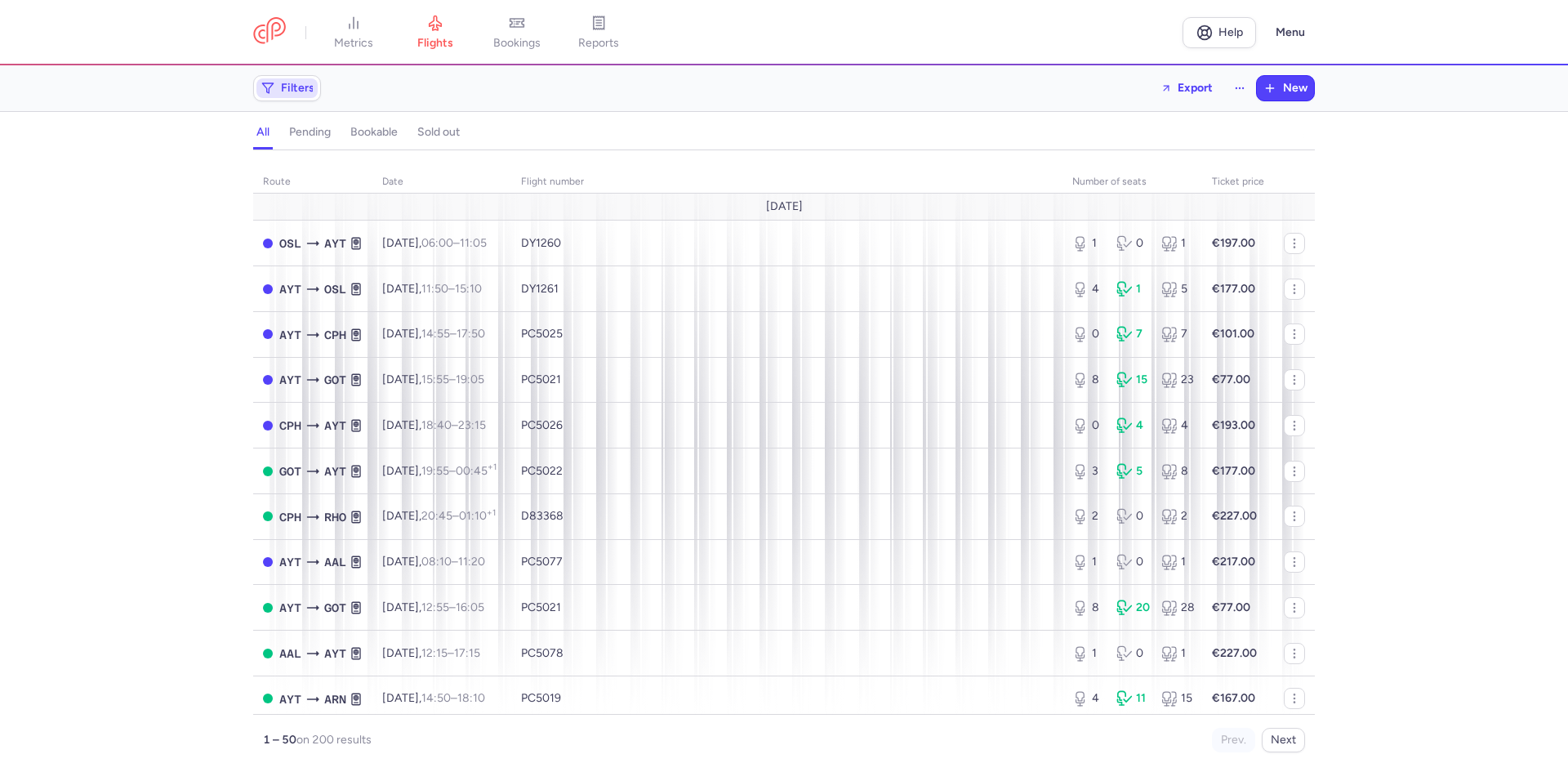 click on "Filters" 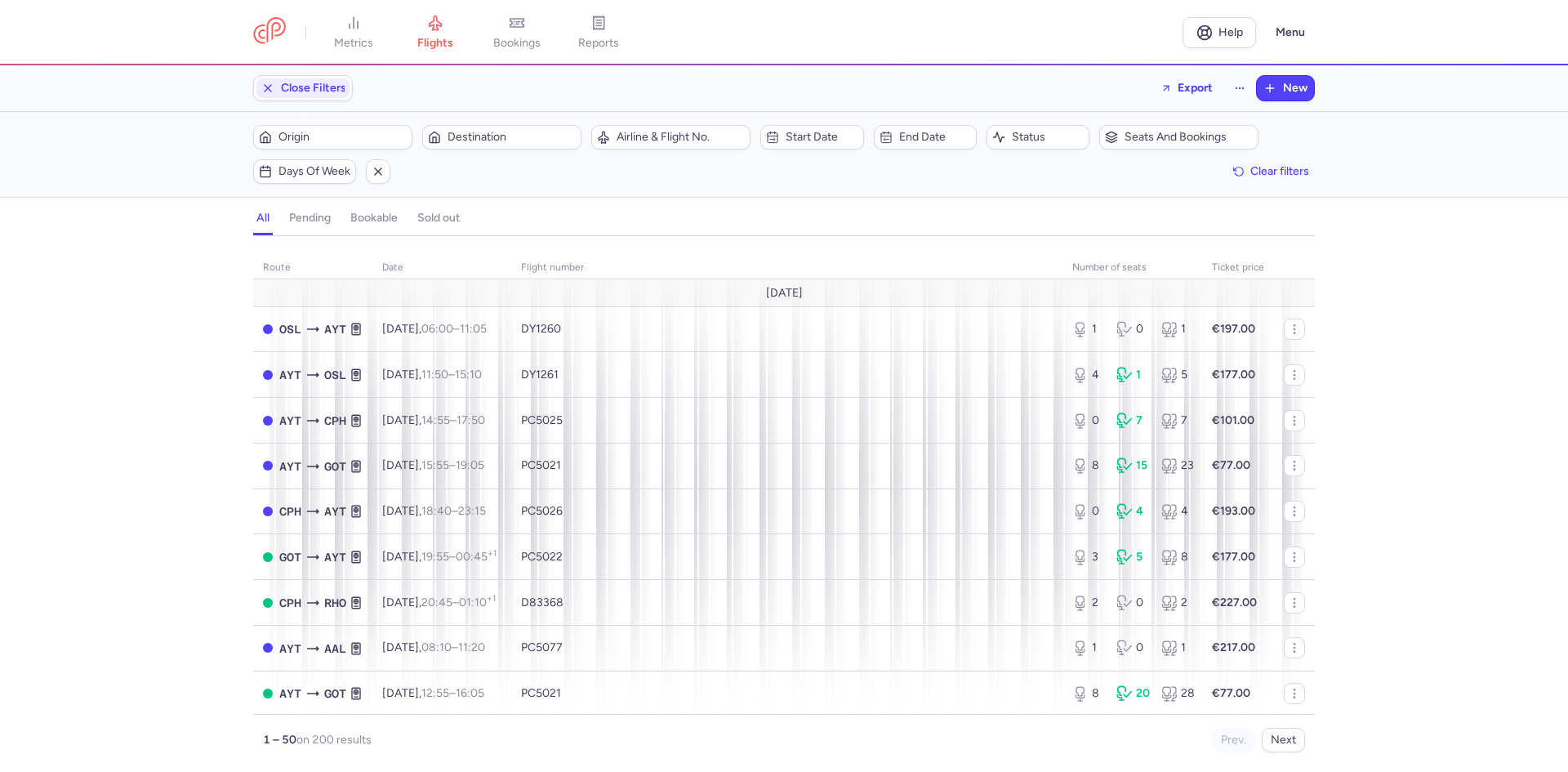 scroll, scrollTop: 0, scrollLeft: 0, axis: both 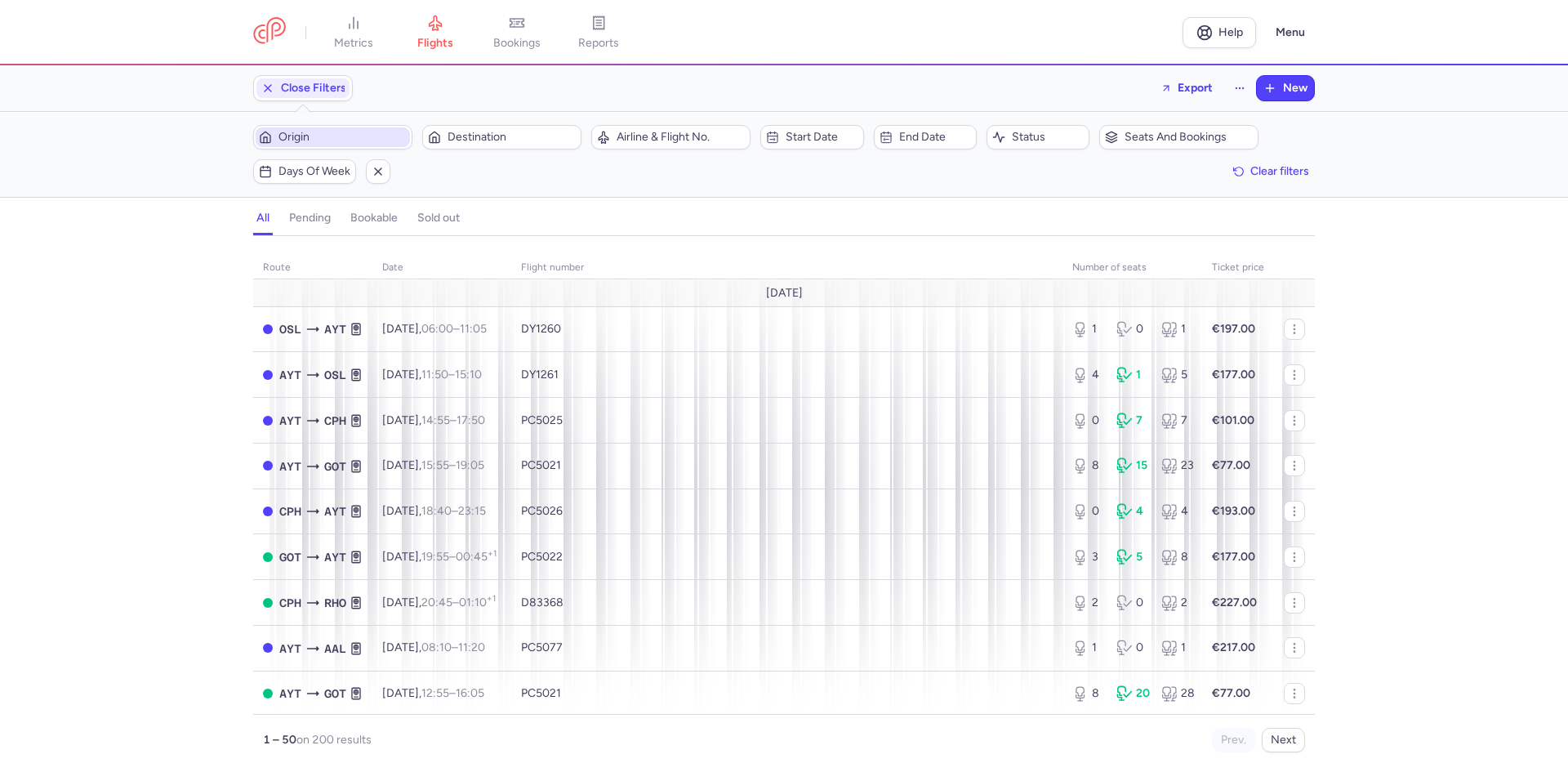 click on "Origin" at bounding box center [342, 137] 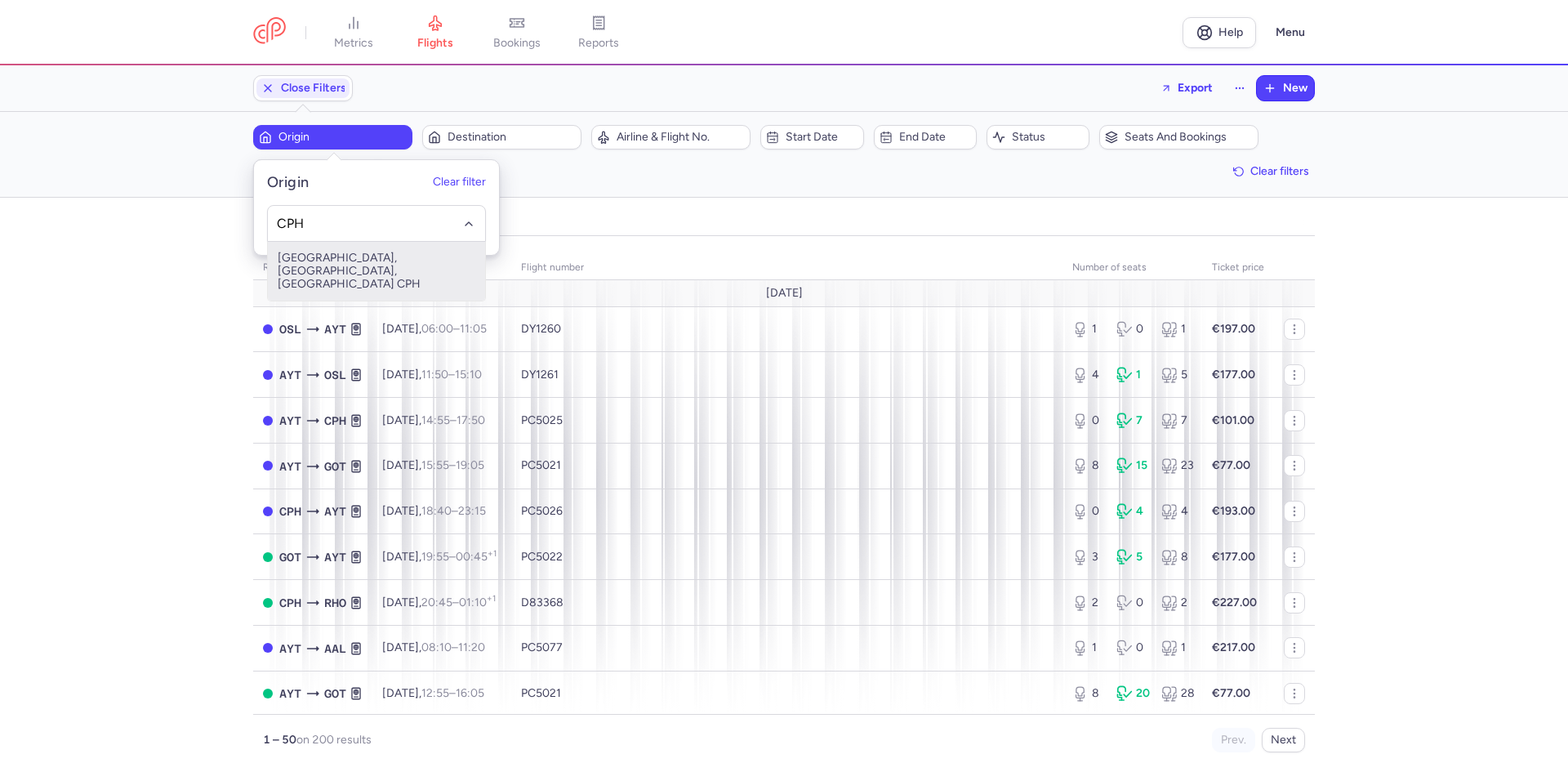 type on "CPH" 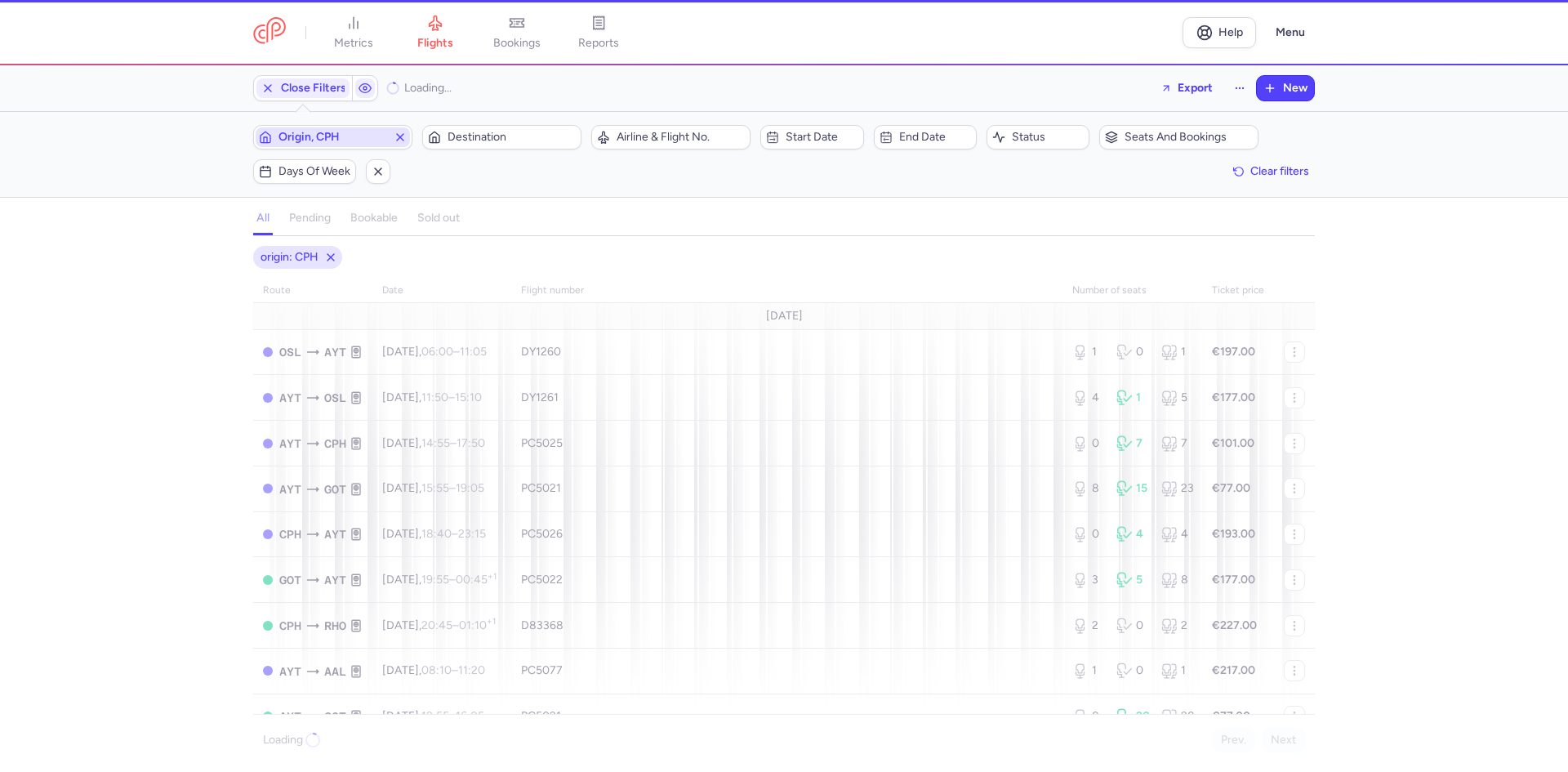 type 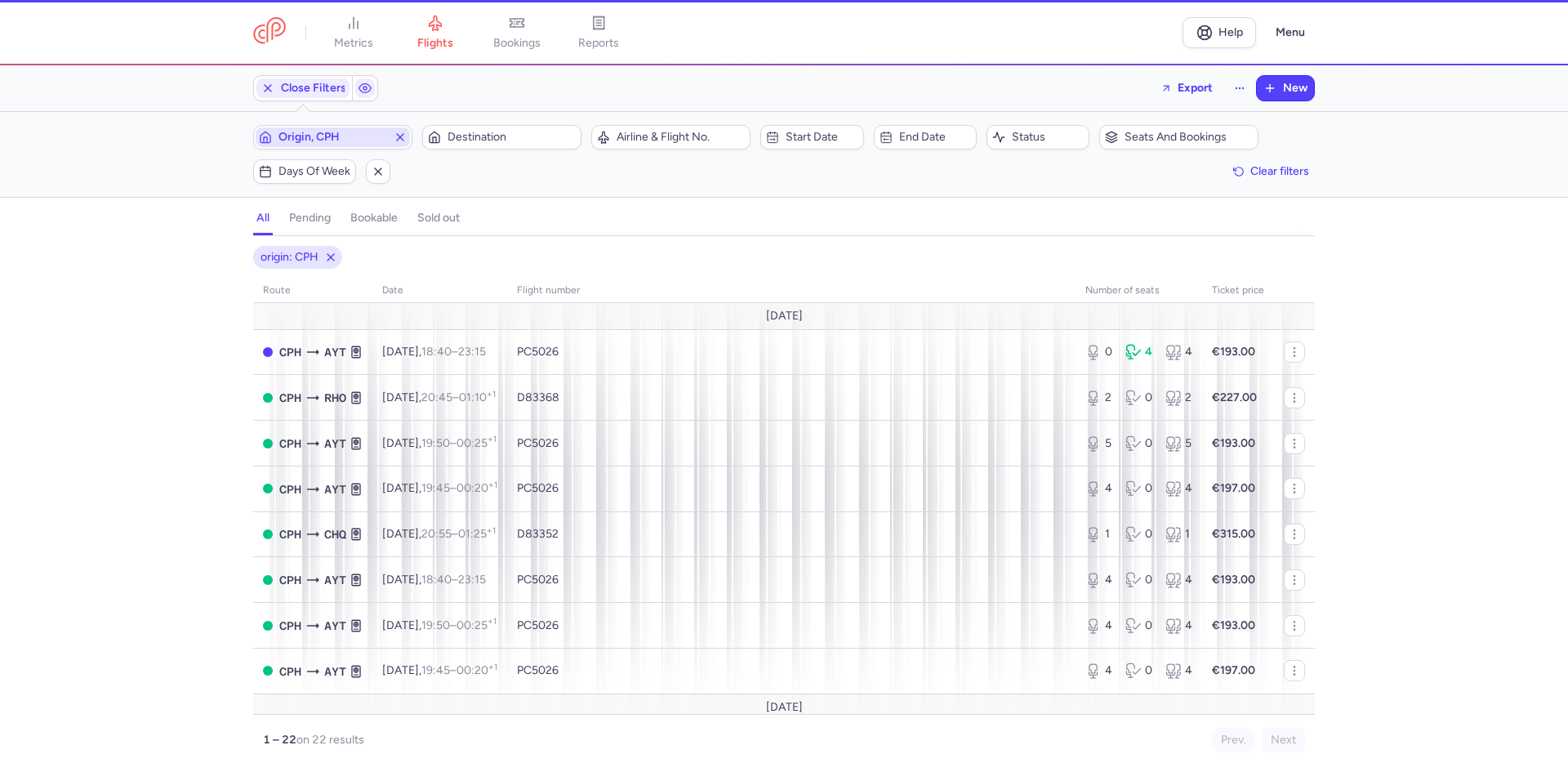 type 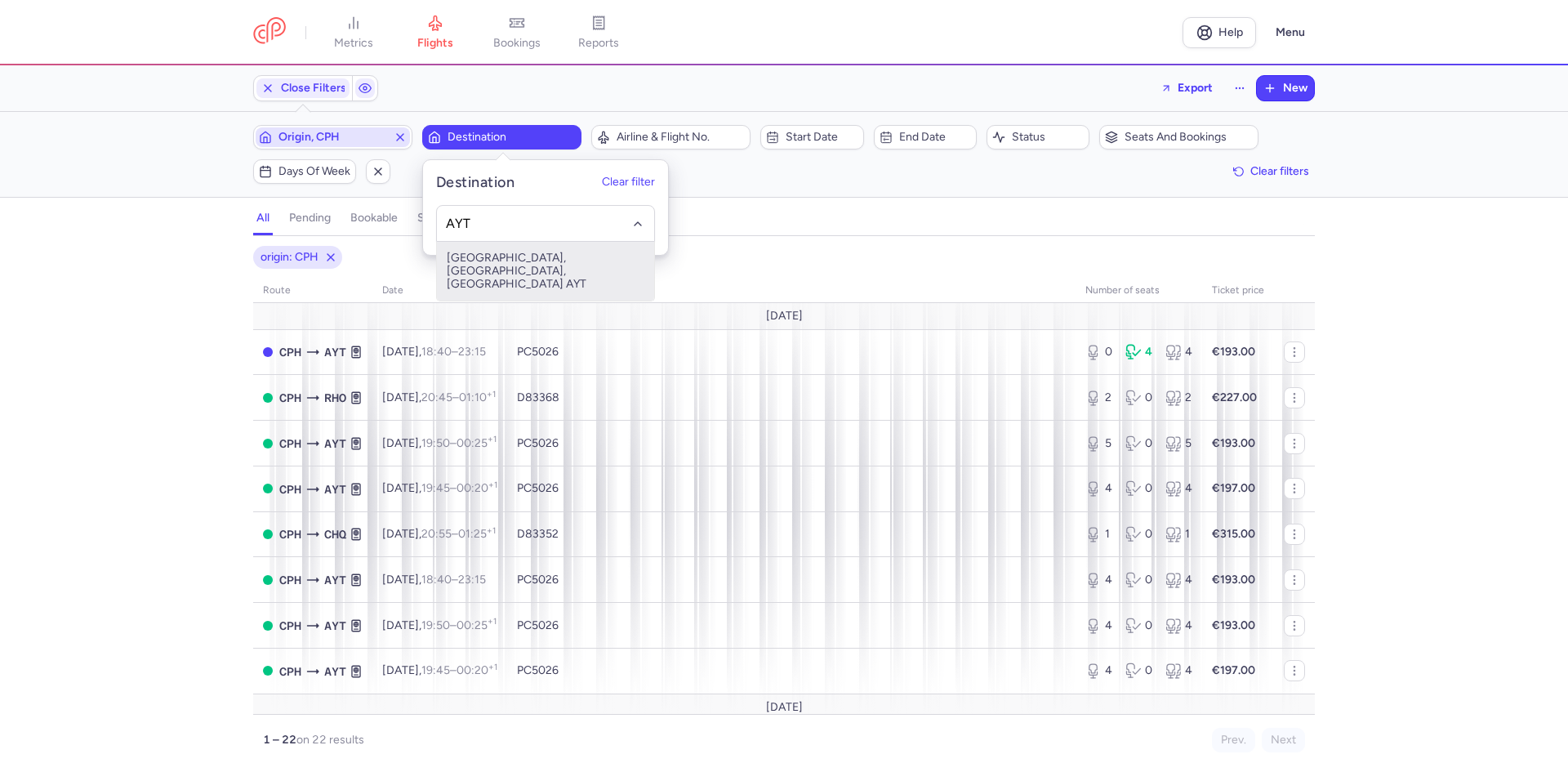 type on "AYT" 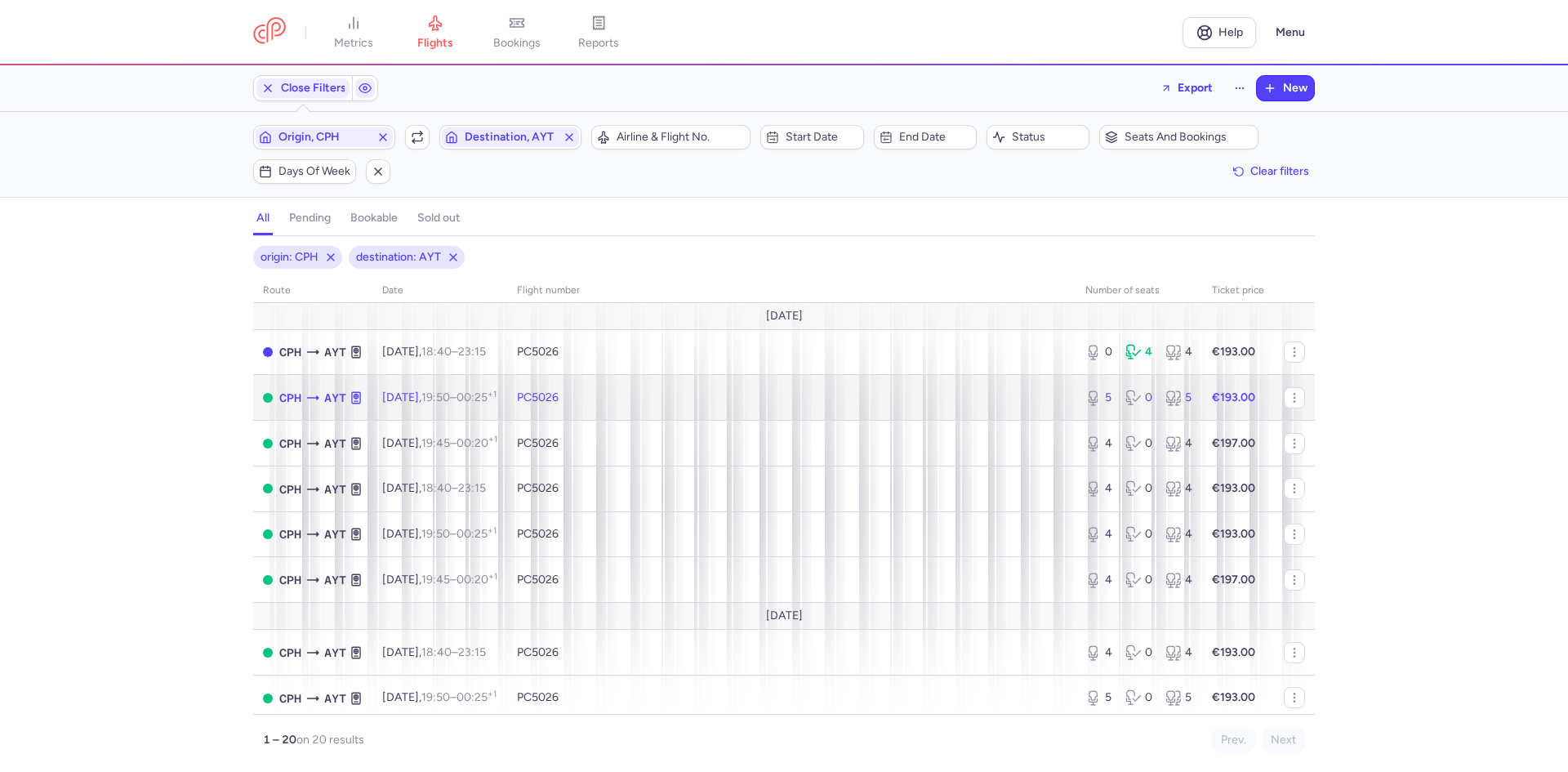 click on "PC5026" 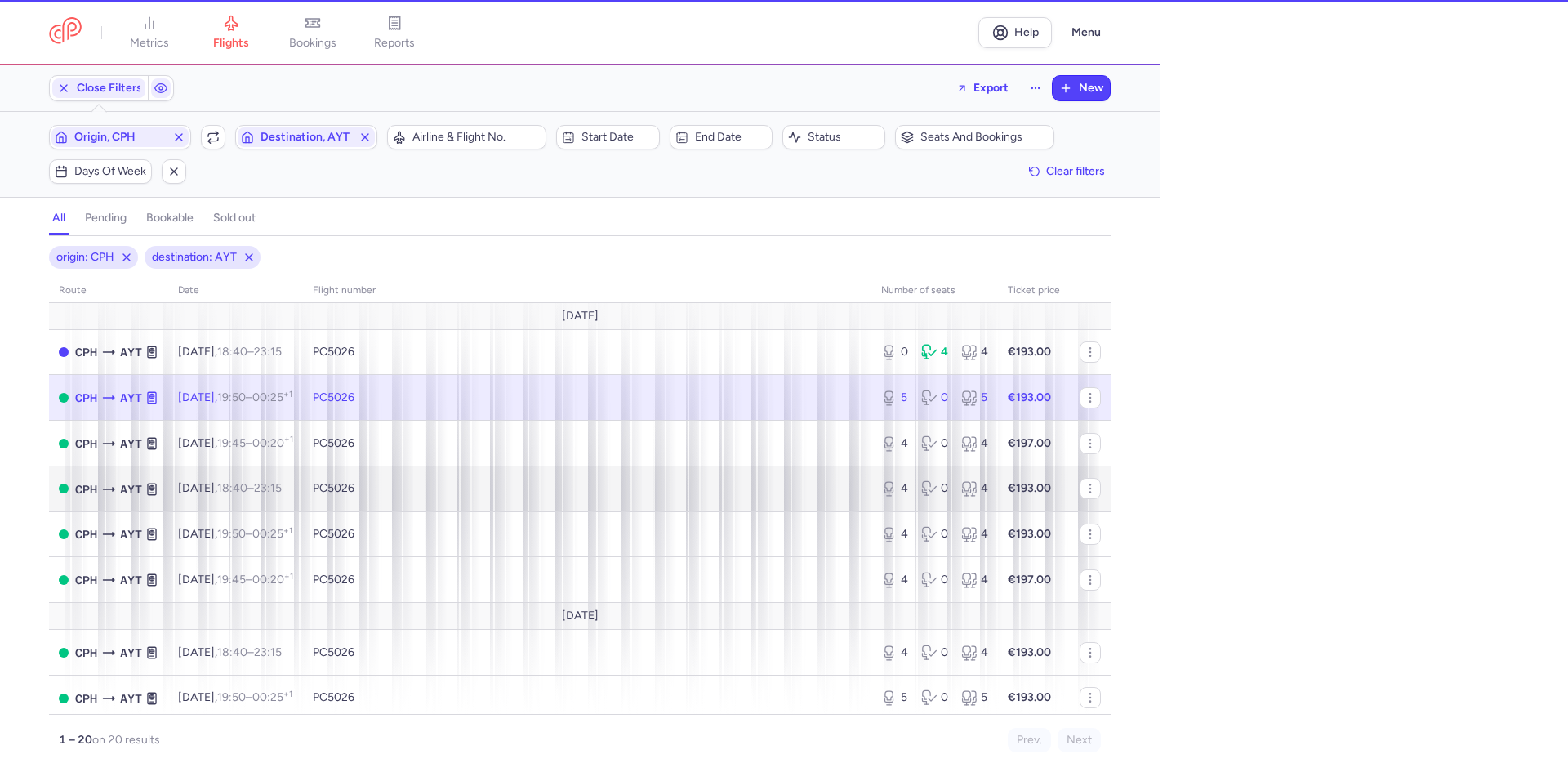 select on "days" 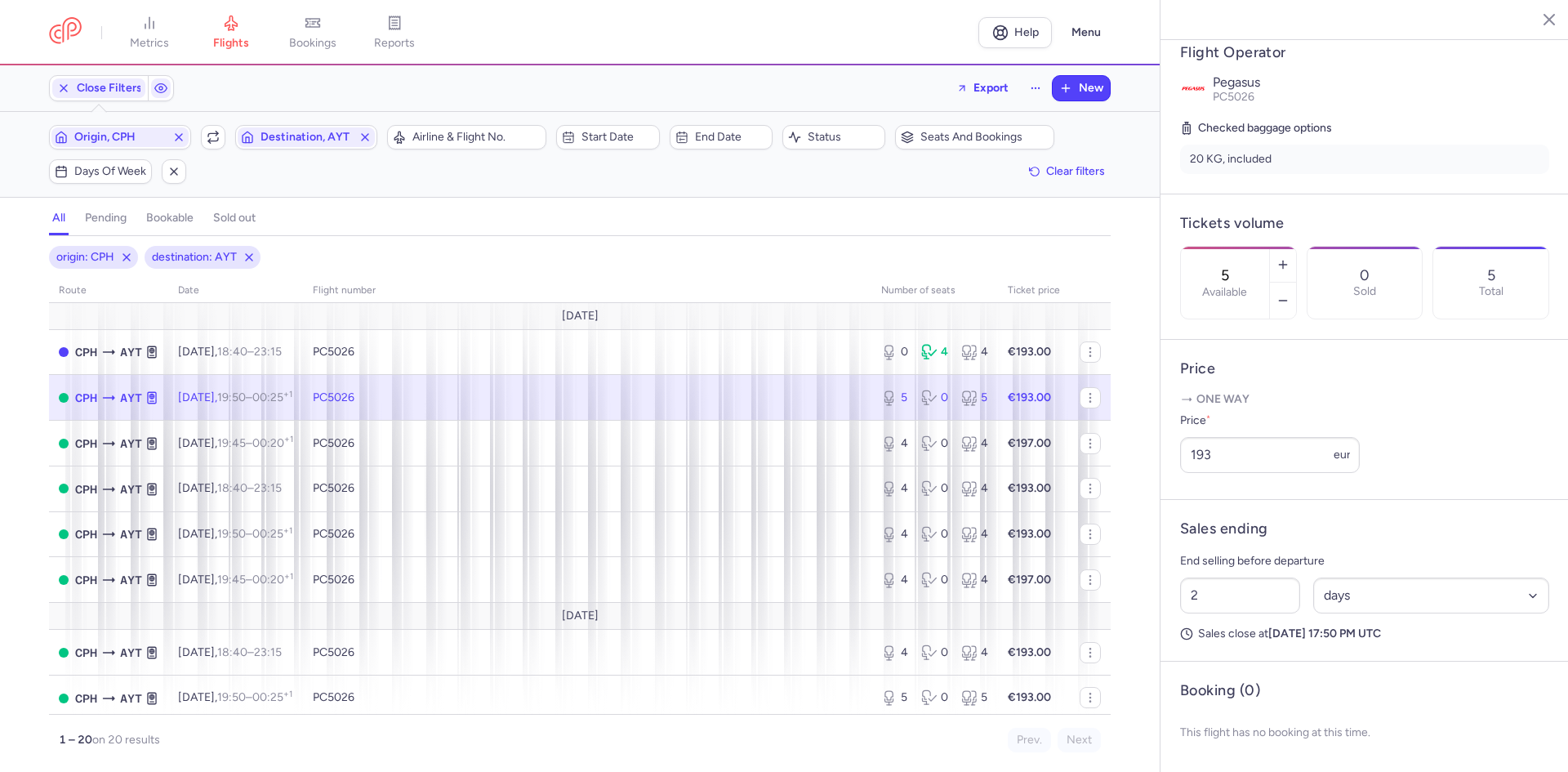 scroll, scrollTop: 354, scrollLeft: 0, axis: vertical 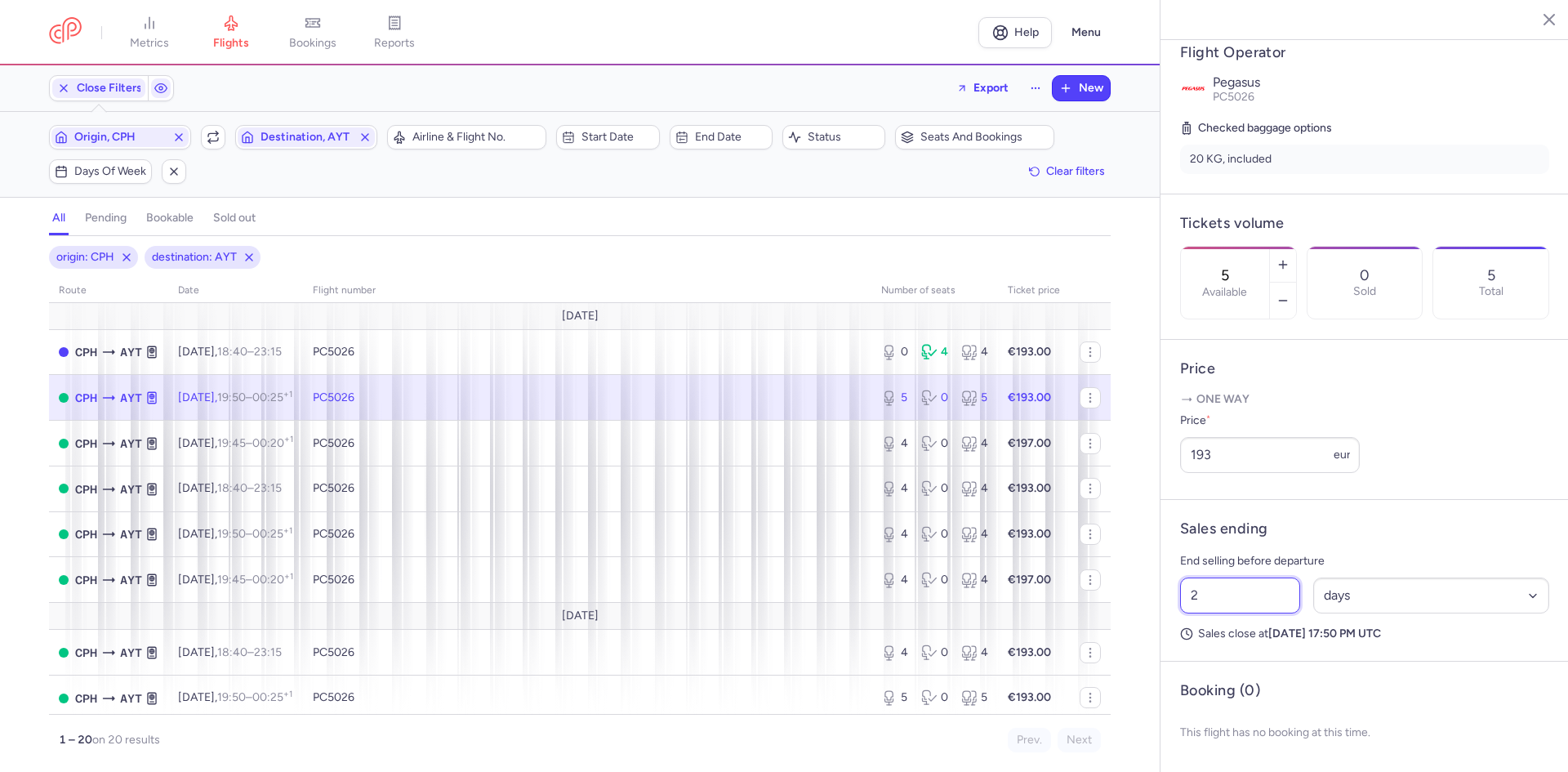 drag, startPoint x: 1264, startPoint y: 581, endPoint x: 1254, endPoint y: 596, distance: 18.027756 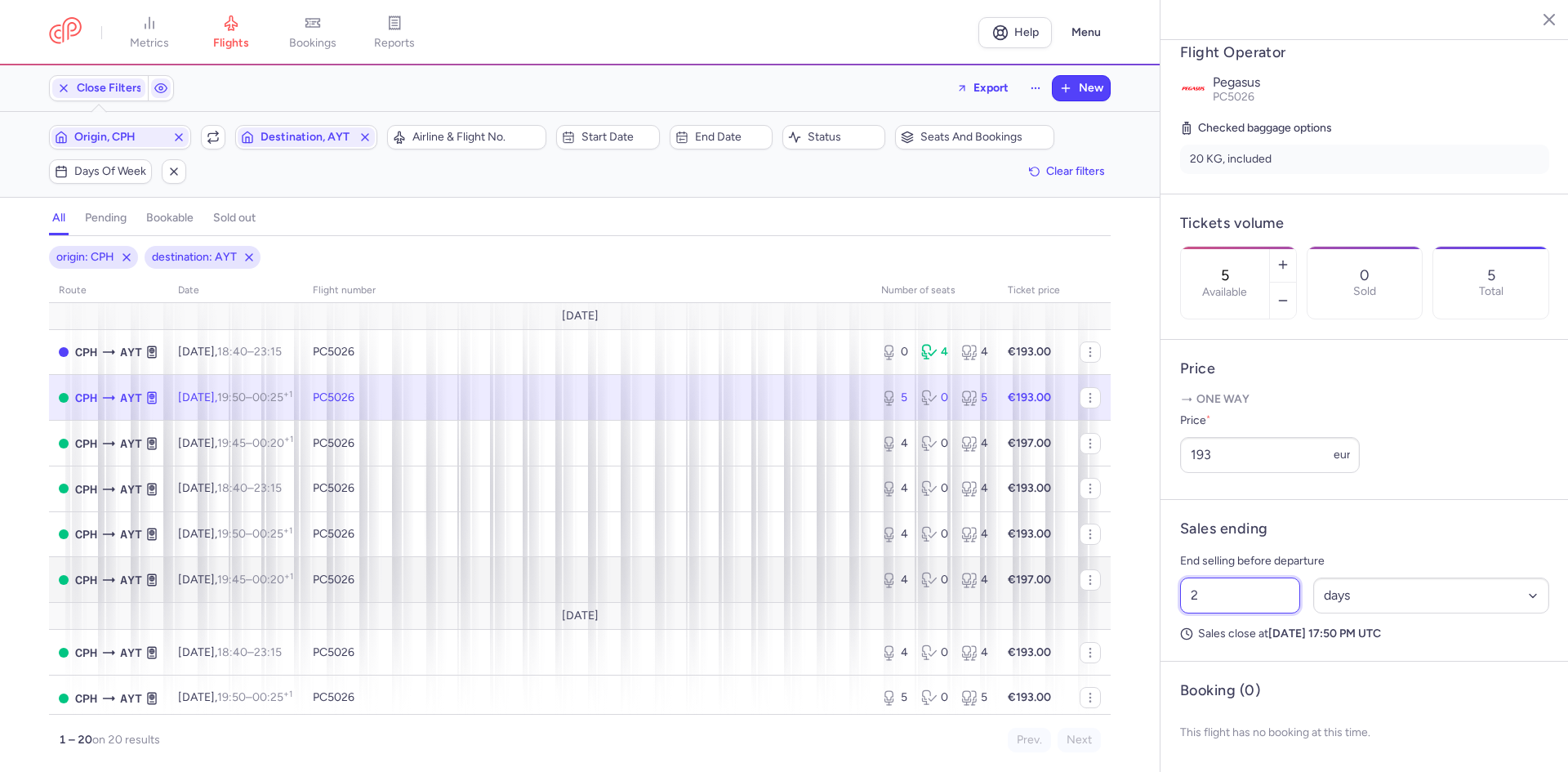 drag, startPoint x: 1198, startPoint y: 596, endPoint x: 997, endPoint y: 598, distance: 201.00995 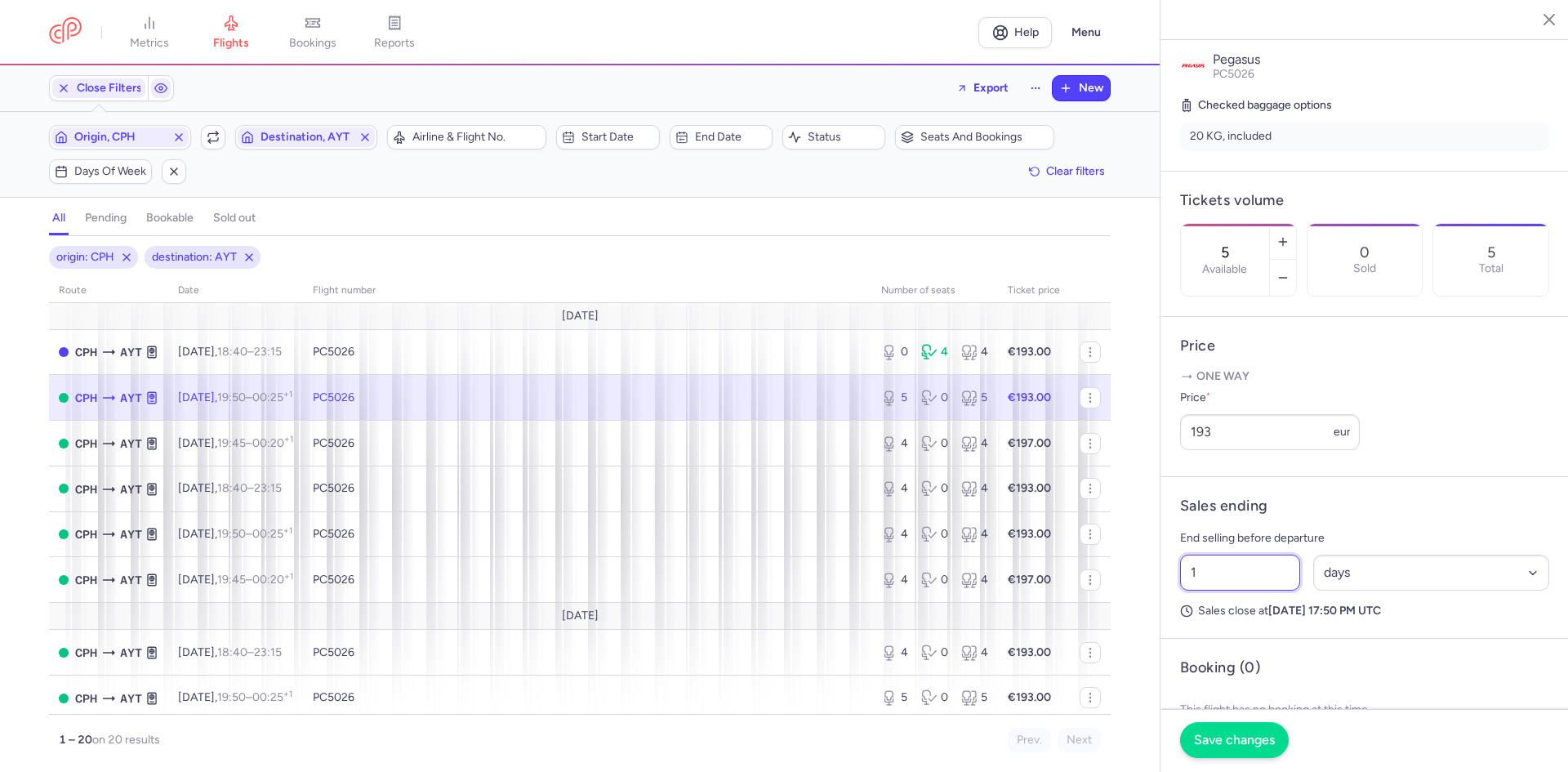 type on "1" 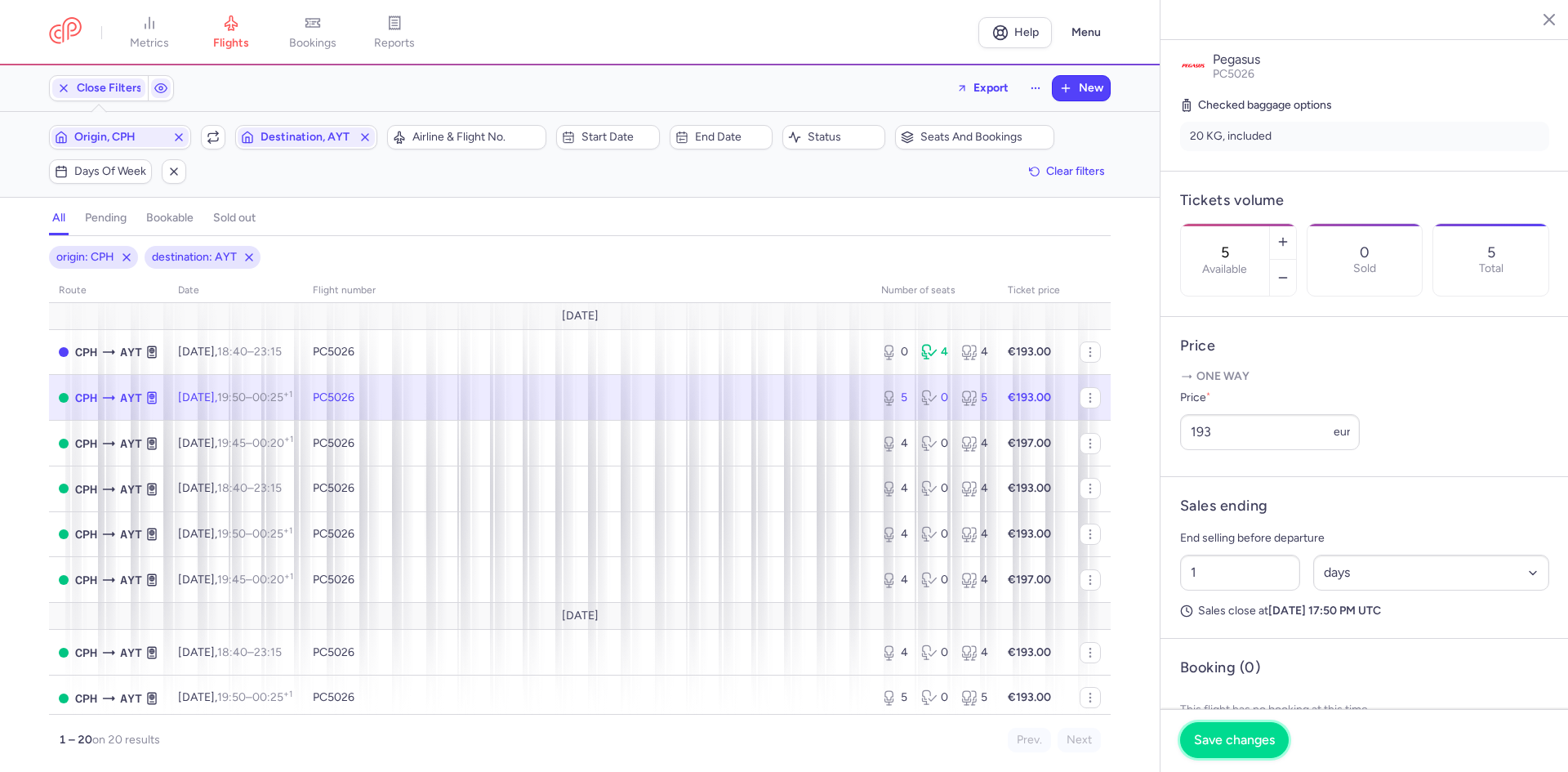 click on "Save changes" at bounding box center [1234, 740] 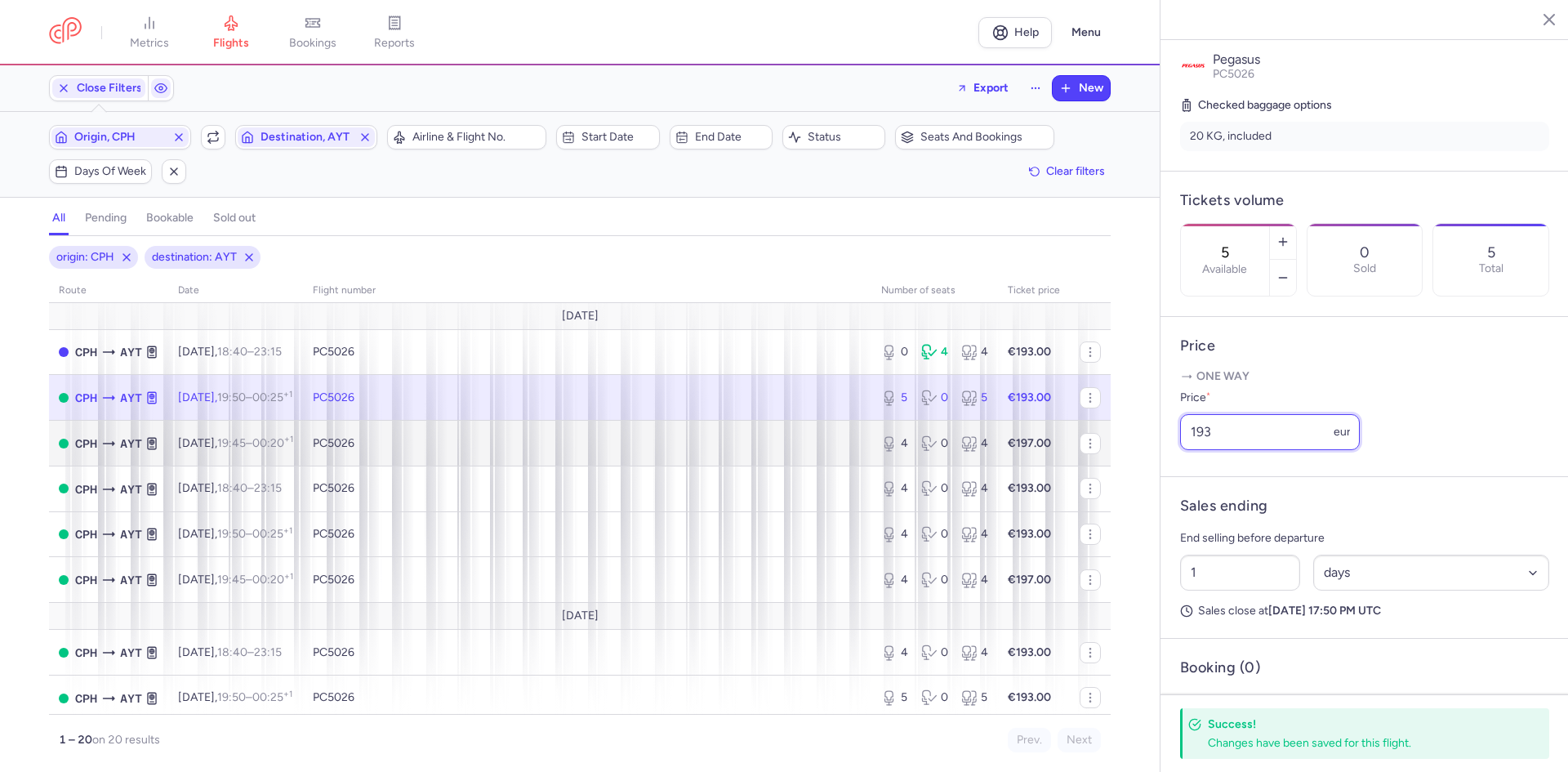 drag, startPoint x: 1245, startPoint y: 458, endPoint x: 729, endPoint y: 457, distance: 516.001 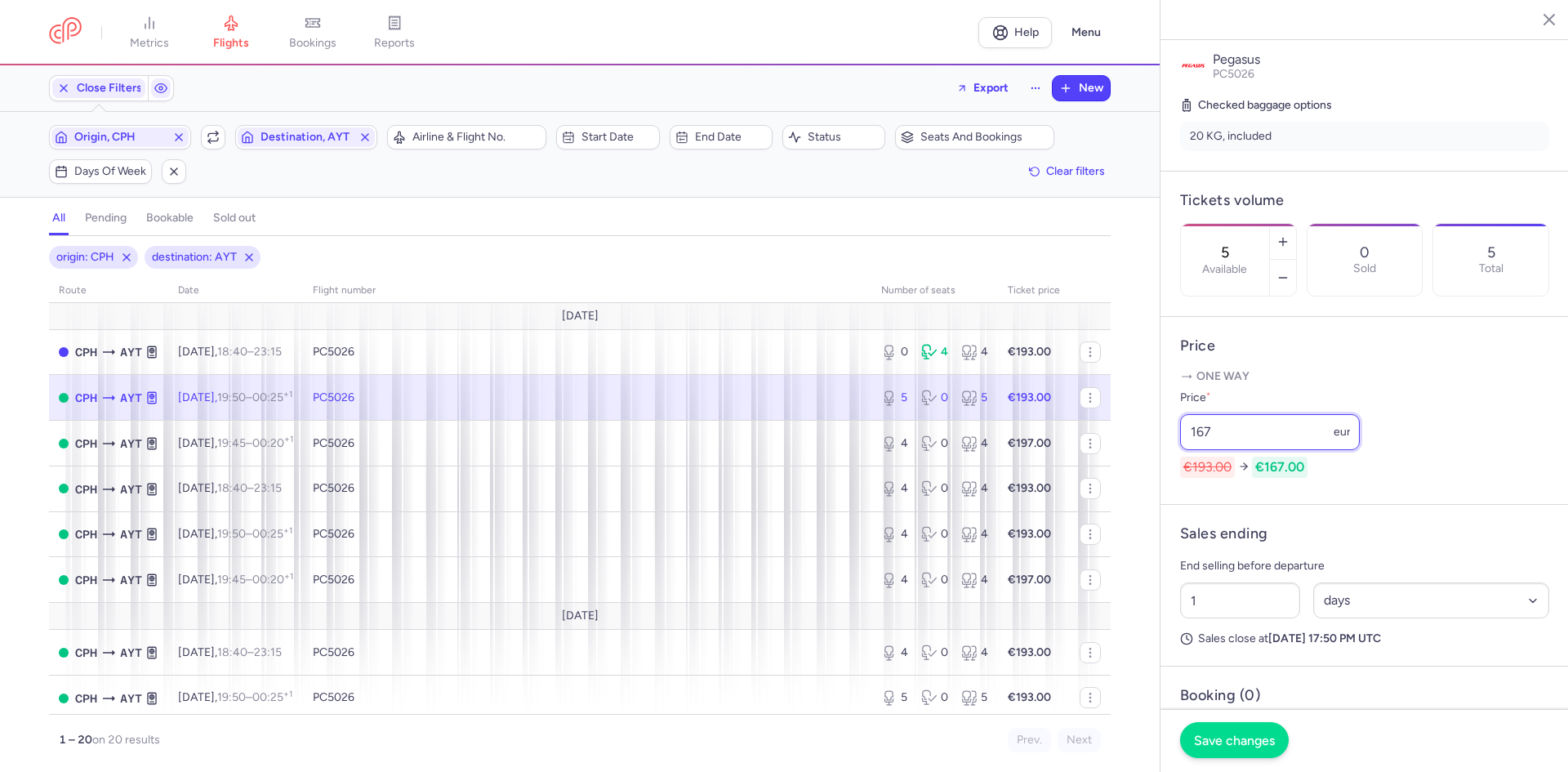 type on "167" 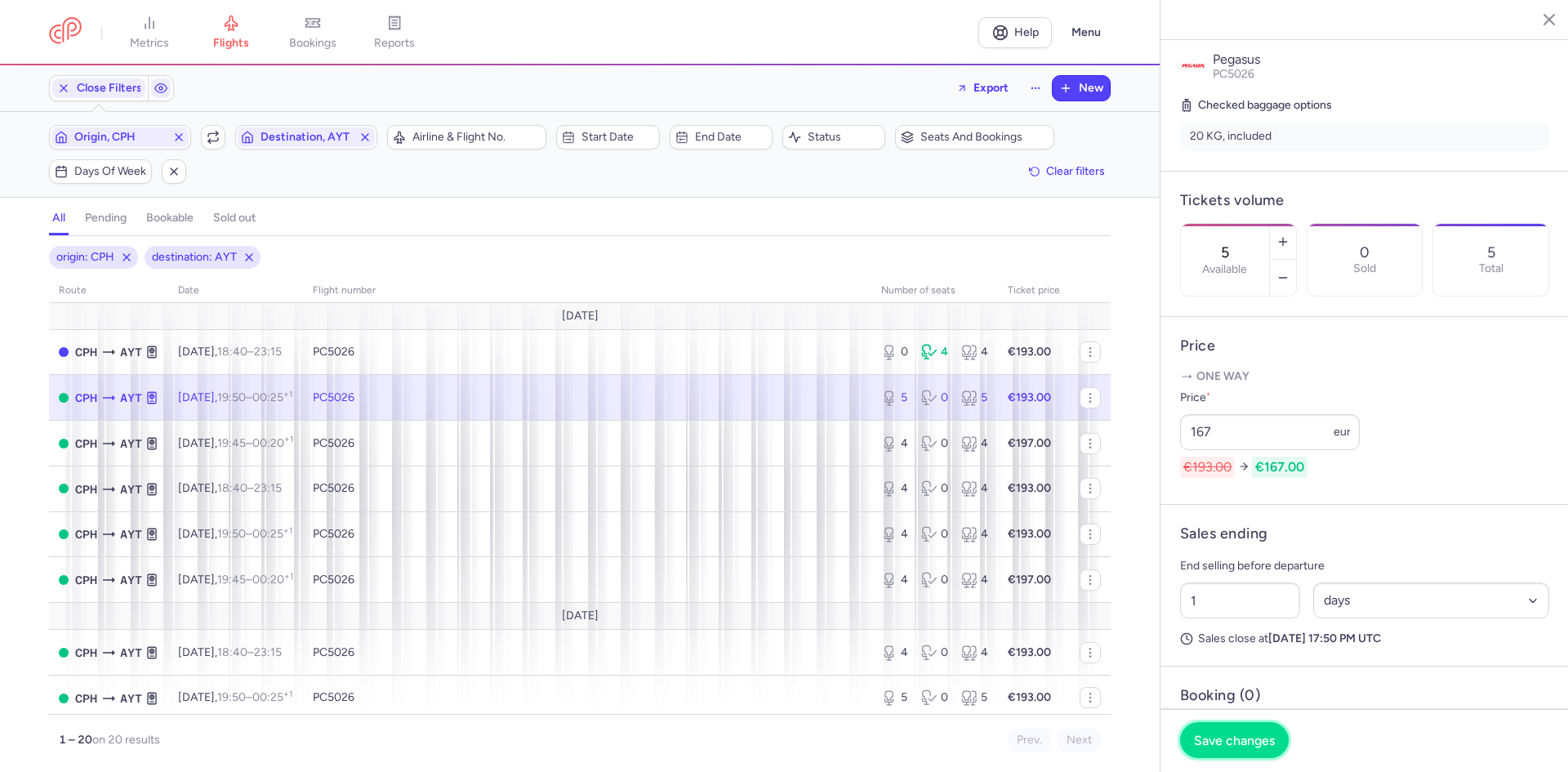 click on "Save changes" at bounding box center [1234, 740] 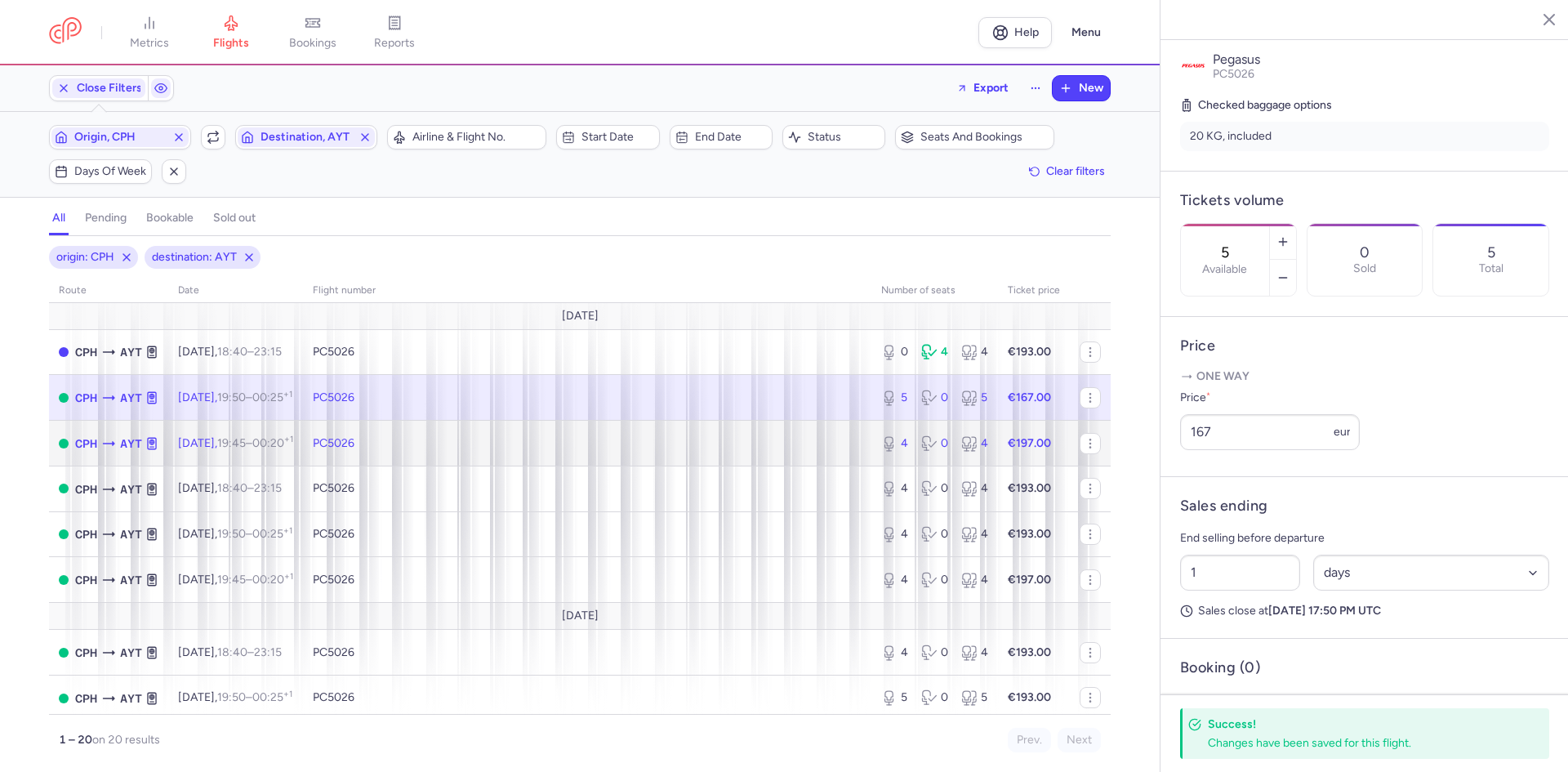 click on "PC5026" 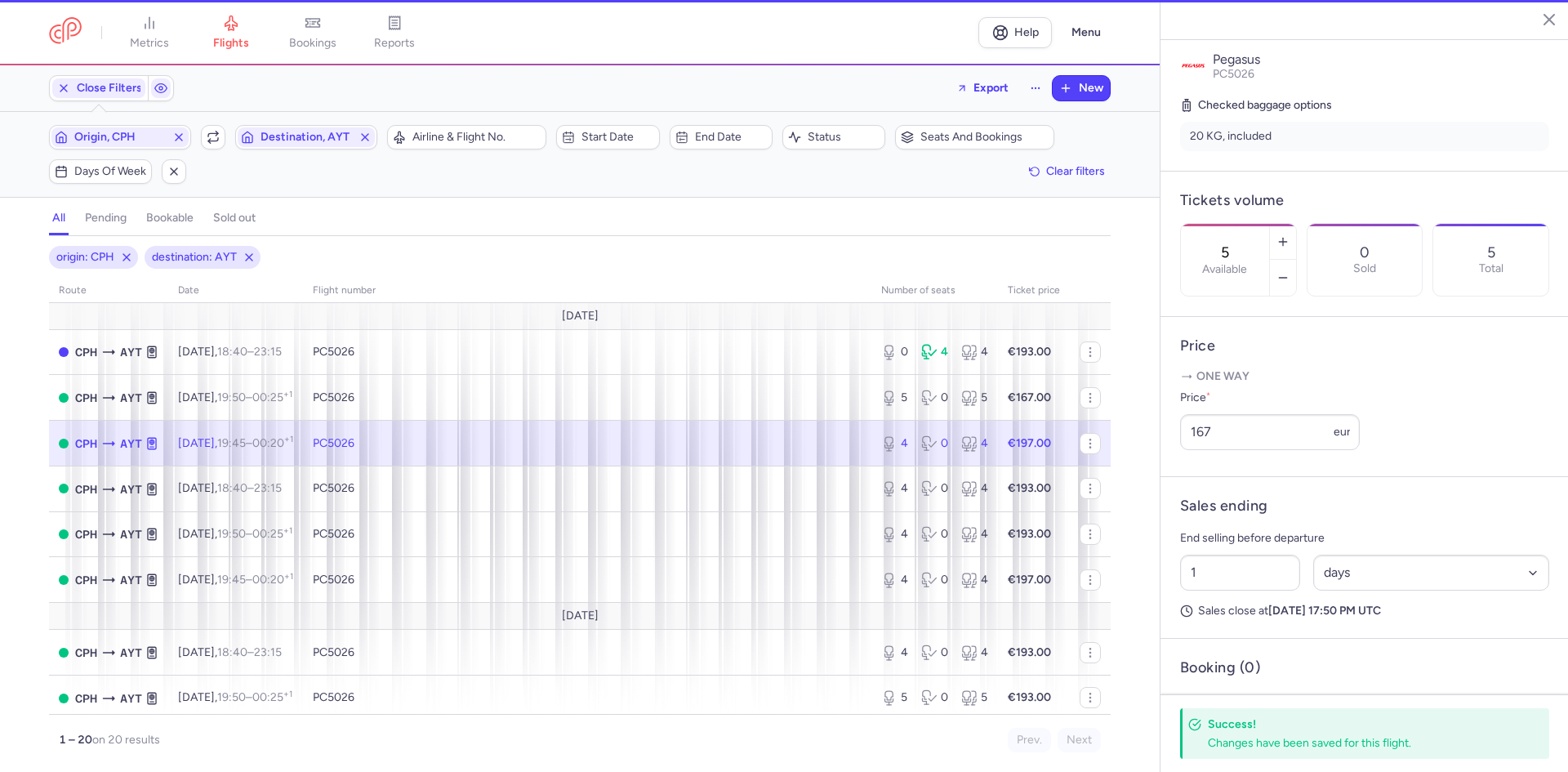 type on "4" 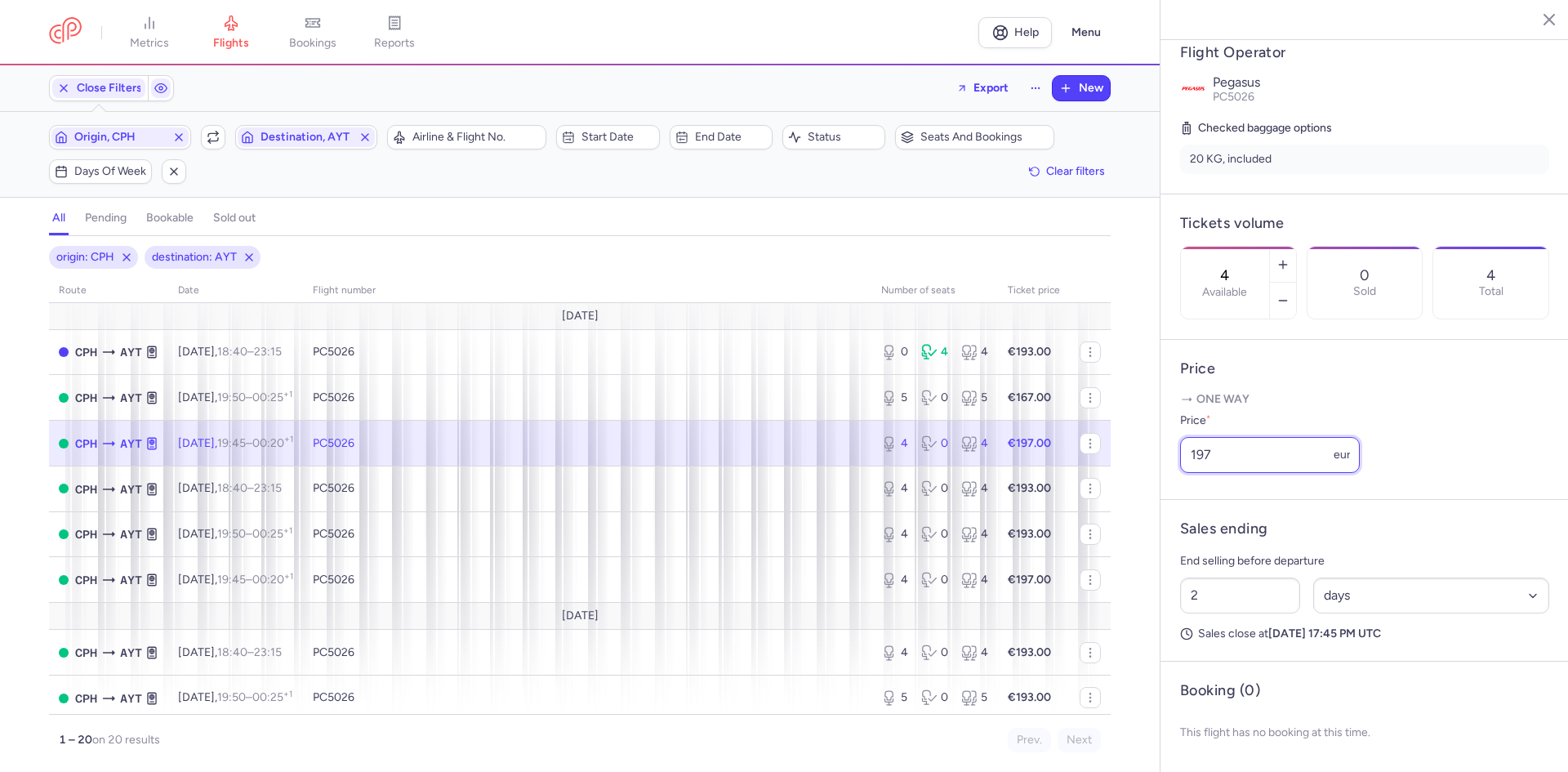 drag, startPoint x: 1161, startPoint y: 453, endPoint x: 1118, endPoint y: 453, distance: 43 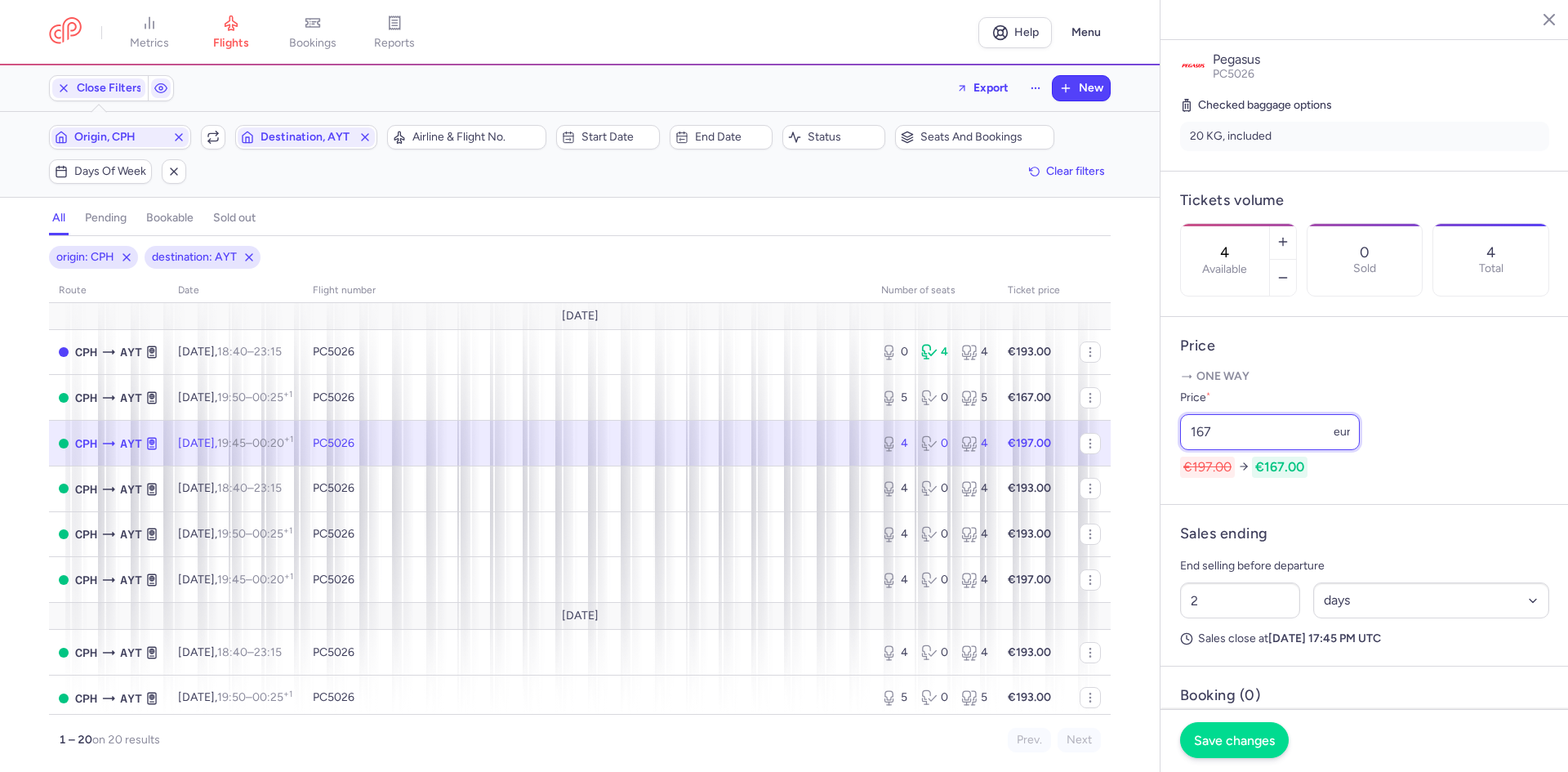 type on "167" 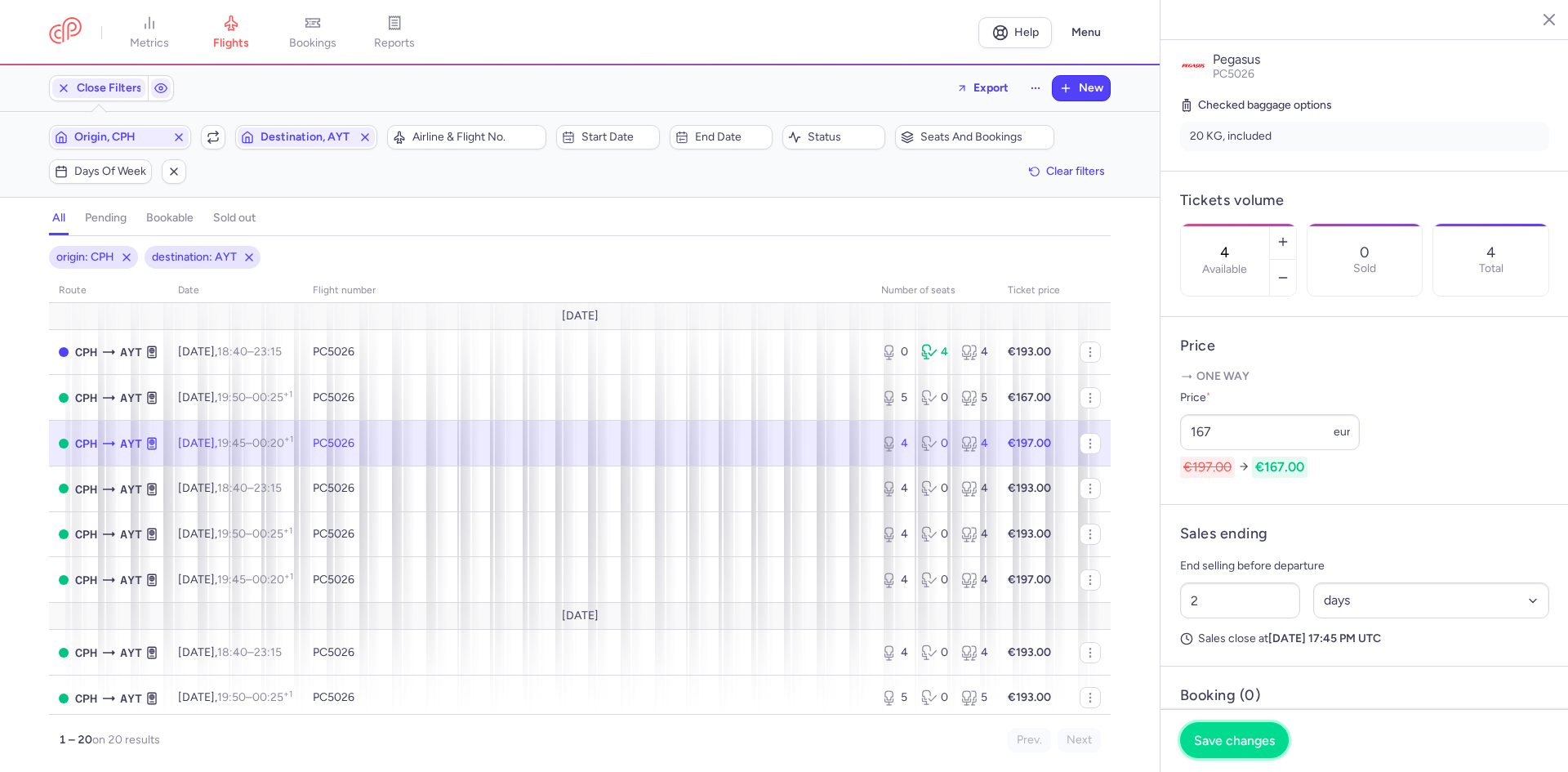 click on "Save changes" at bounding box center [1234, 740] 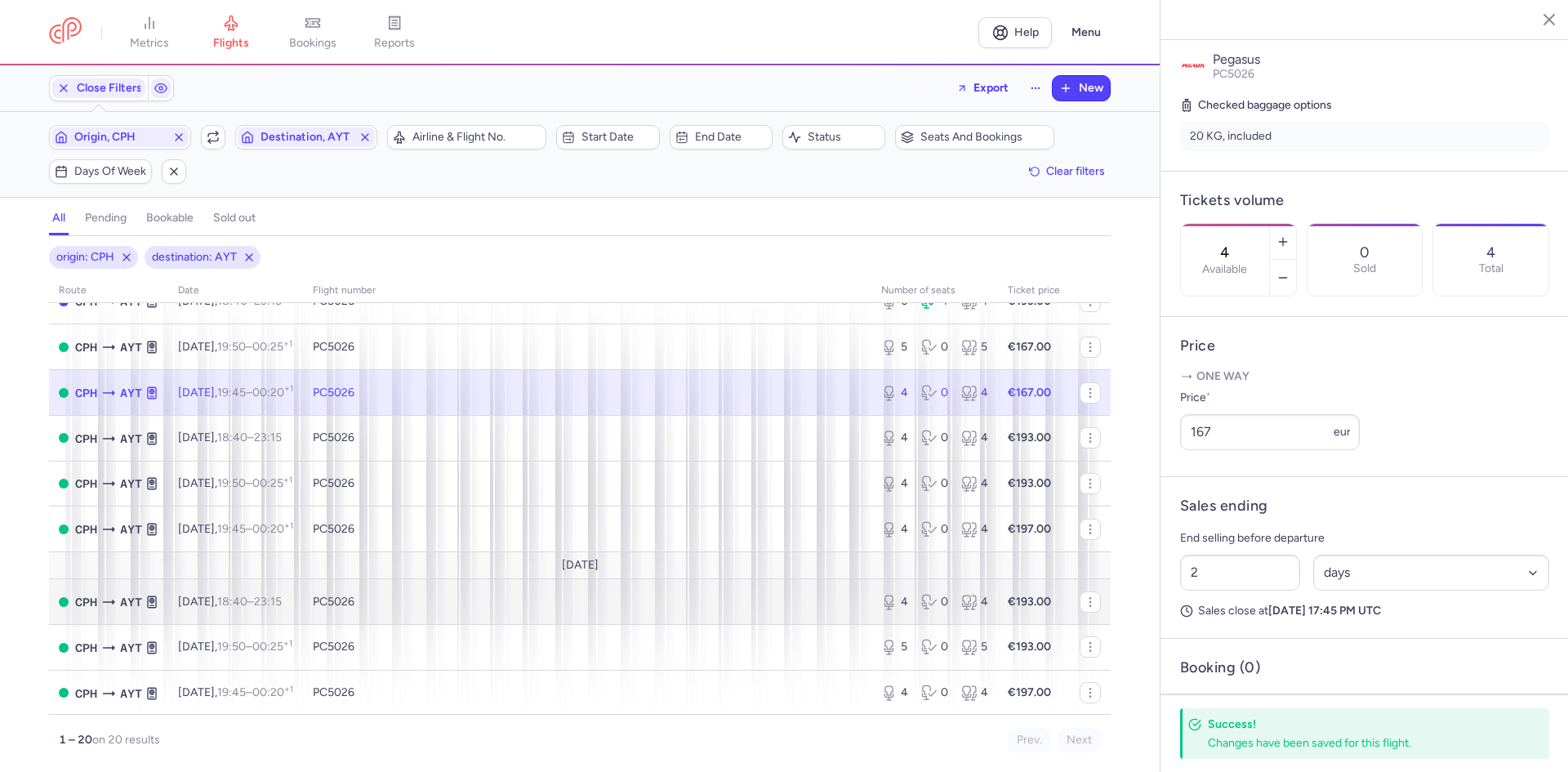 scroll, scrollTop: 0, scrollLeft: 0, axis: both 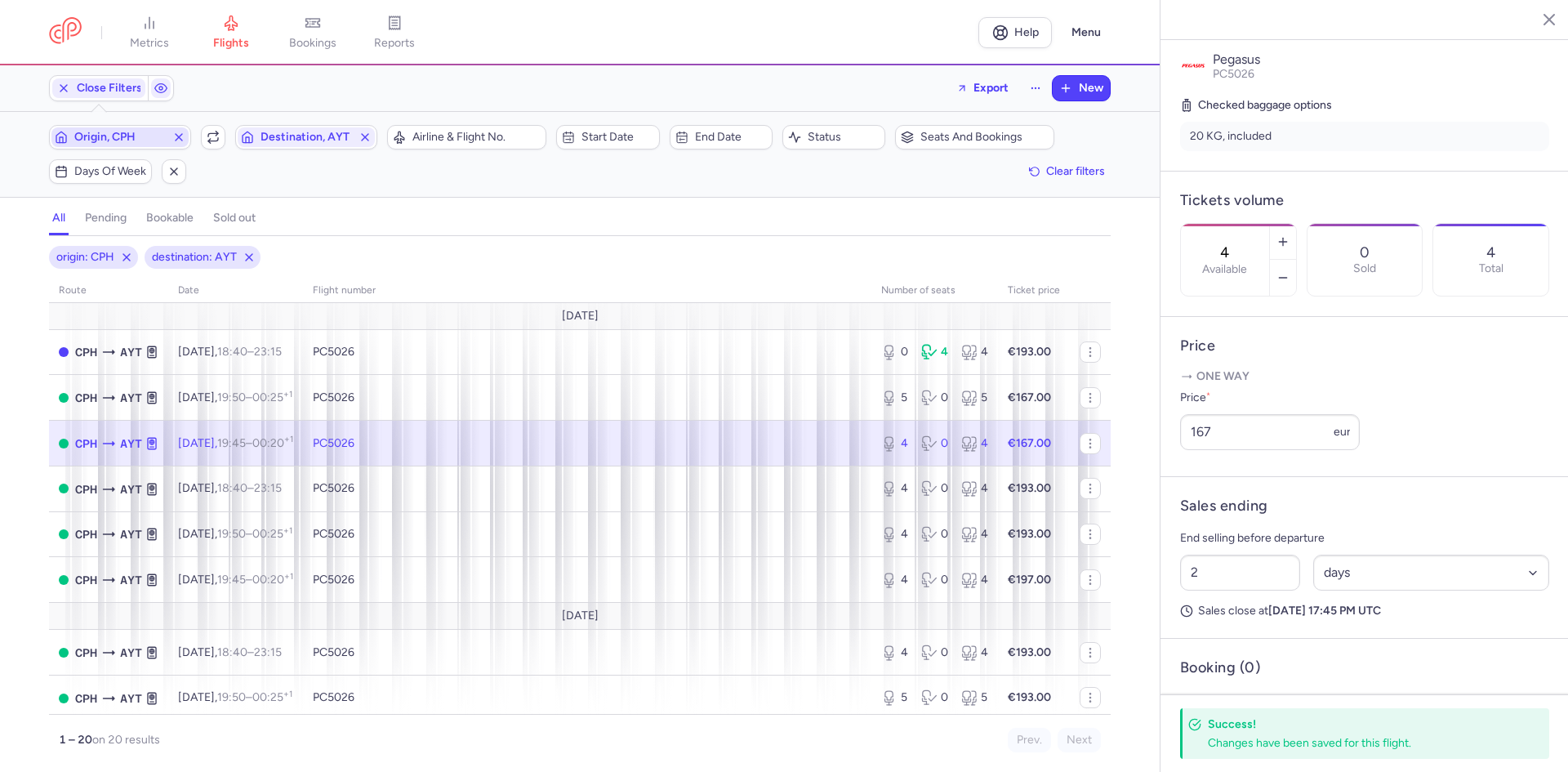 click on "Origin, CPH" at bounding box center (120, 137) 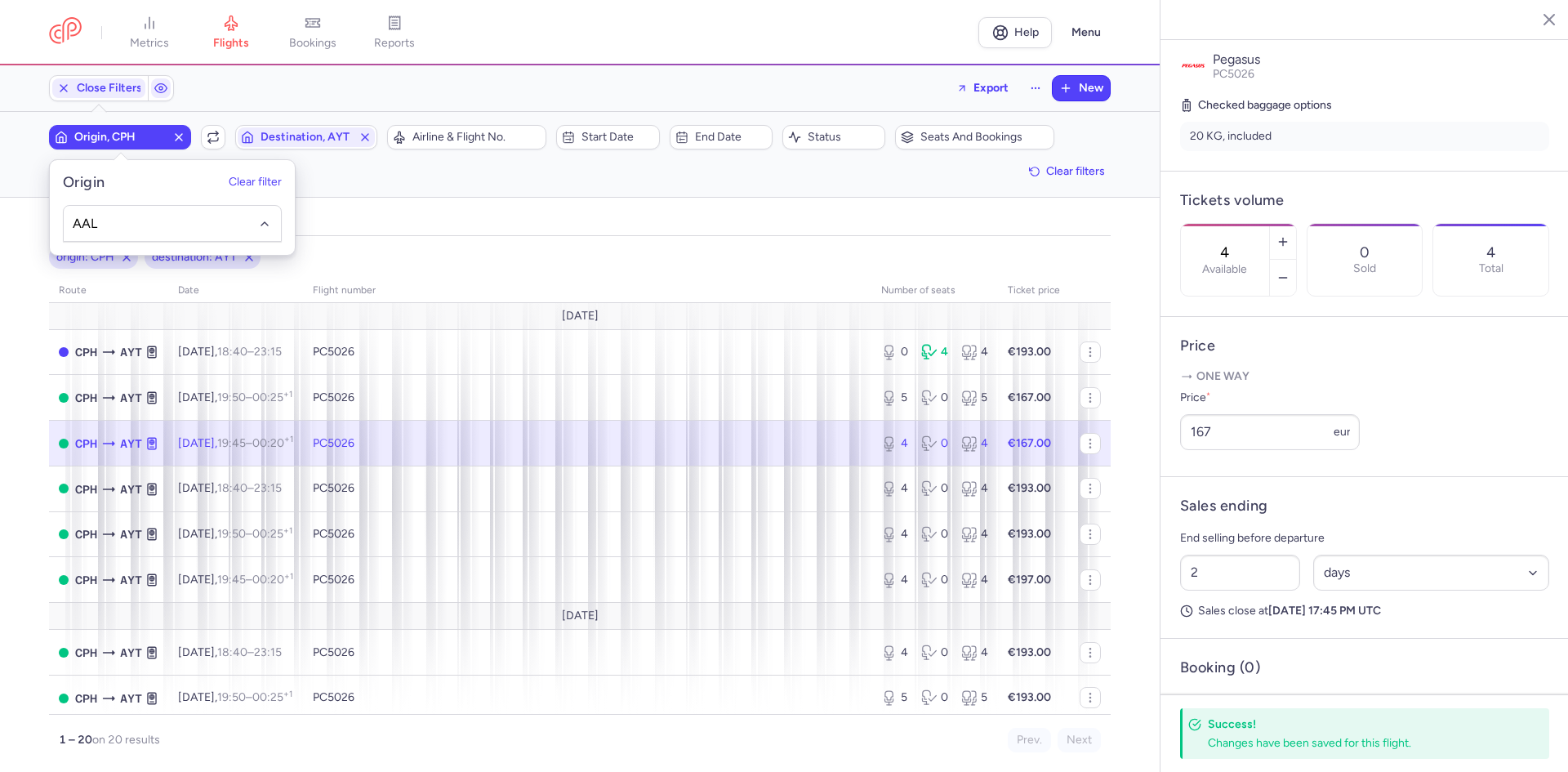 type on "AAL" 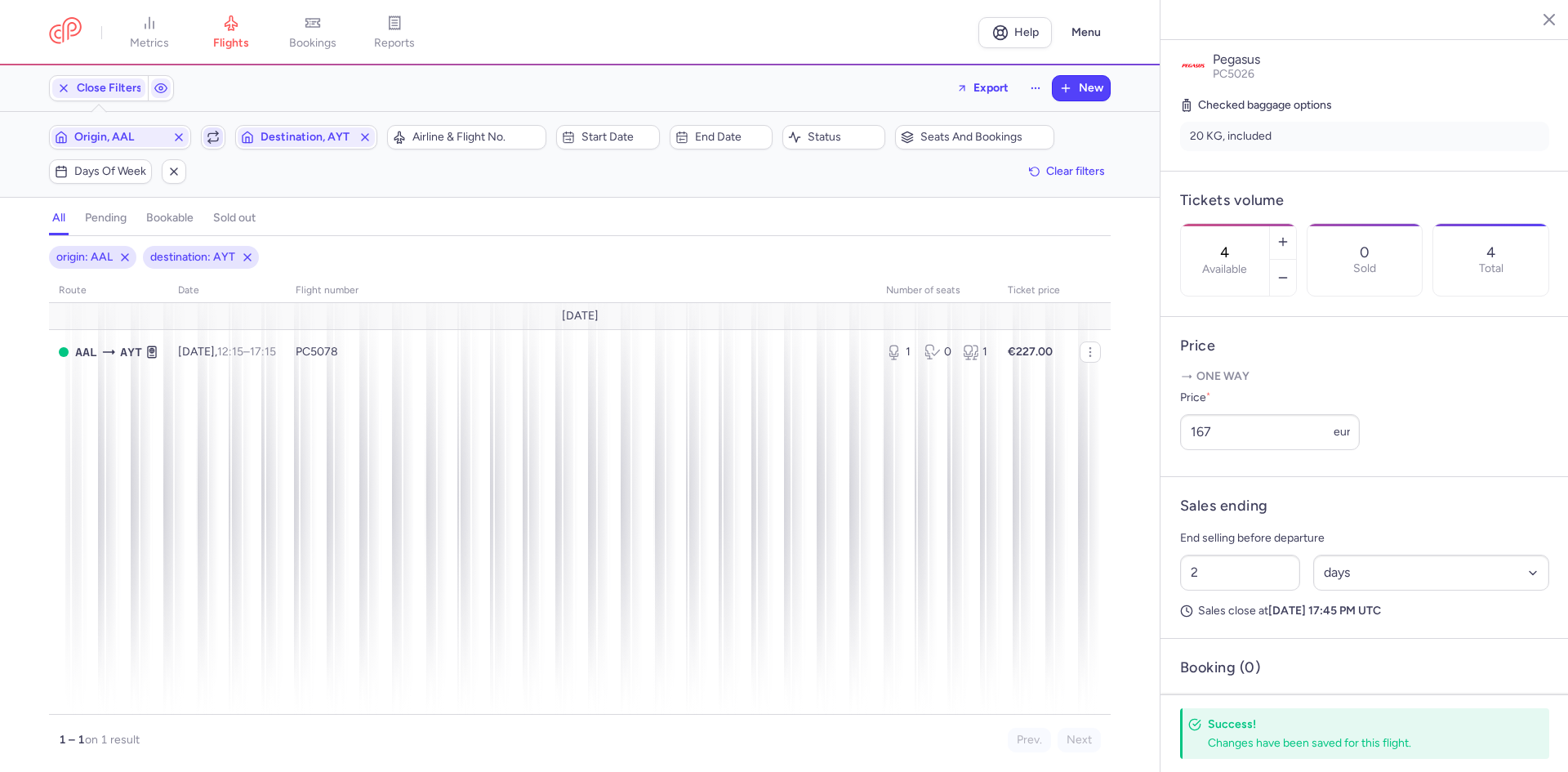 click at bounding box center [213, 137] 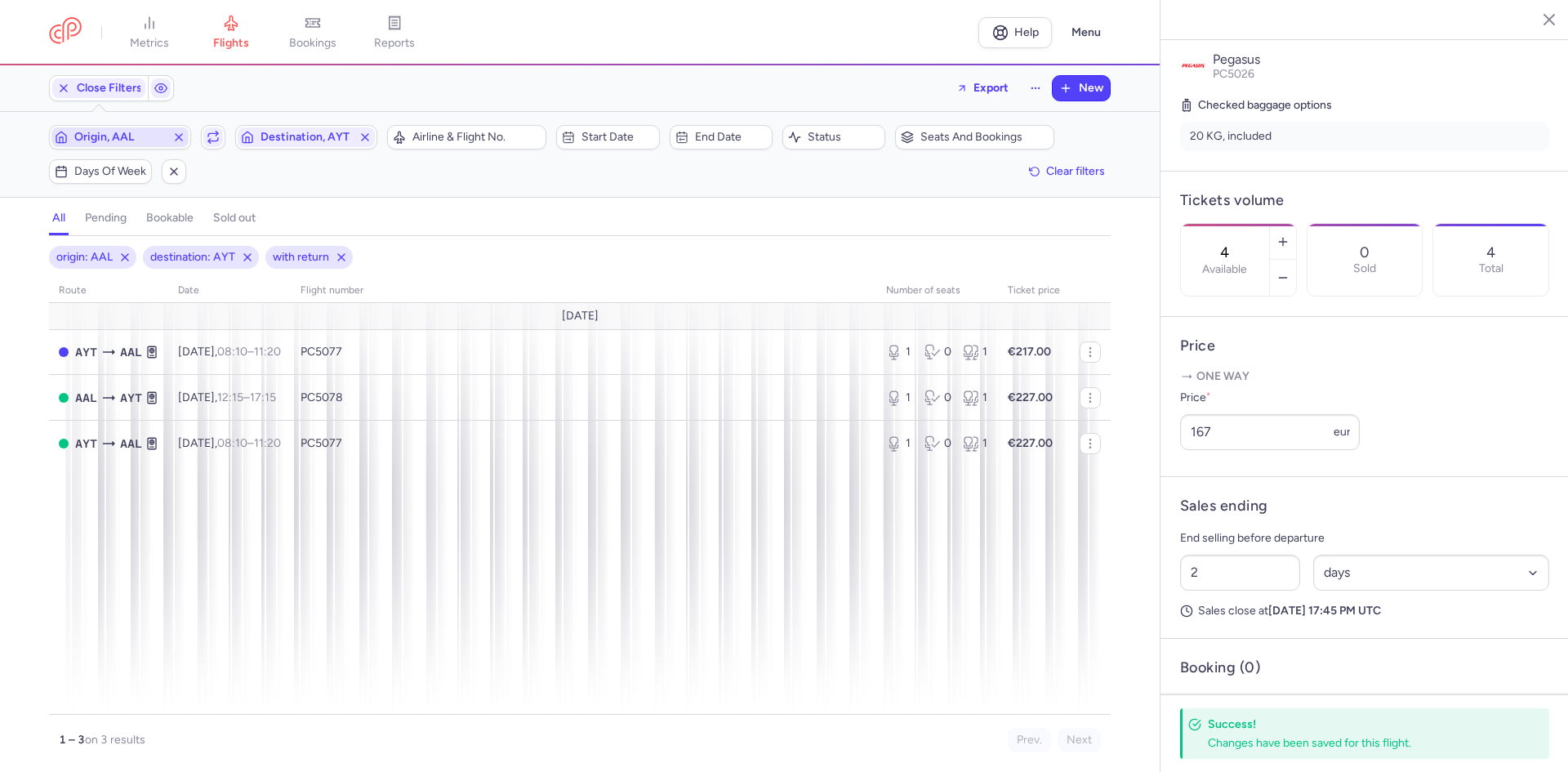 click on "Origin, AAL" at bounding box center (120, 137) 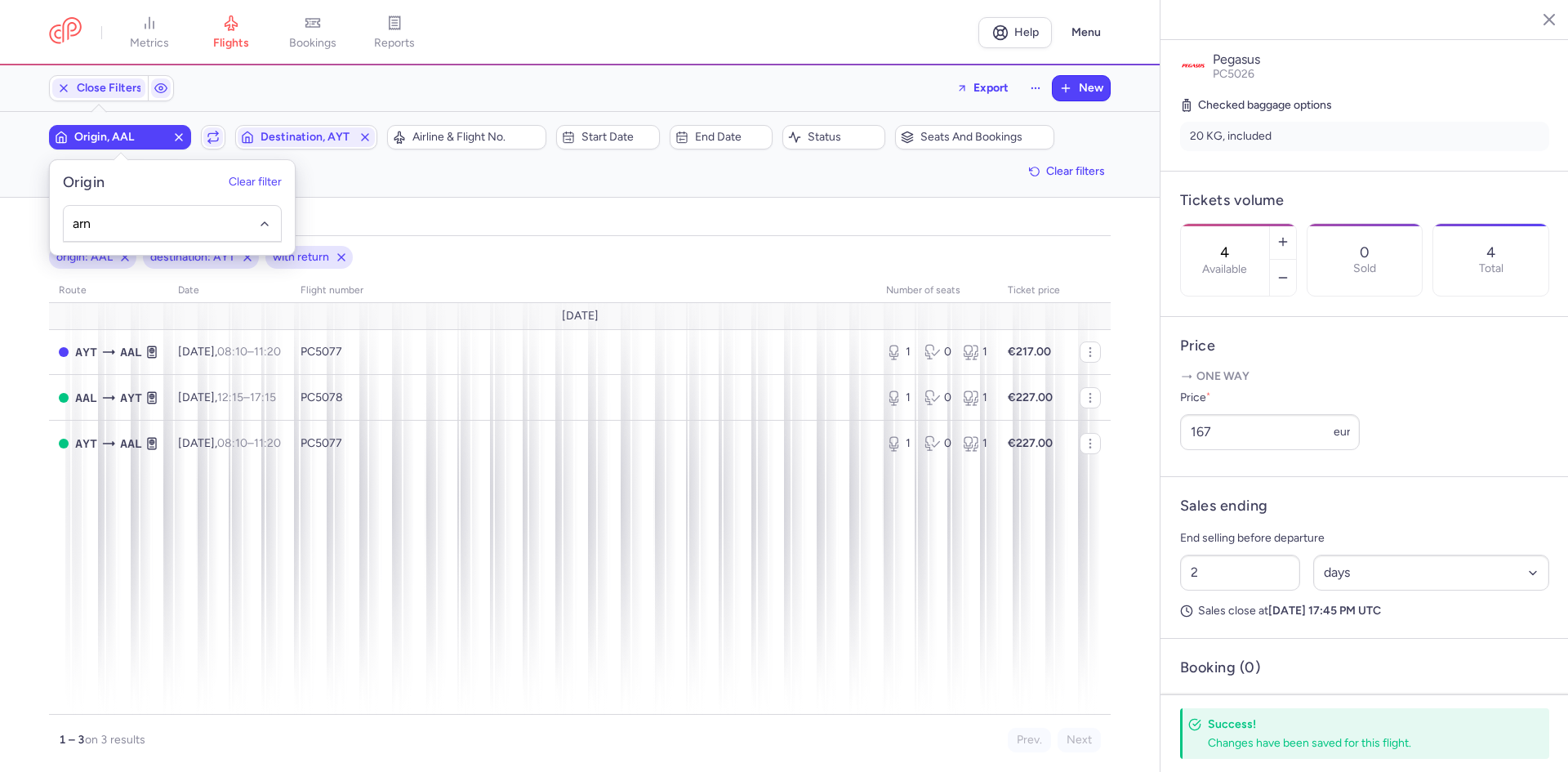 type on "arn" 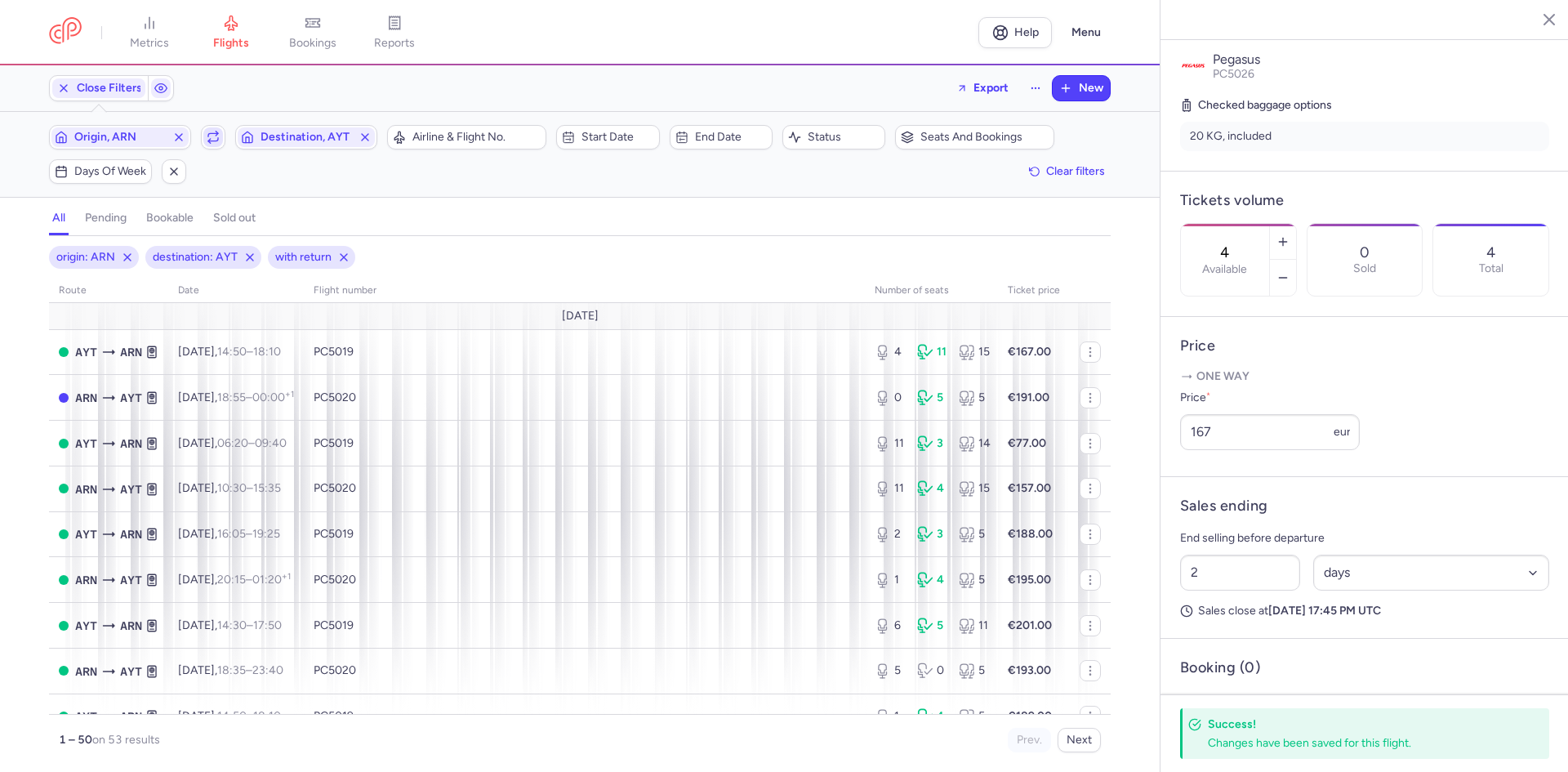 click 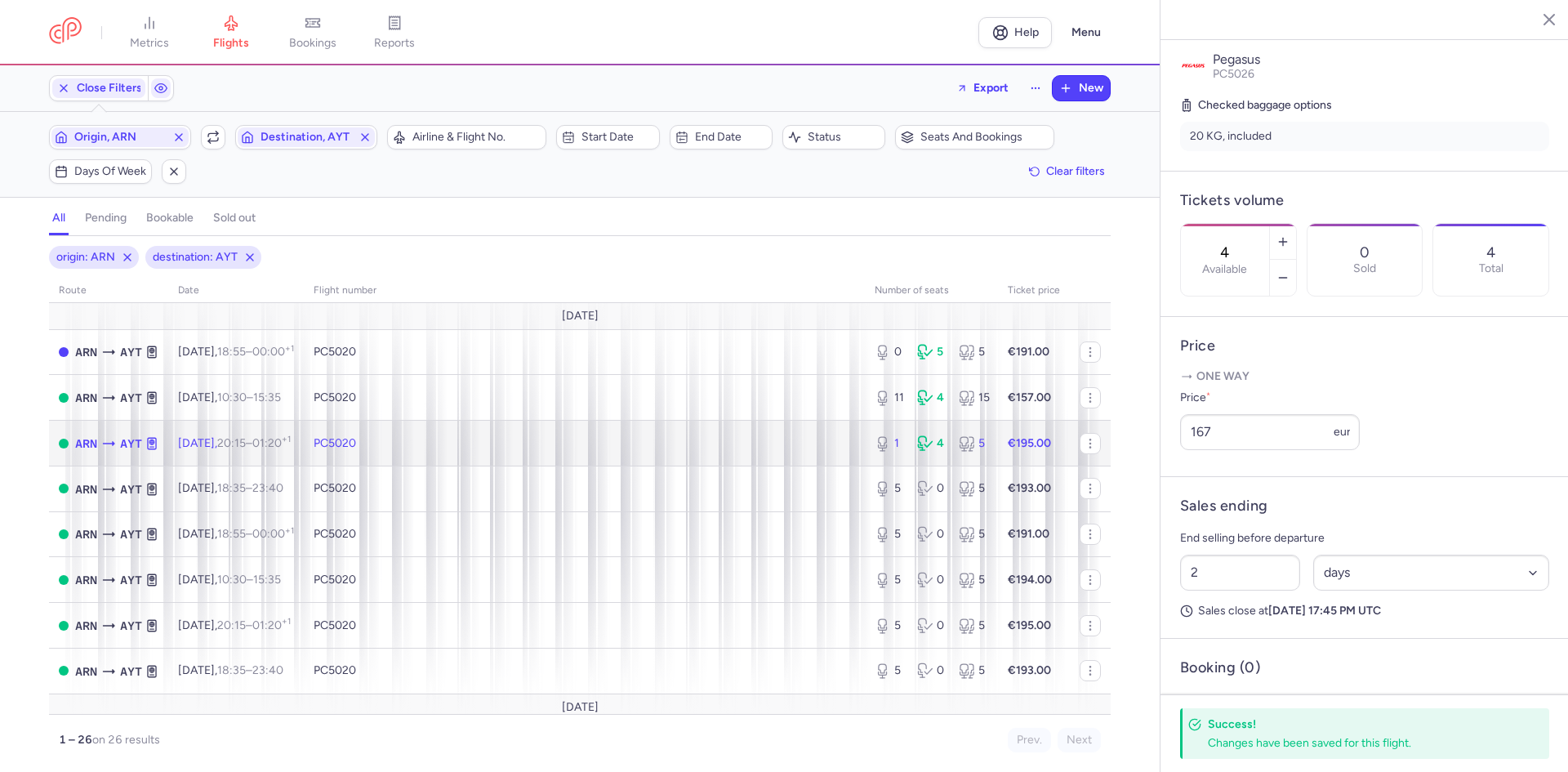 click on "PC5020" 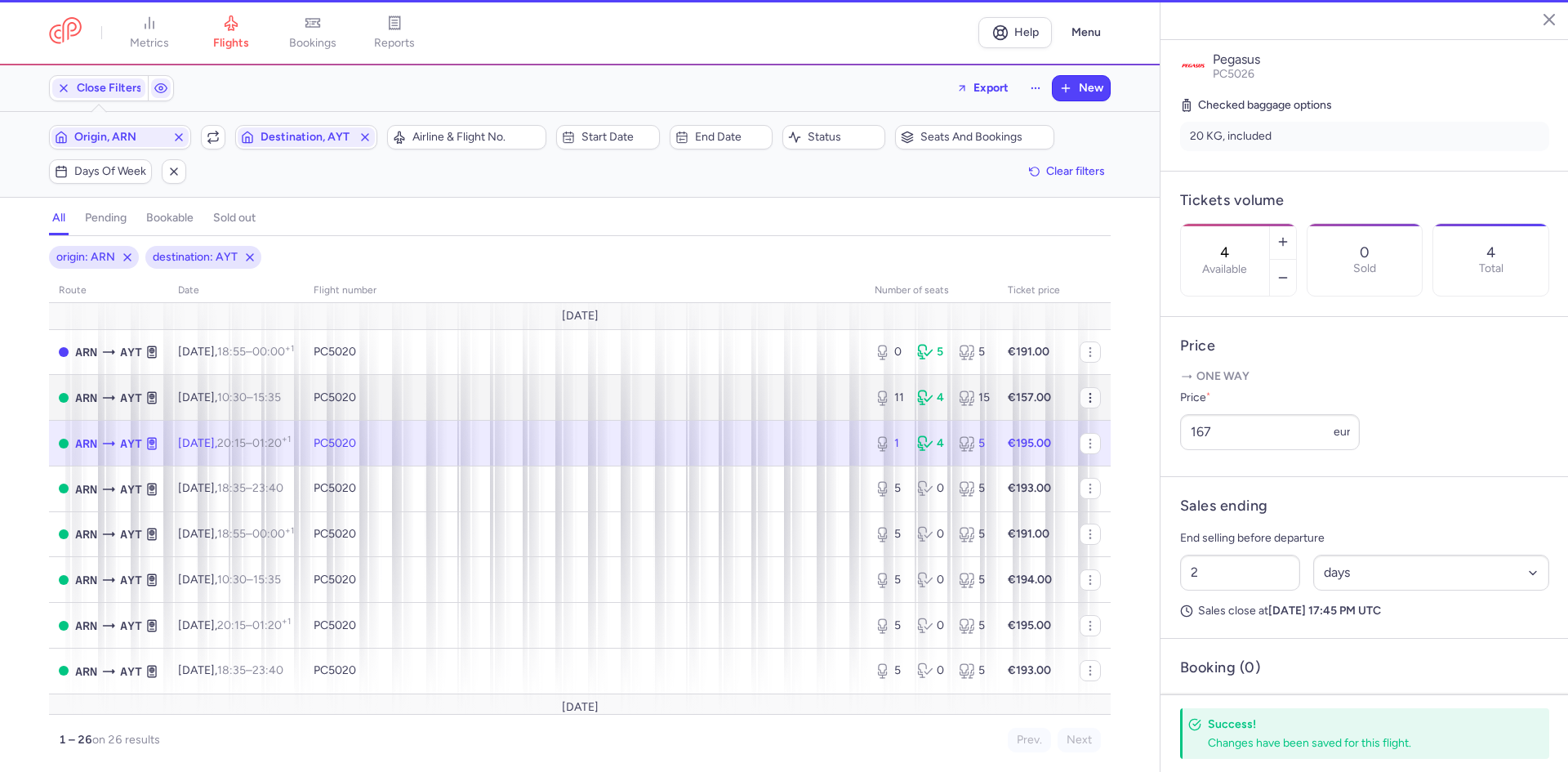 type on "1" 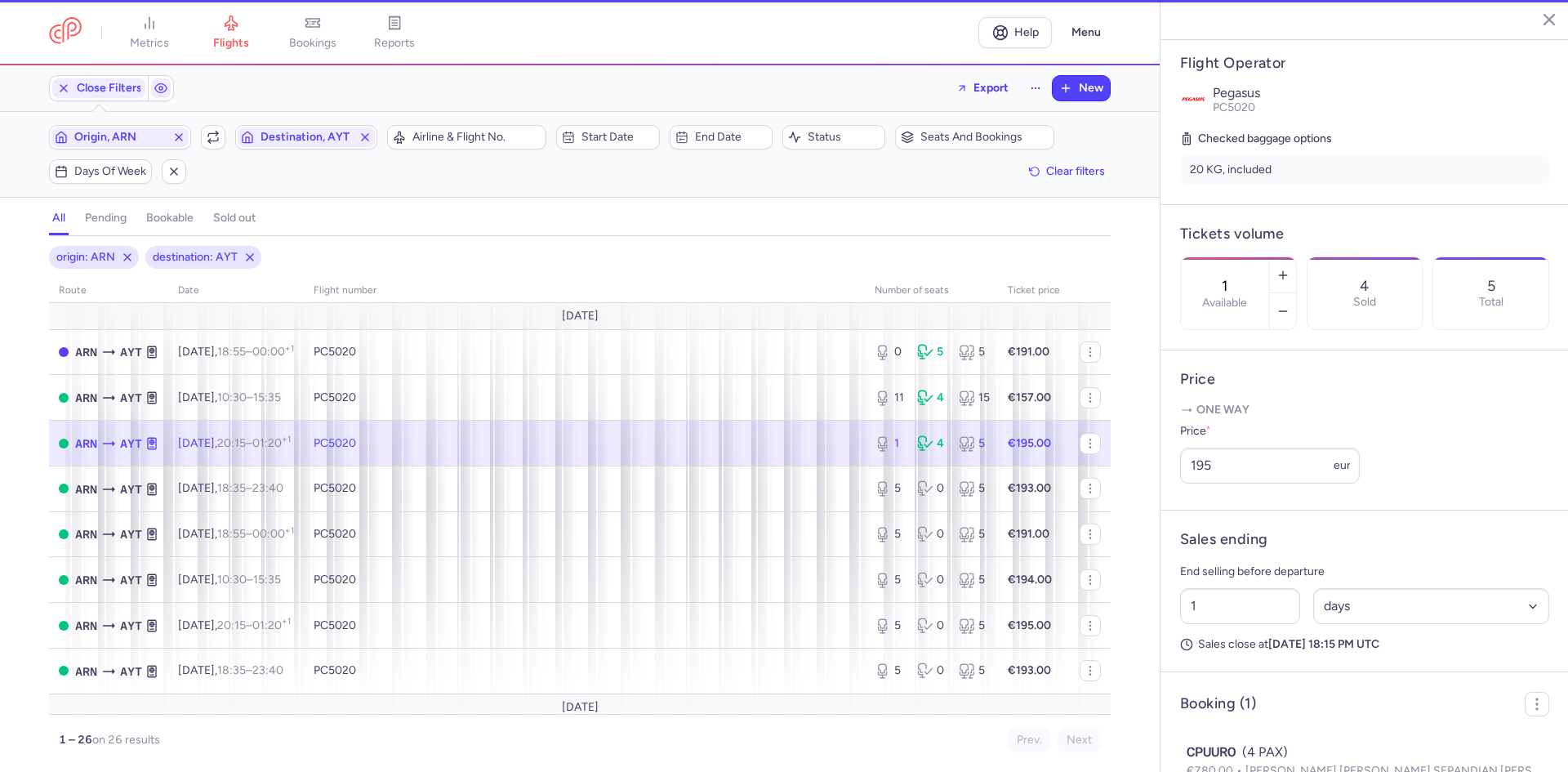 scroll, scrollTop: 367, scrollLeft: 0, axis: vertical 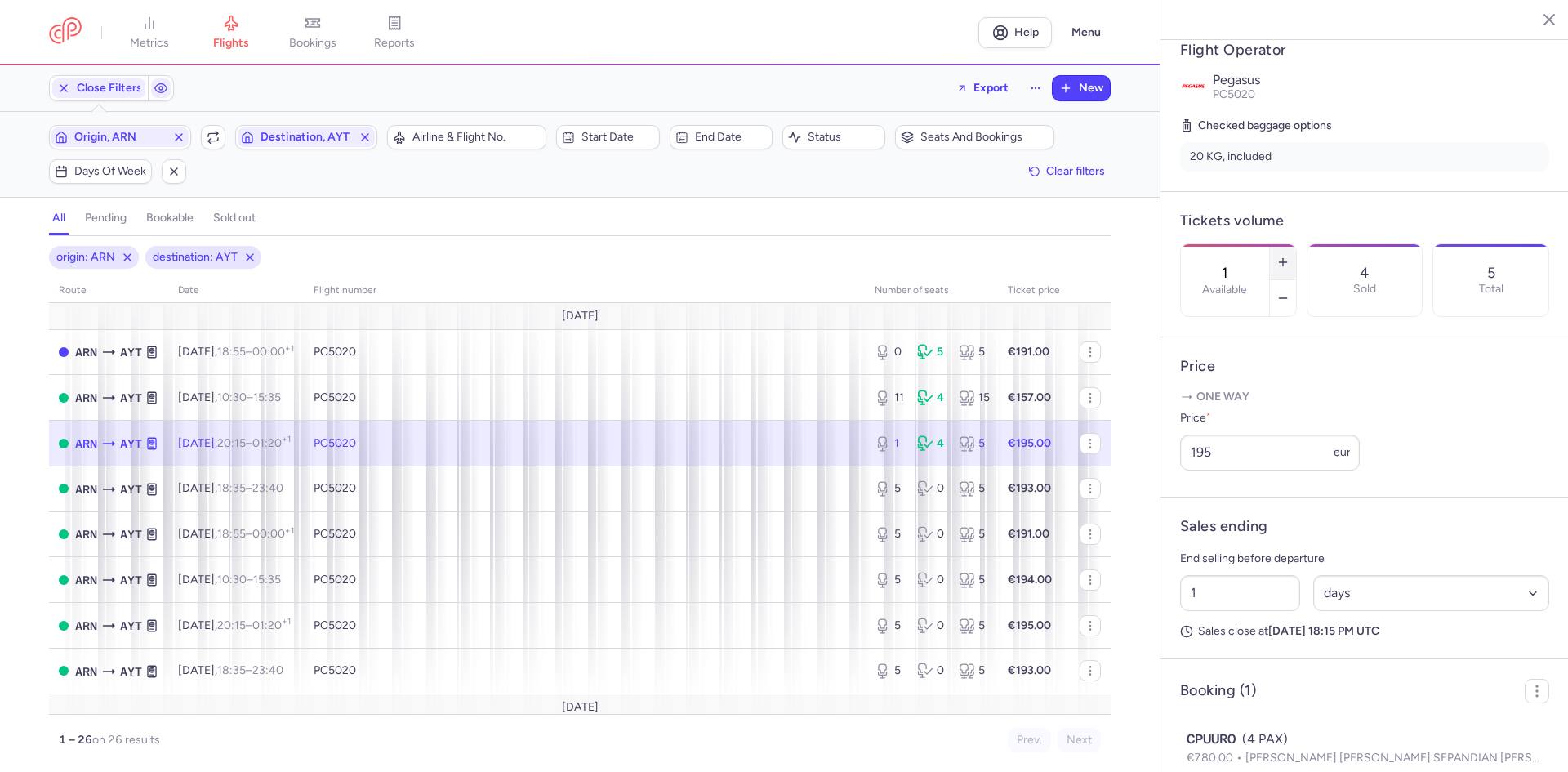 click 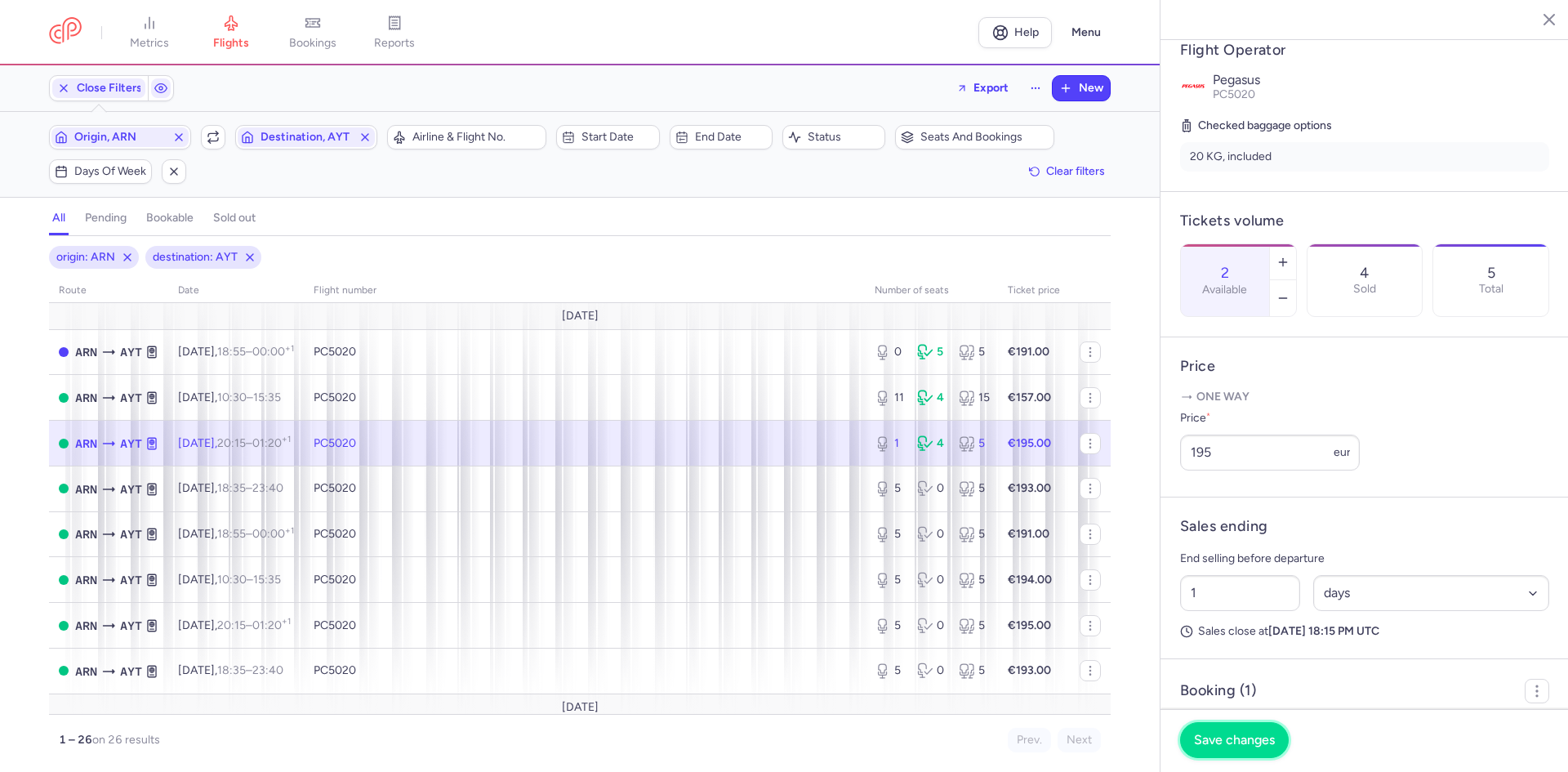 click on "Save changes" at bounding box center (1234, 740) 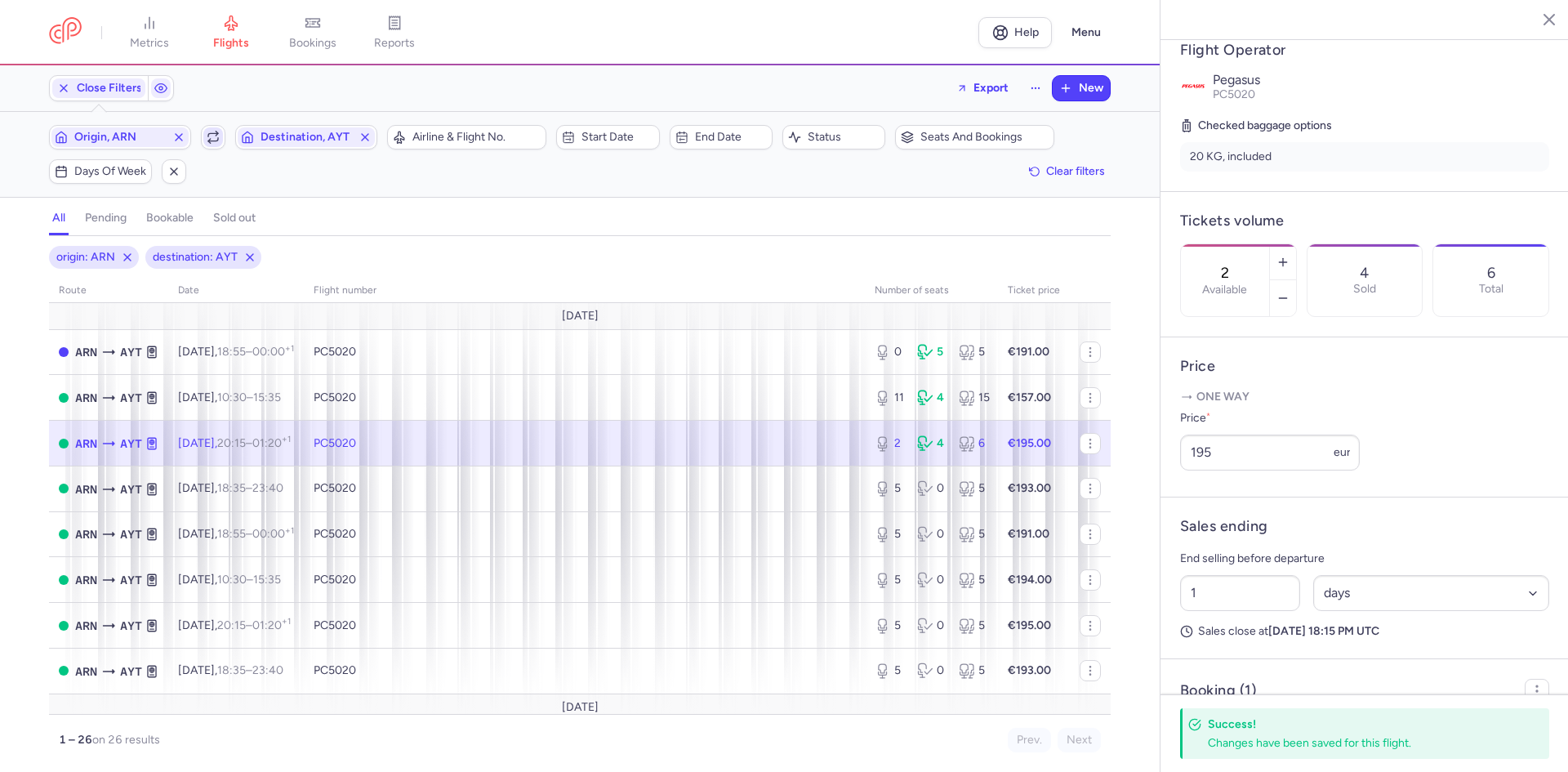 click 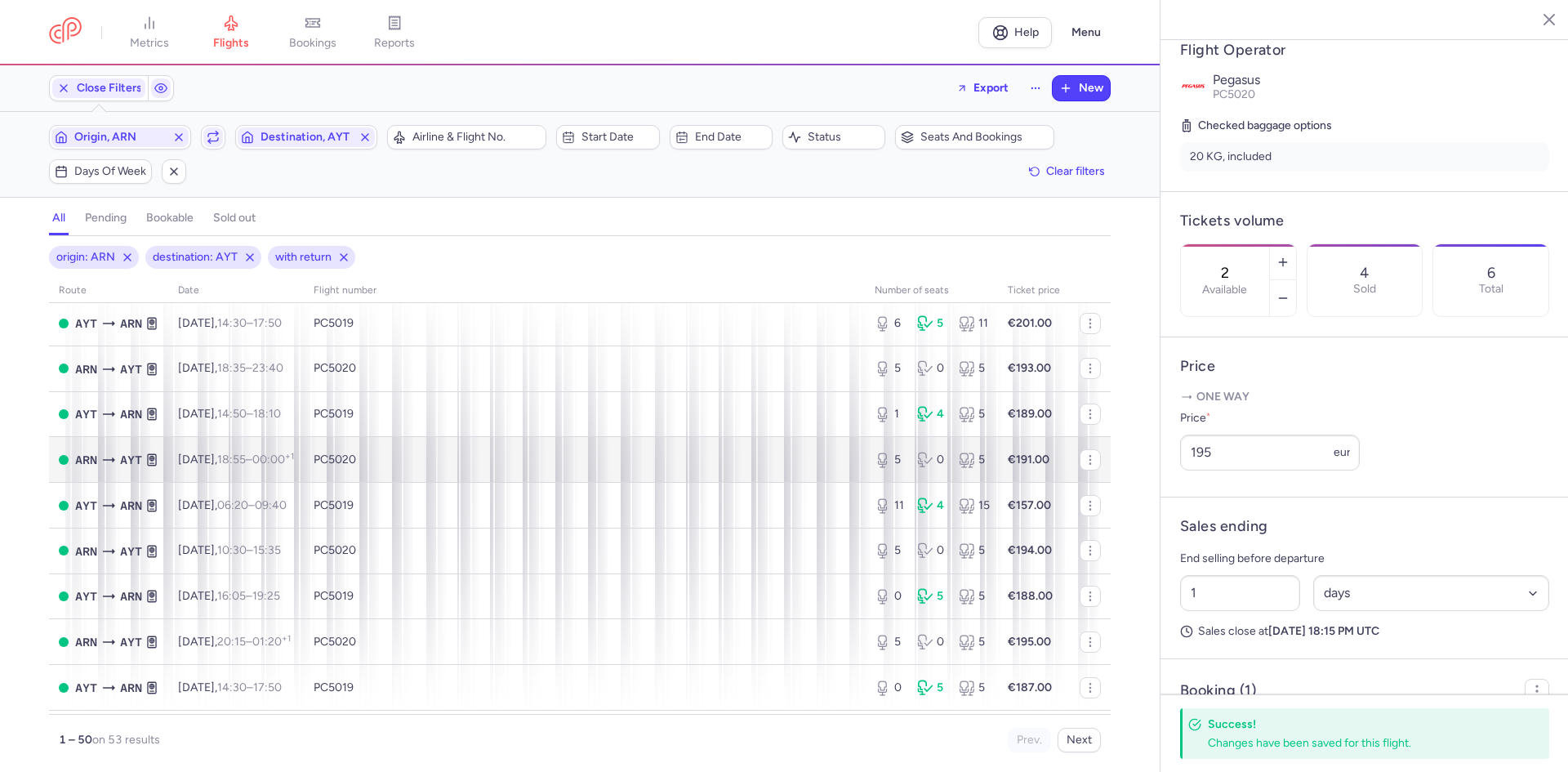 scroll, scrollTop: 327, scrollLeft: 0, axis: vertical 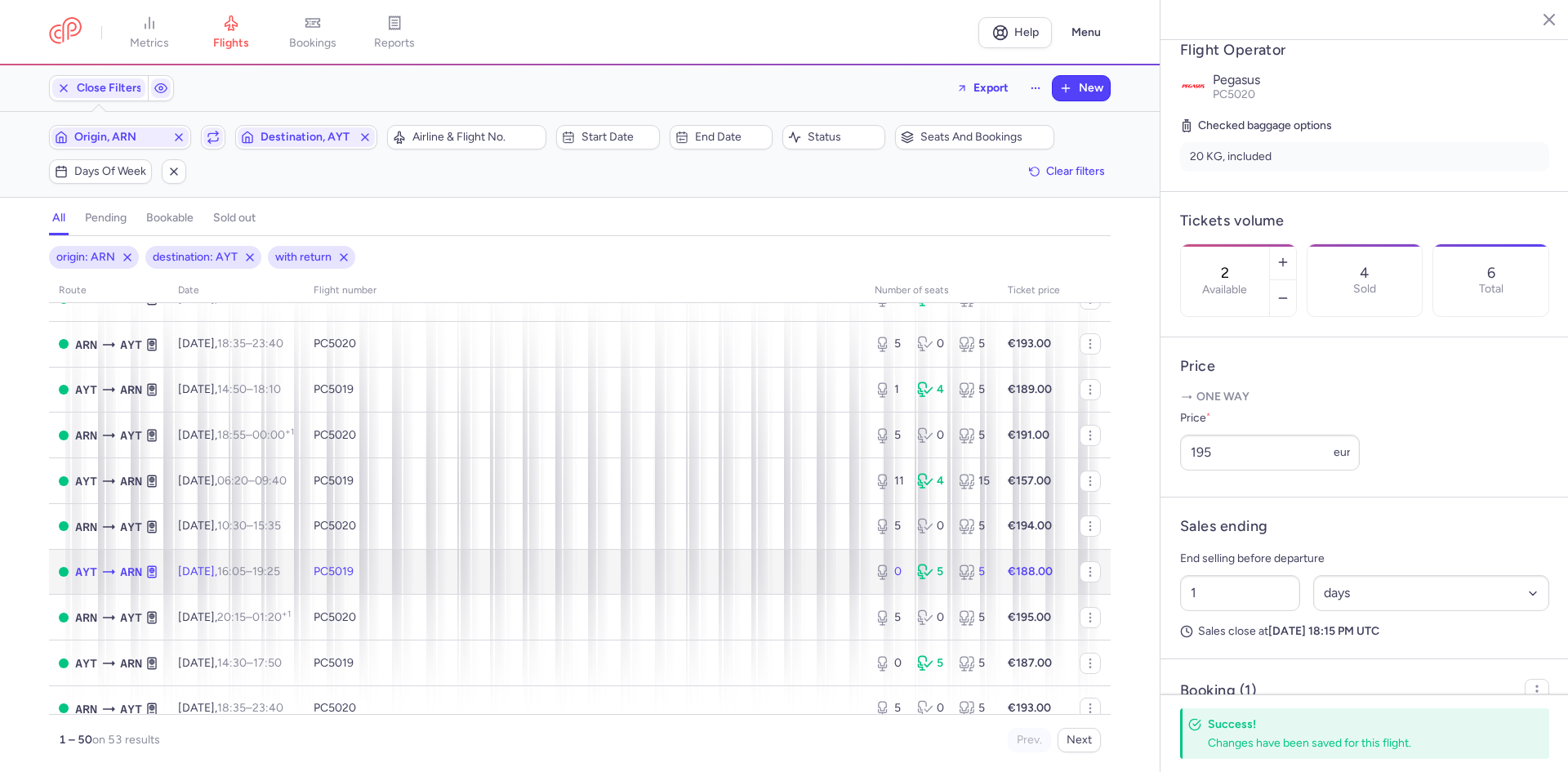 click on "PC5019" 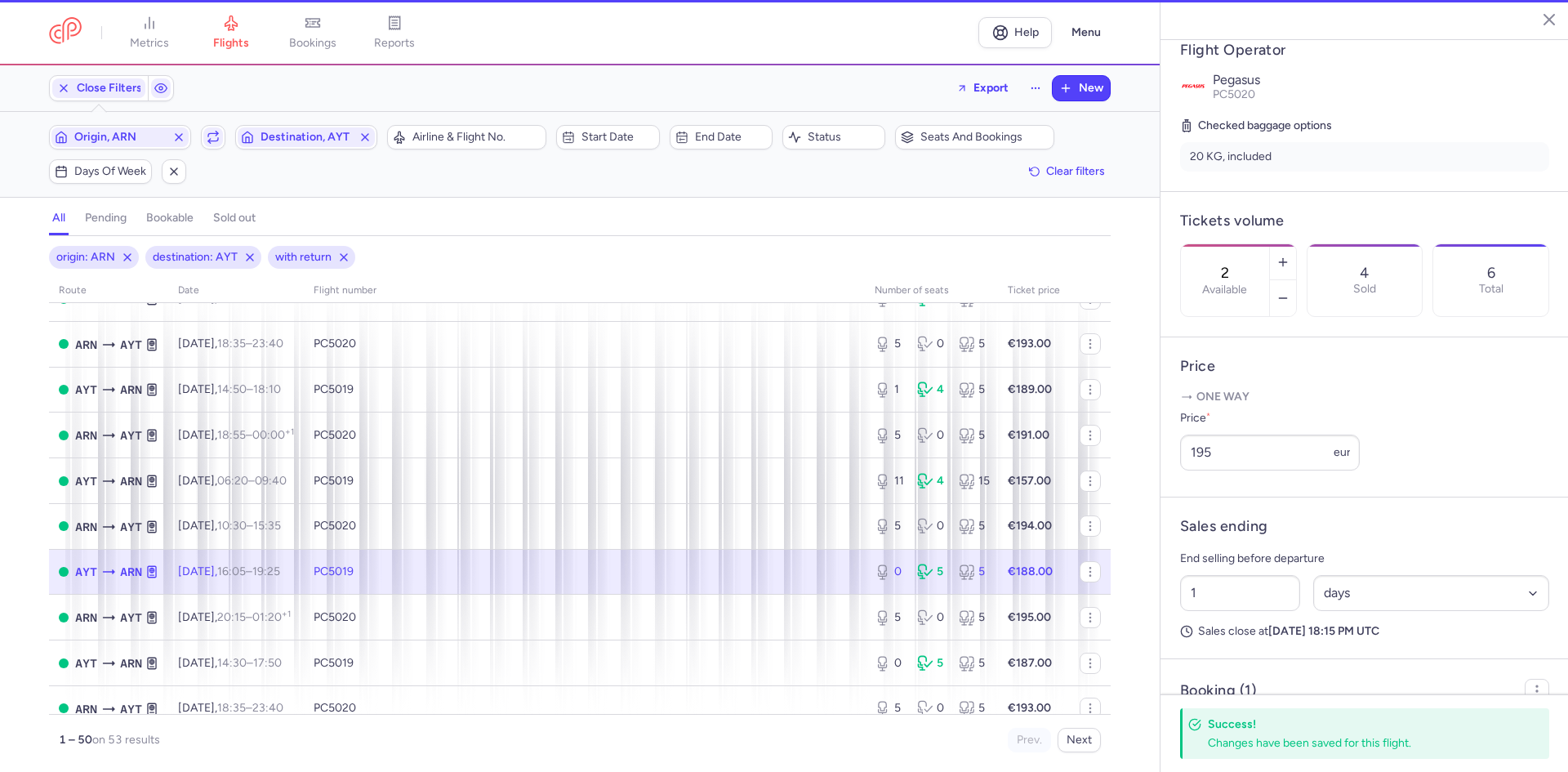 type on "0" 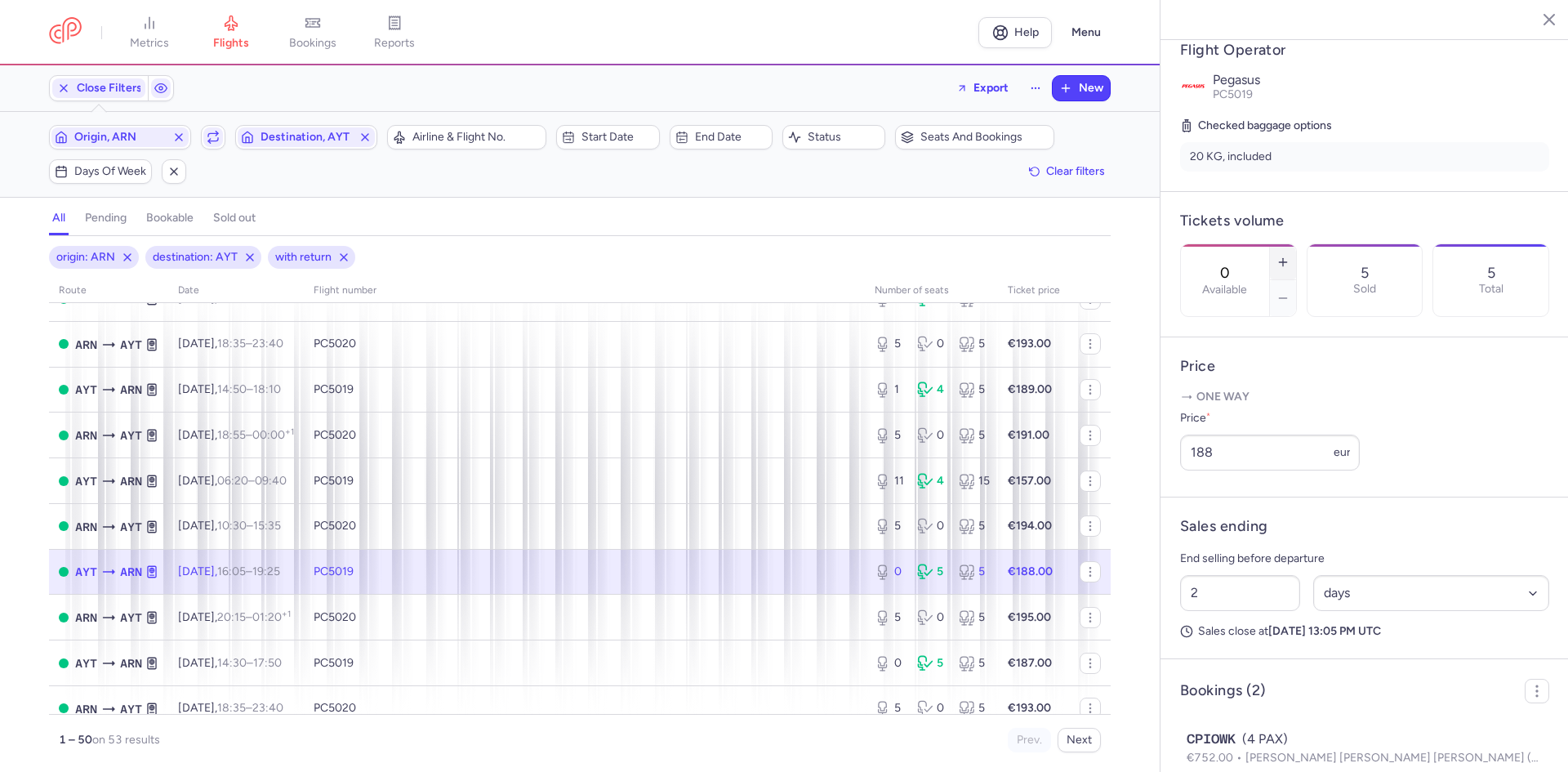click 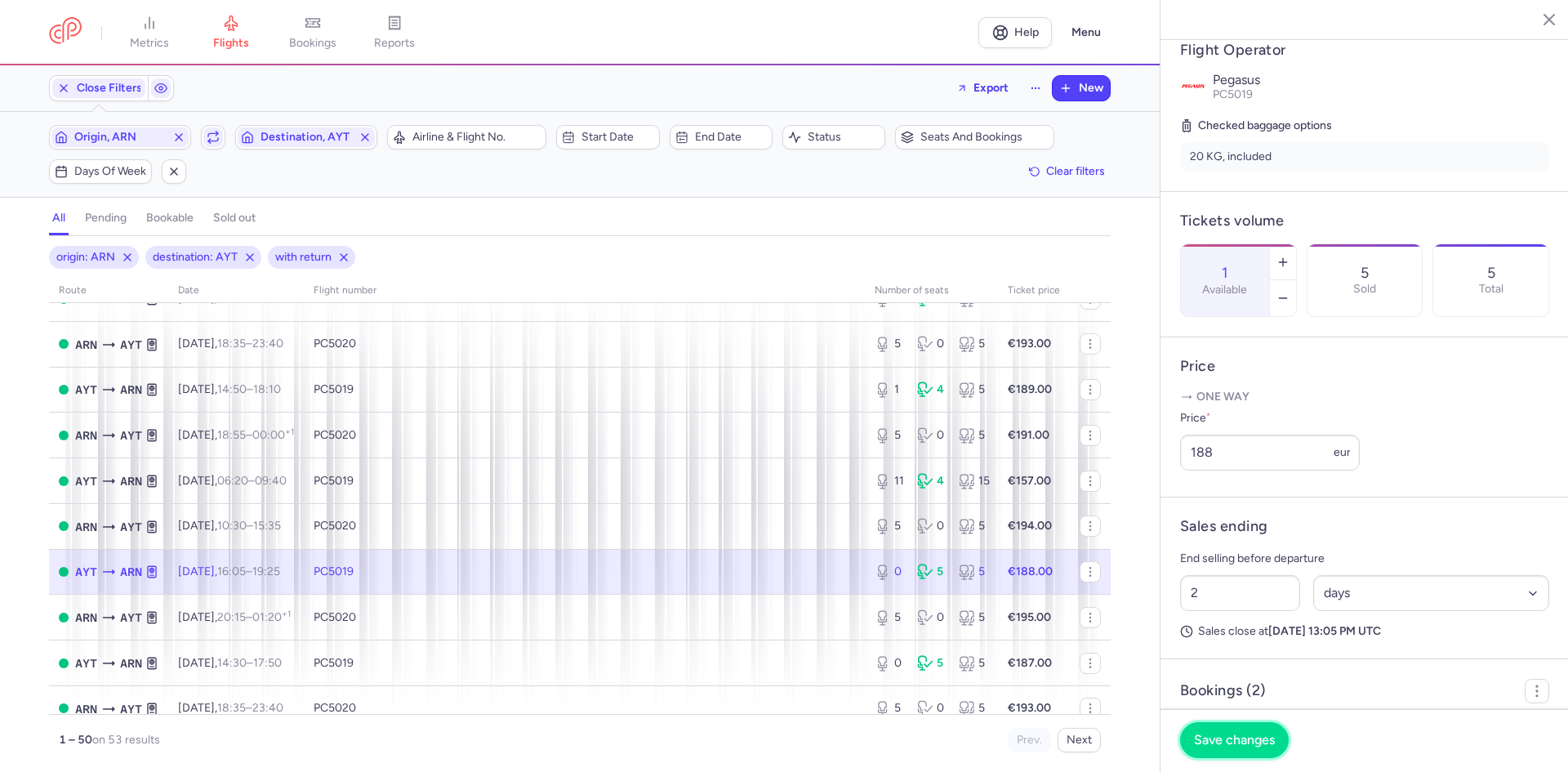 click on "Save changes" at bounding box center [1234, 740] 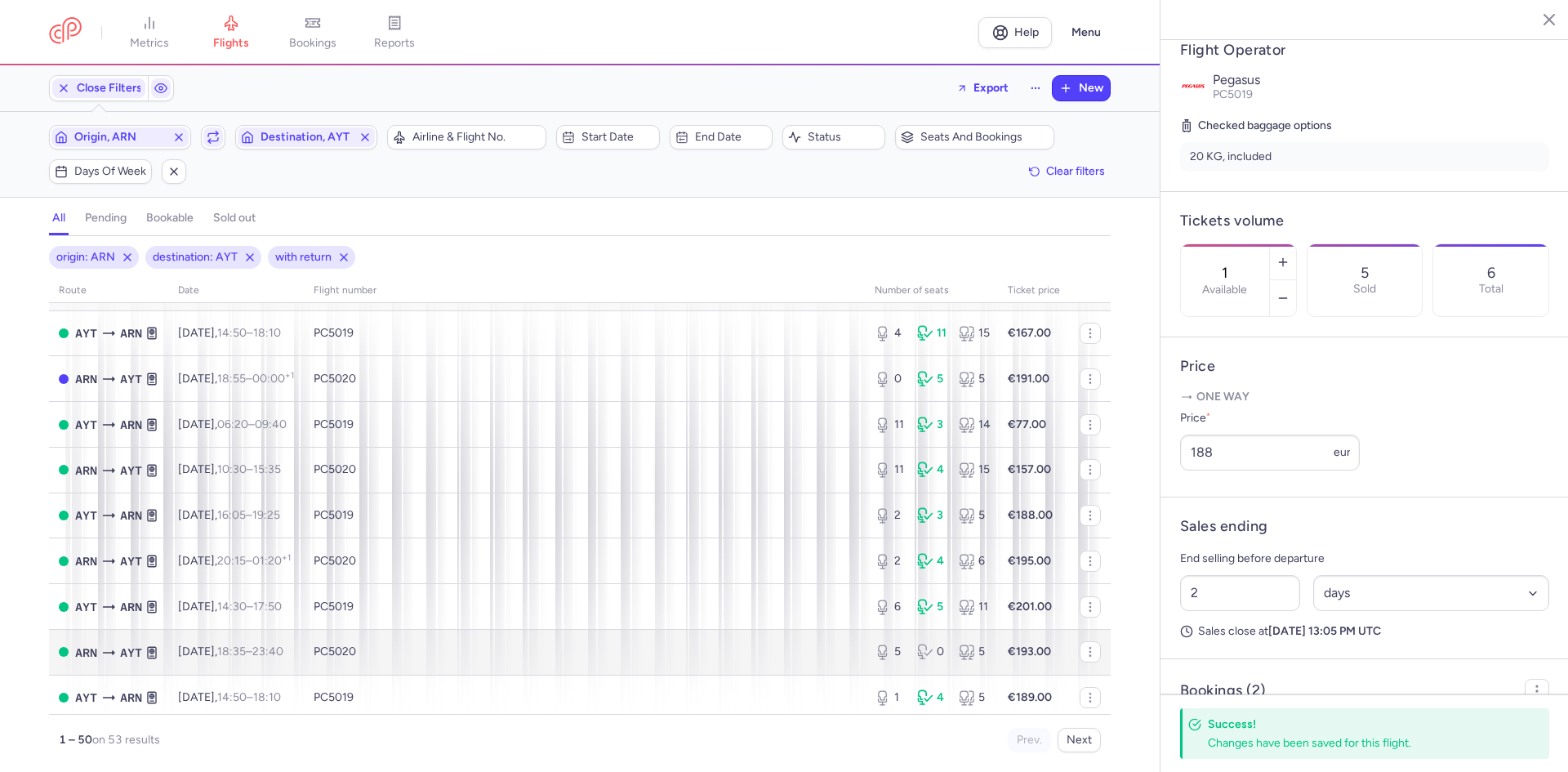 scroll, scrollTop: 0, scrollLeft: 0, axis: both 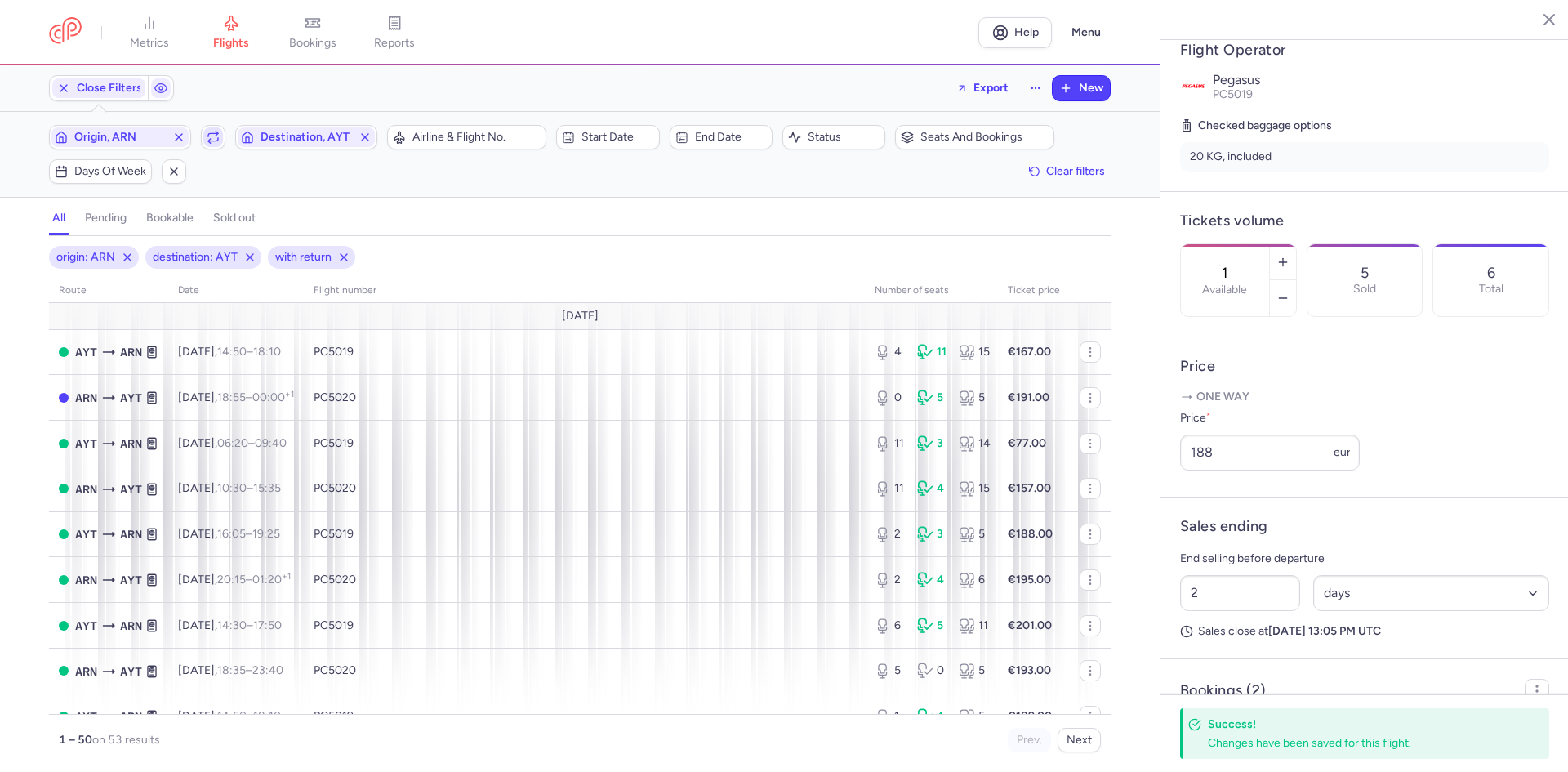 click 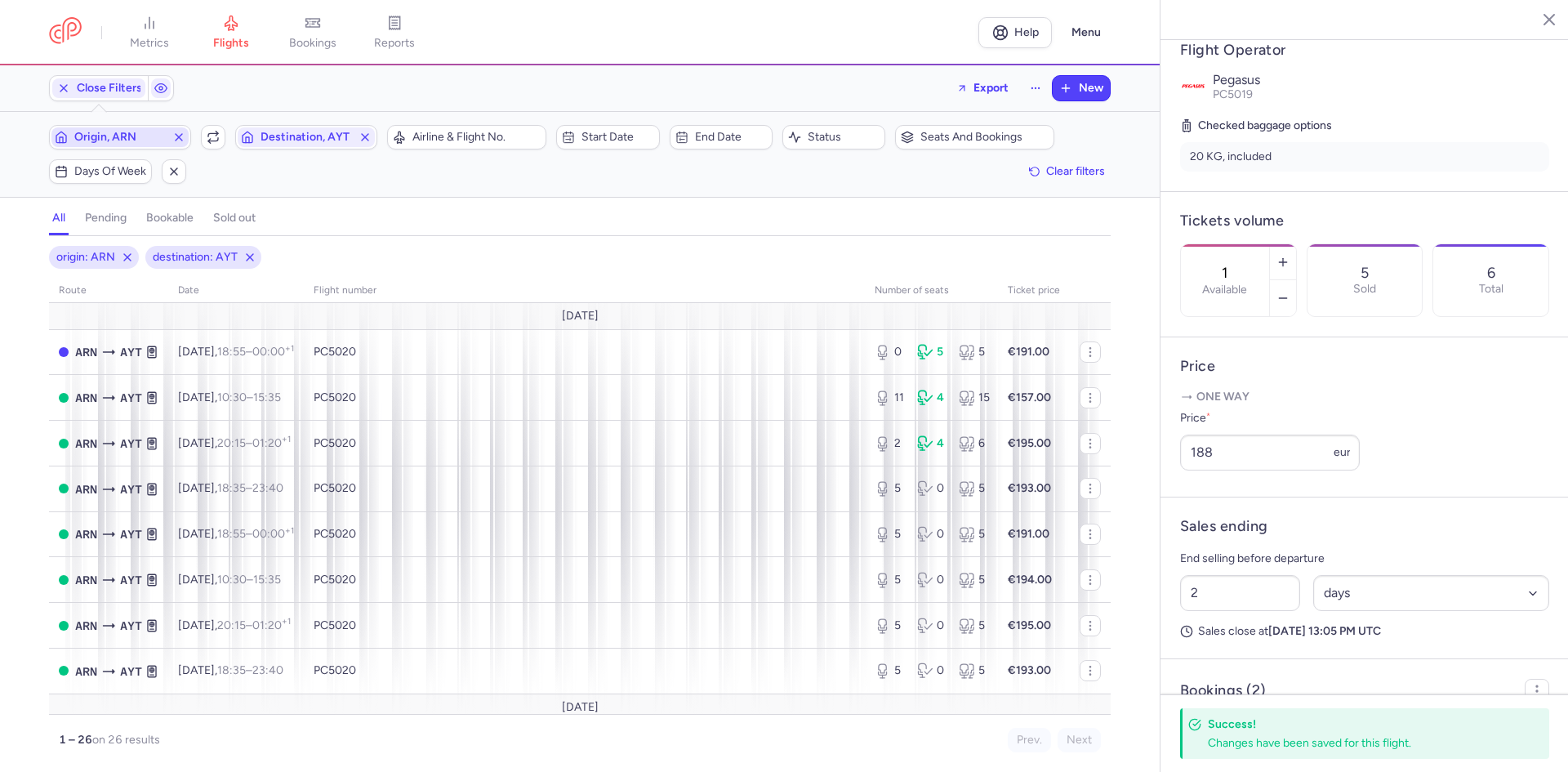 click on "Origin, ARN" at bounding box center [120, 137] 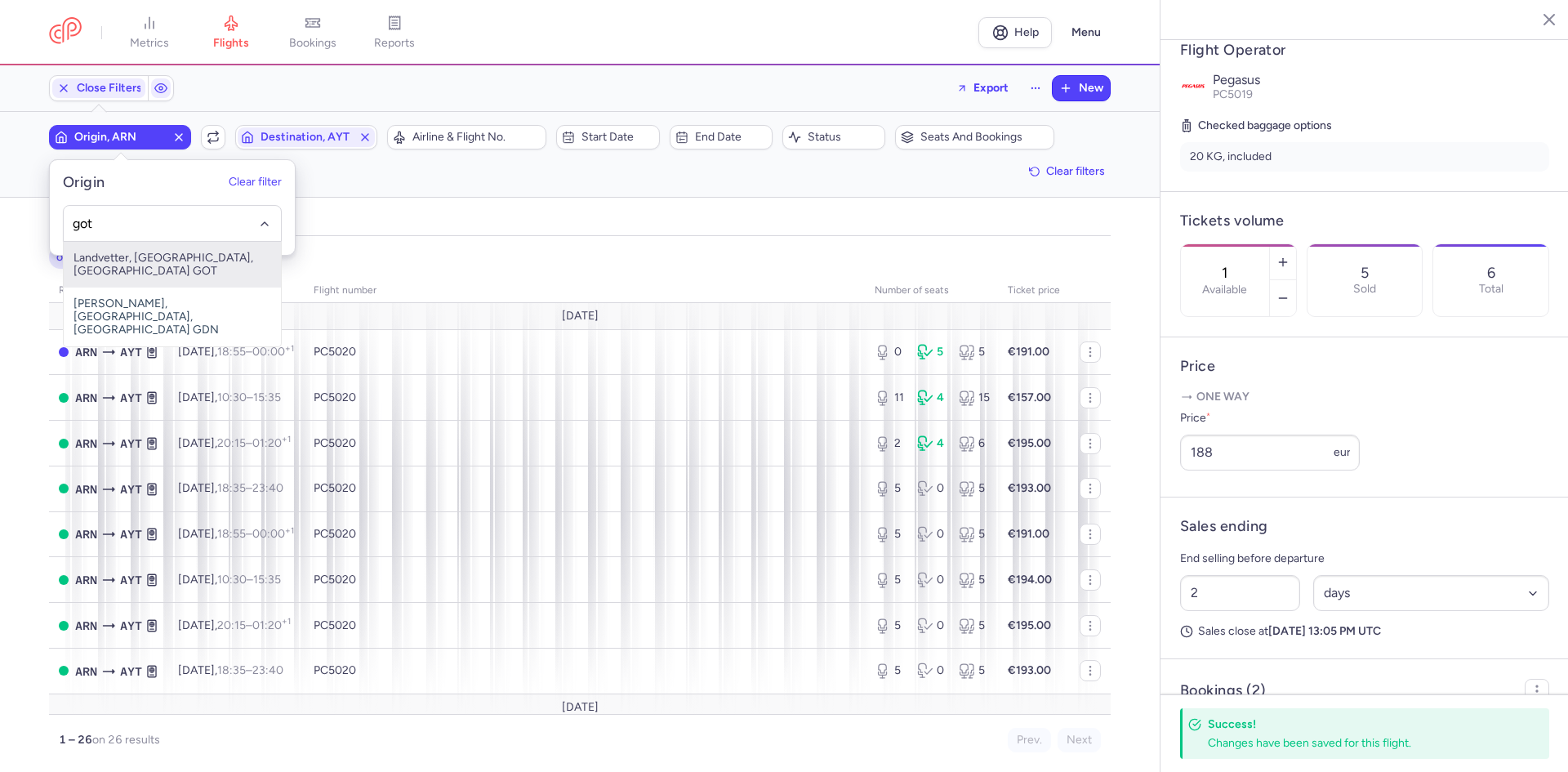 click on "Landvetter, [GEOGRAPHIC_DATA], [GEOGRAPHIC_DATA] GOT" at bounding box center (172, 265) 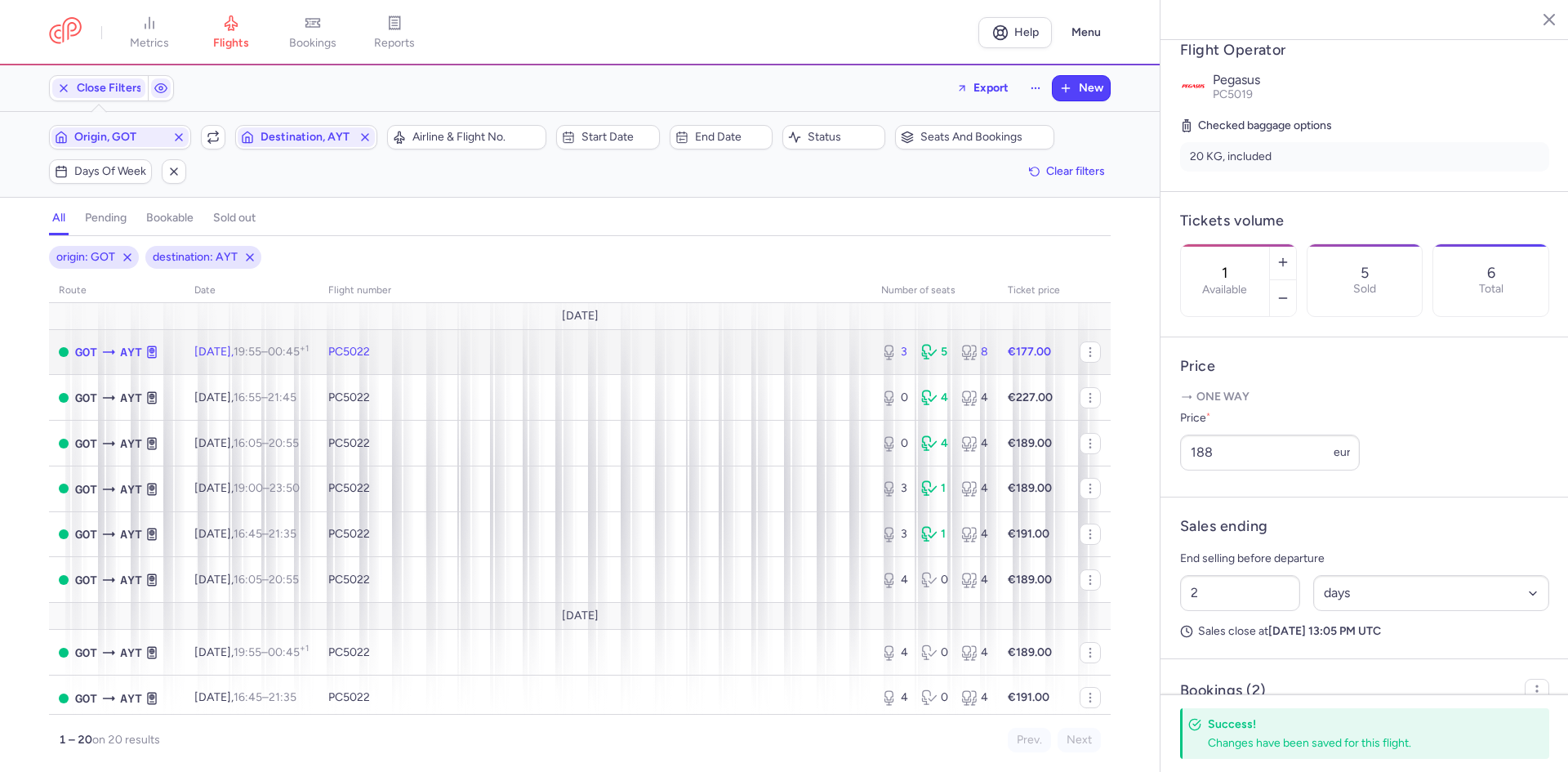click on "PC5022" 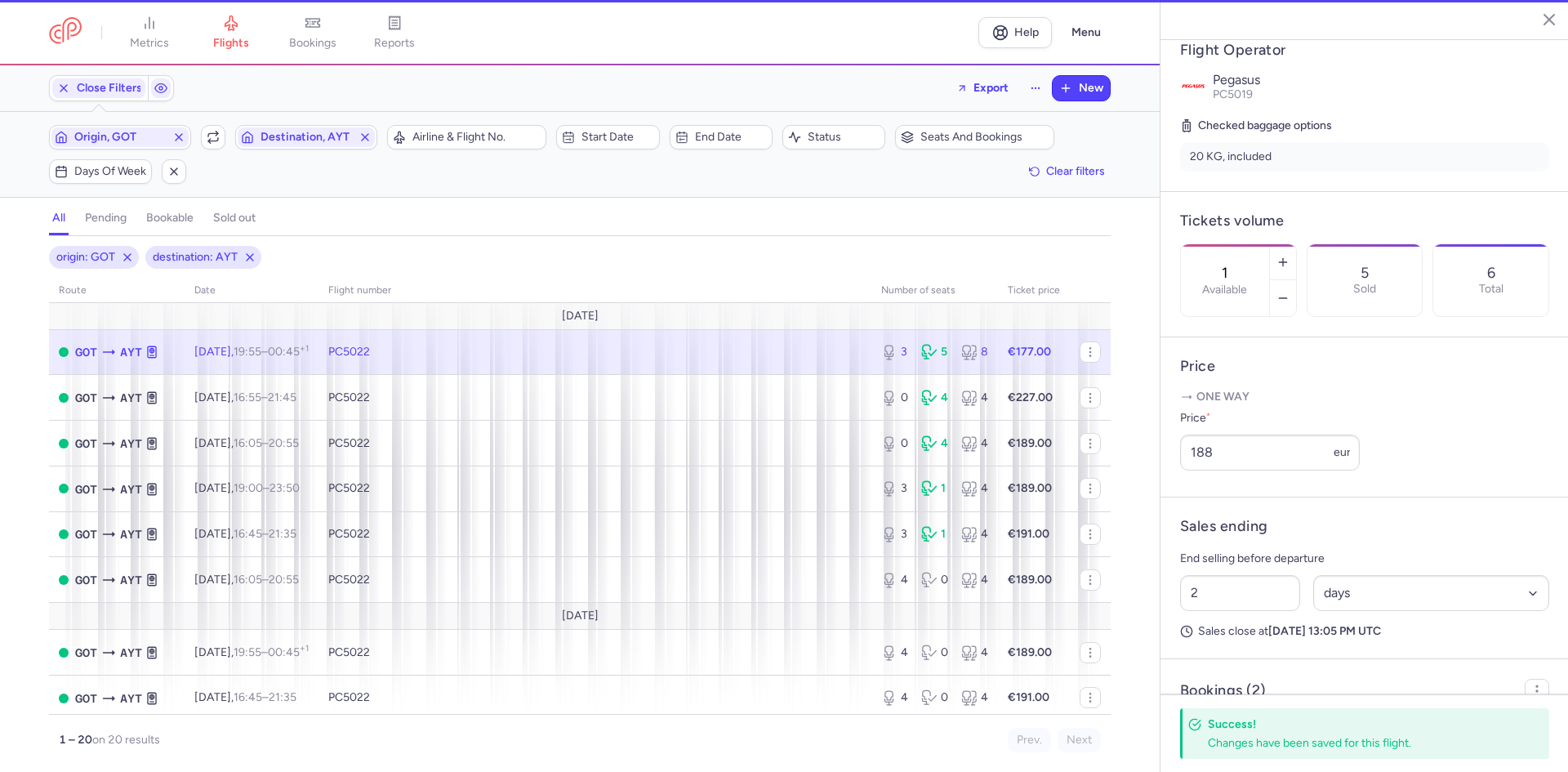 type on "3" 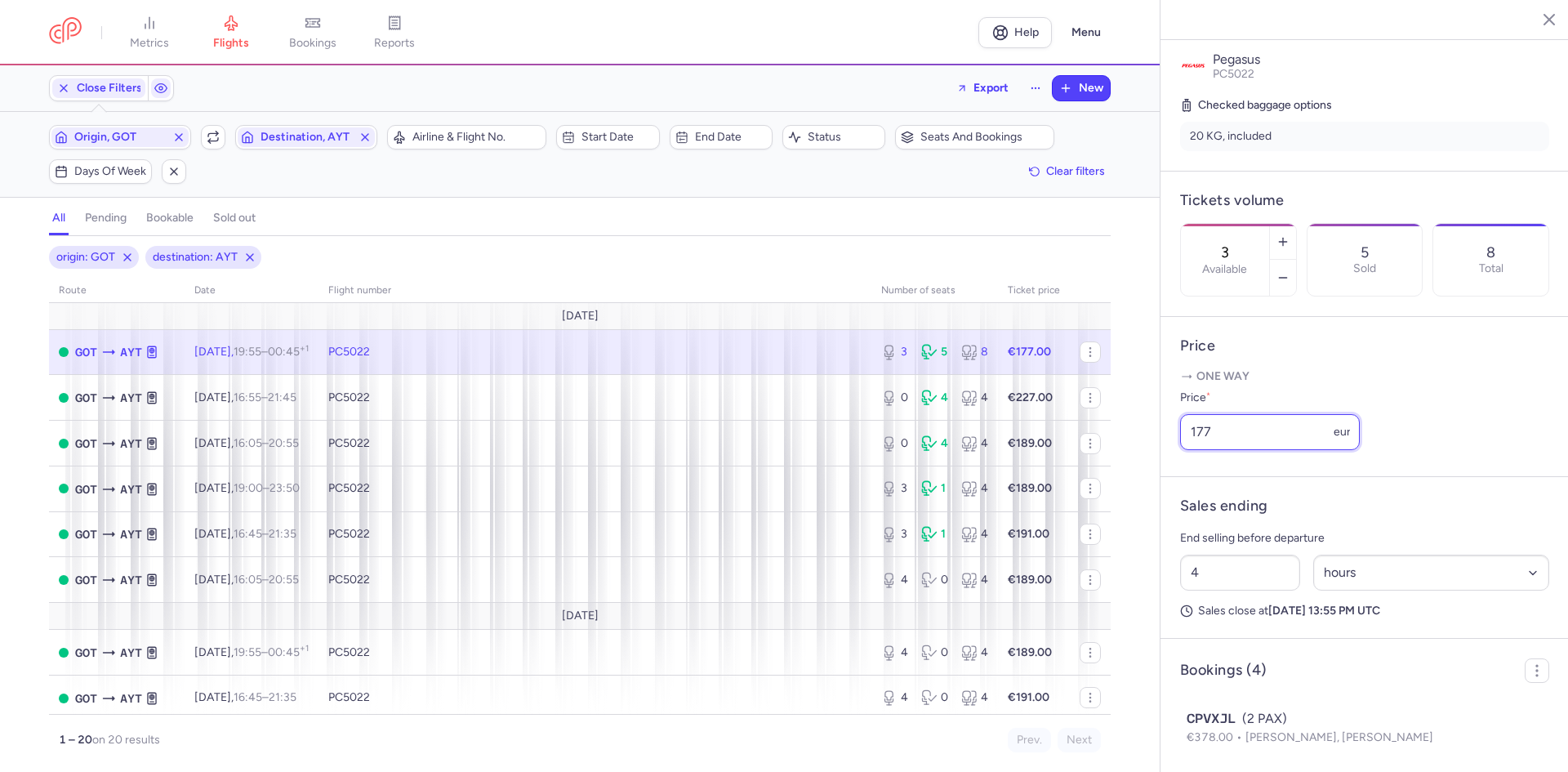 drag, startPoint x: 1236, startPoint y: 458, endPoint x: 1178, endPoint y: 474, distance: 60.1664 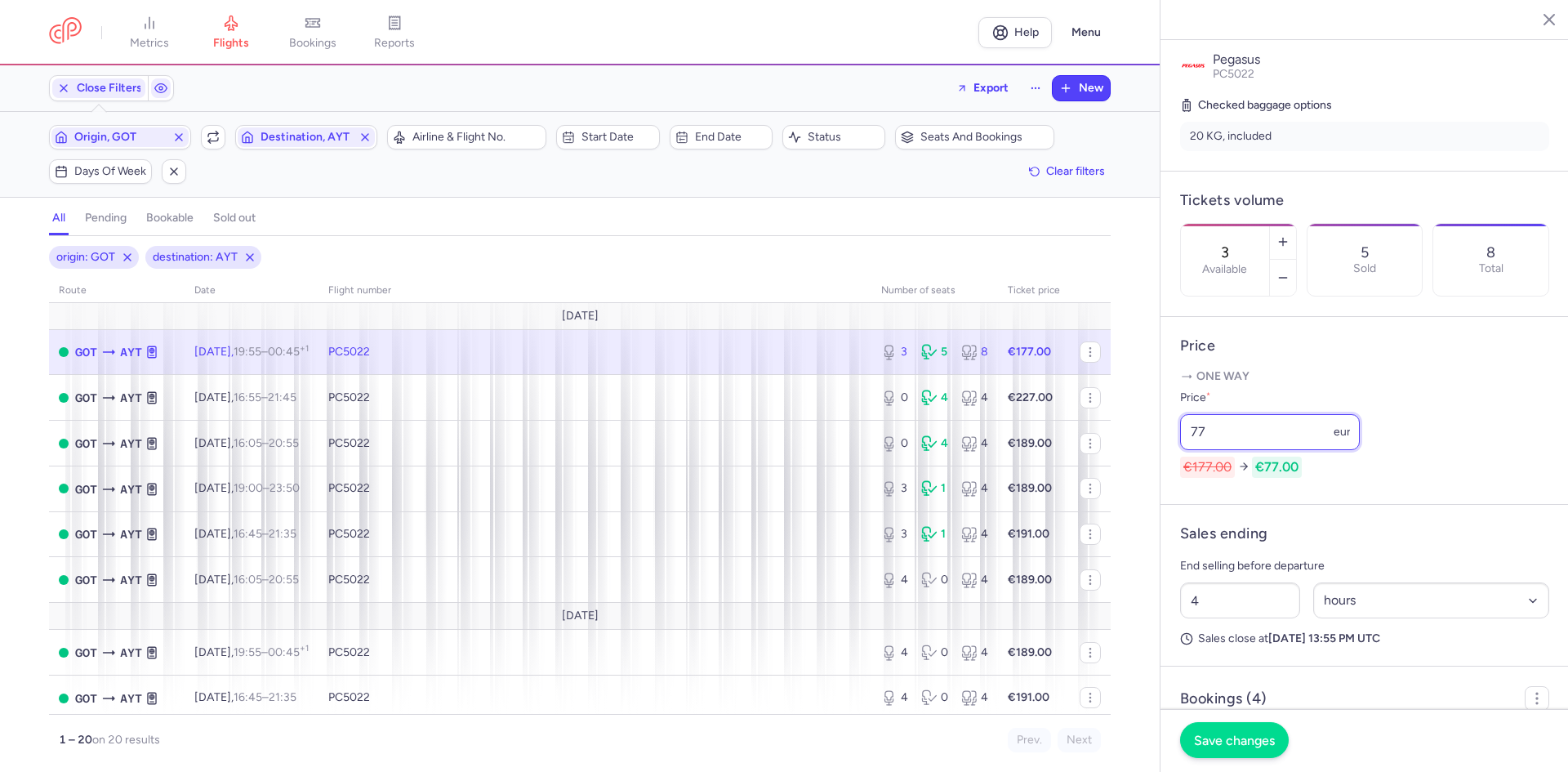 type on "77" 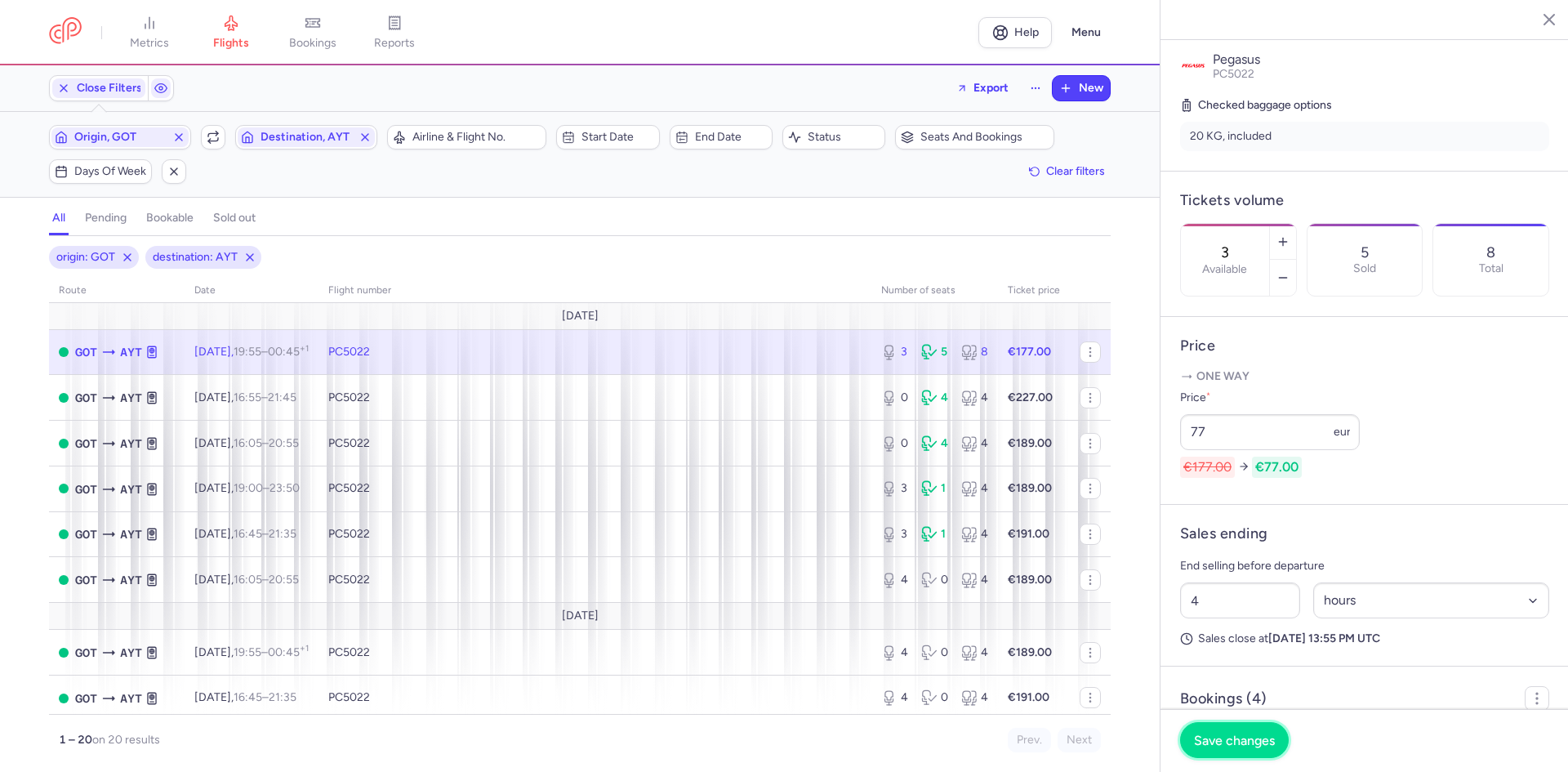click on "Save changes" at bounding box center (1234, 740) 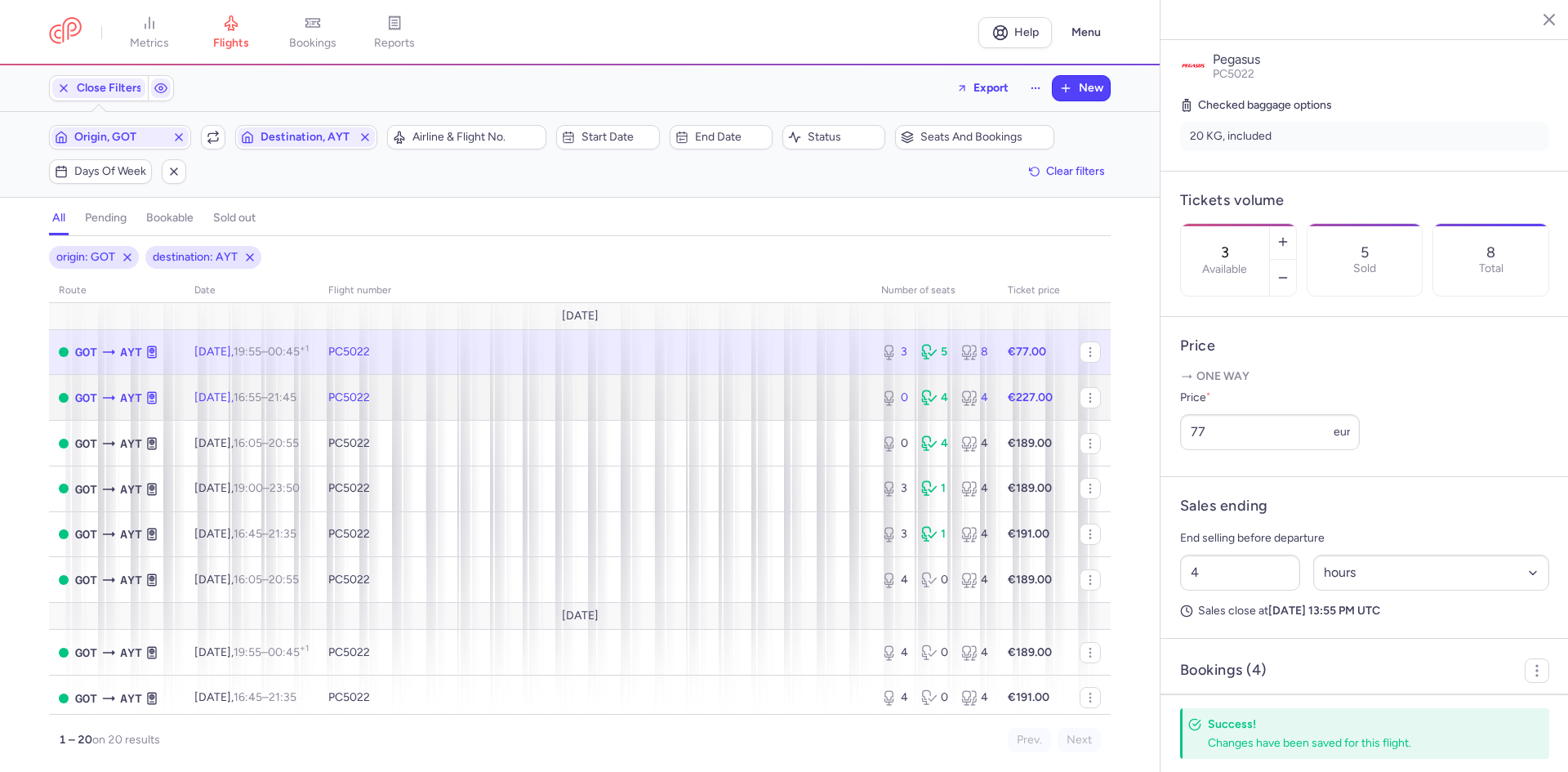 click on "PC5022" 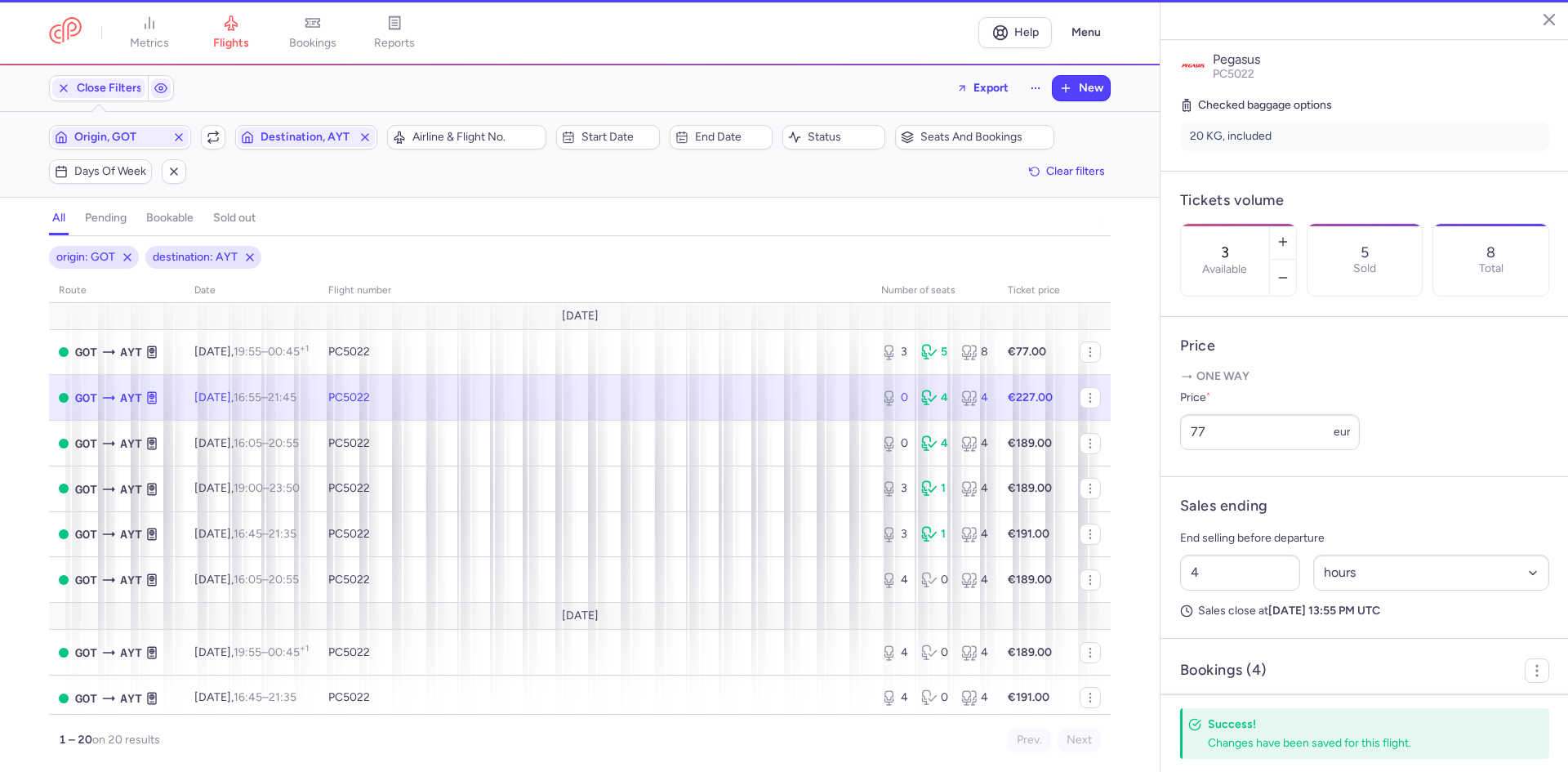 type on "0" 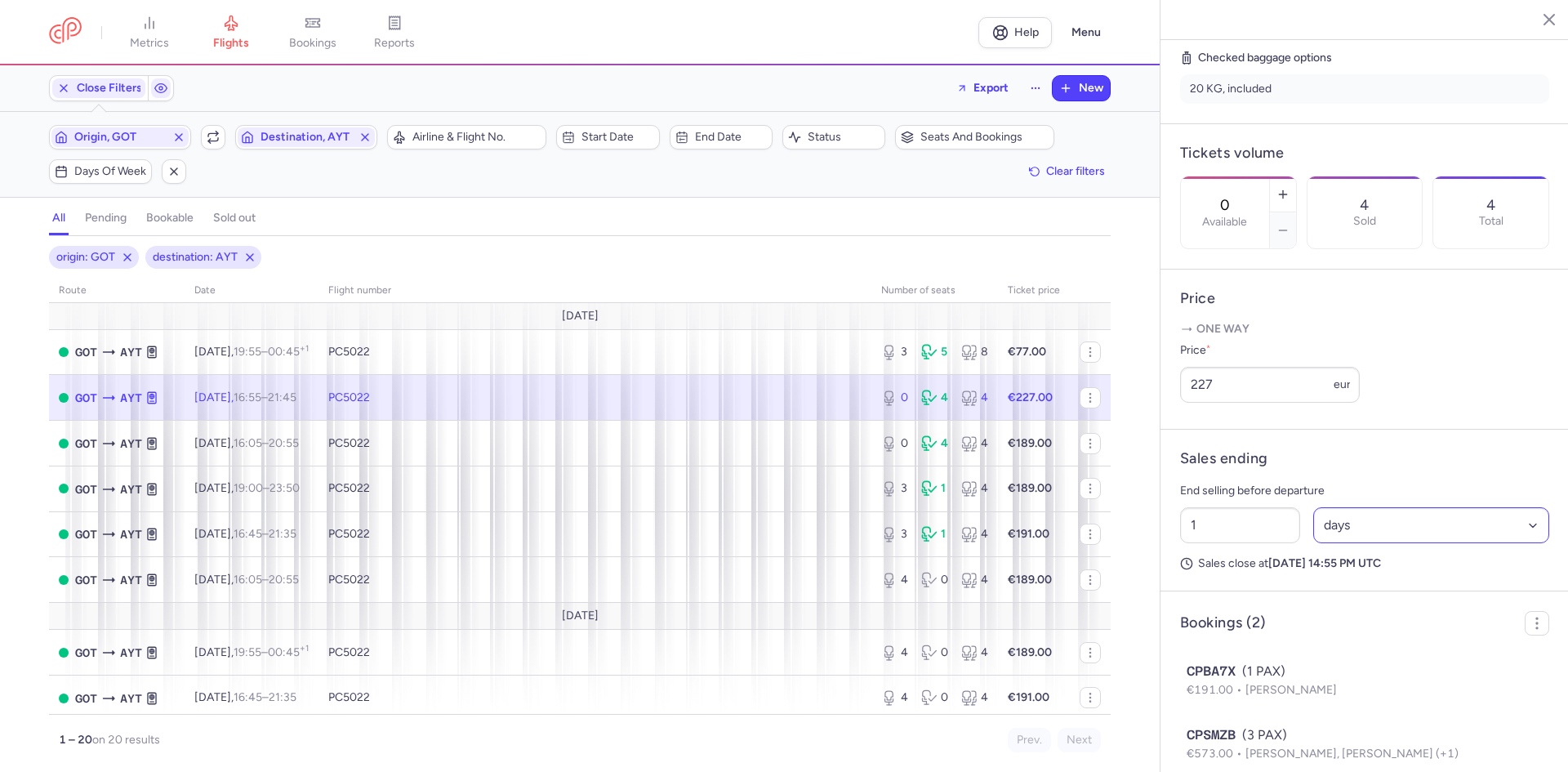 scroll, scrollTop: 461, scrollLeft: 0, axis: vertical 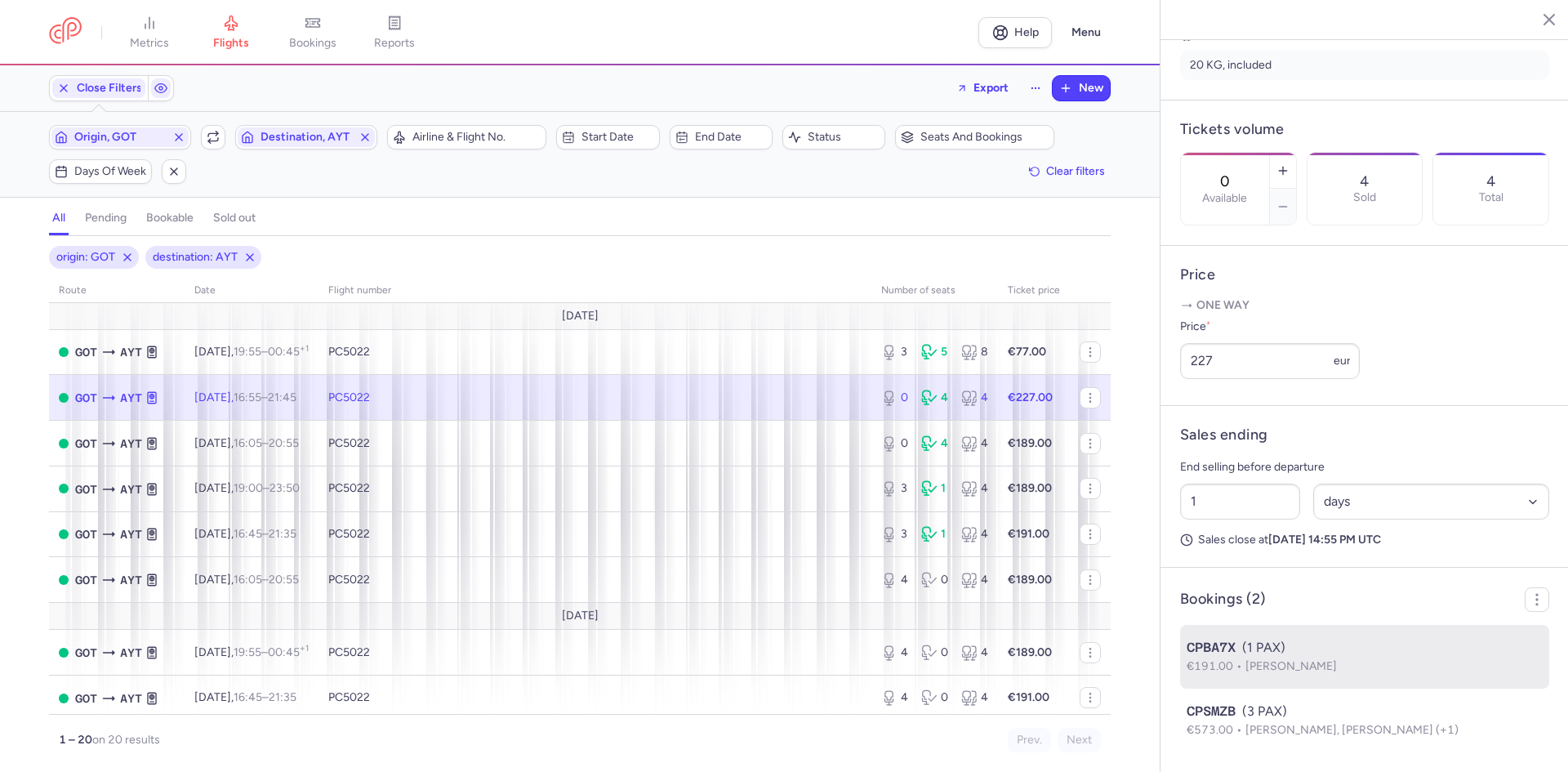 click on "CPBA7X  (1 PAX)" at bounding box center (1365, 648) 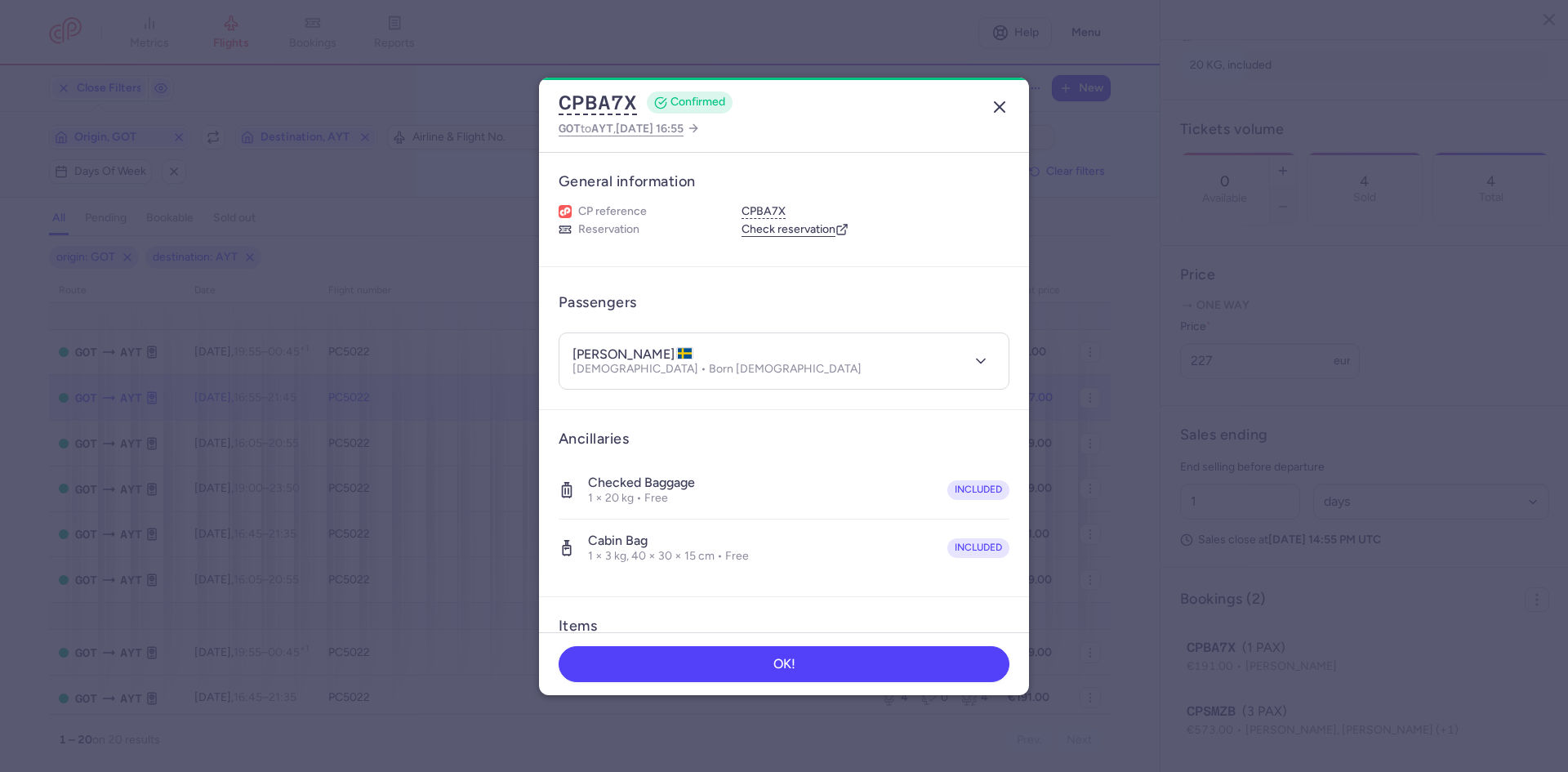 click 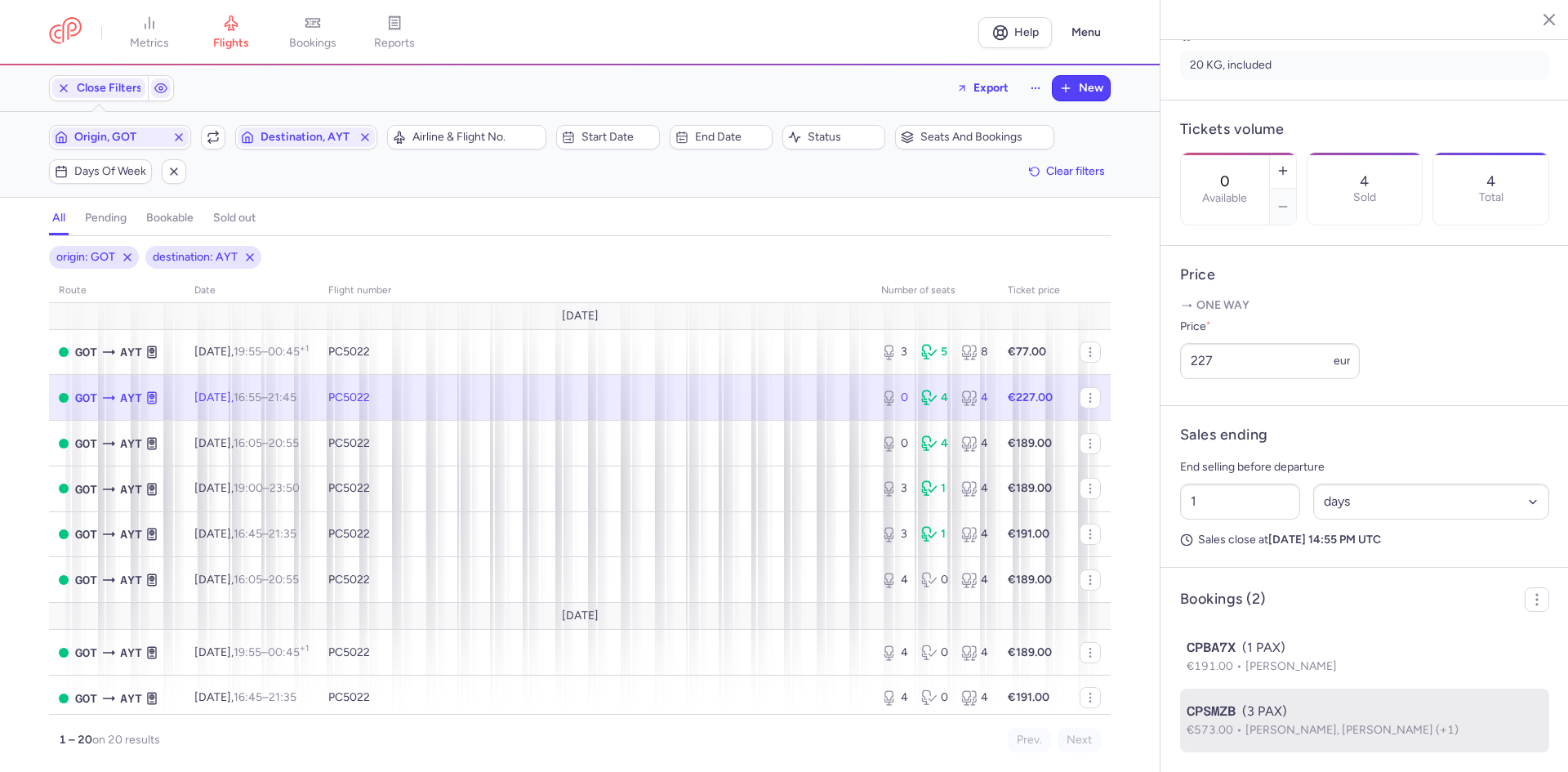 click on "CPSMZB  (3 PAX)" at bounding box center (1365, 712) 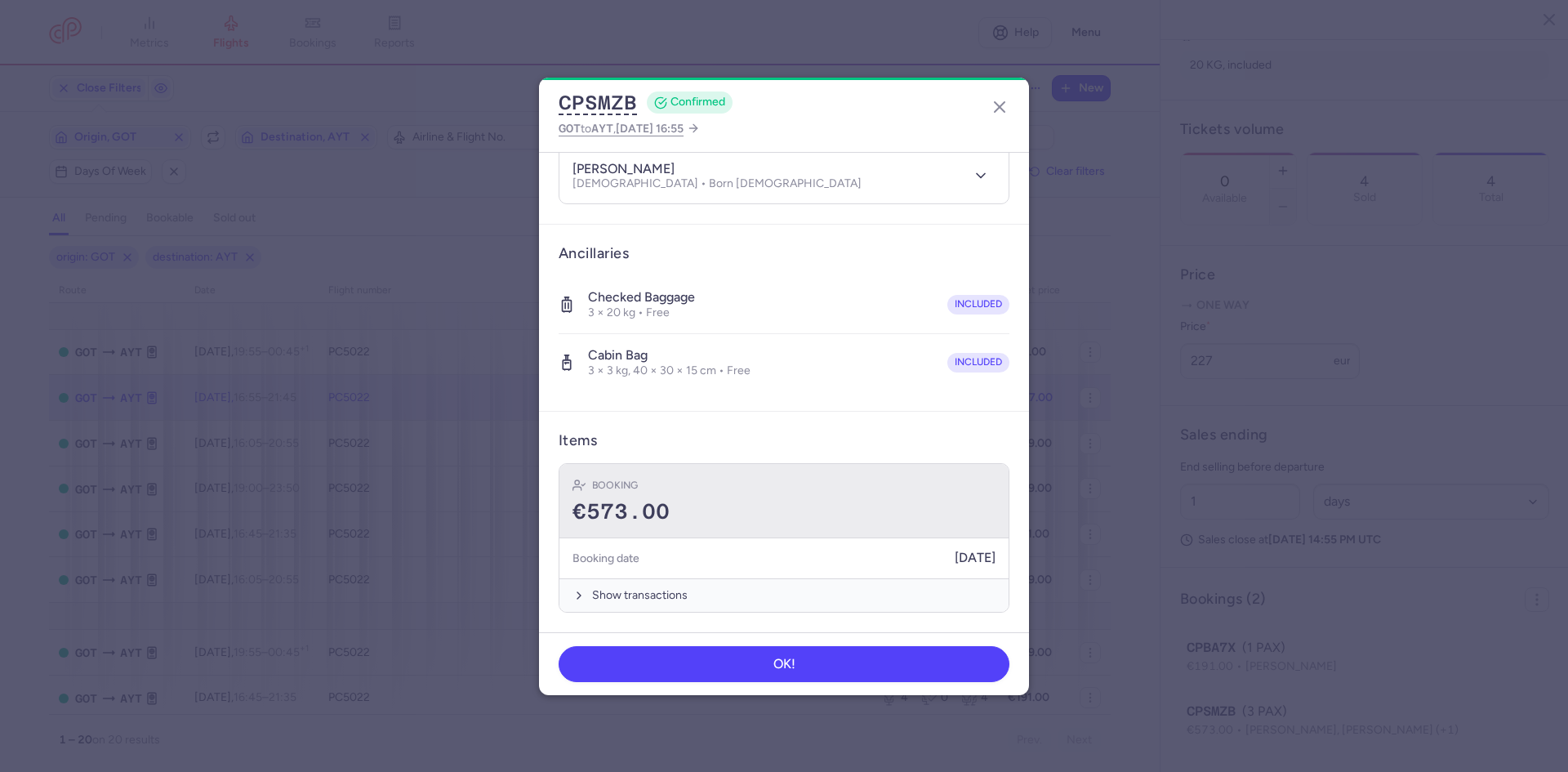 click on "€573.00" at bounding box center [784, 512] 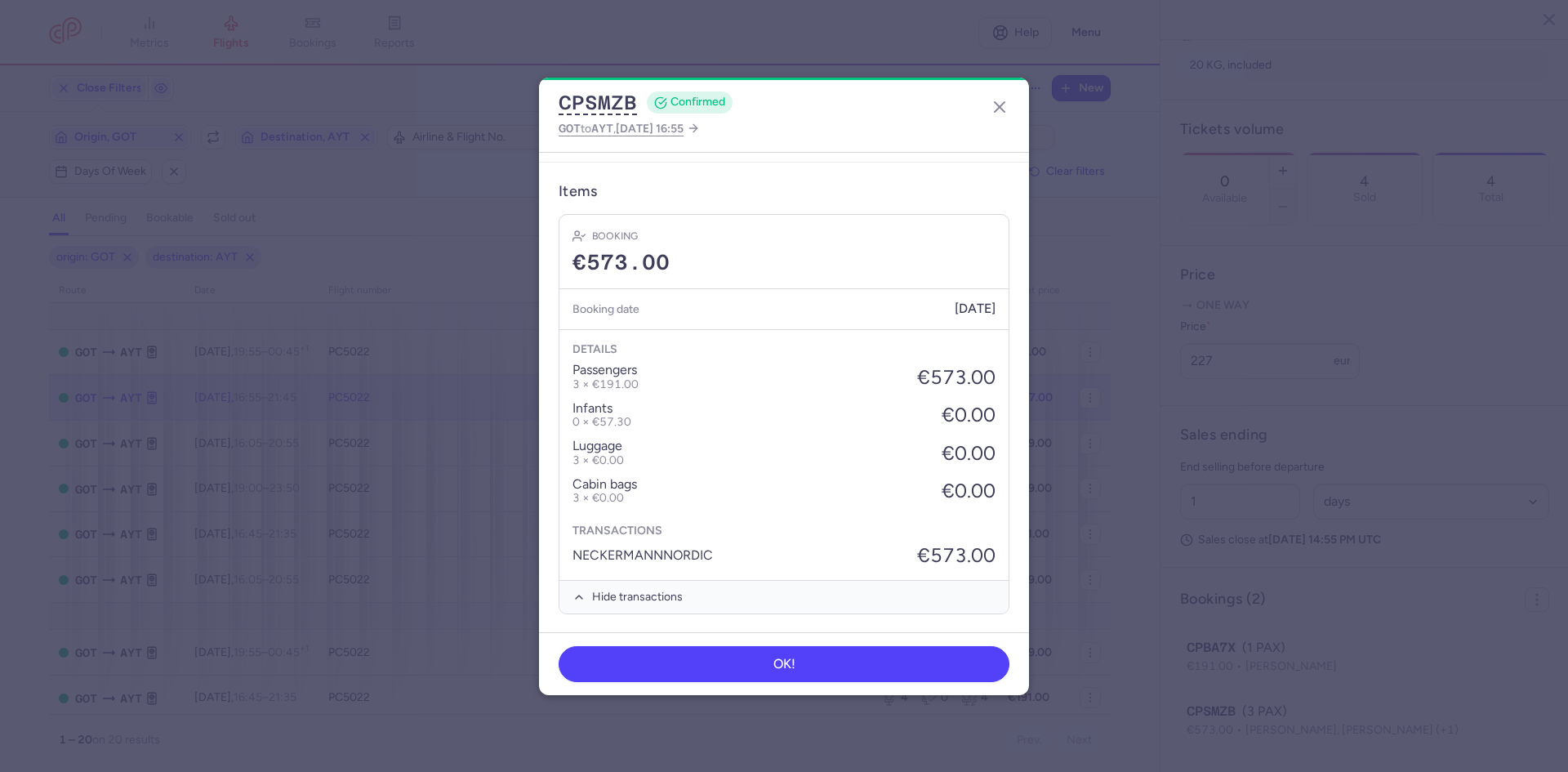 scroll, scrollTop: 550, scrollLeft: 0, axis: vertical 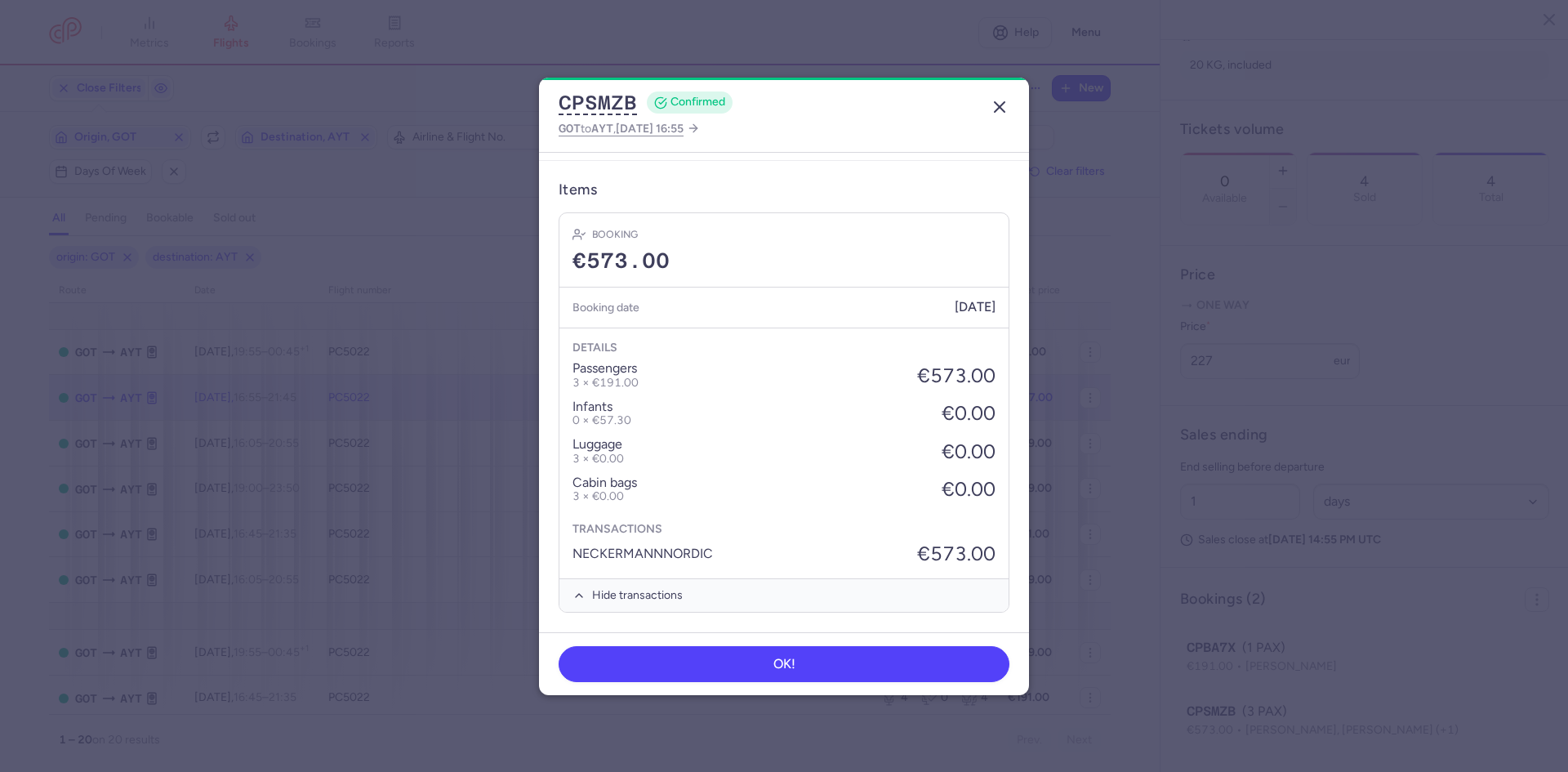 click 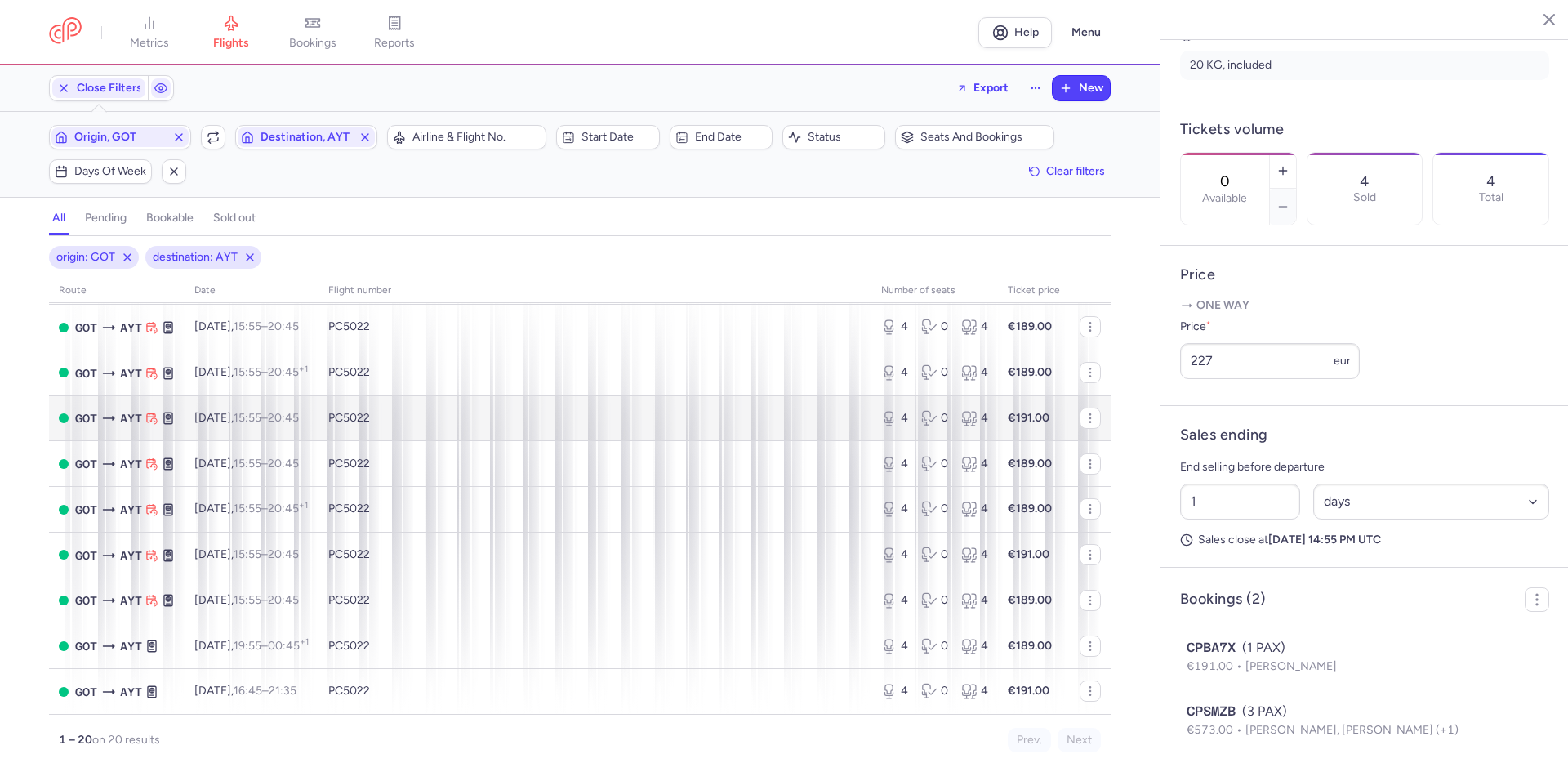 scroll, scrollTop: 0, scrollLeft: 0, axis: both 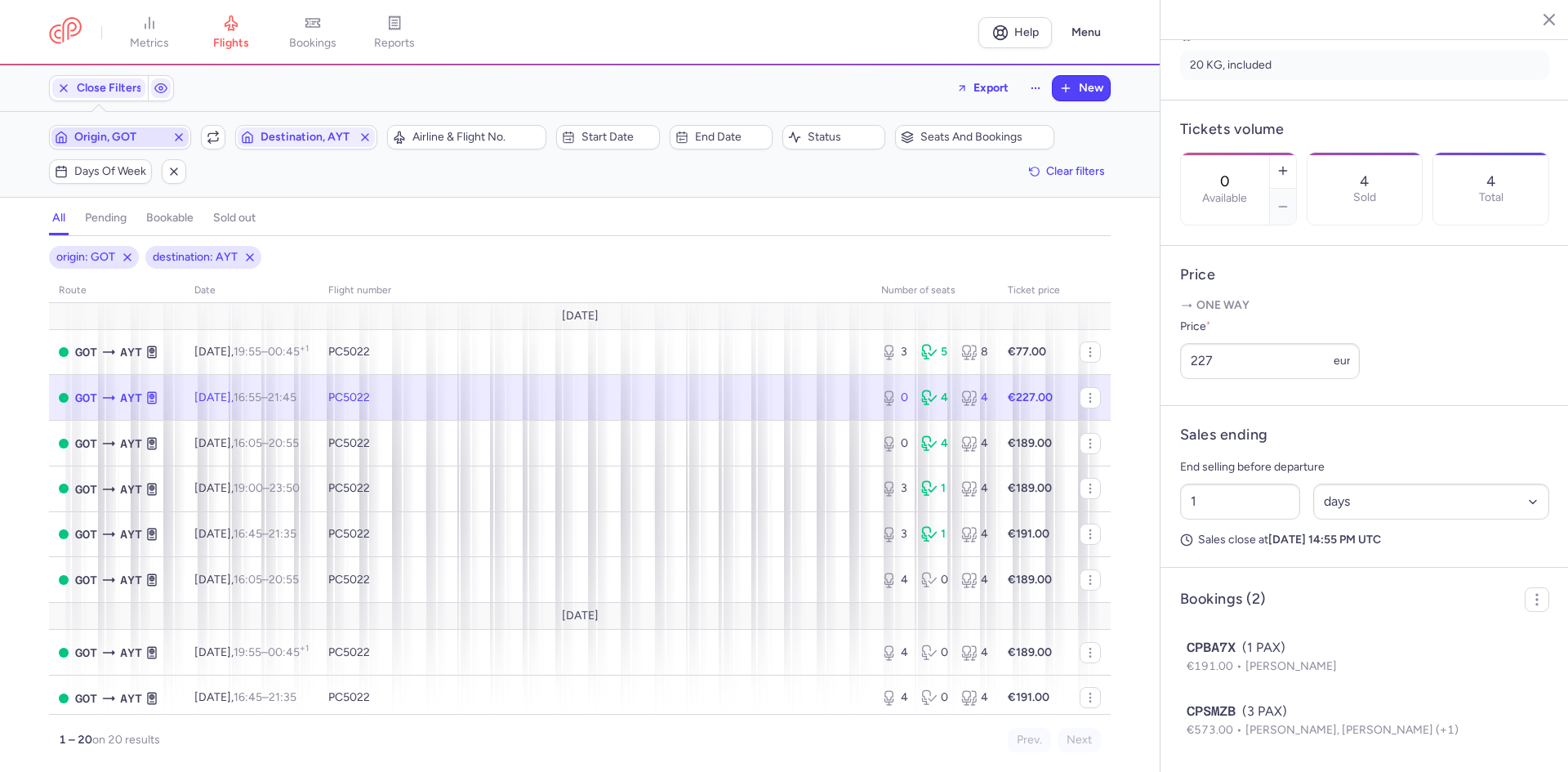 click on "Origin, GOT" at bounding box center (120, 137) 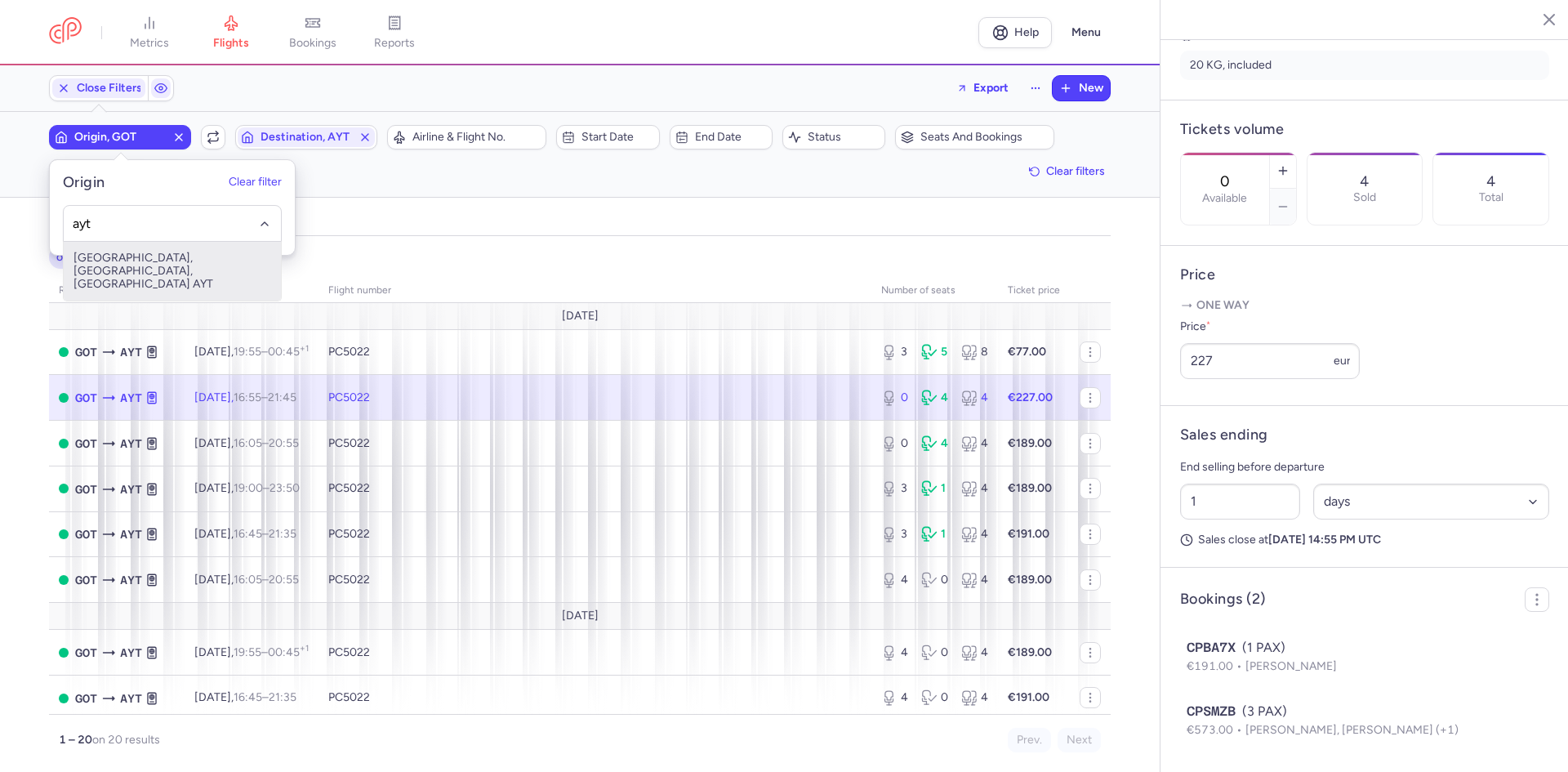 type on "ayt" 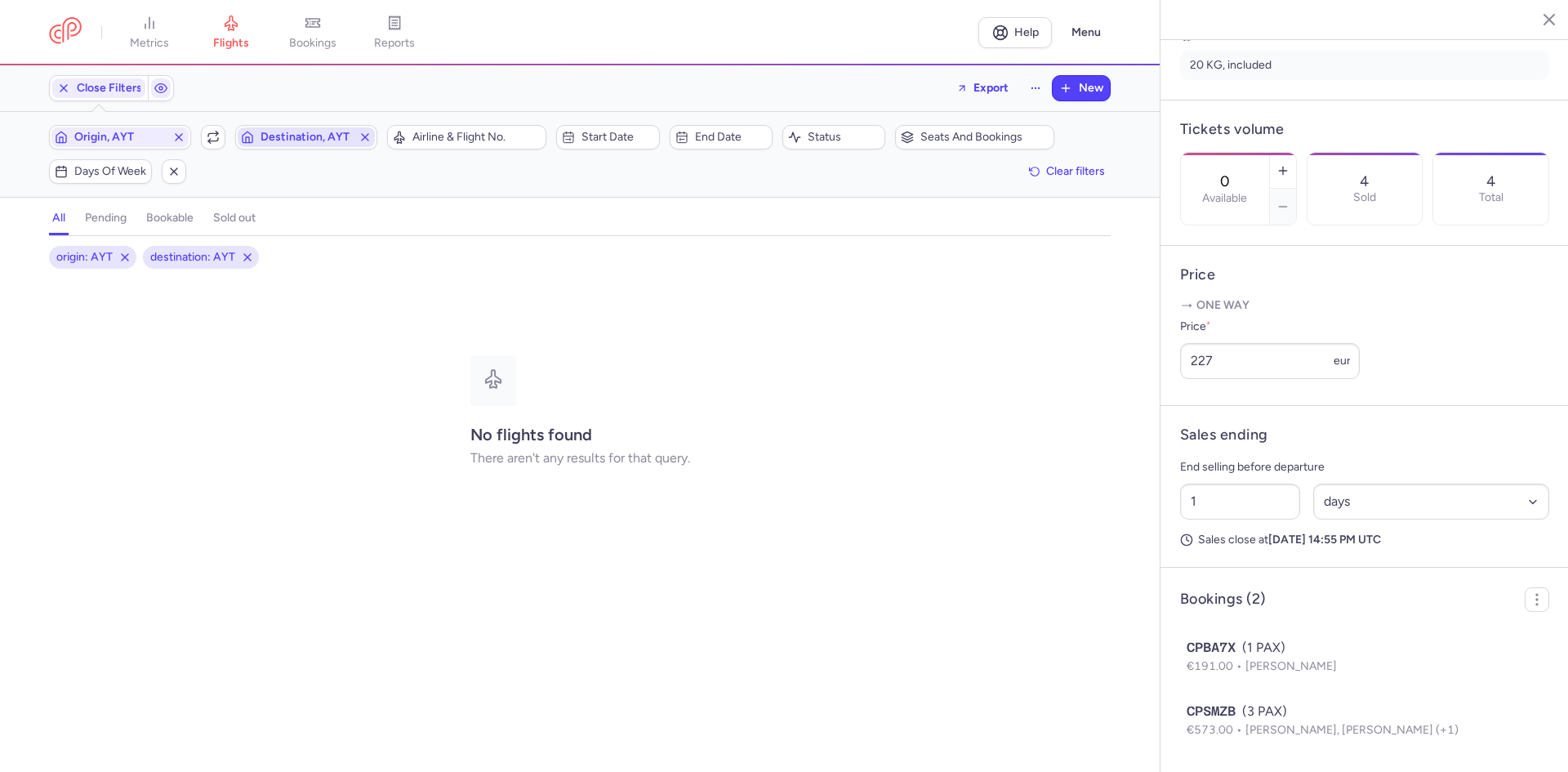 click on "Destination, AYT" at bounding box center (306, 137) 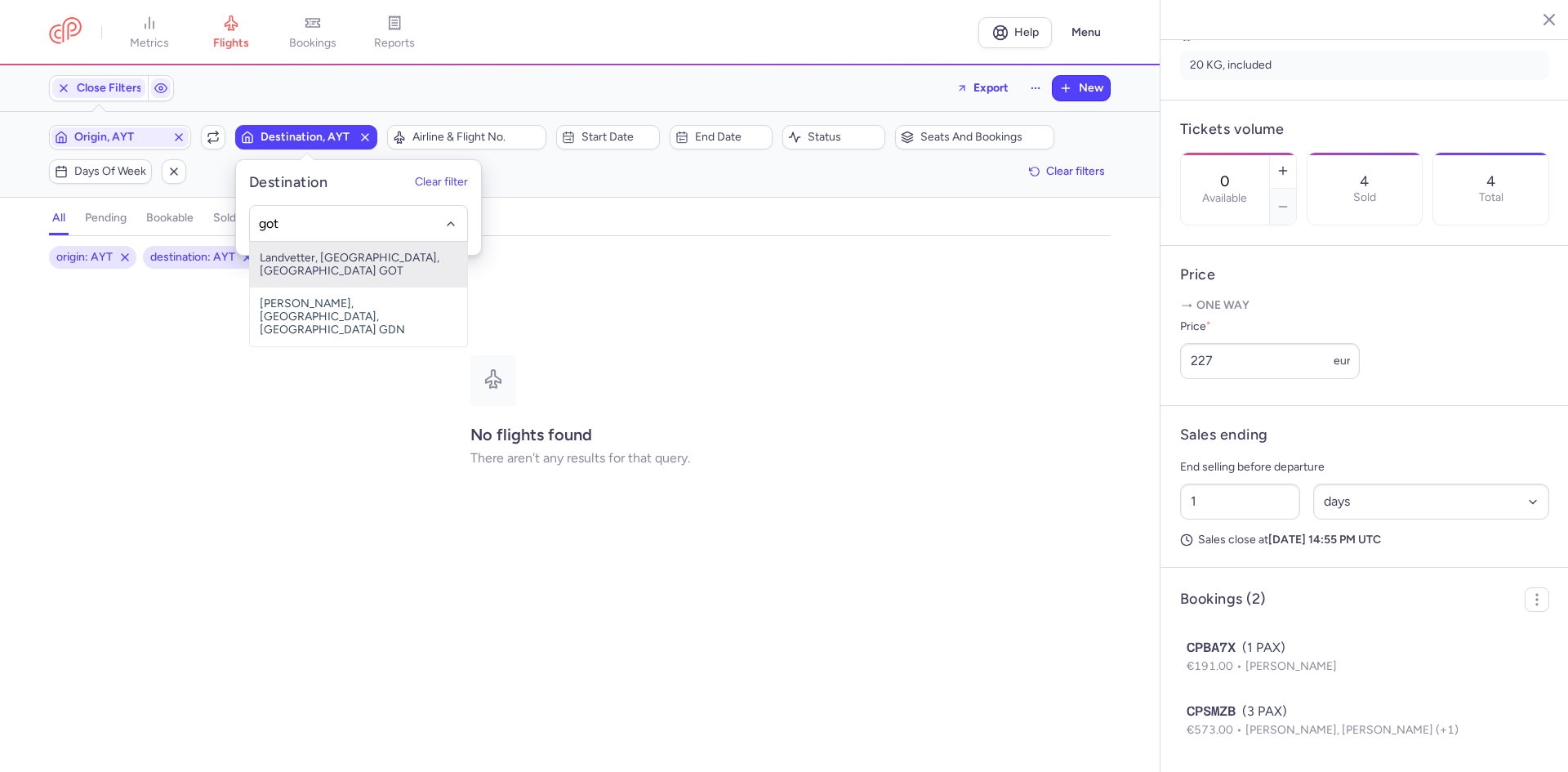 type on "got" 